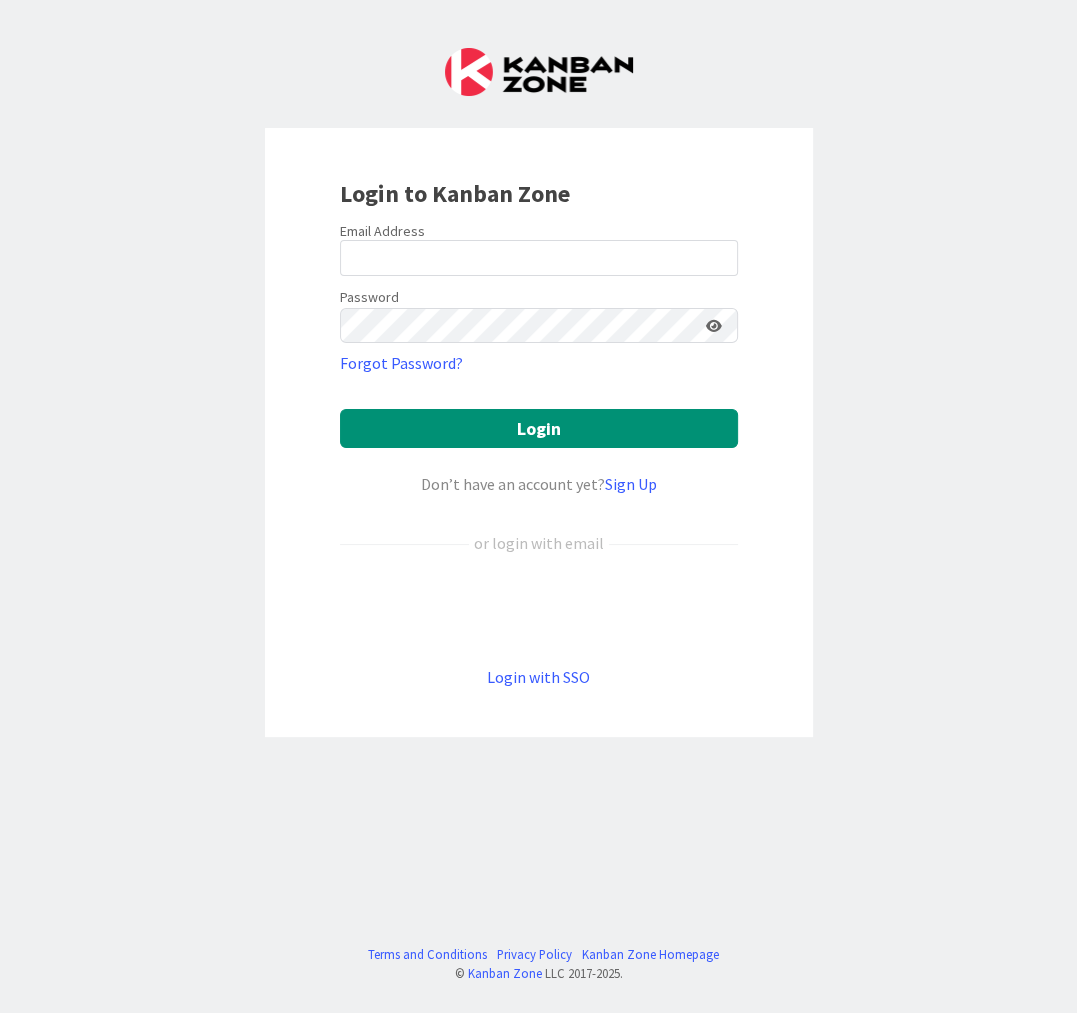 scroll, scrollTop: 0, scrollLeft: 0, axis: both 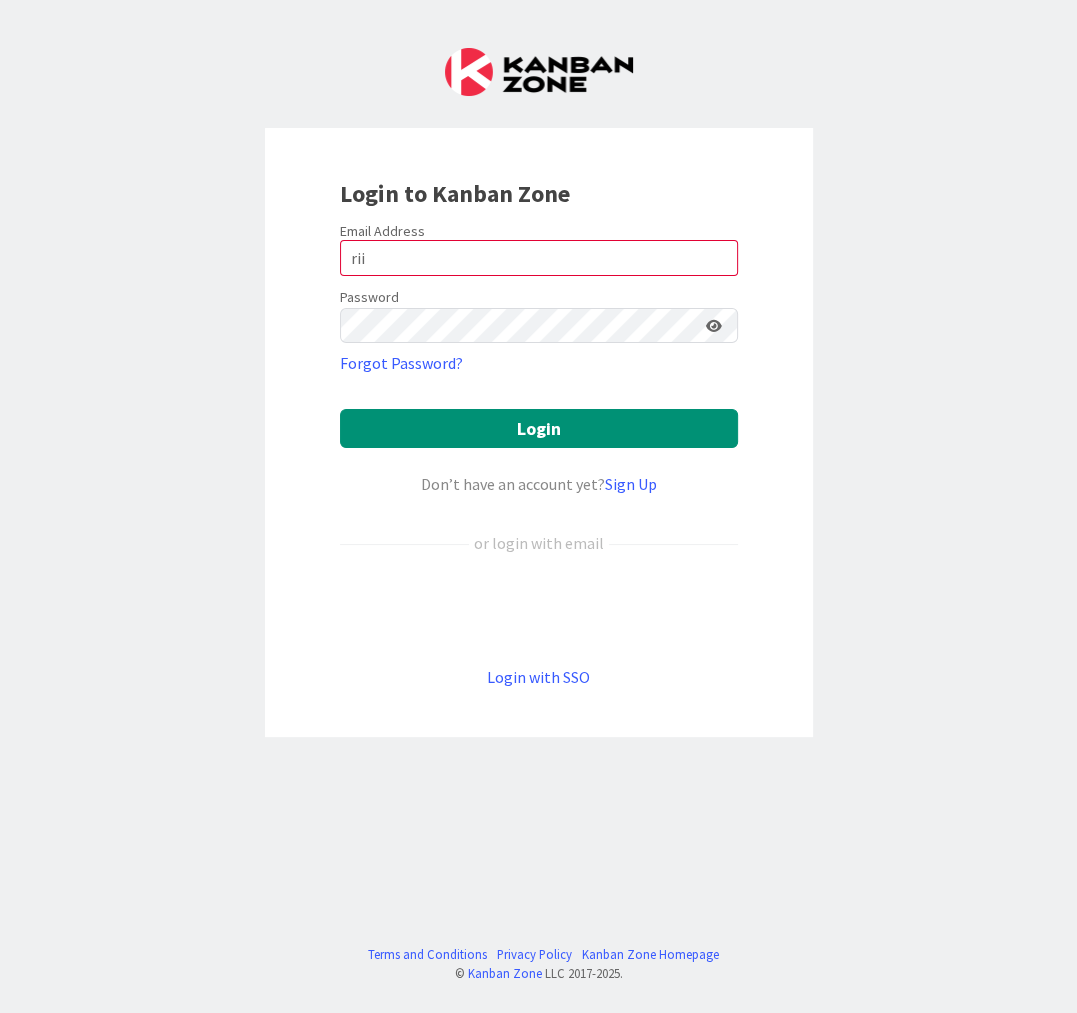 type on "[NAME]@[DOMAIN]" 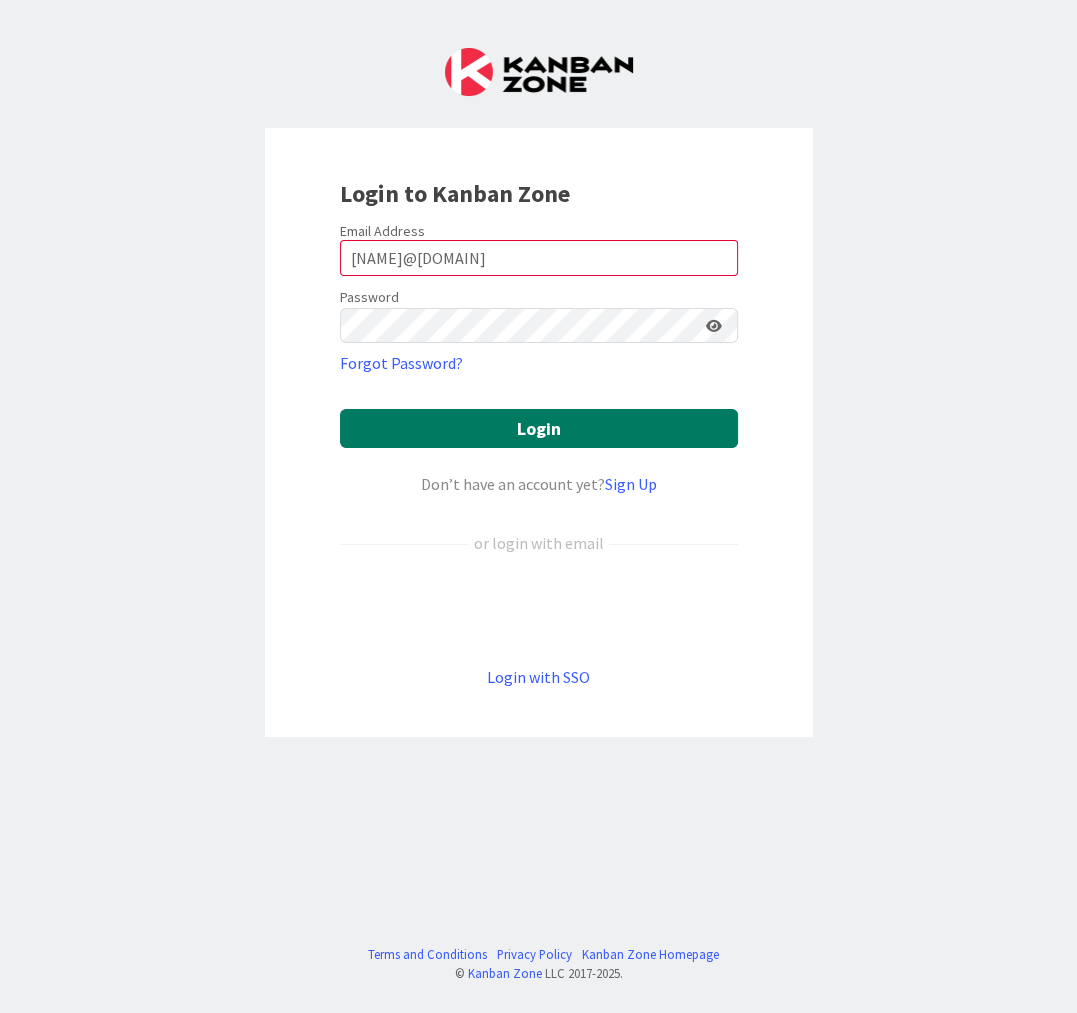 click on "Login" at bounding box center (539, 428) 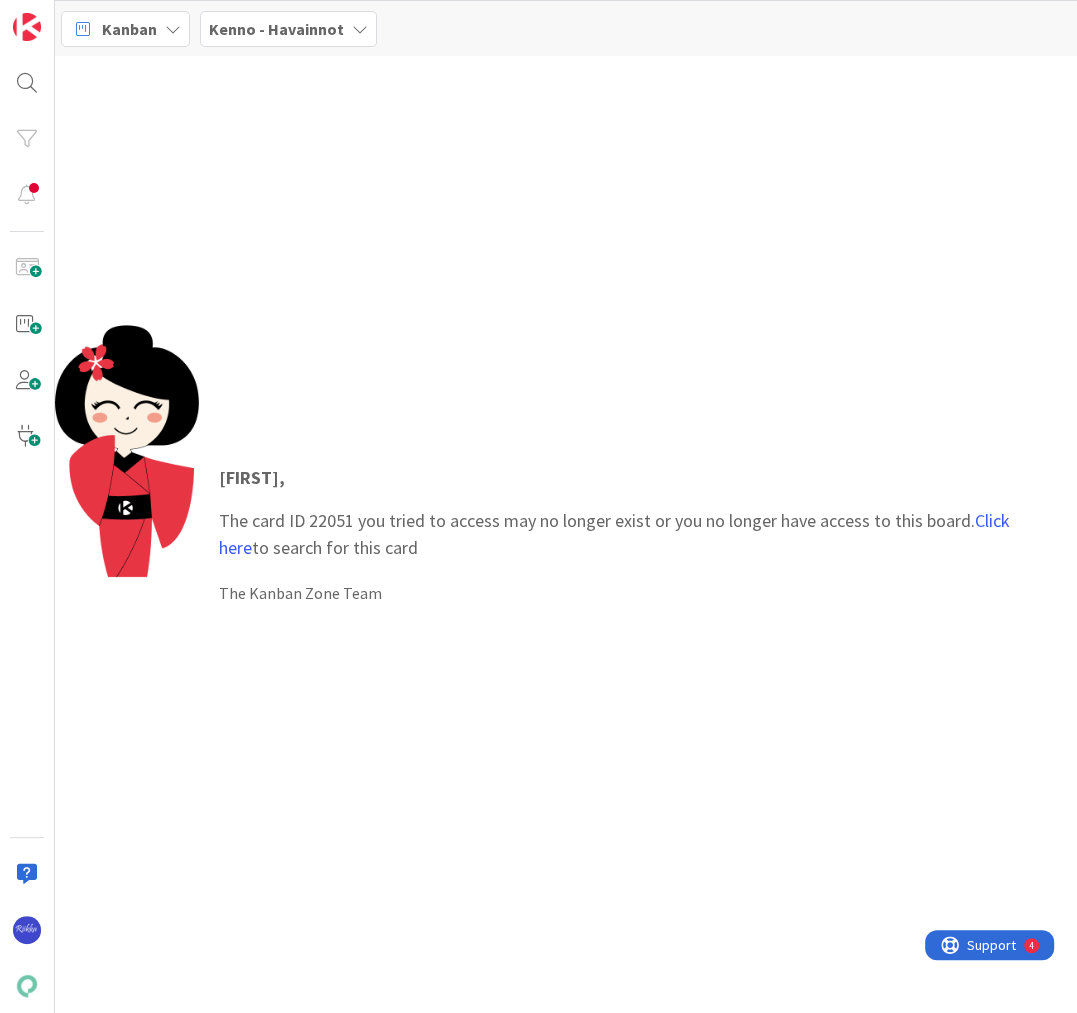 scroll, scrollTop: 0, scrollLeft: 0, axis: both 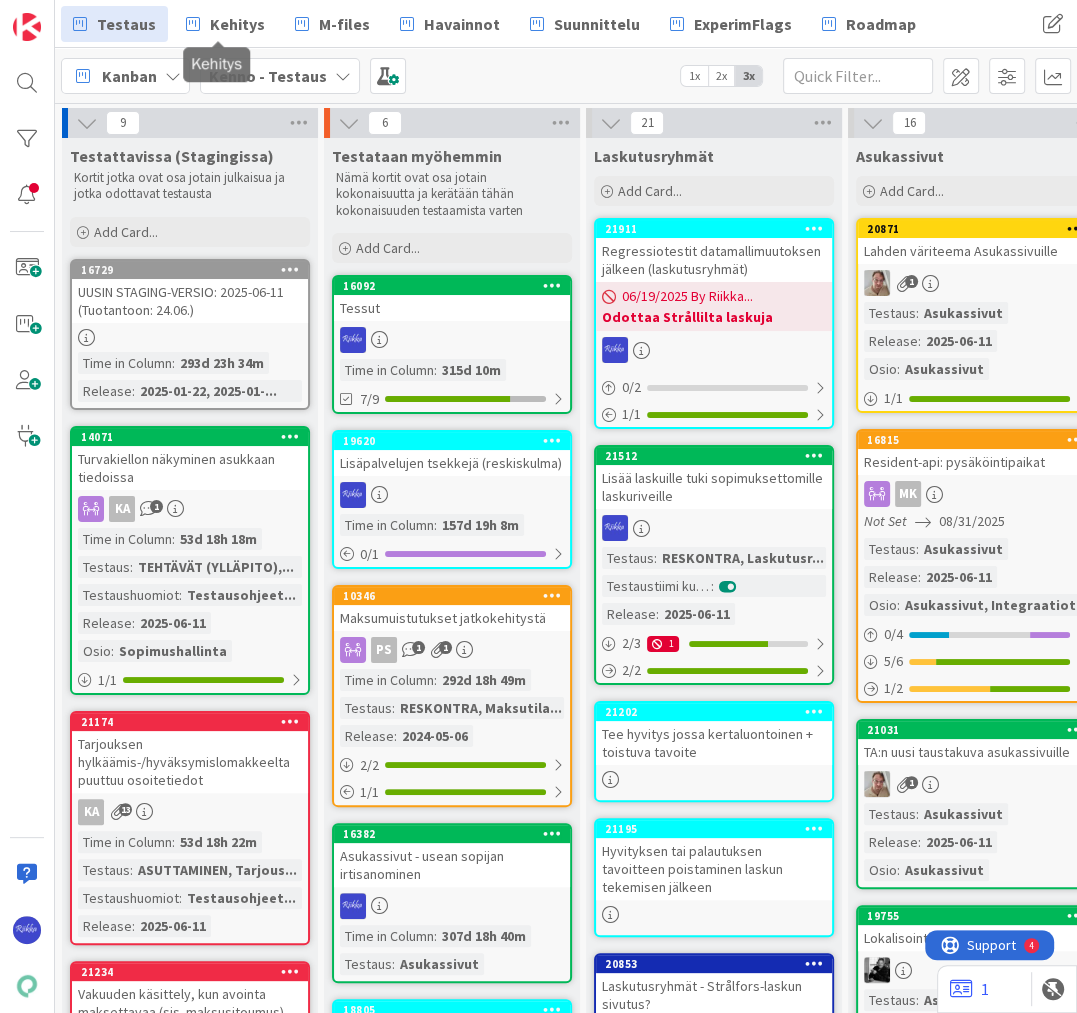 click on "Kehitys" at bounding box center [237, 24] 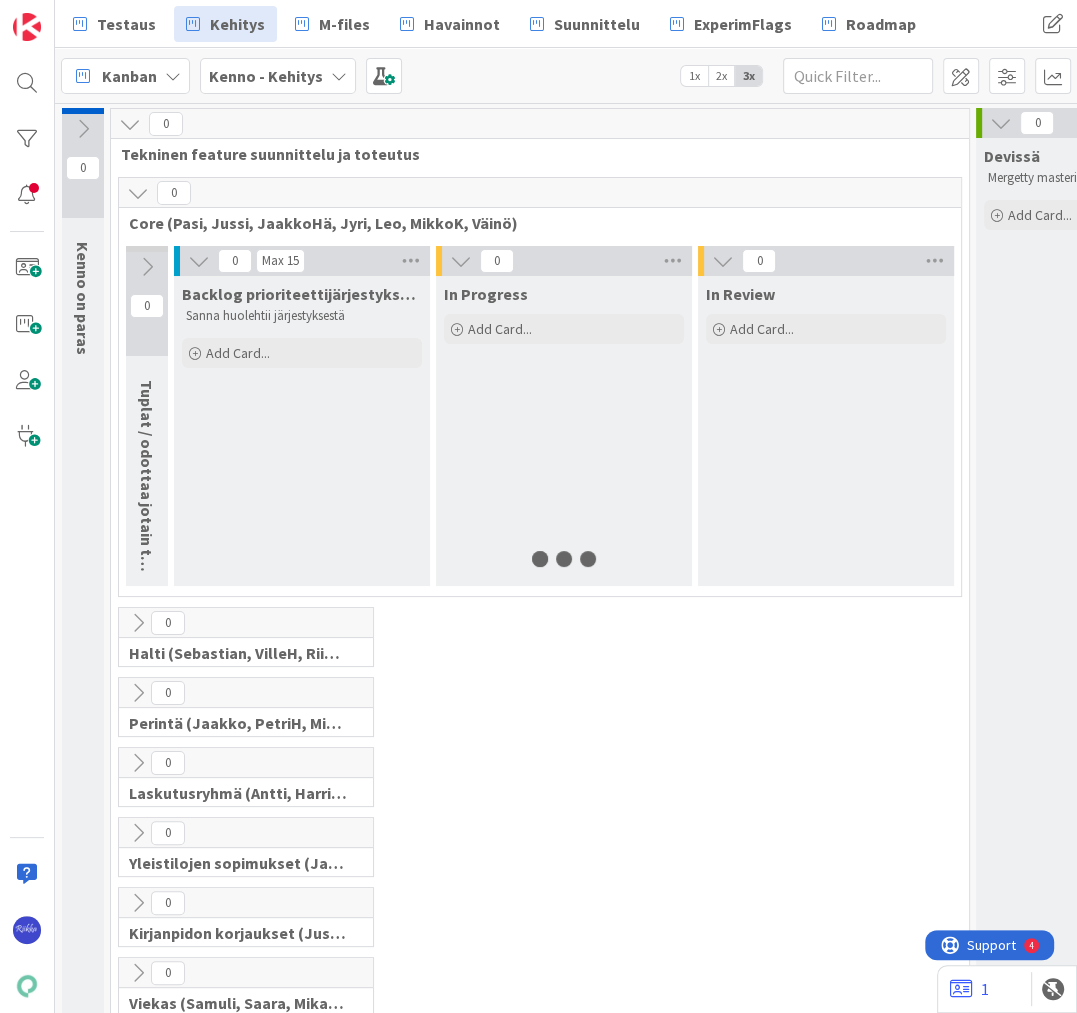 scroll, scrollTop: 0, scrollLeft: 0, axis: both 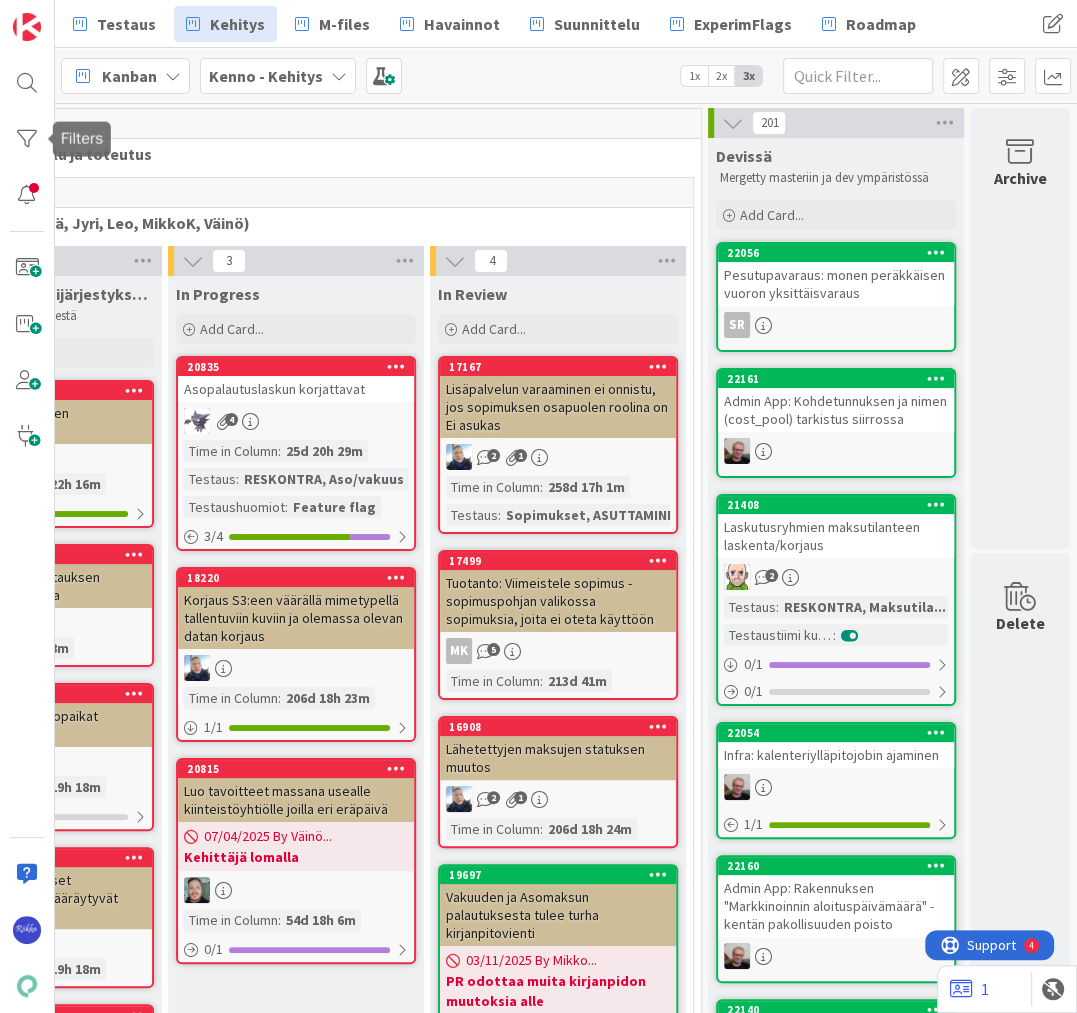 click at bounding box center (27, 139) 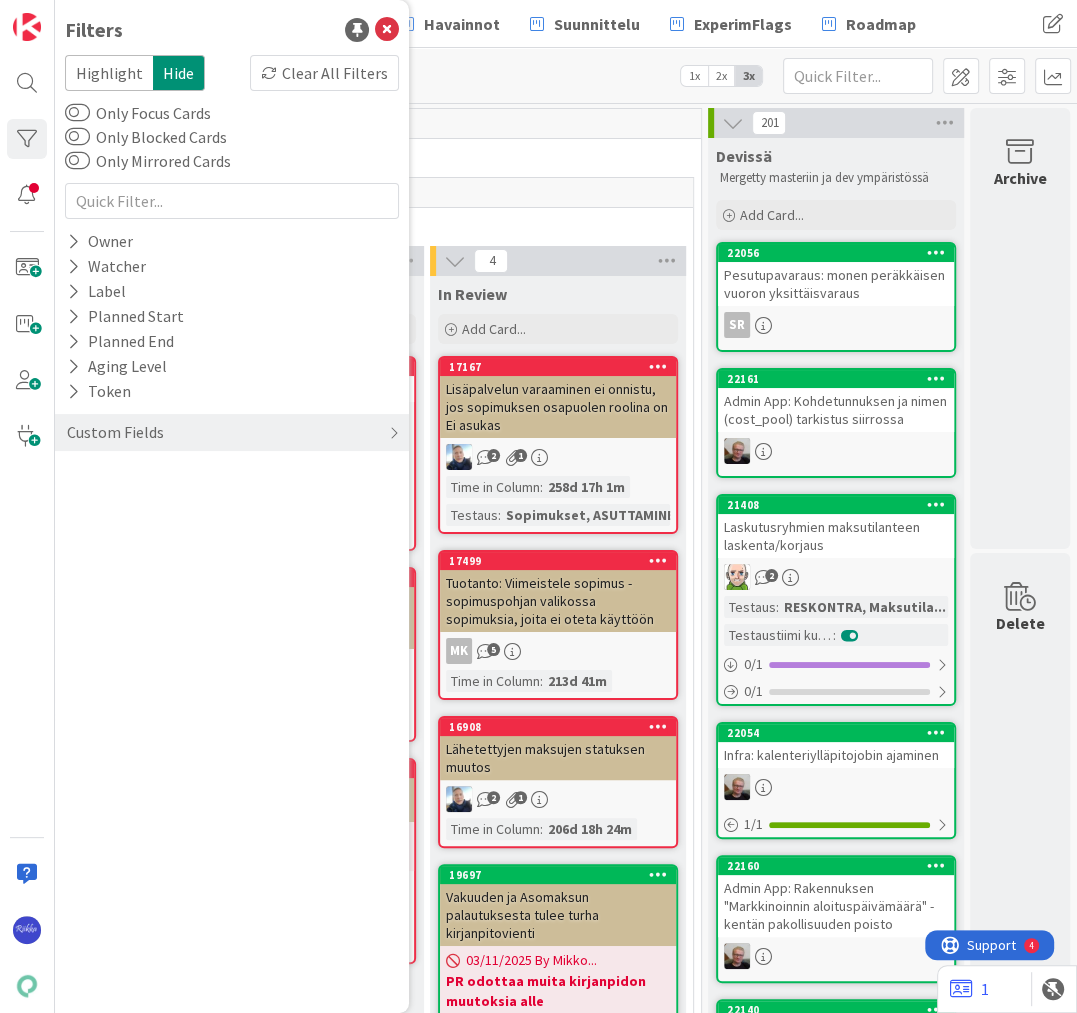 click on "Custom Fields" at bounding box center [232, 432] 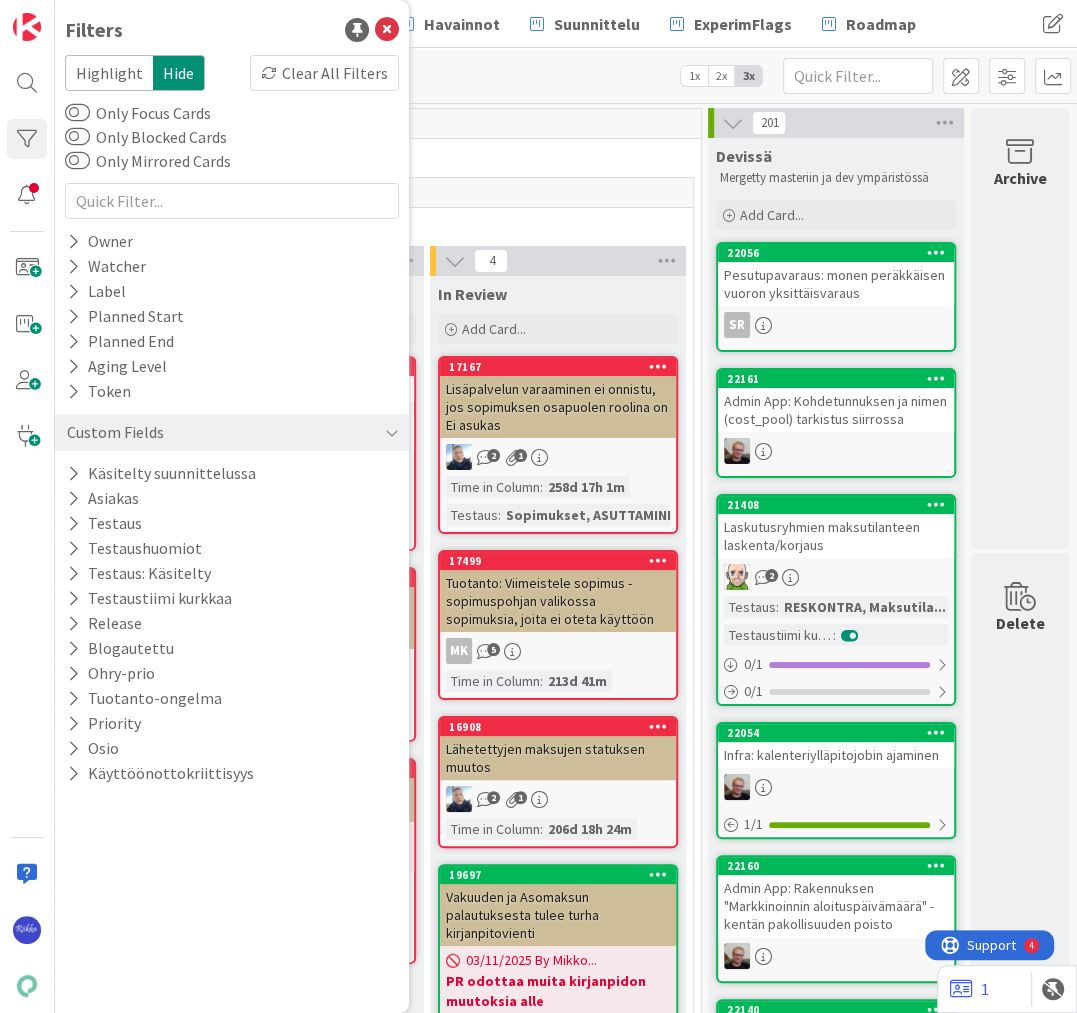 click at bounding box center [73, 523] 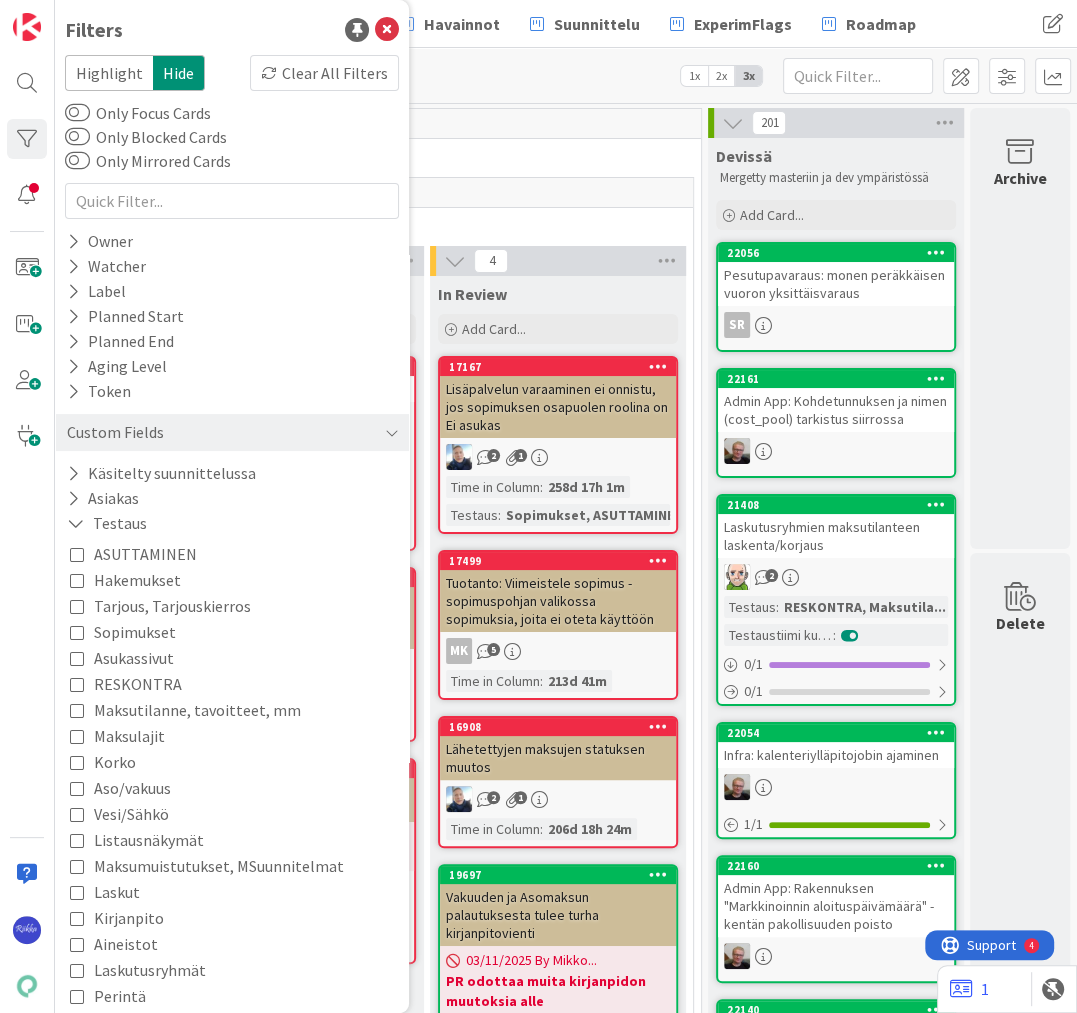 click at bounding box center (76, 523) 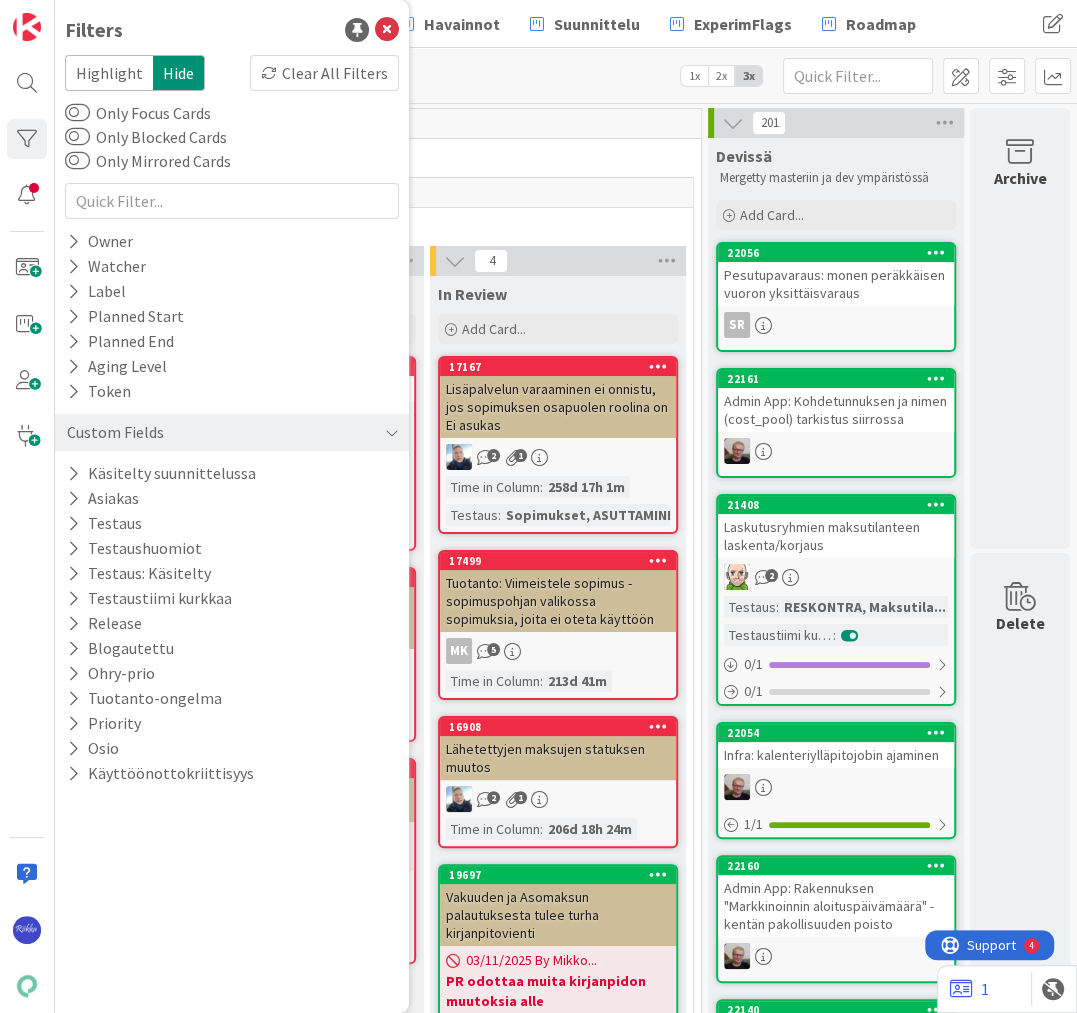 click at bounding box center [73, 573] 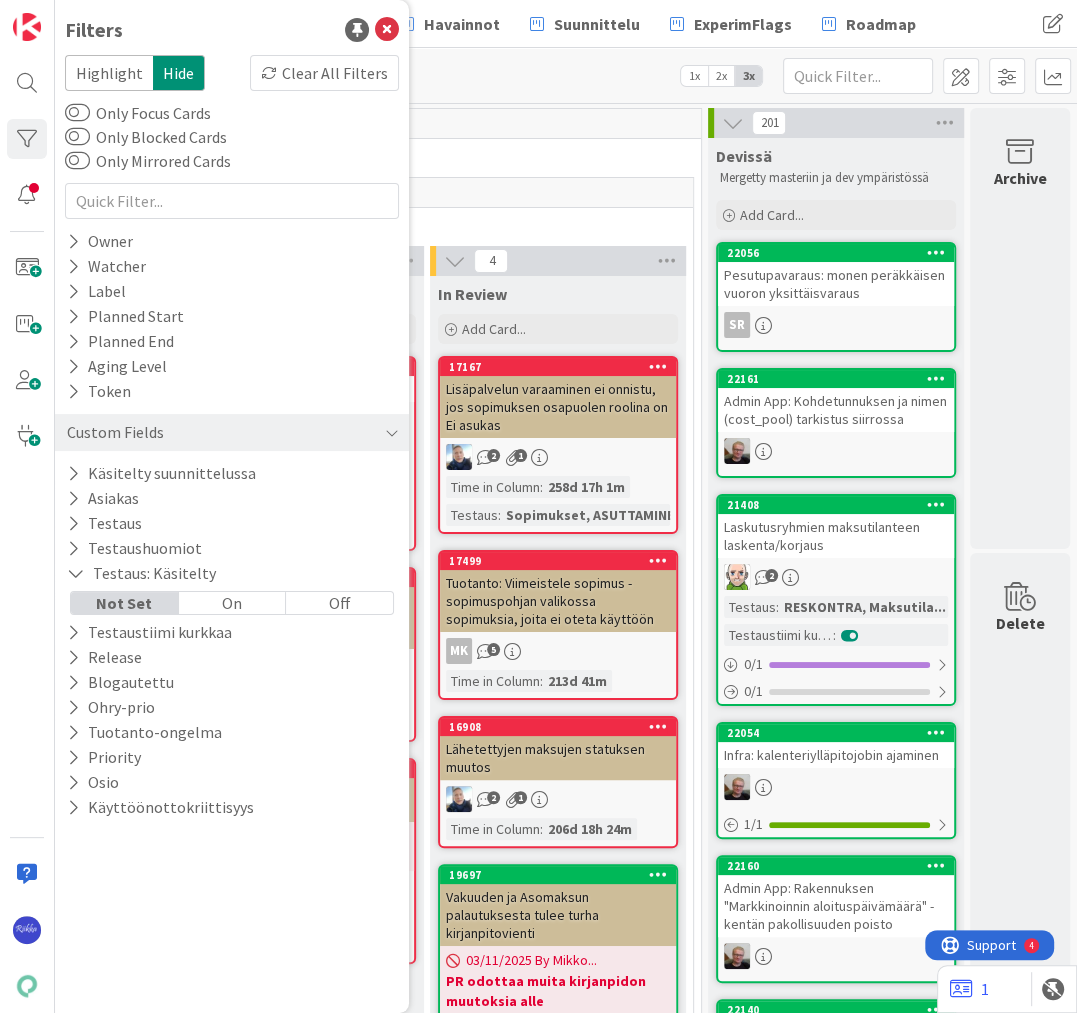 click on "Off" at bounding box center (339, 603) 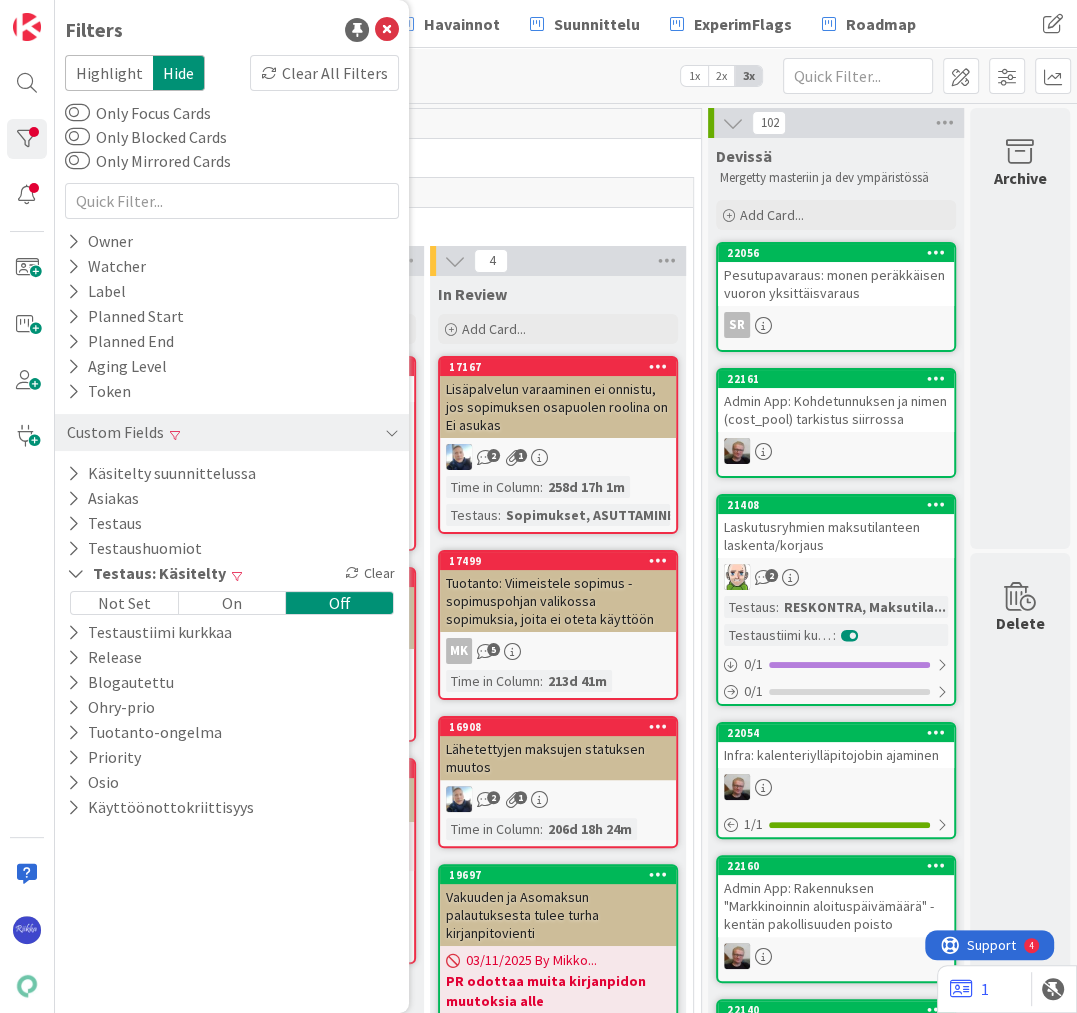 click on "Kanban Kenno - Kehitys 1x 2x 3x" at bounding box center (566, 75) 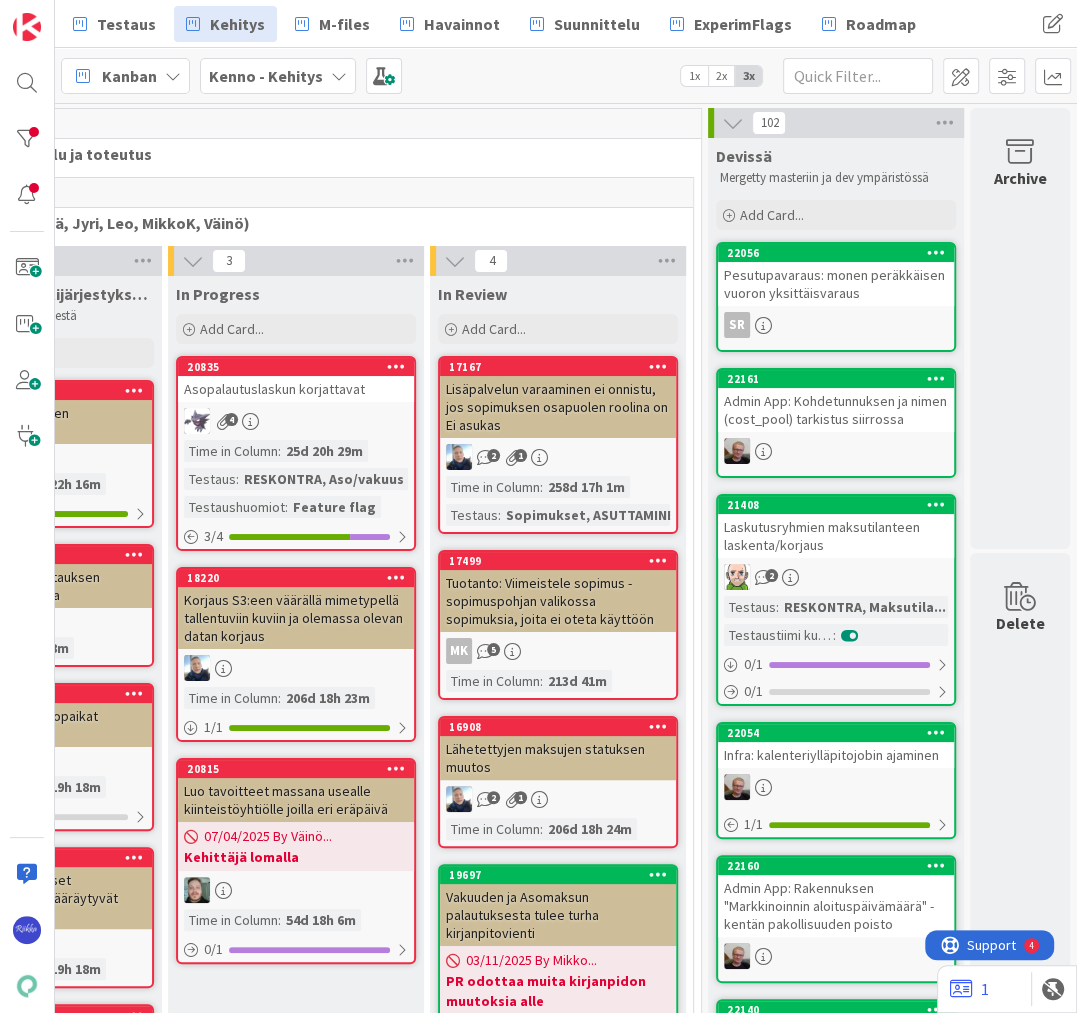 click on "Pesutupavaraus: monen peräkkäisen vuoron yksittäisvaraus" at bounding box center [836, 284] 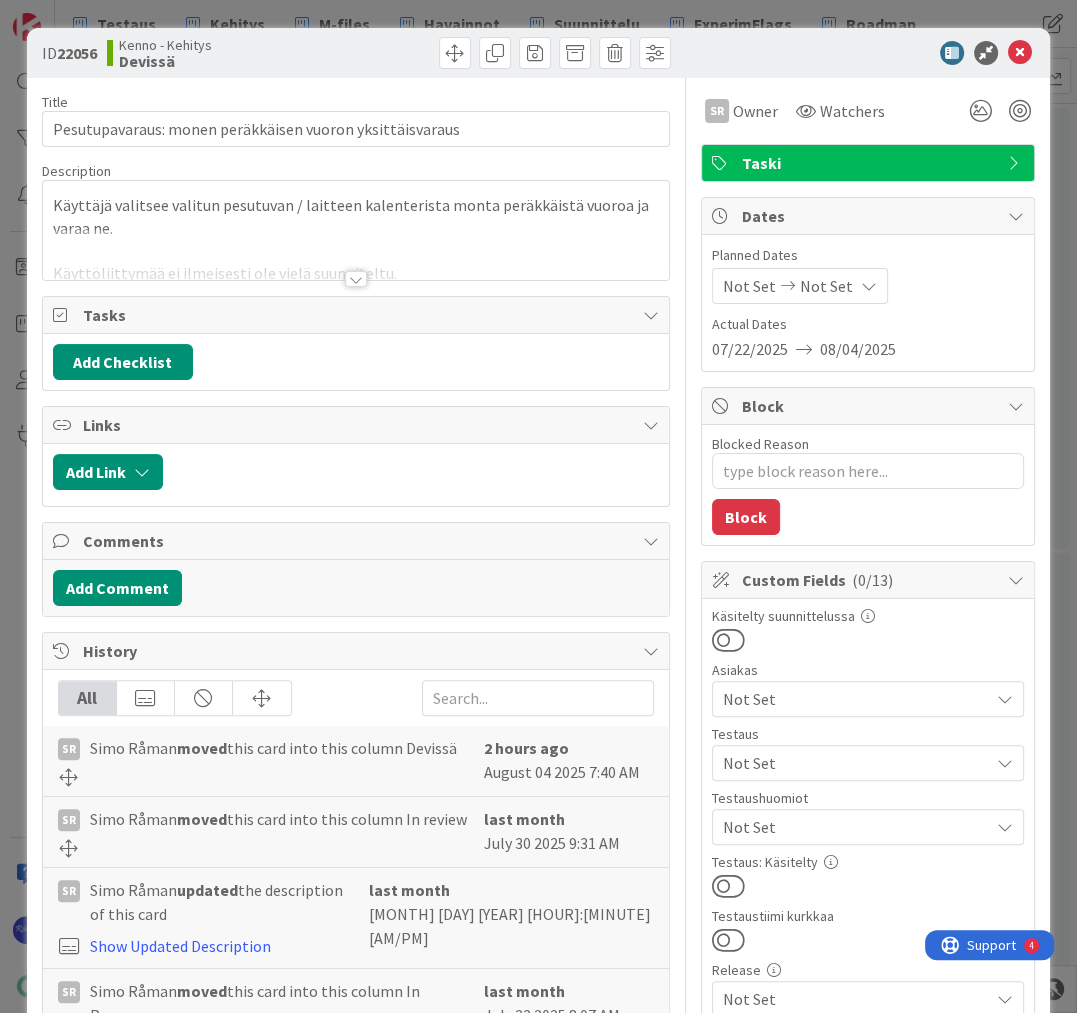 scroll, scrollTop: 0, scrollLeft: 0, axis: both 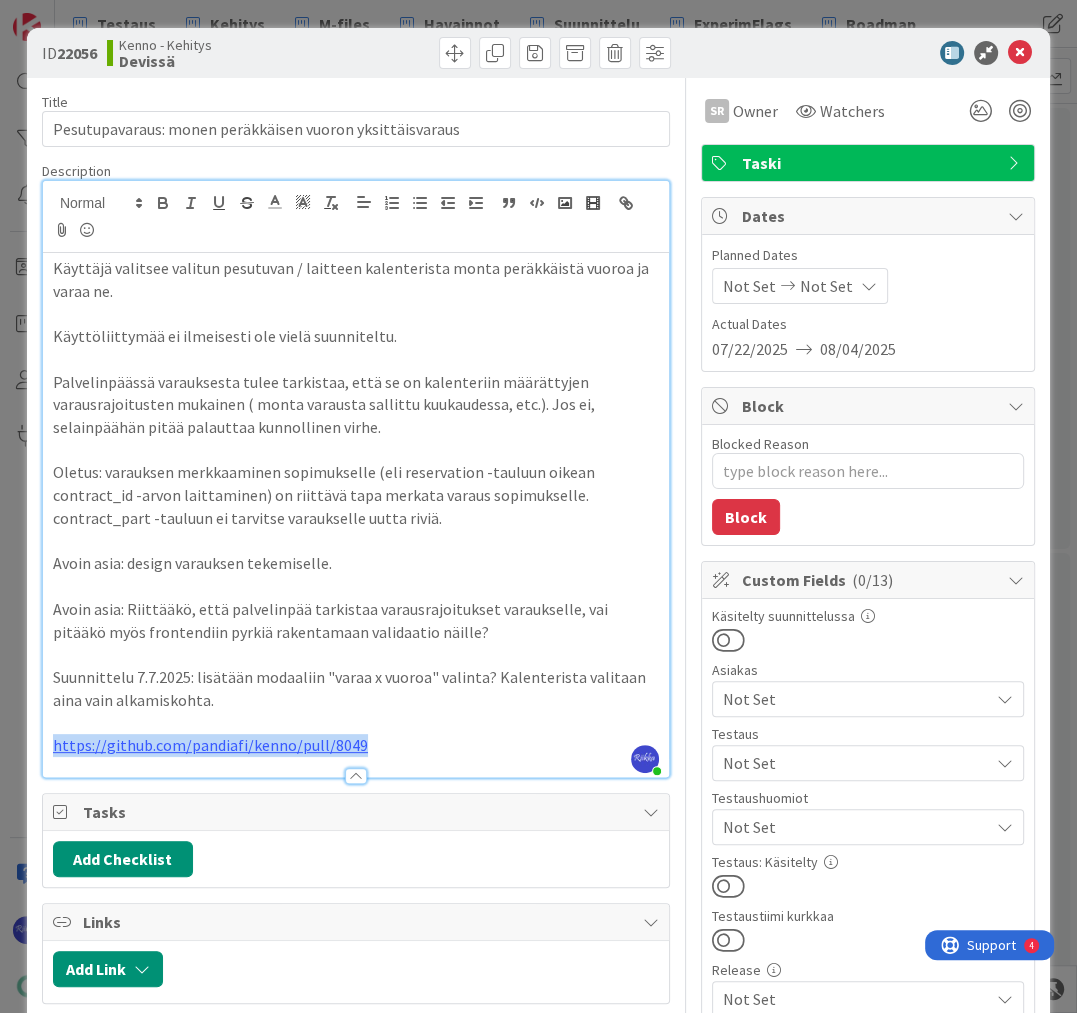 drag, startPoint x: 386, startPoint y: 743, endPoint x: 47, endPoint y: 746, distance: 339.01328 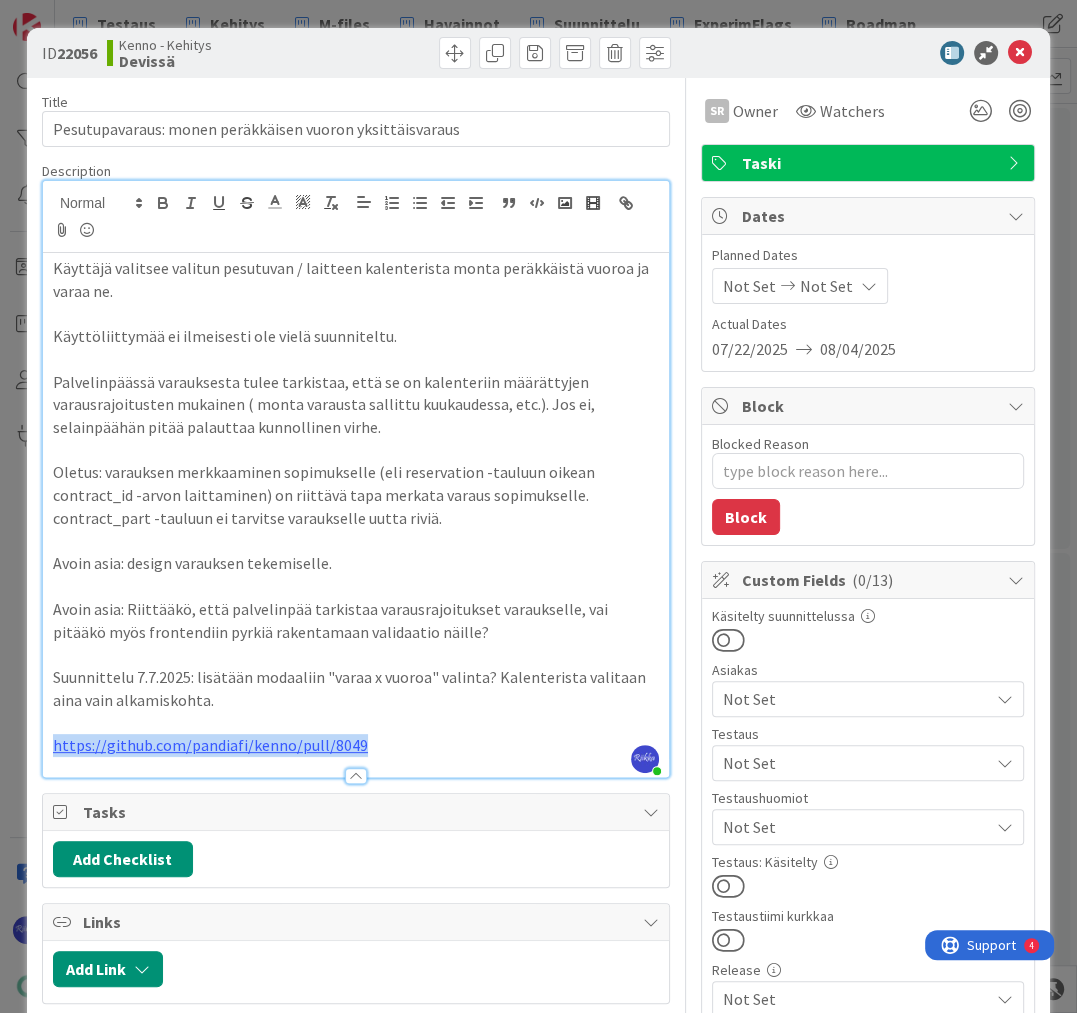 click on "Käyttäjä valitsee valitun pesutuvan / laitteen kalenterista monta peräkkäistä vuoroa ja varaa ne. Käyttöliittymää ei ilmeisesti ole vielä suunniteltu. Palvelinpäässä varauksesta tulee tarkistaa, että se on kalenteriin määrättyjen varausrajoitusten mukainen ( monta varausta sallittu kuukaudessa, etc.). Jos ei, selainpäähän pitää palauttaa kunnollinen virhe. Oletus: varauksen merkkaaminen sopimukselle (eli reservation -tauluun oikean contract_id -arvon laittaminen) on riittävä tapa merkata varaus sopimukselle. contract_part -tauluun ei tarvitse varaukselle uutta riviä. Avoin asia: design varauksen tekemiselle. Avoin asia: Riittääkö, että palvelinpää tarkistaa varausrajoitukset varaukselle, vai pitääkö myös frontendiin pyrkiä rakentamaan validaatio näille? Suunnittelu 7.7.2025: lisätään modaaliin "varaa x vuoroa" valinta? Kalenterista valitaan aina vain alkamiskohta. https://github.com/pandiafi/kenno/pull/8049" at bounding box center (356, 515) 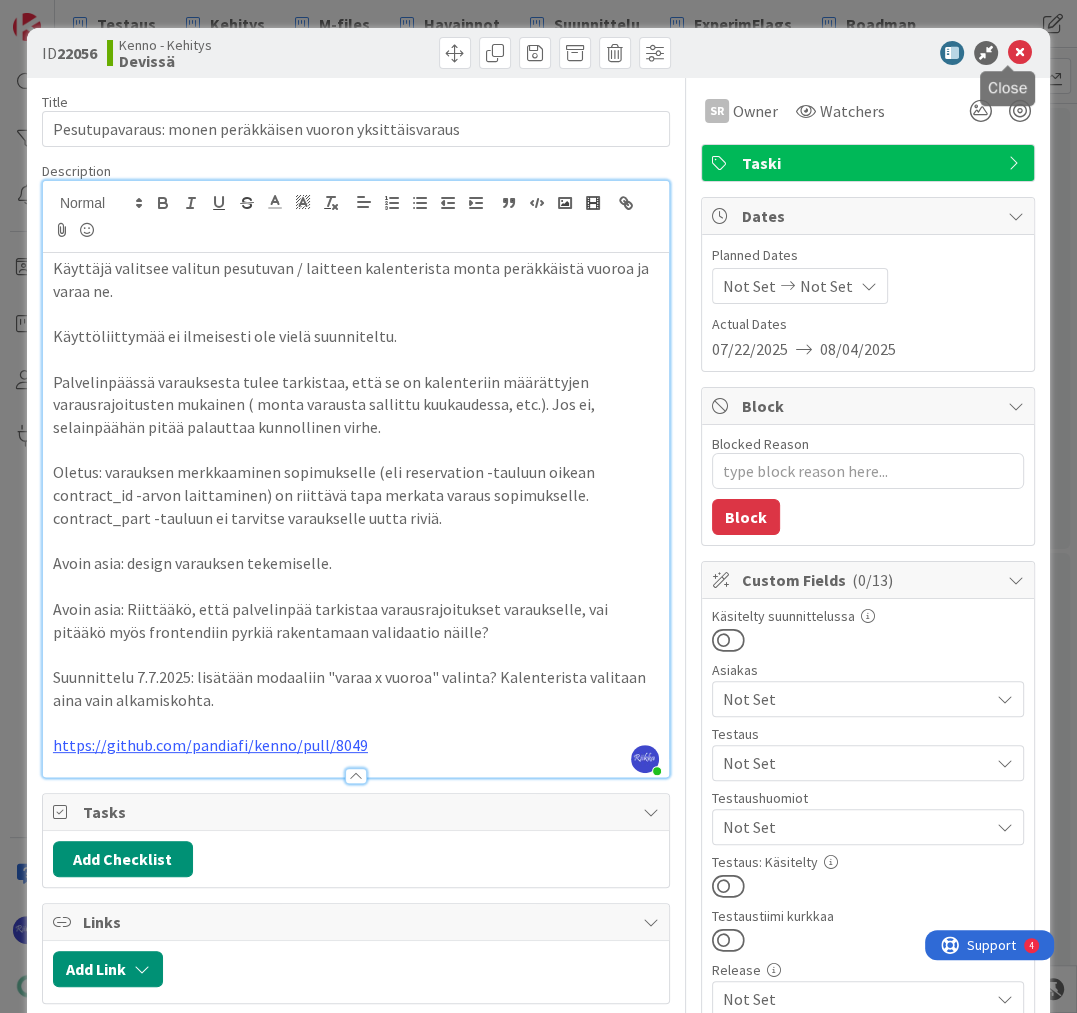 click at bounding box center [1020, 53] 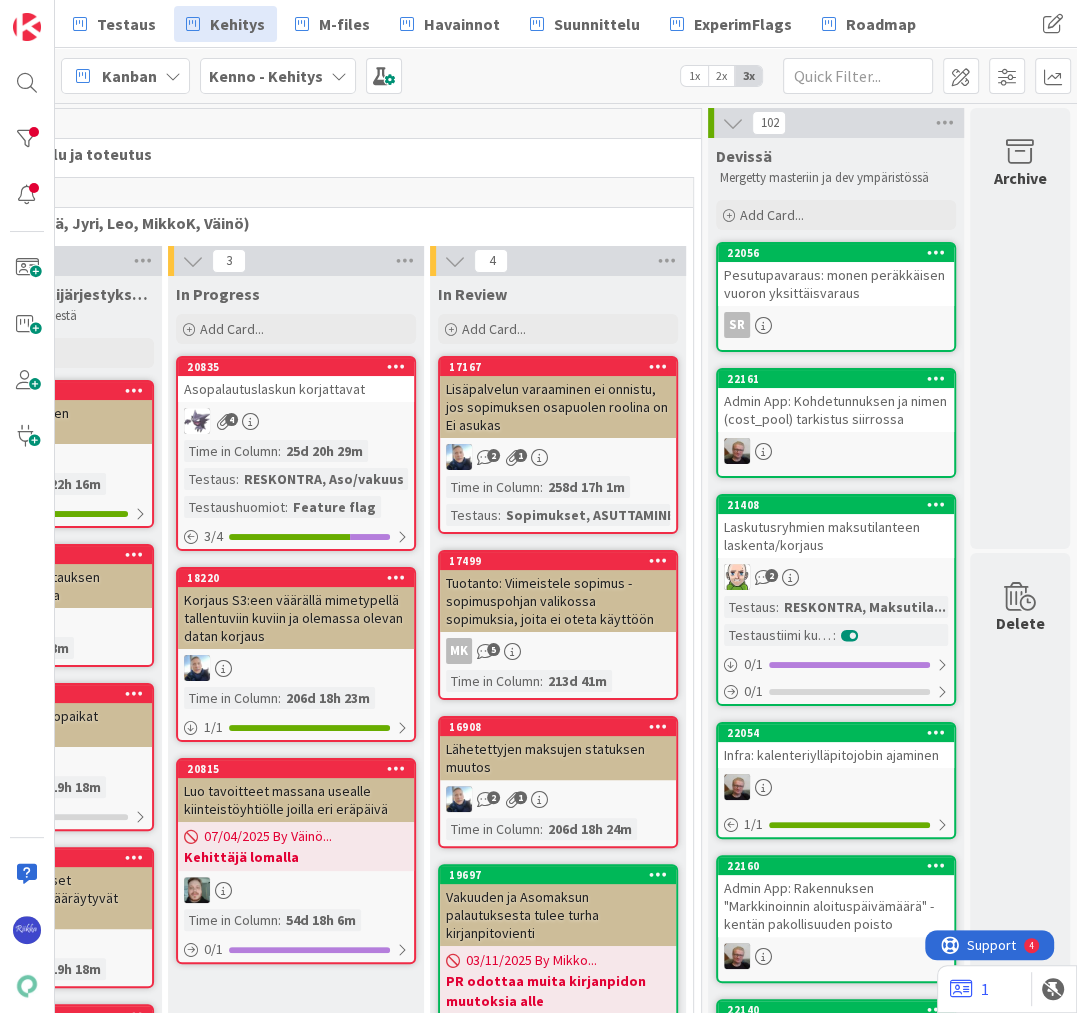 scroll, scrollTop: 0, scrollLeft: 0, axis: both 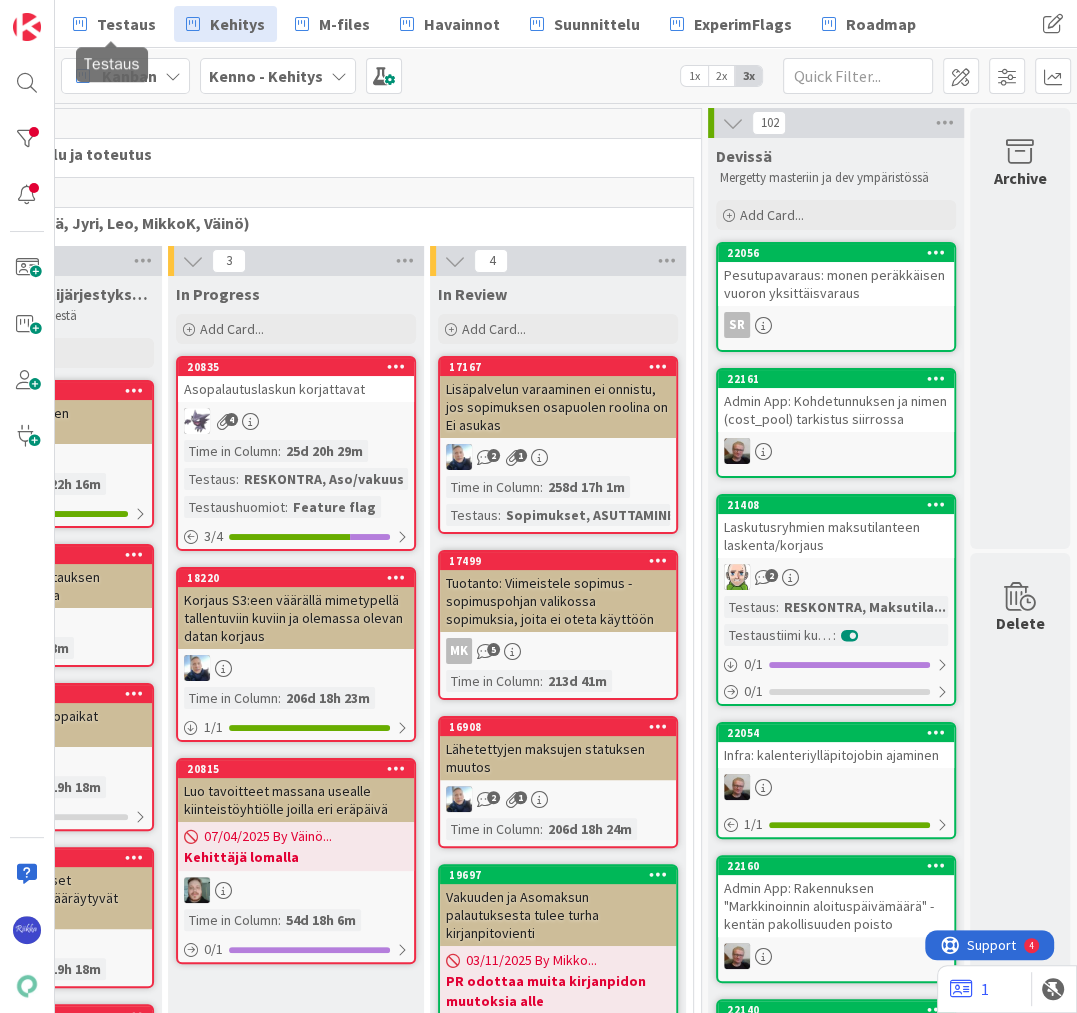 click on "Testaus" at bounding box center (126, 24) 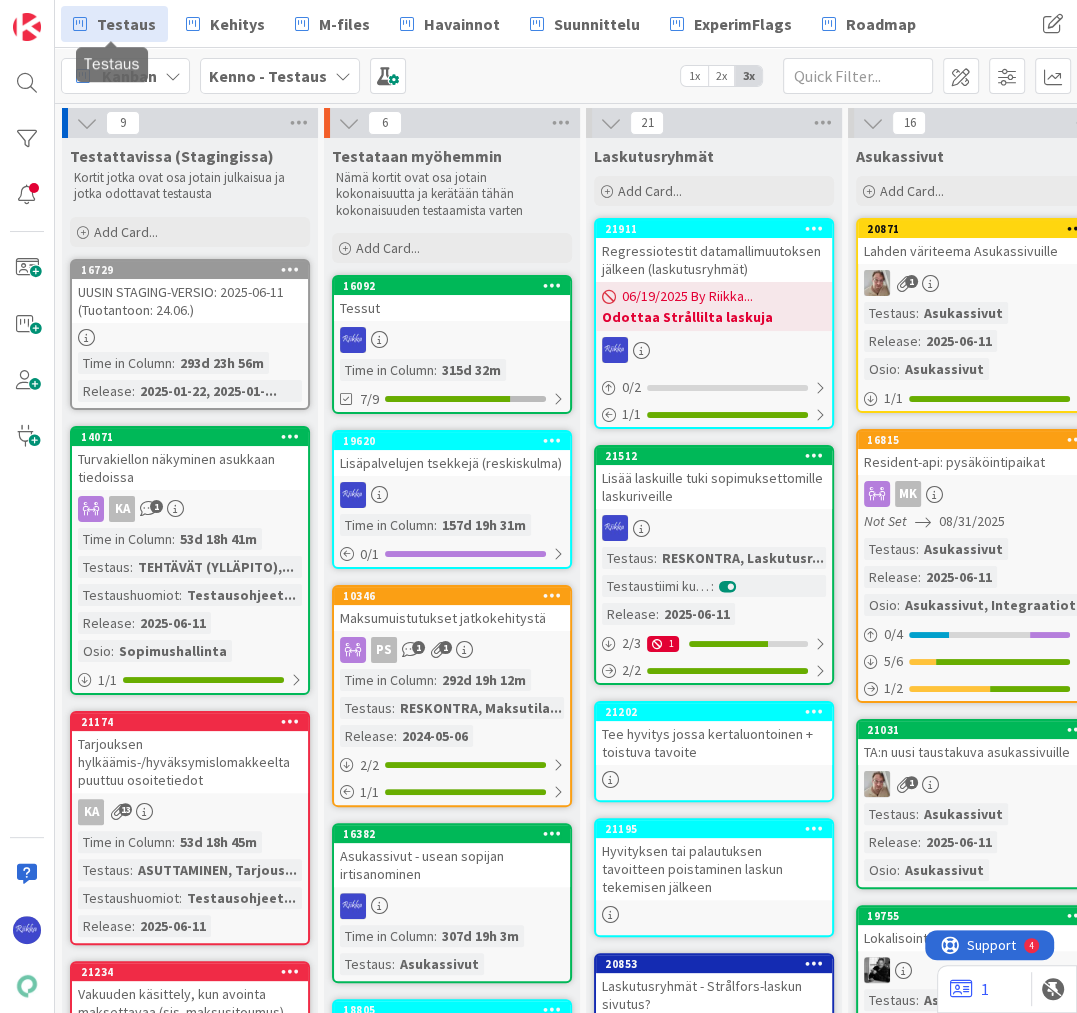 scroll, scrollTop: 0, scrollLeft: 0, axis: both 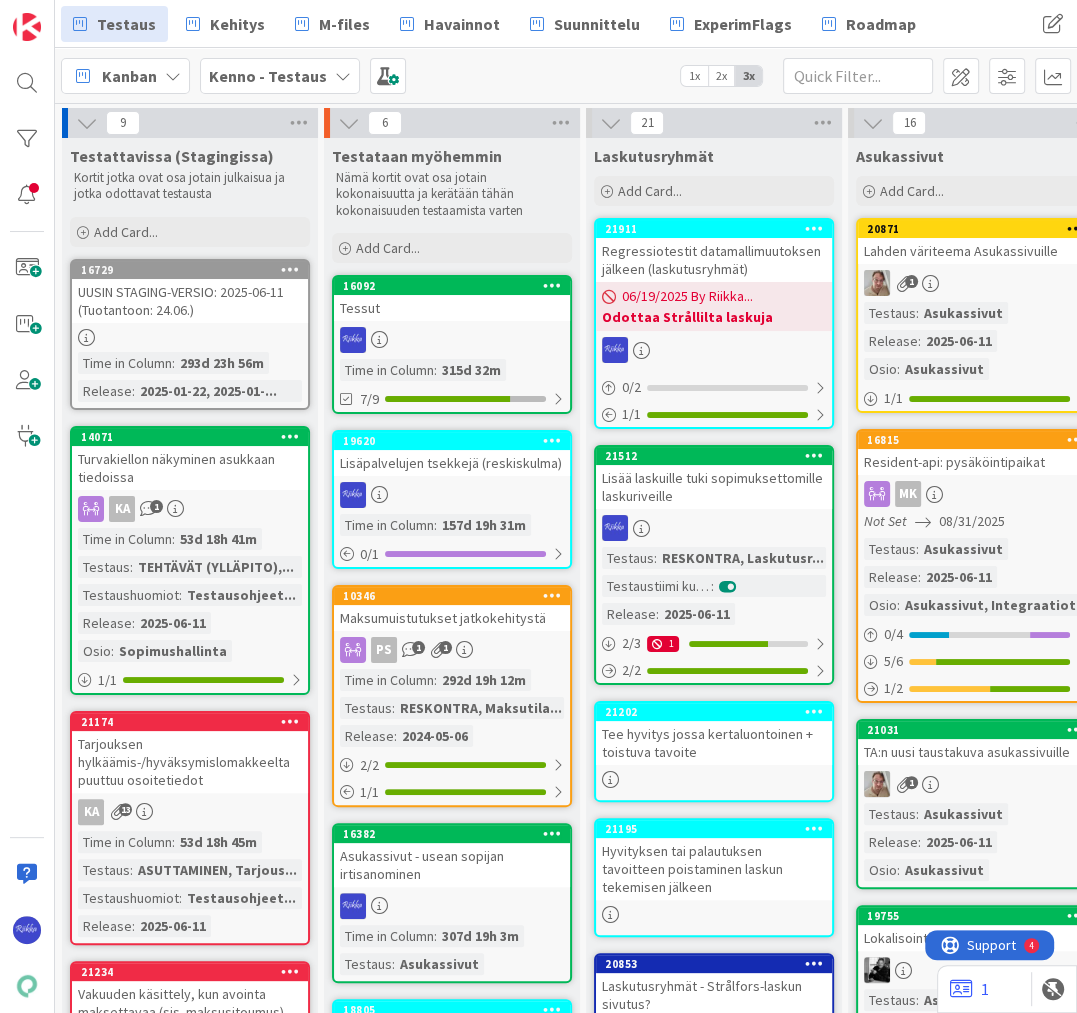 click on "Add Card..." at bounding box center (126, 232) 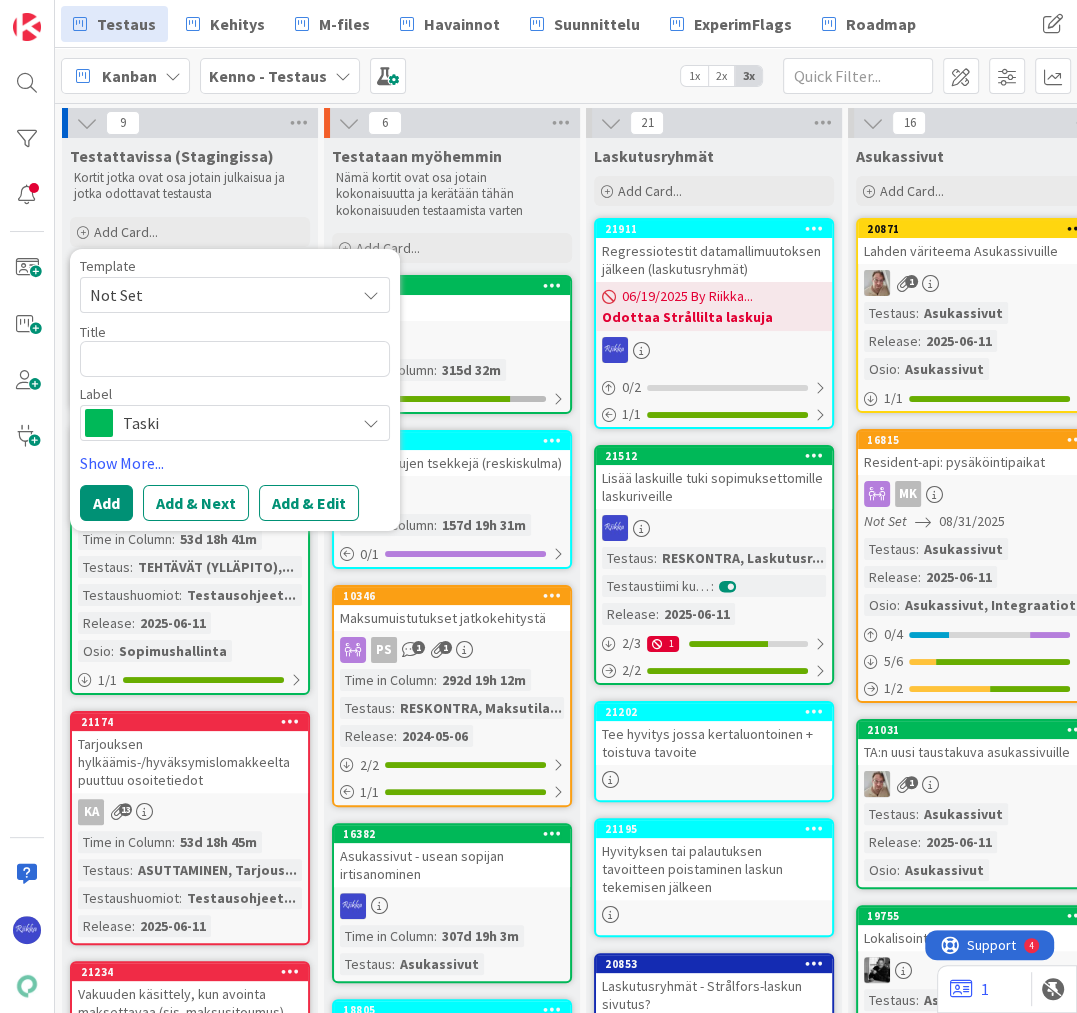 click on "Not Set" at bounding box center (215, 295) 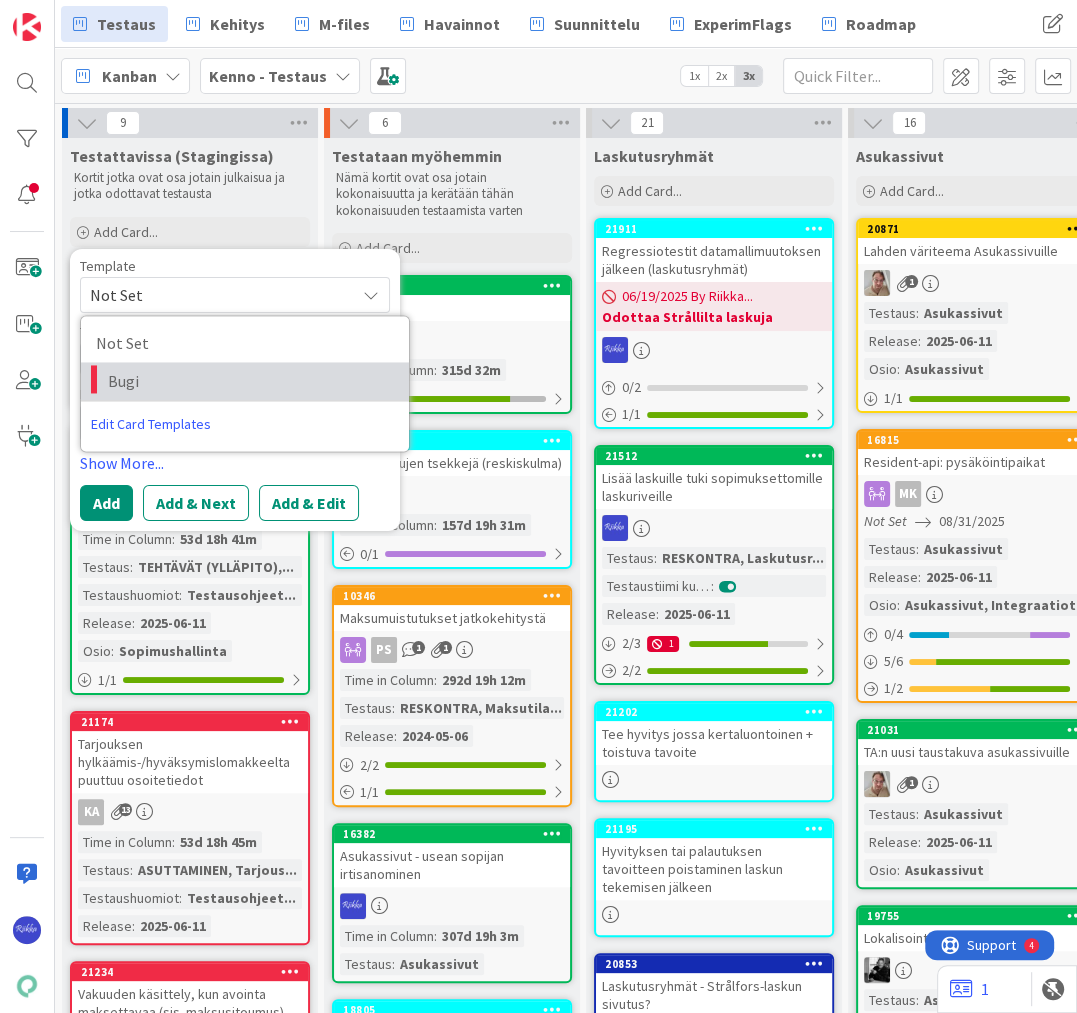 click on "Bugi" at bounding box center (251, 381) 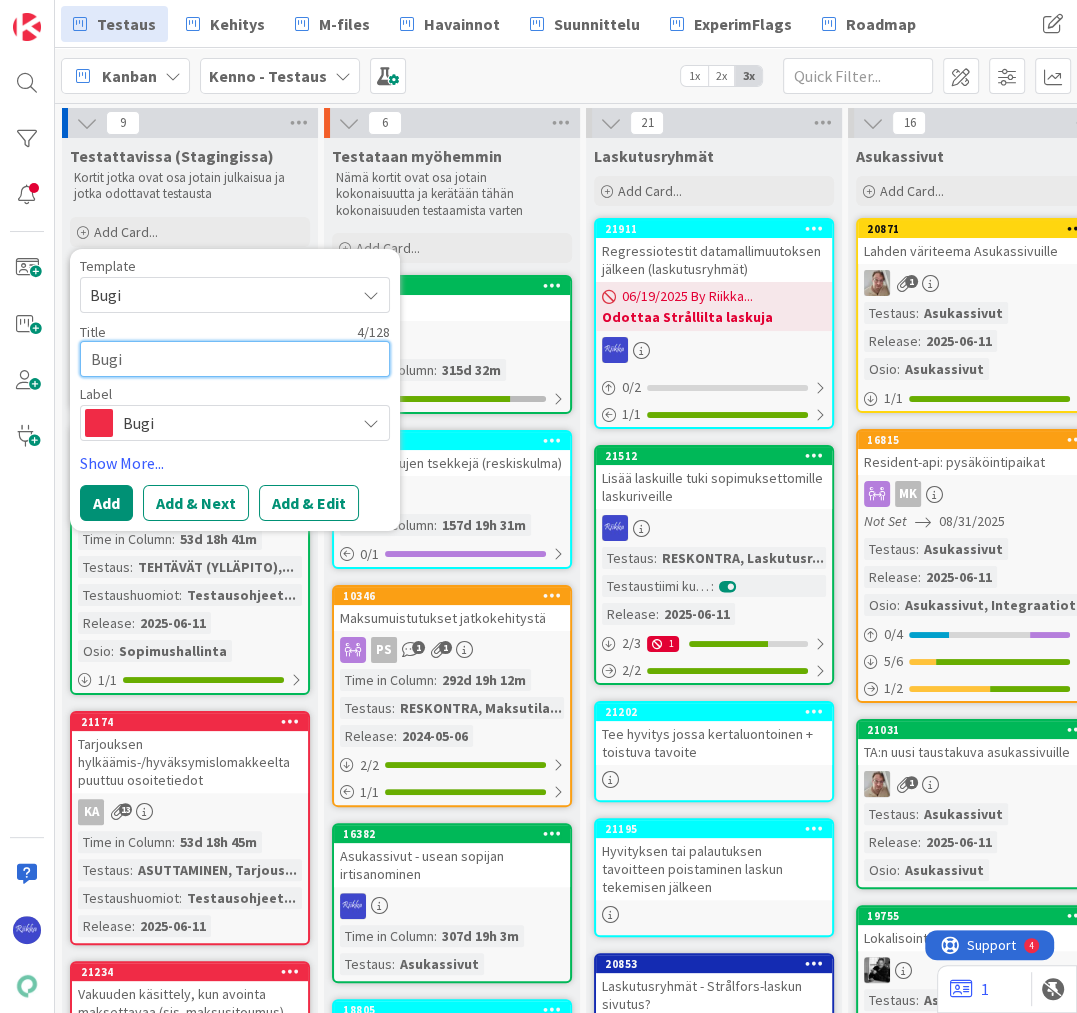 drag, startPoint x: 169, startPoint y: 360, endPoint x: 116, endPoint y: 360, distance: 53 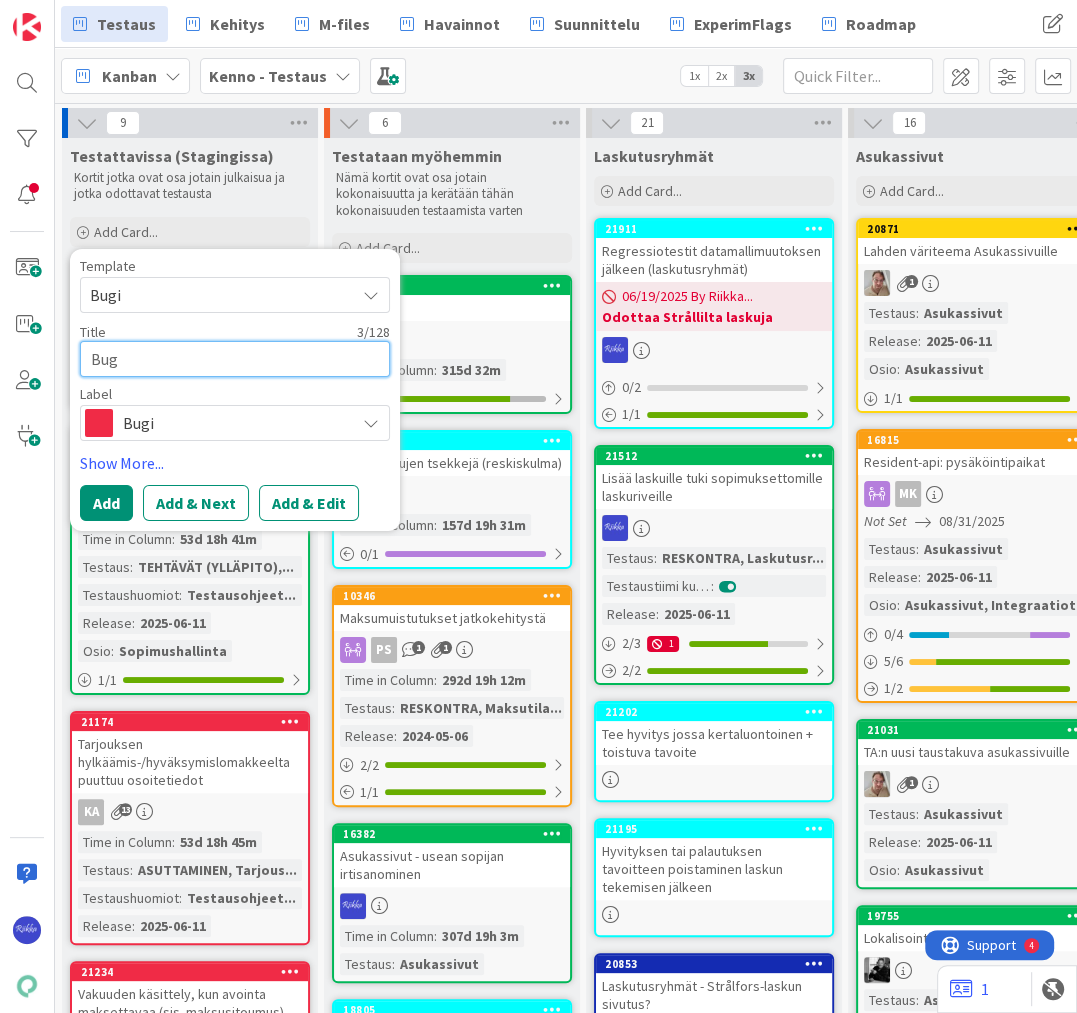 type on "x" 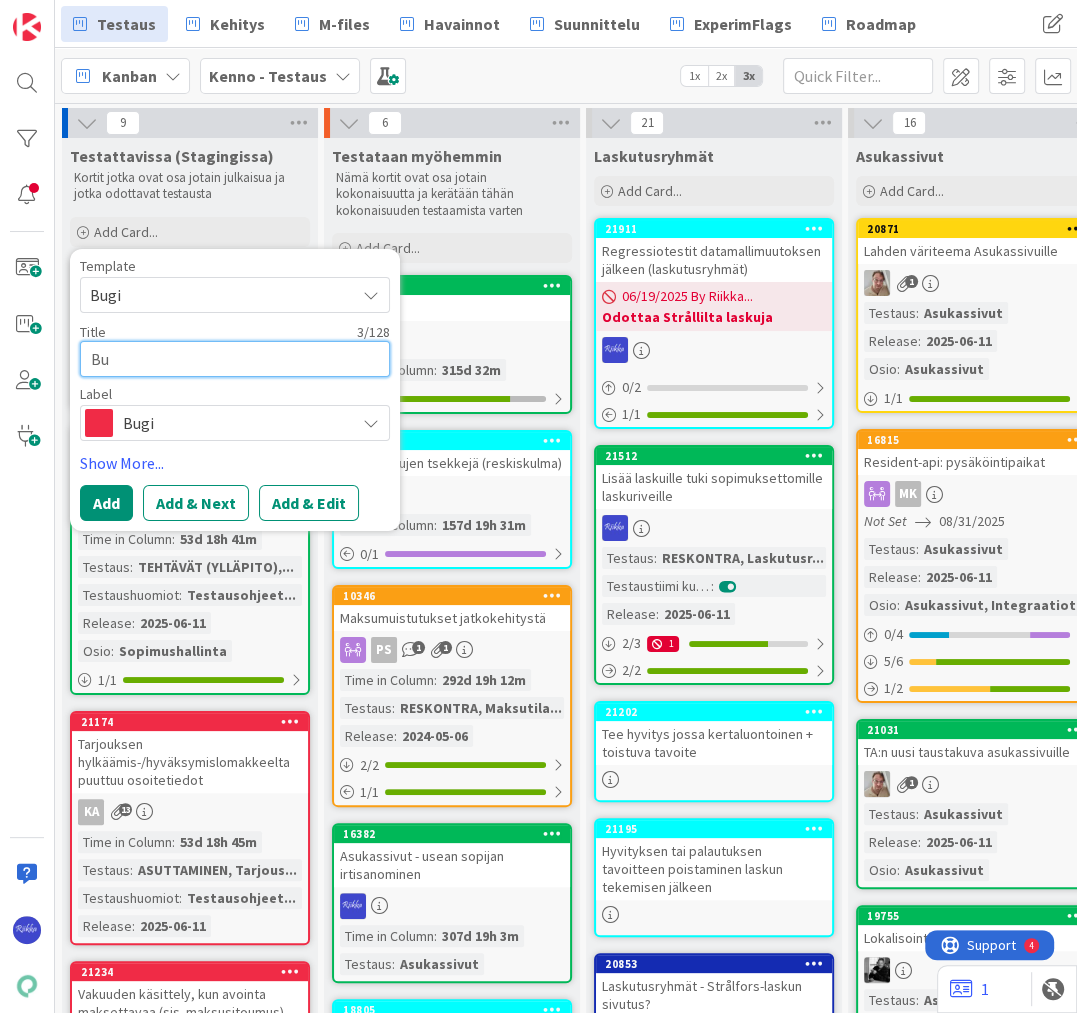 type on "B" 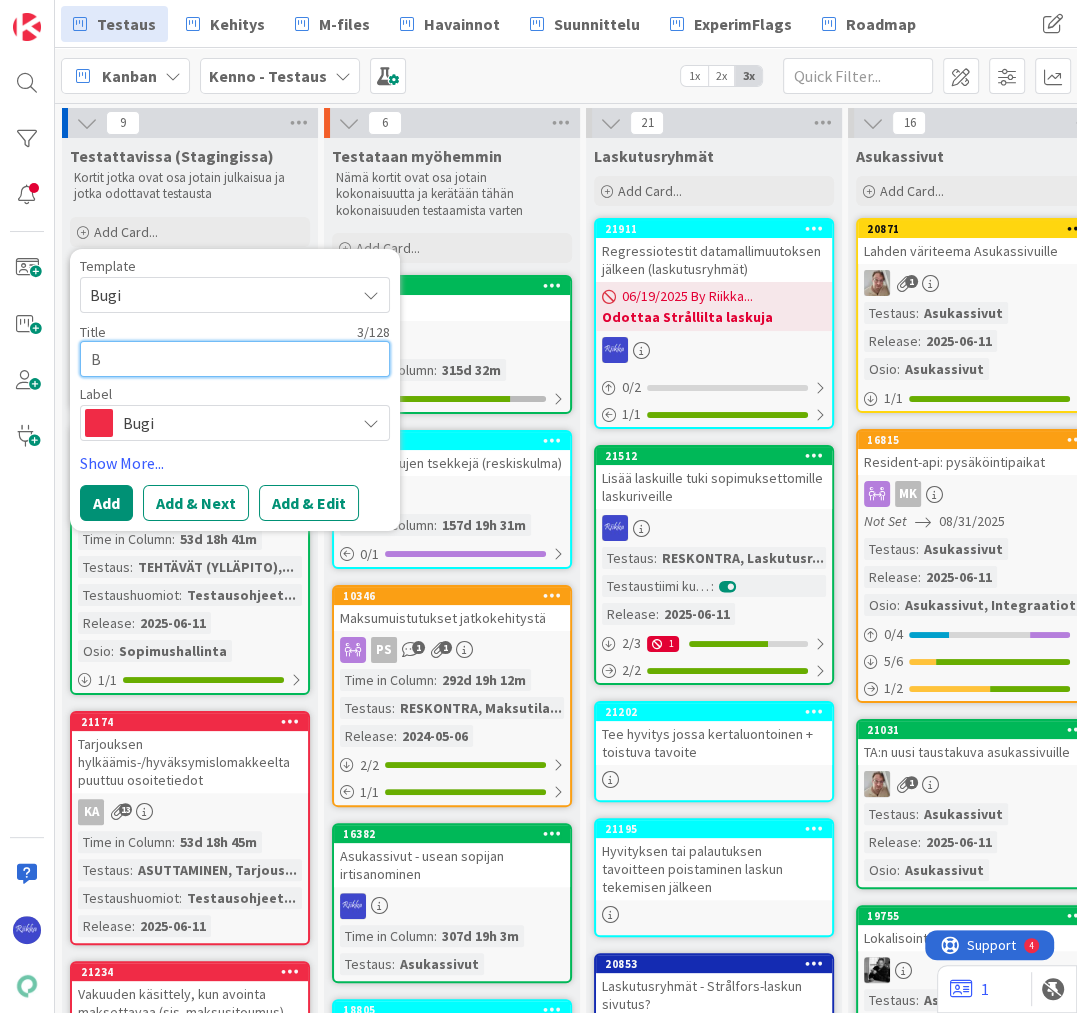 type 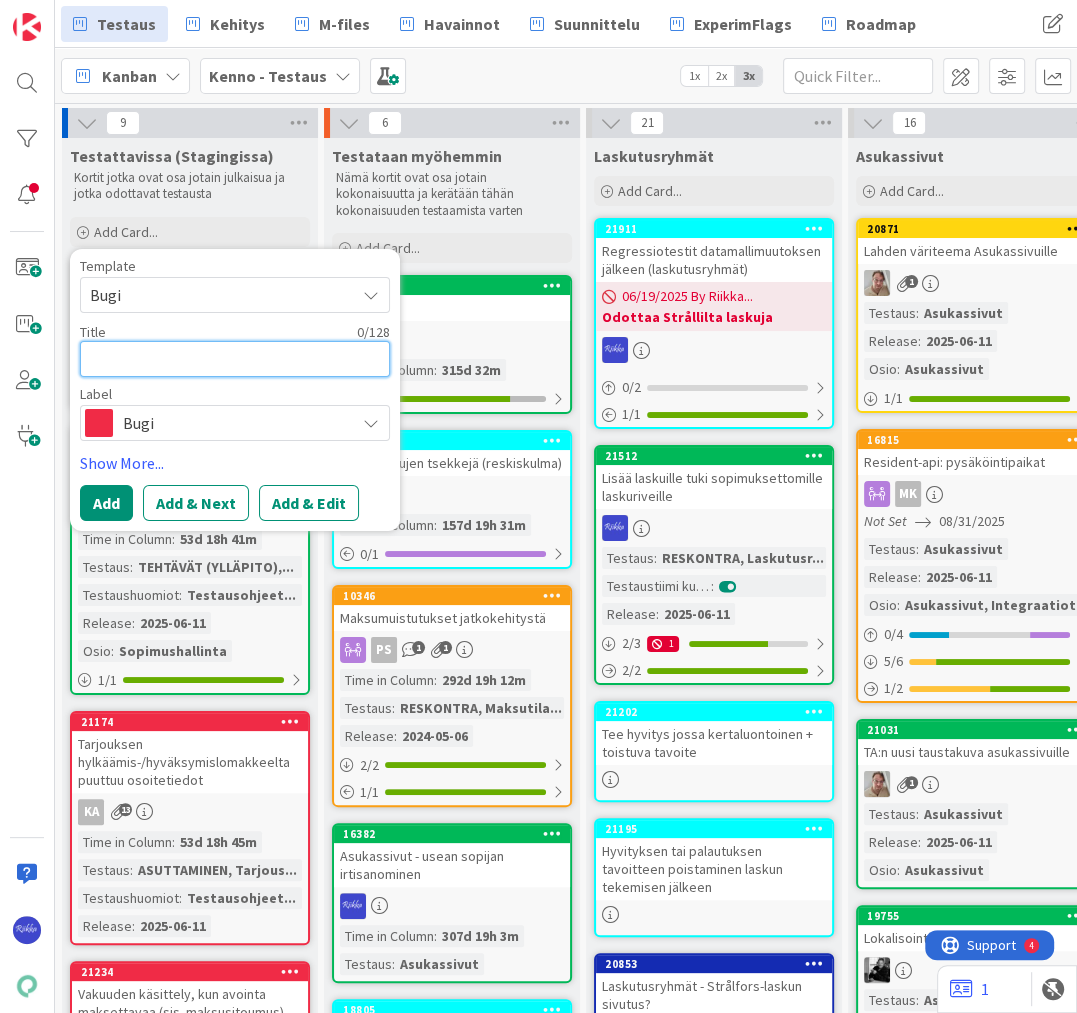 type on "x" 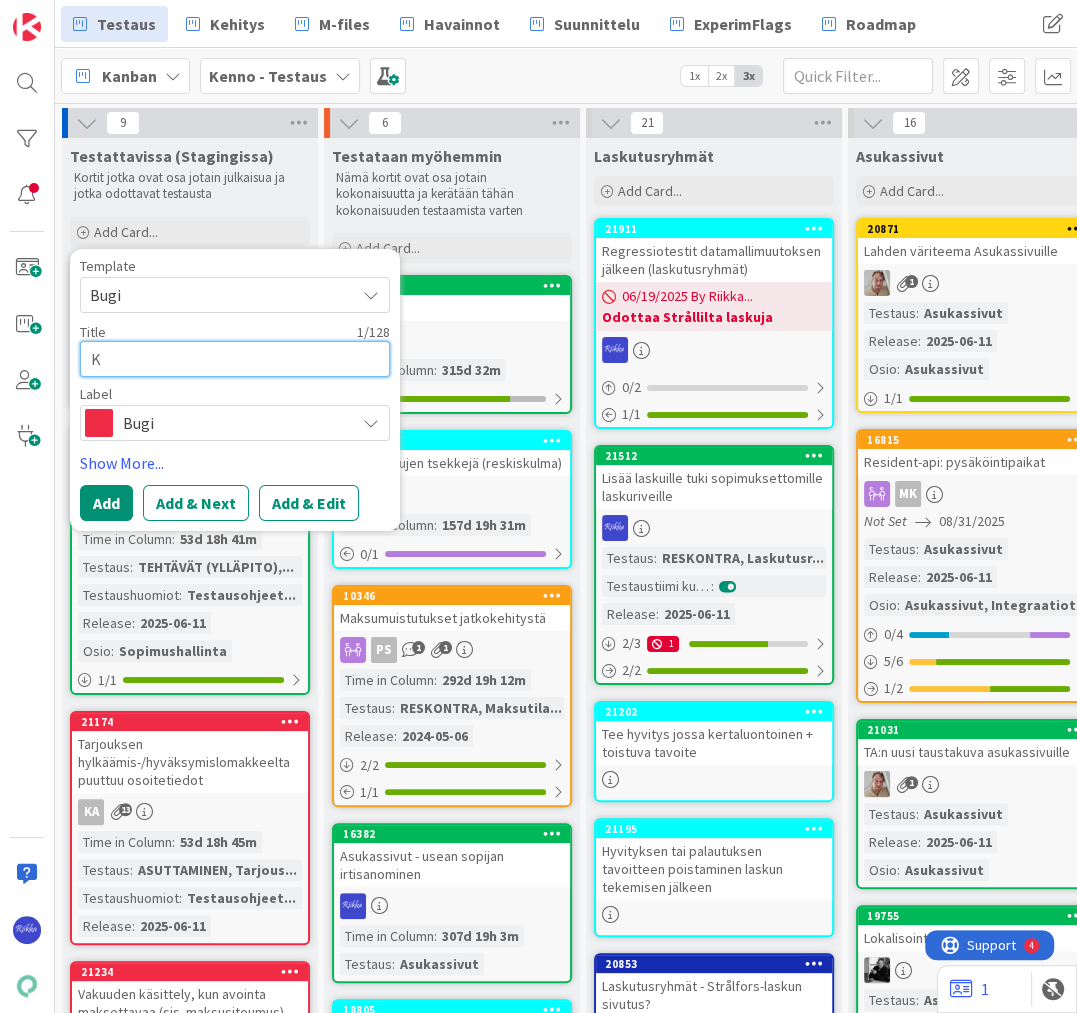 type on "x" 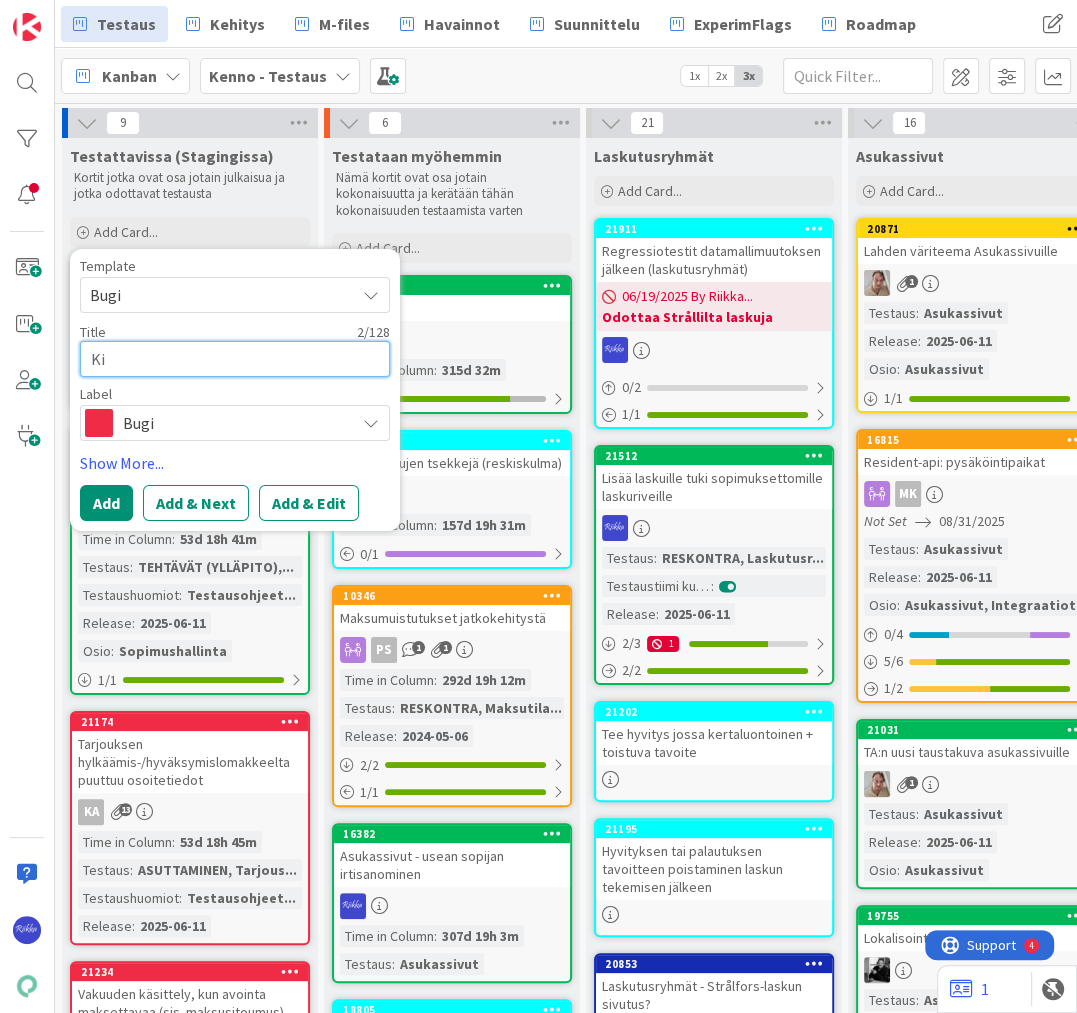 type on "x" 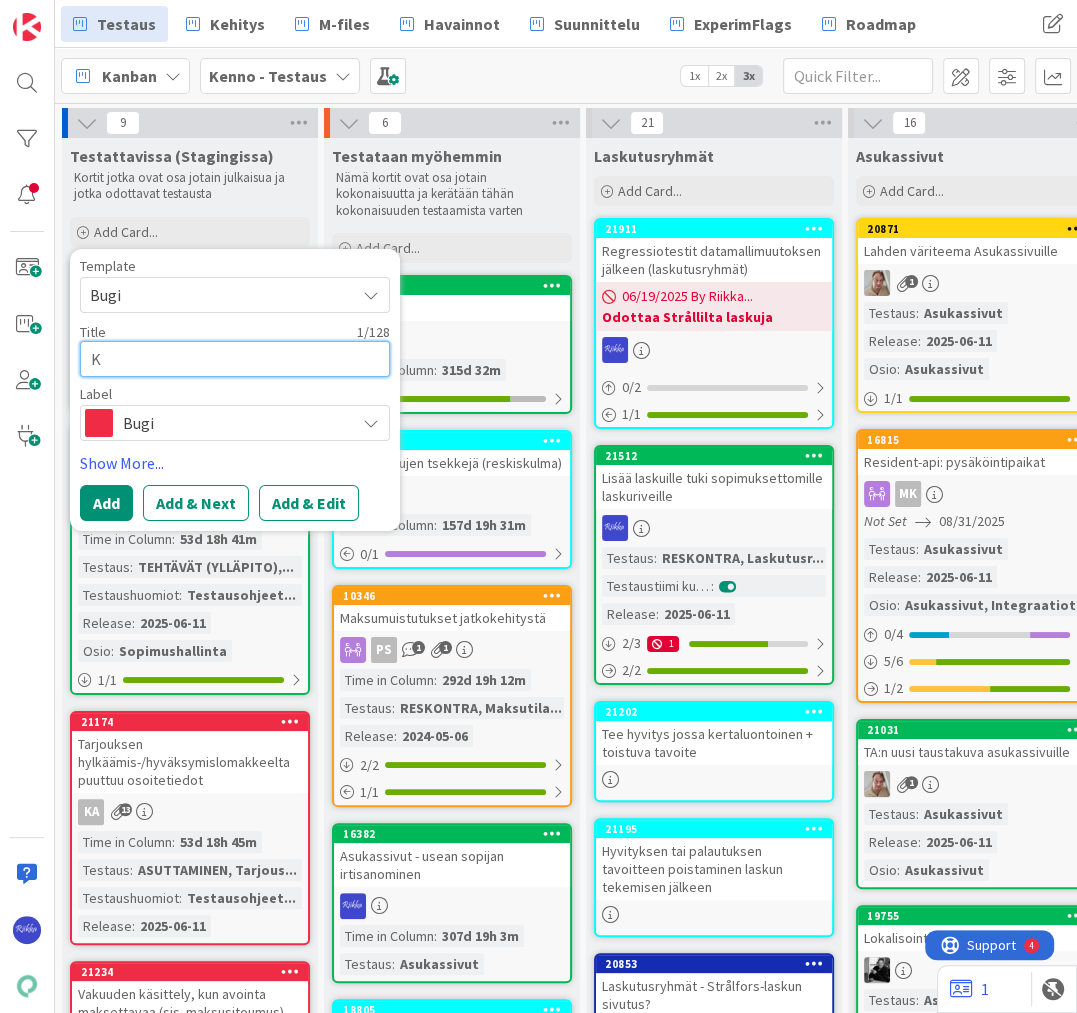 type 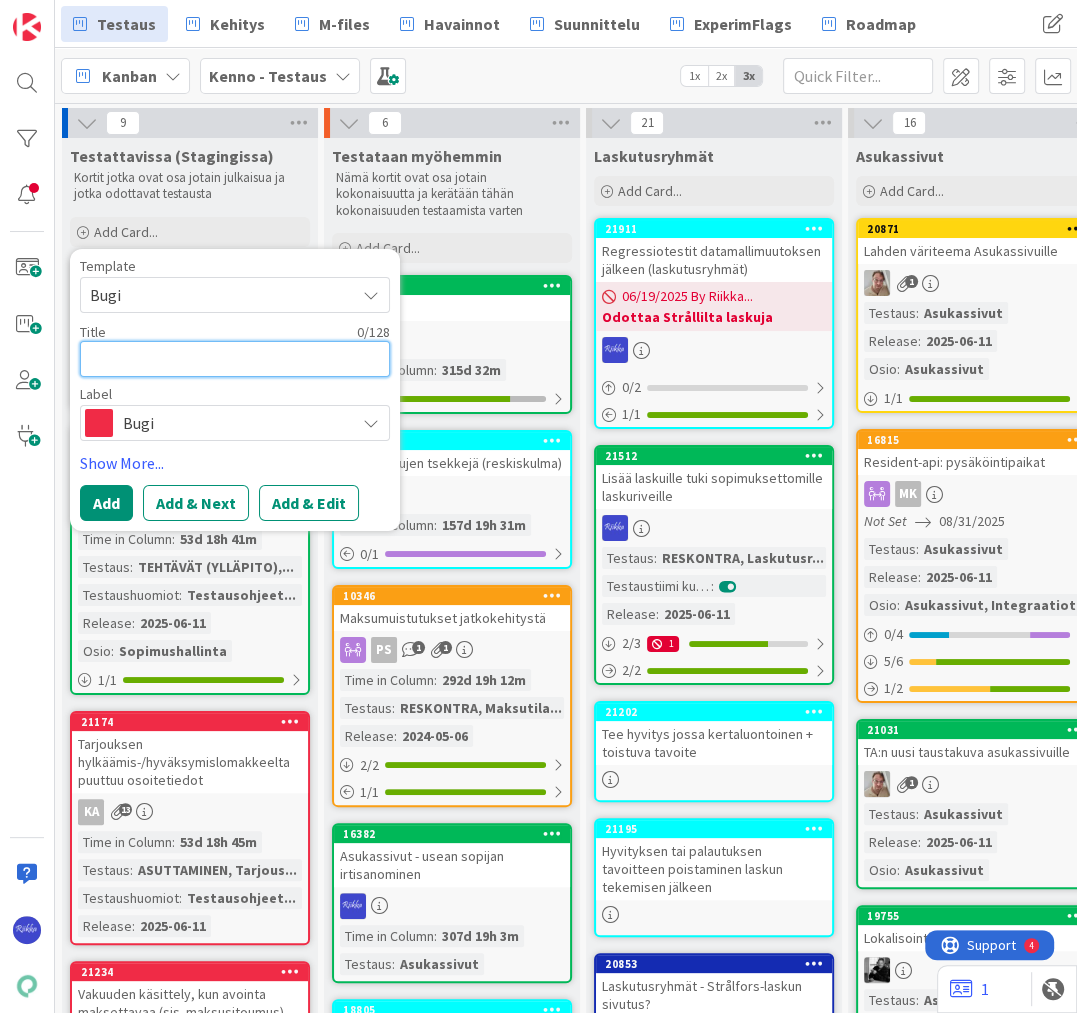 type on "x" 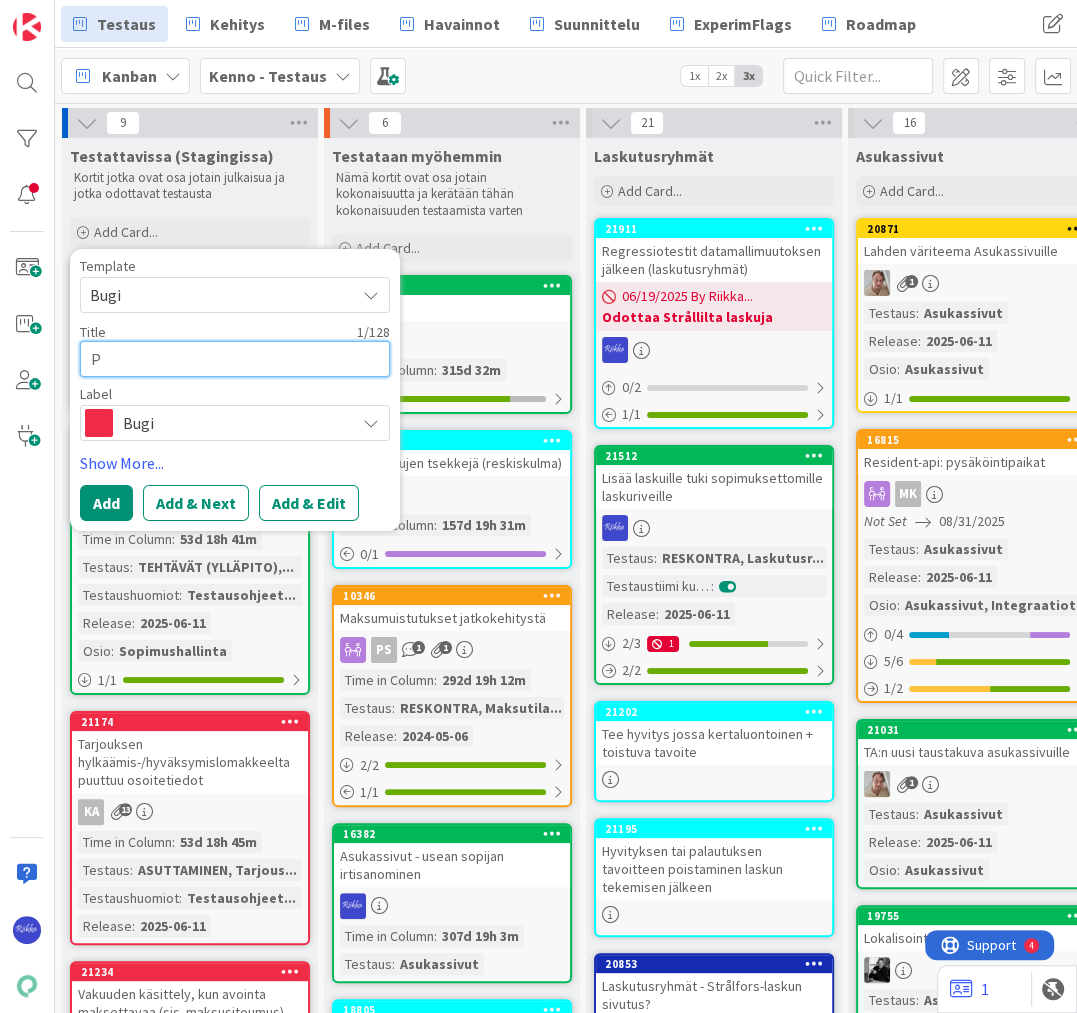 type on "x" 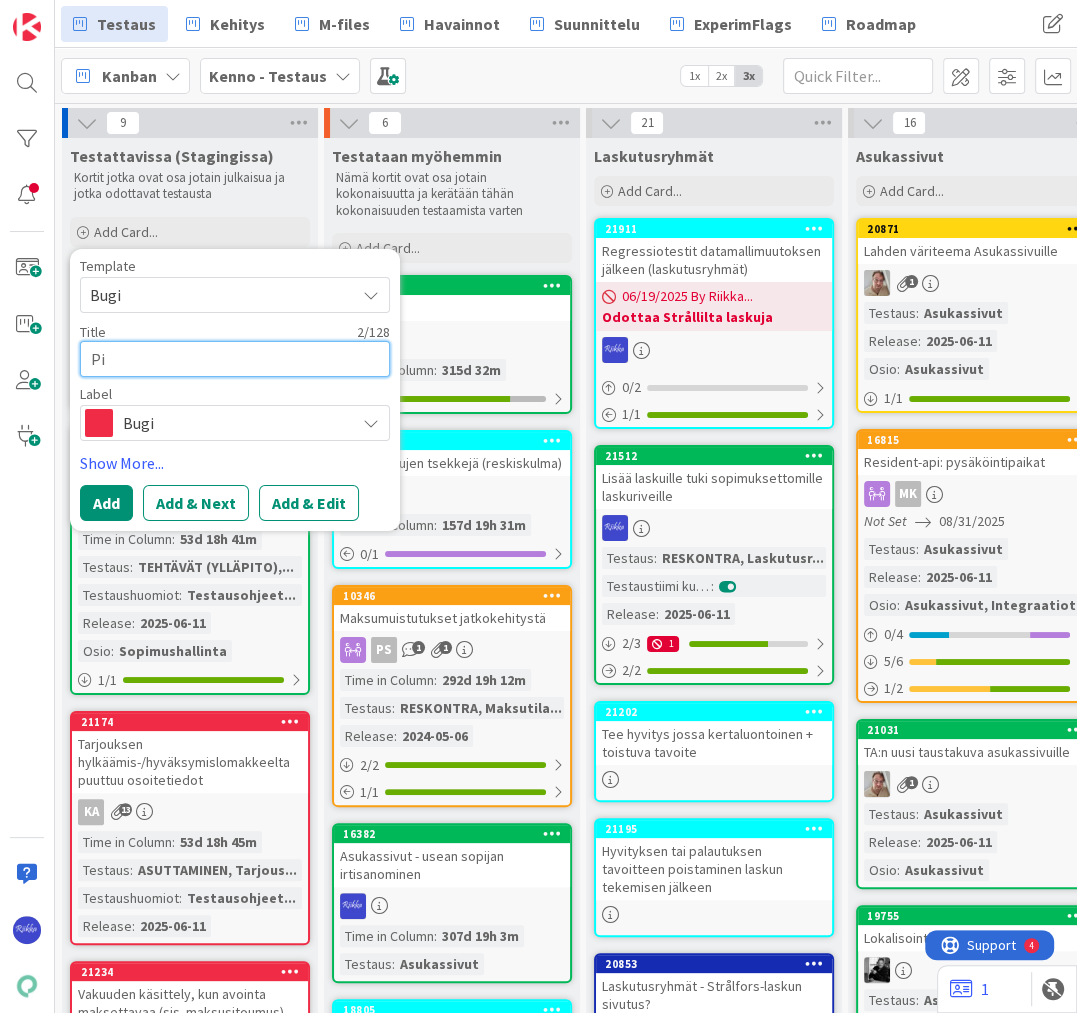 type on "x" 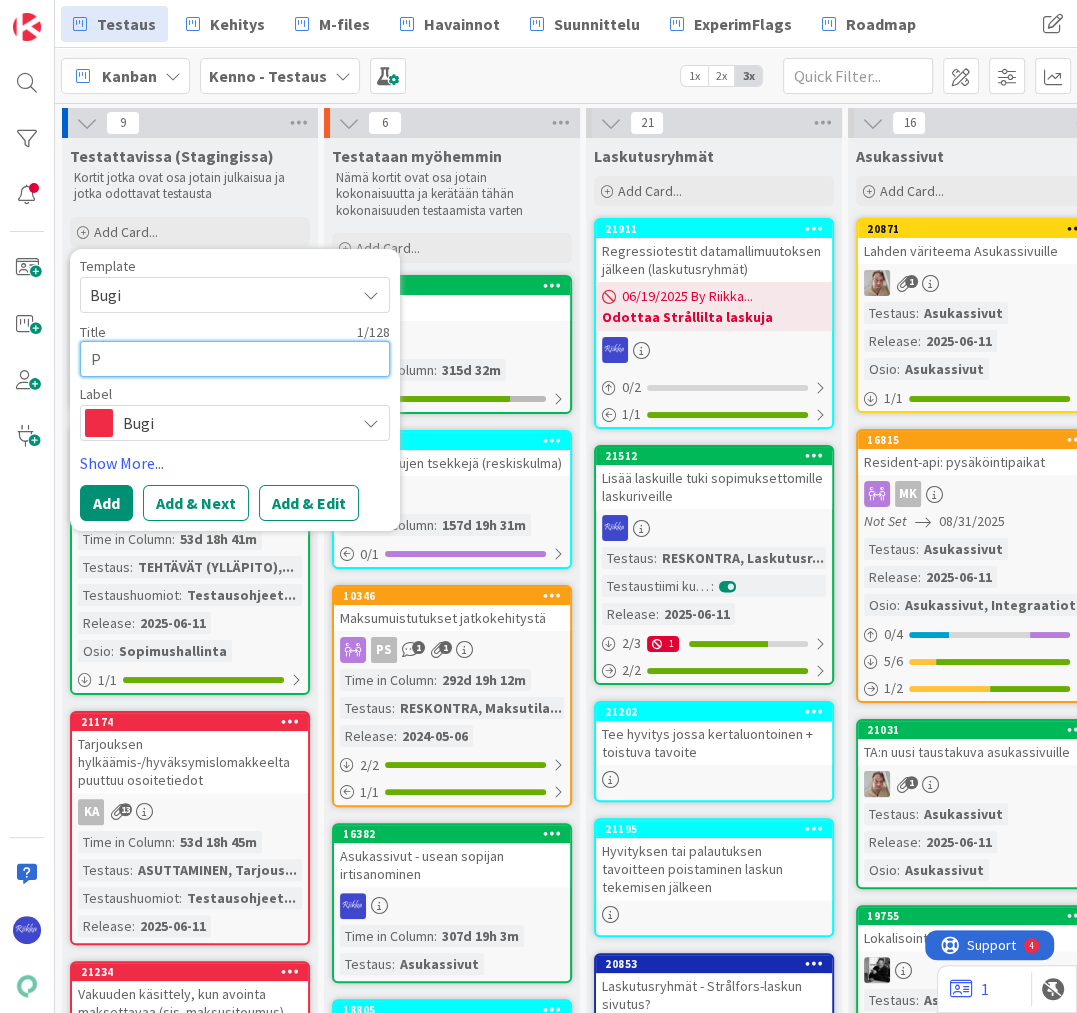 type 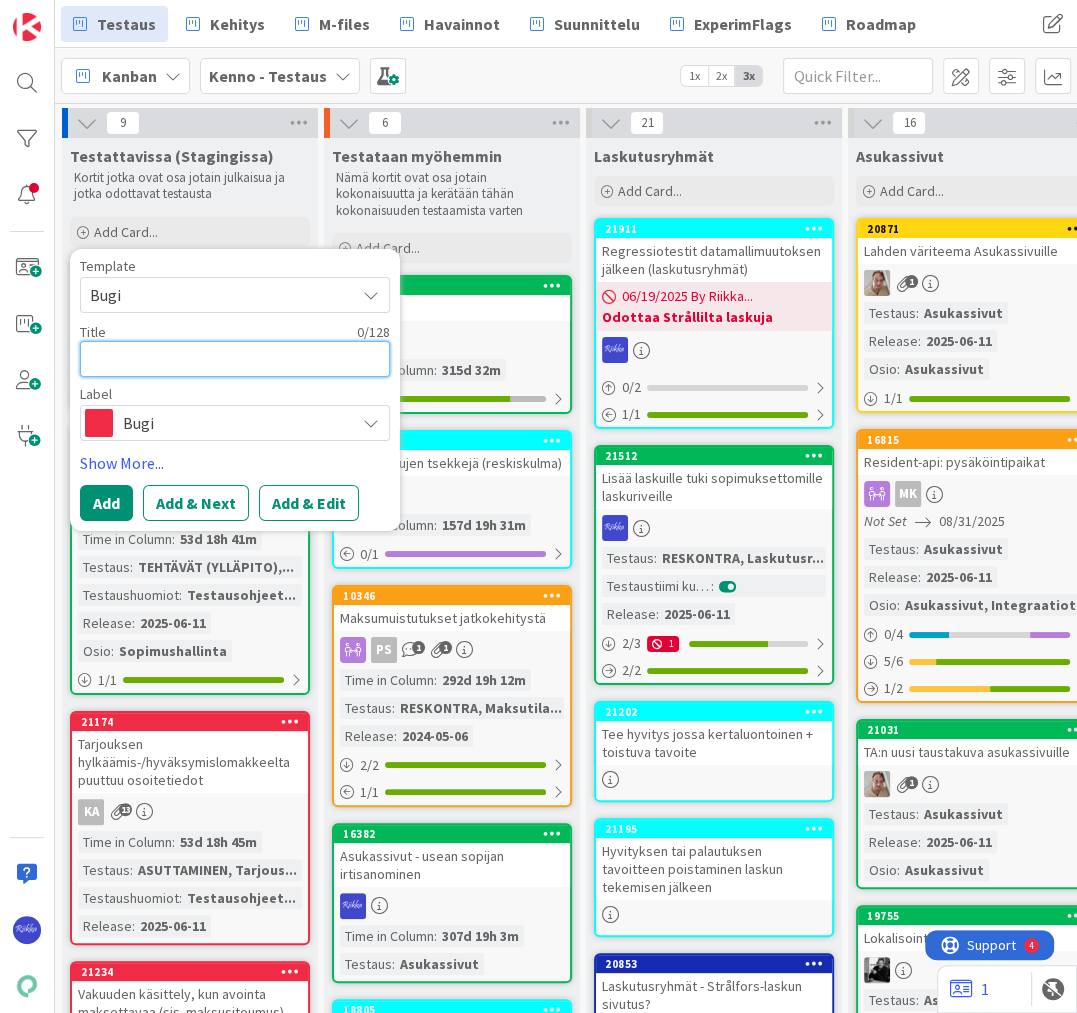 type on "x" 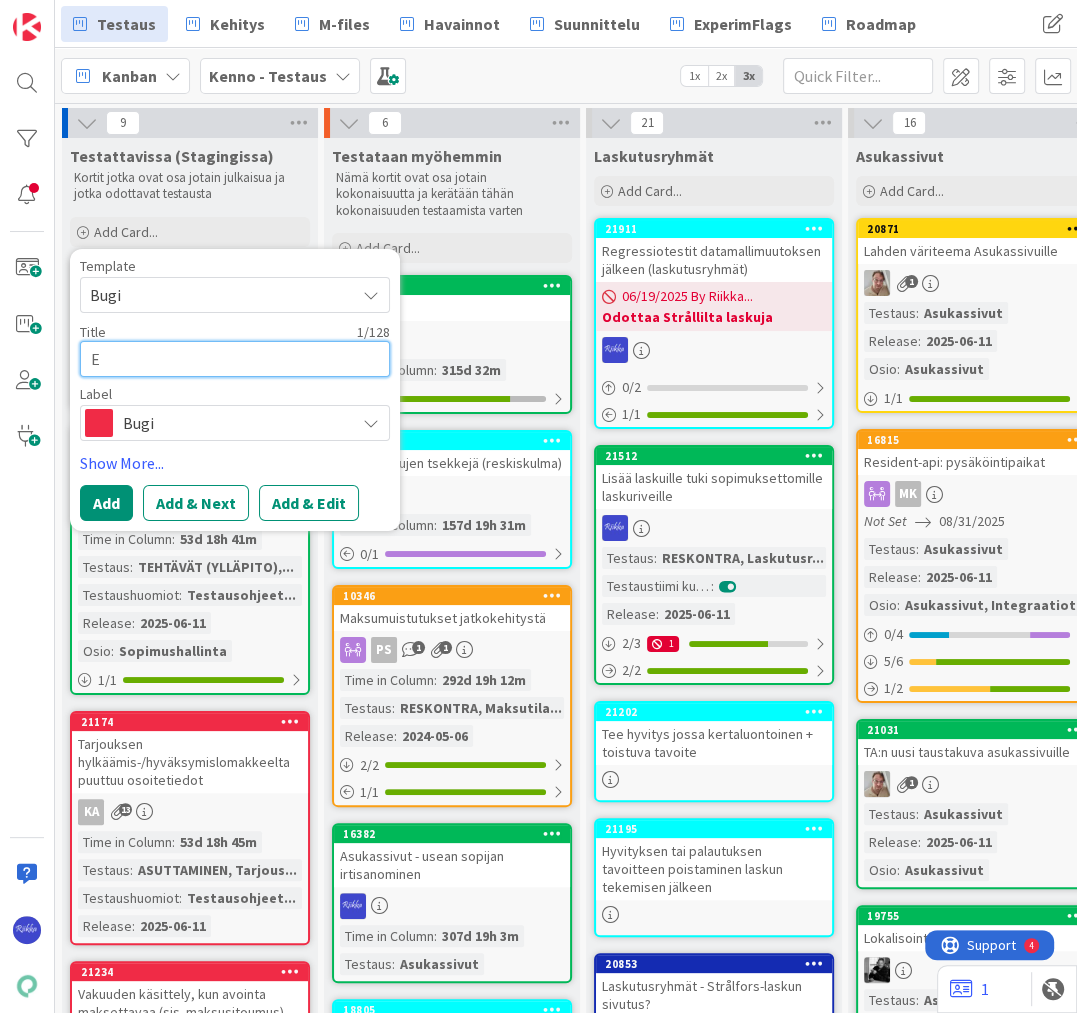 type on "x" 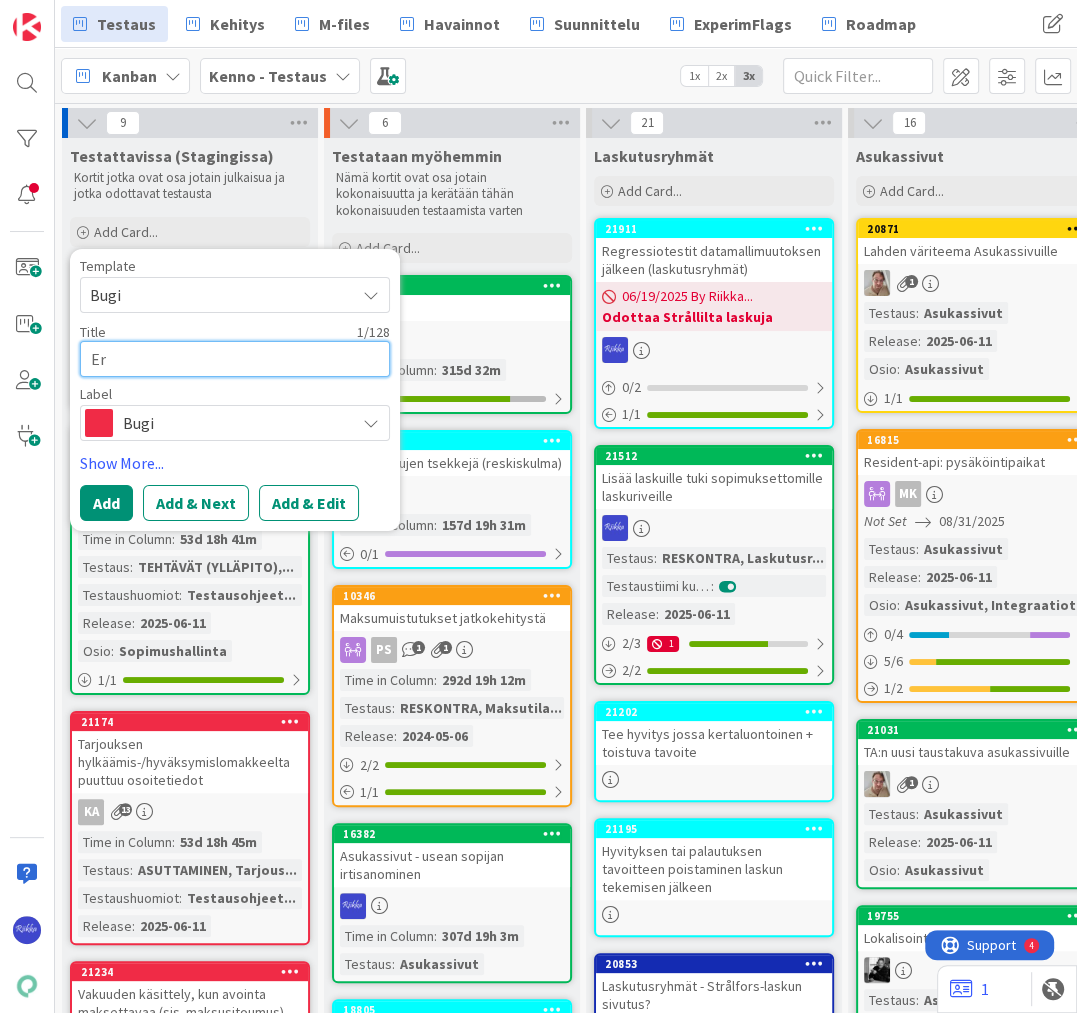 type on "x" 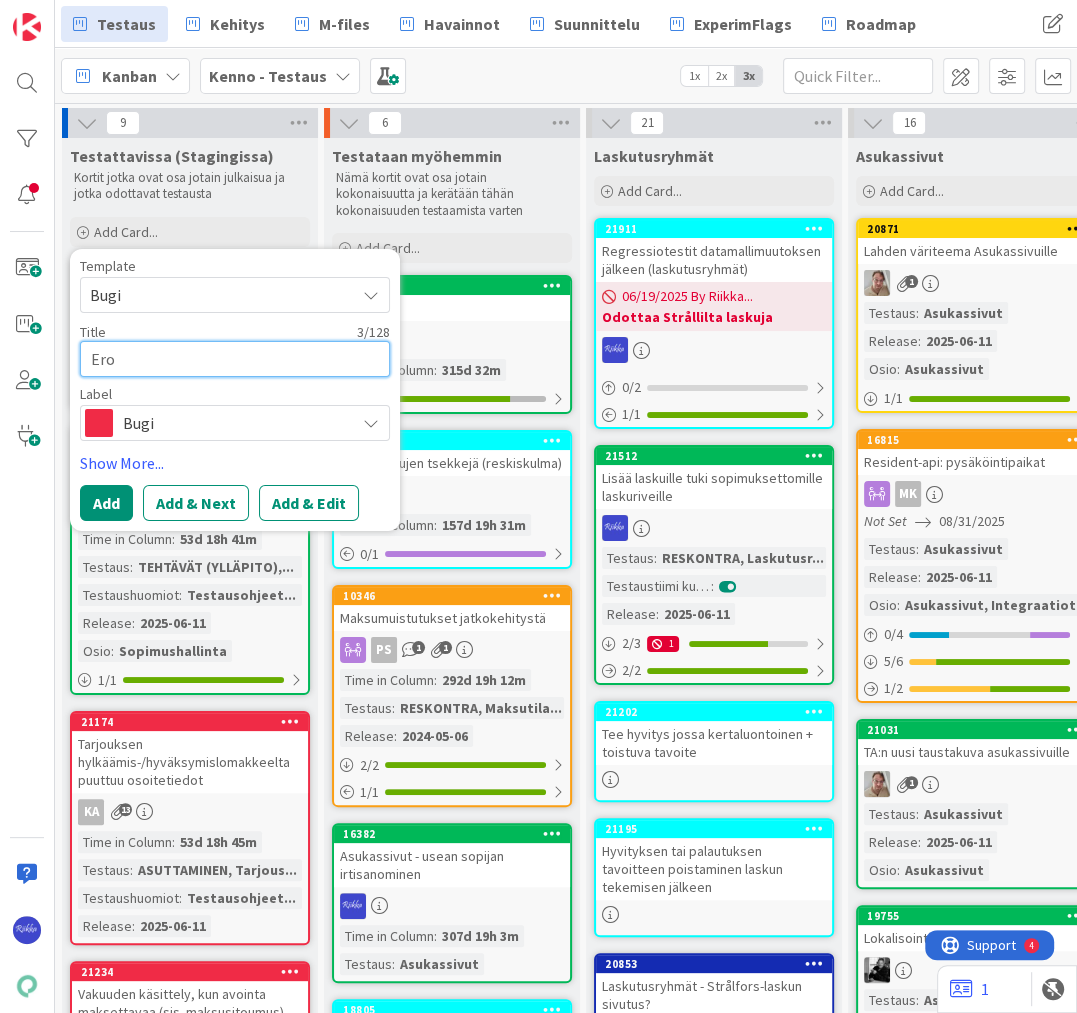 type on "x" 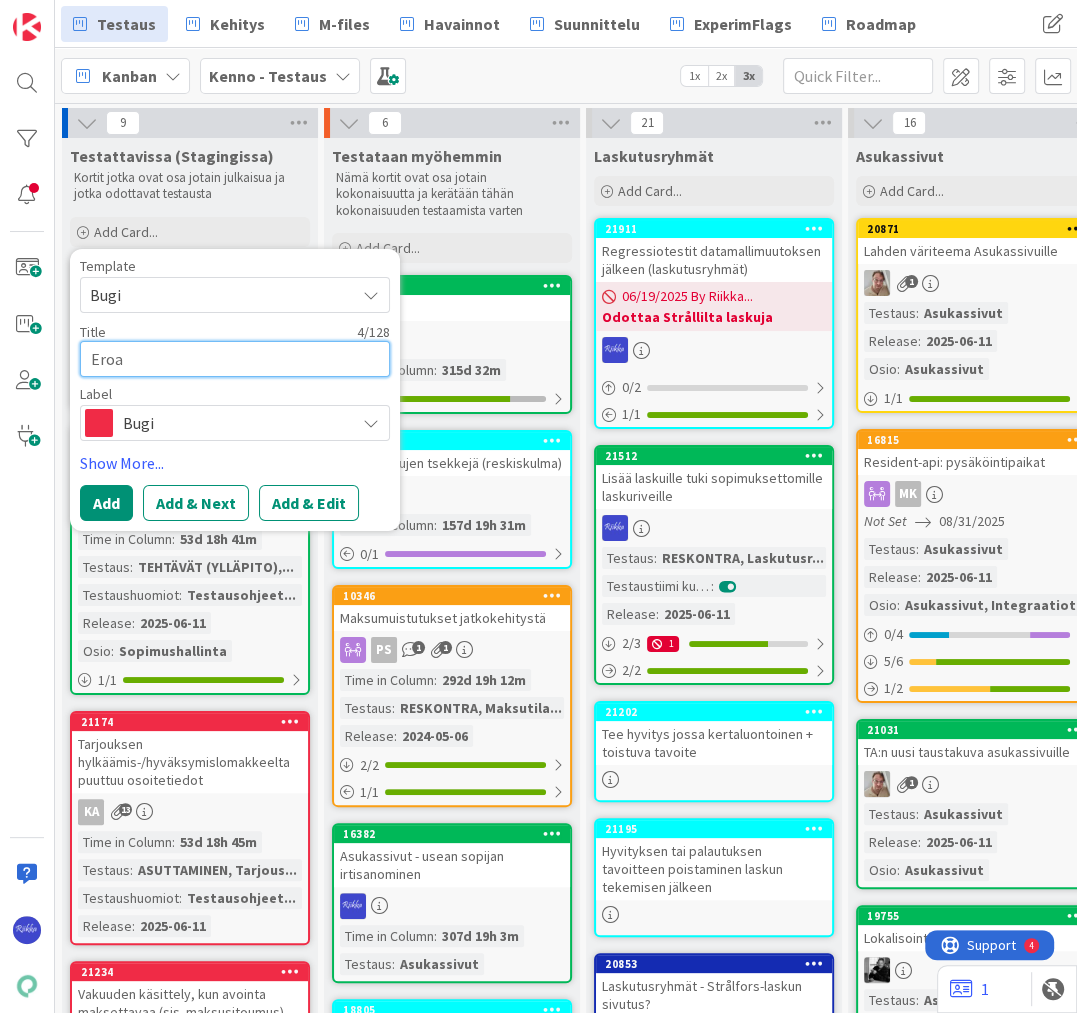 type on "x" 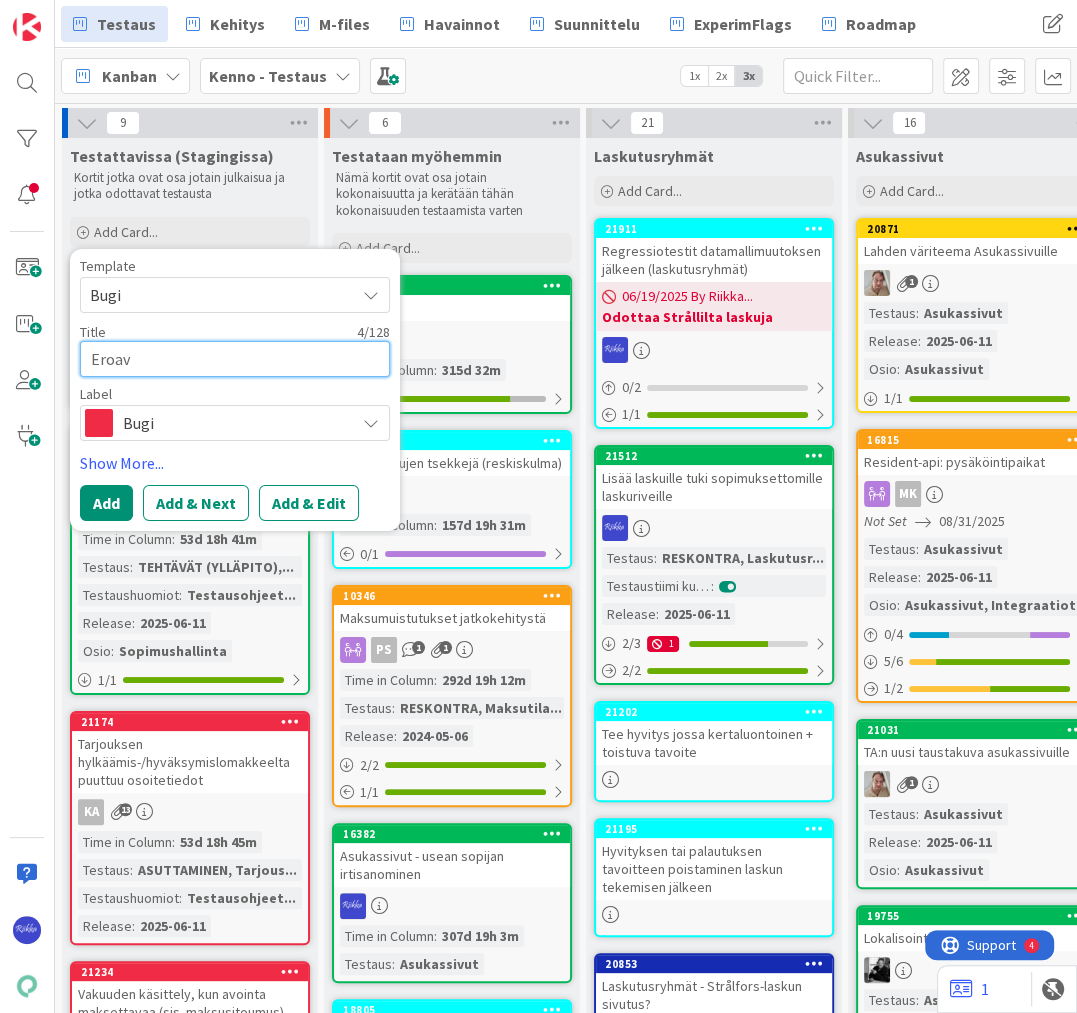 type on "x" 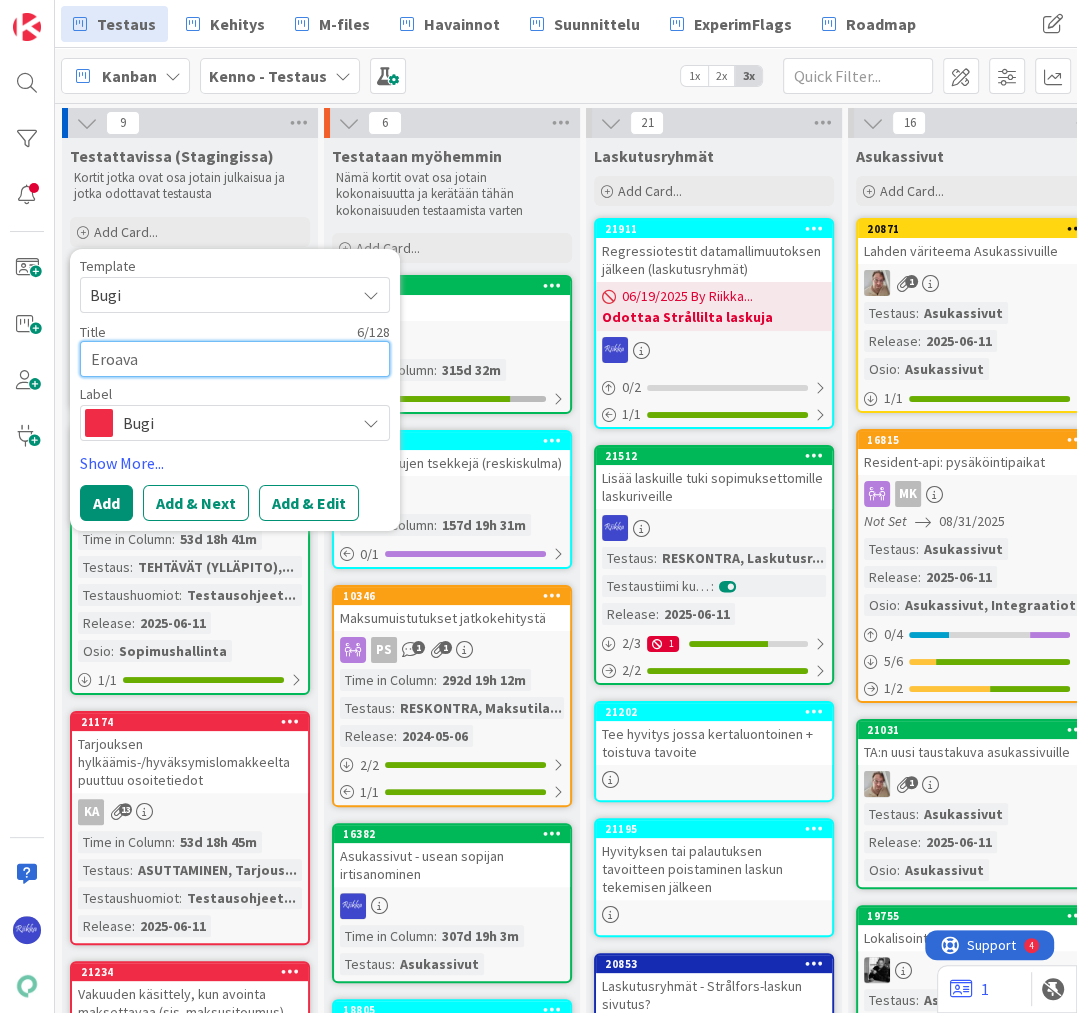 type on "x" 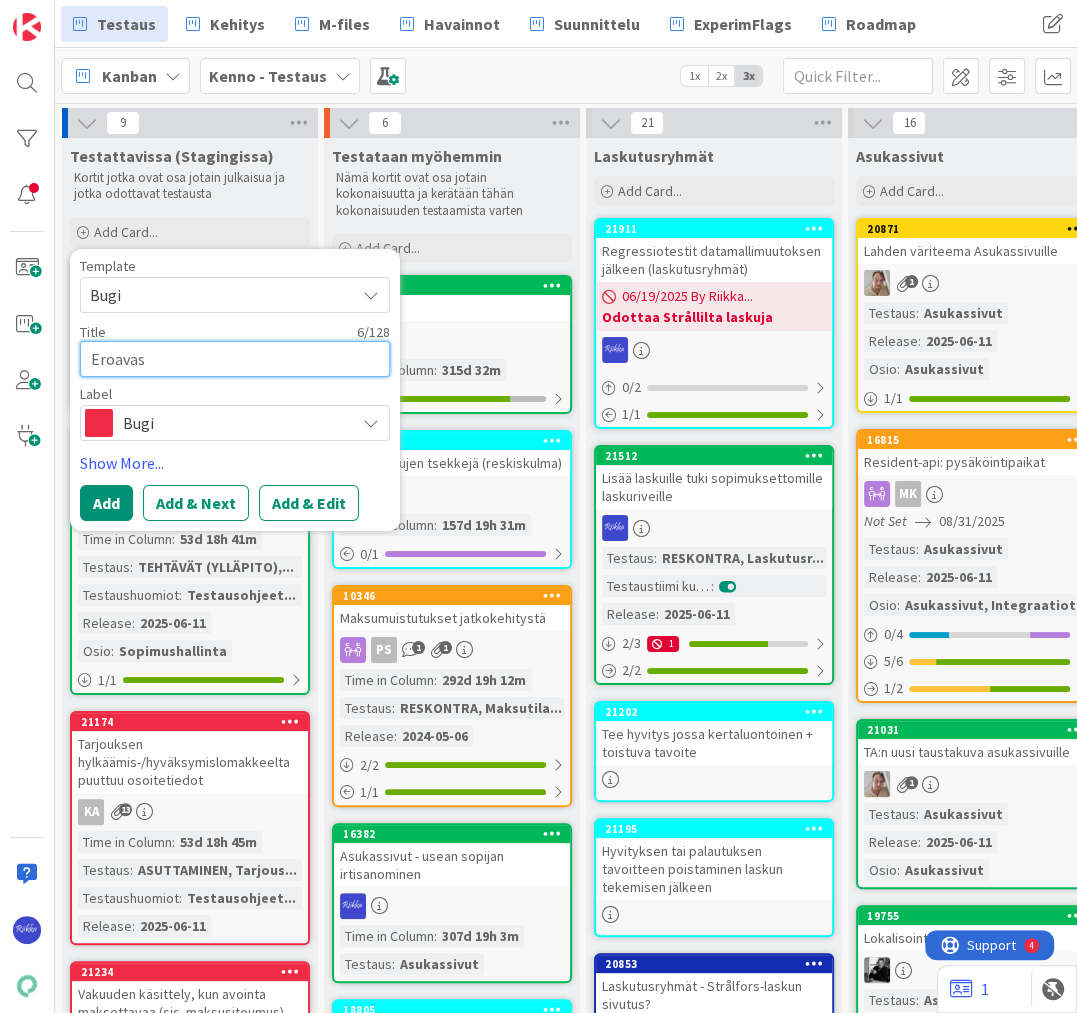 type on "x" 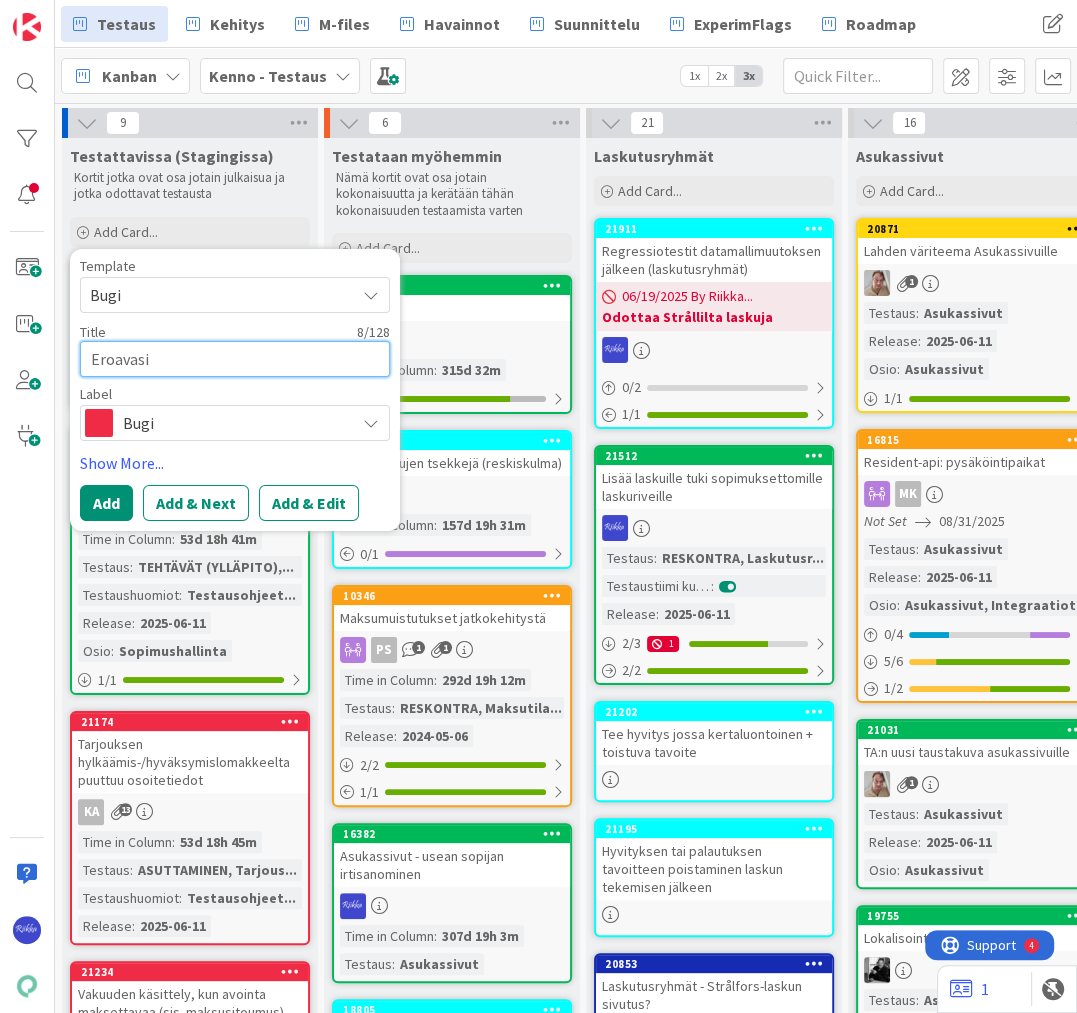 type on "x" 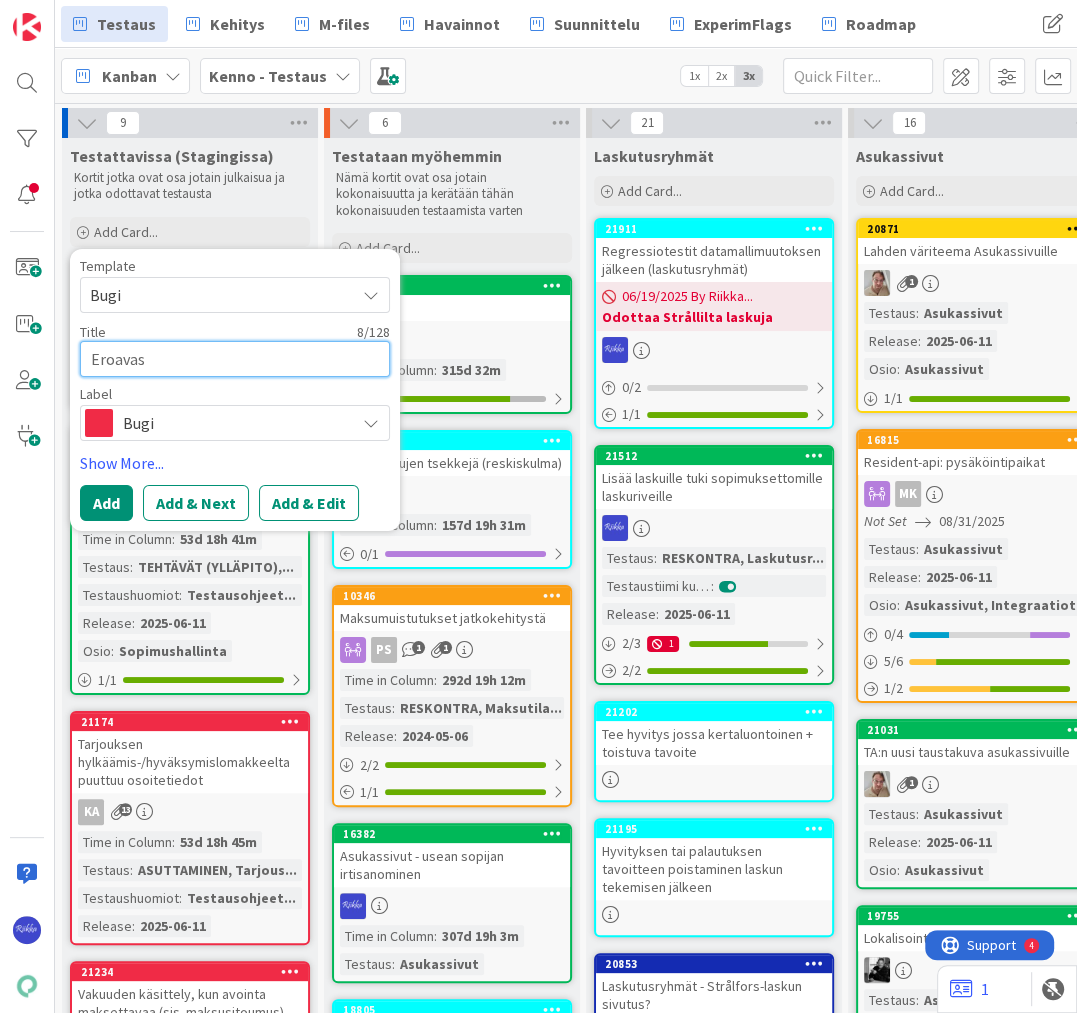 type on "x" 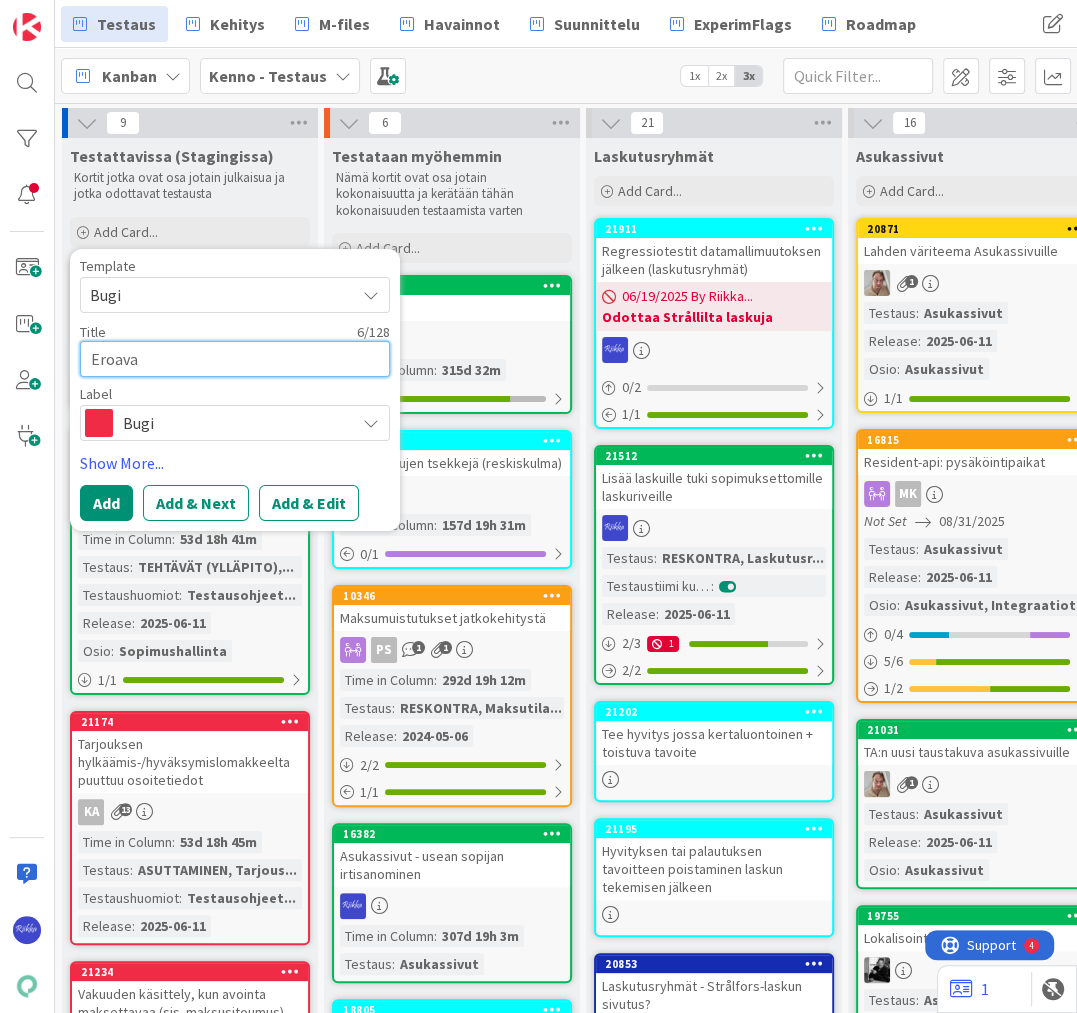 type on "x" 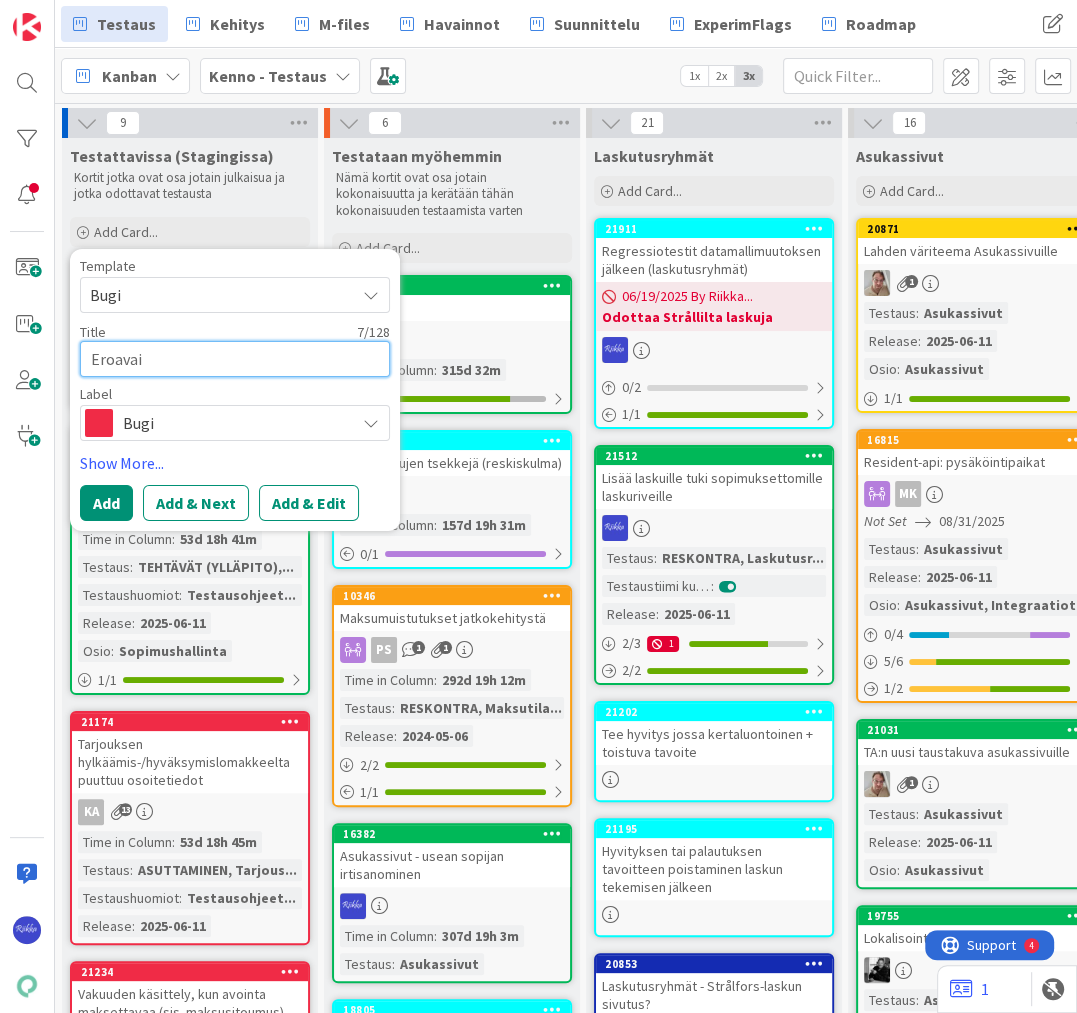 type on "x" 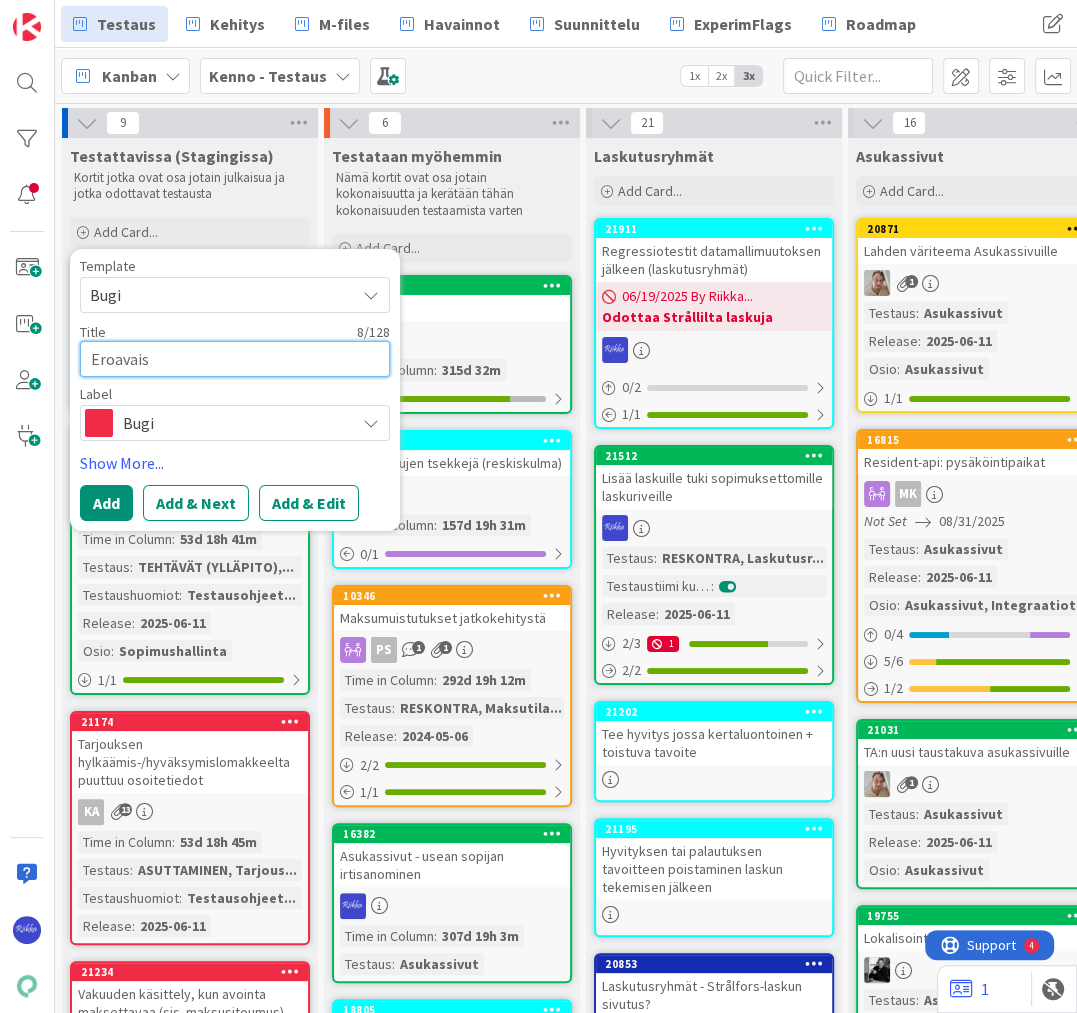 type on "x" 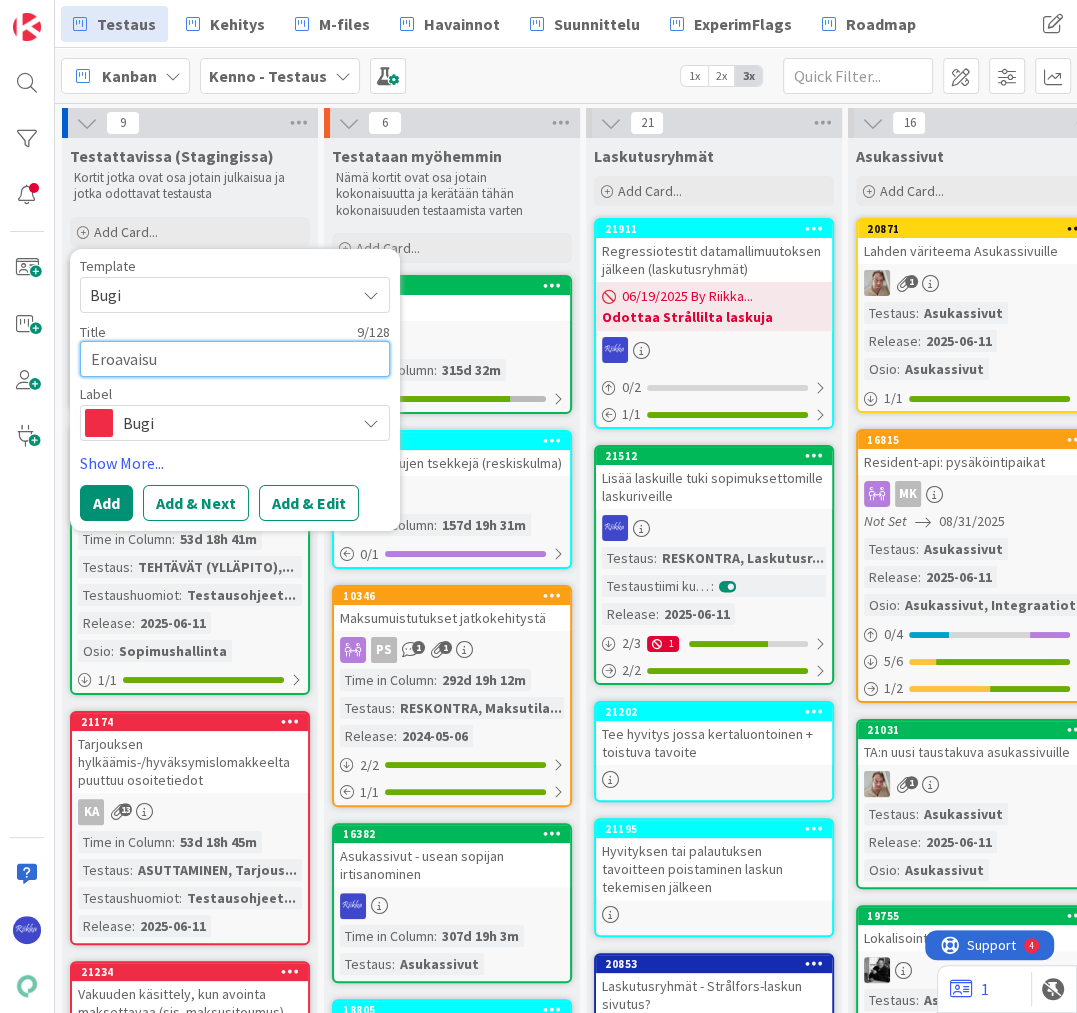 type on "x" 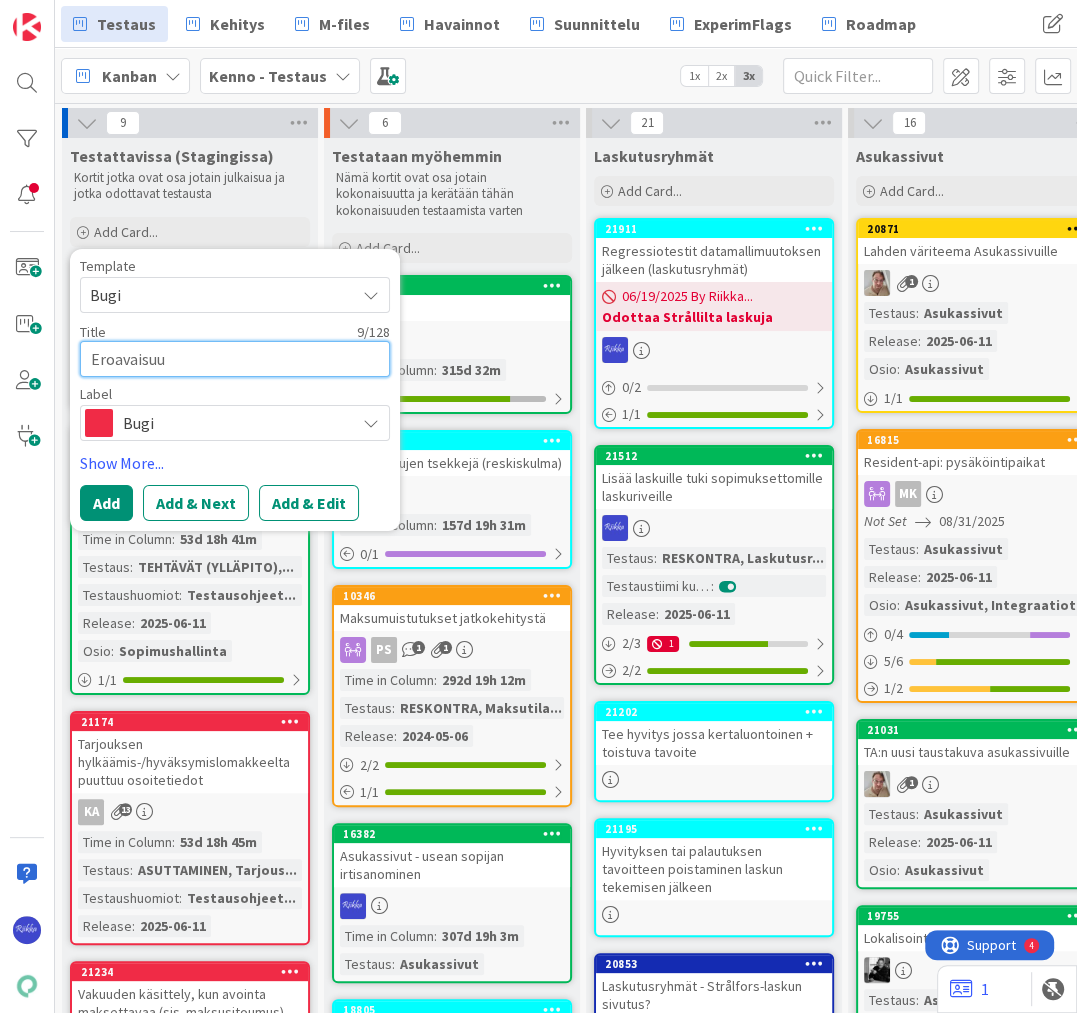 type on "x" 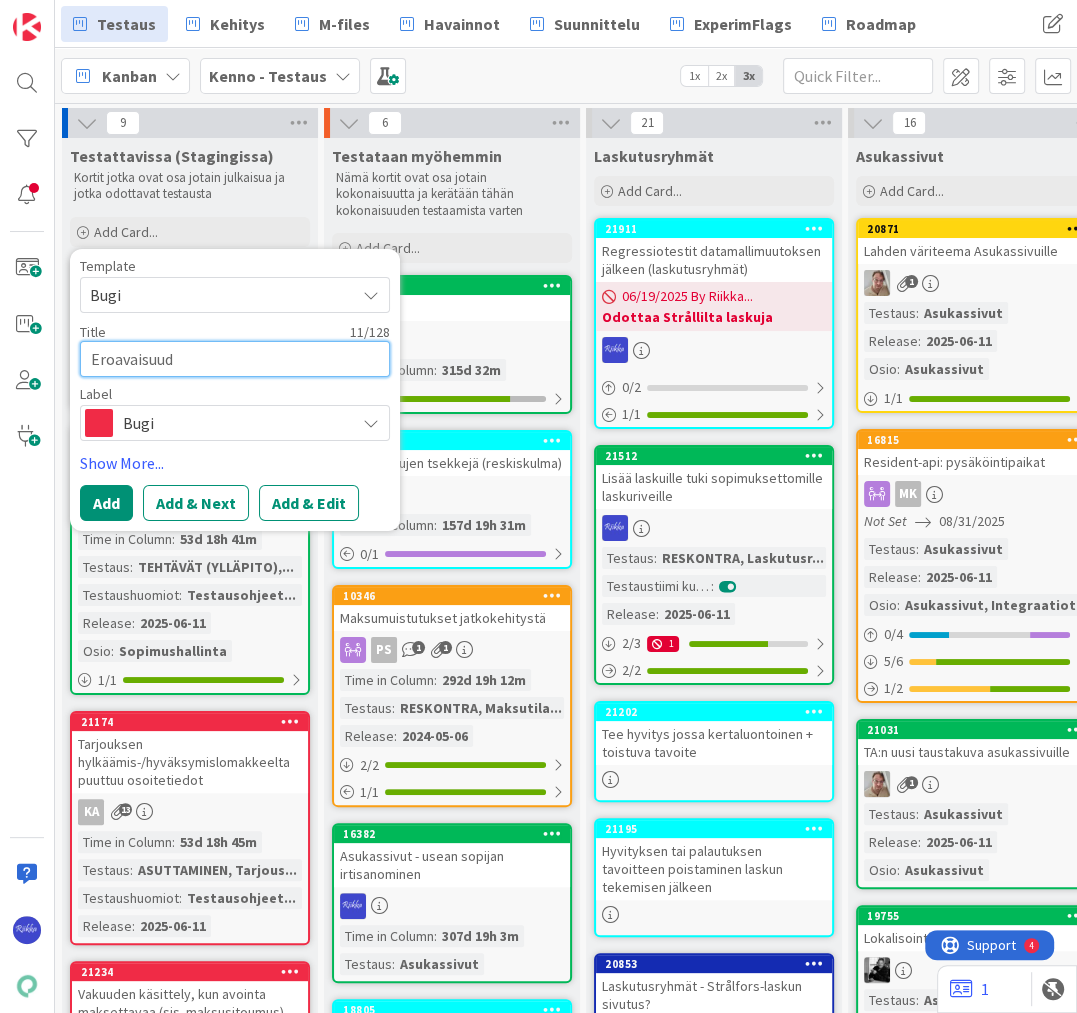 type on "x" 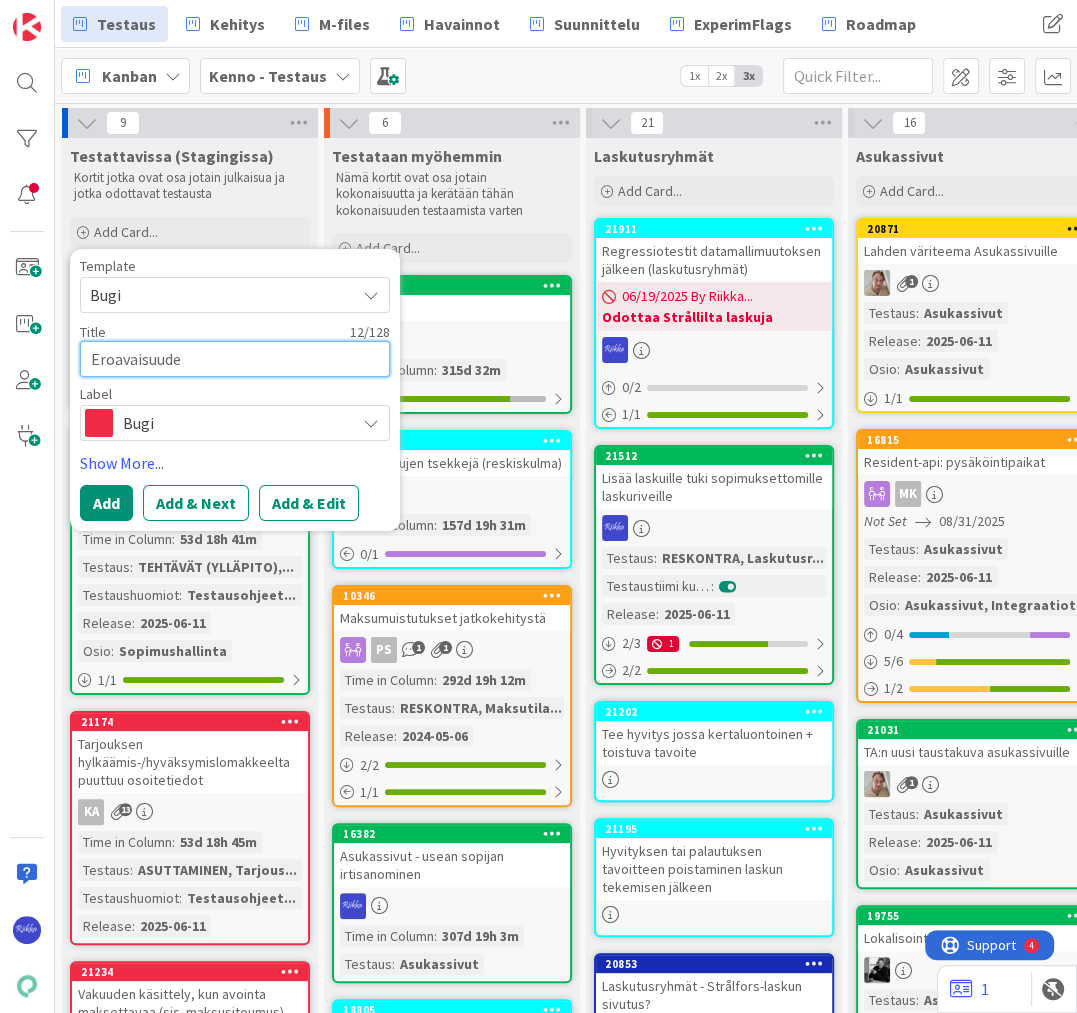 type on "x" 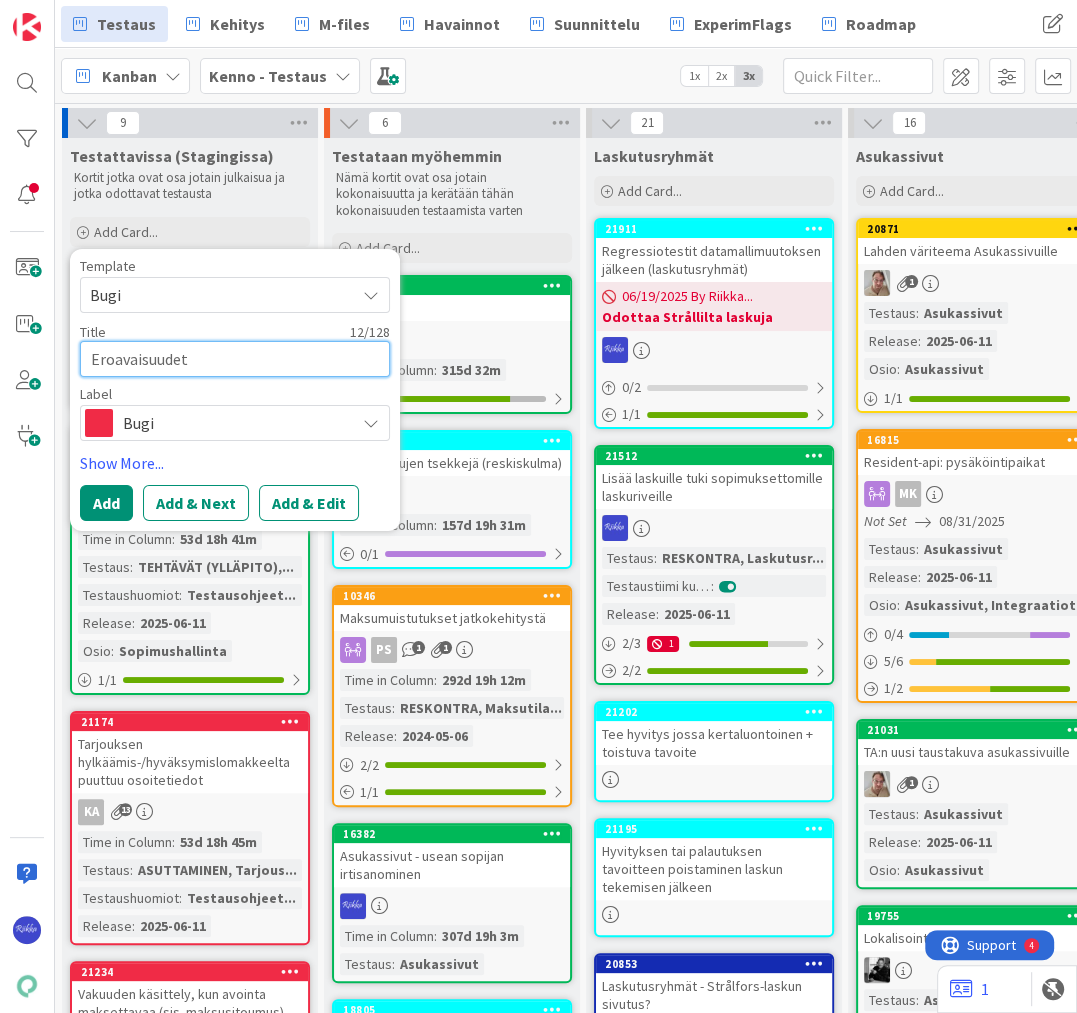 type on "x" 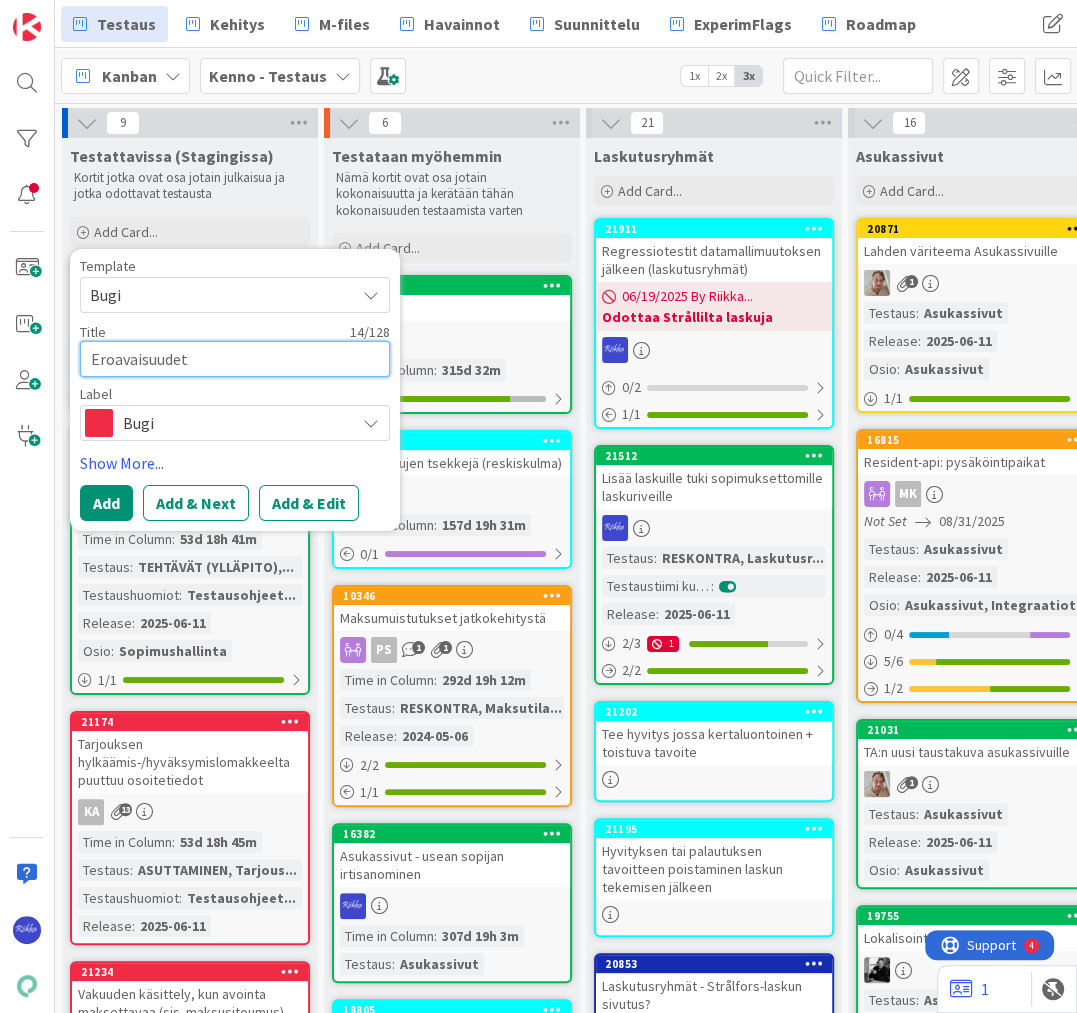 type on "x" 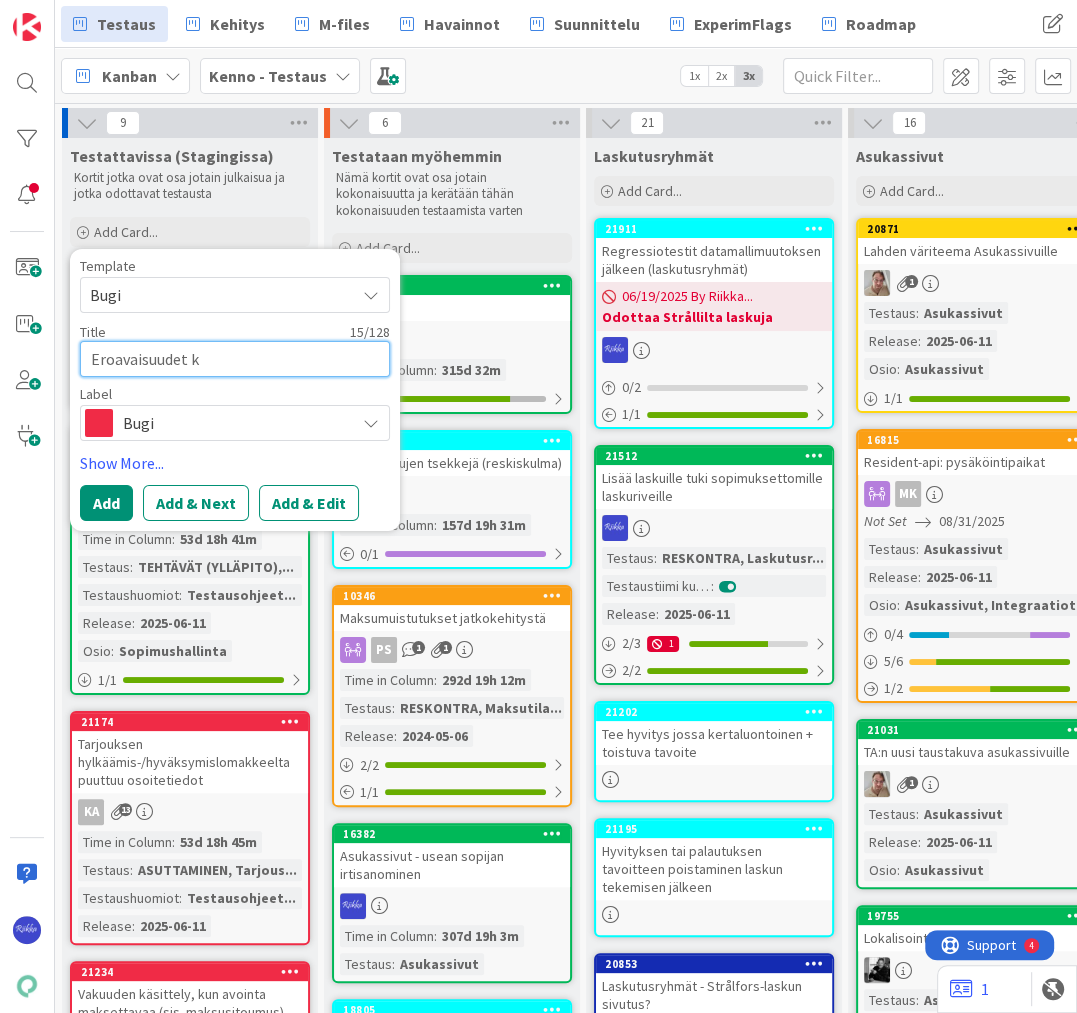 type on "x" 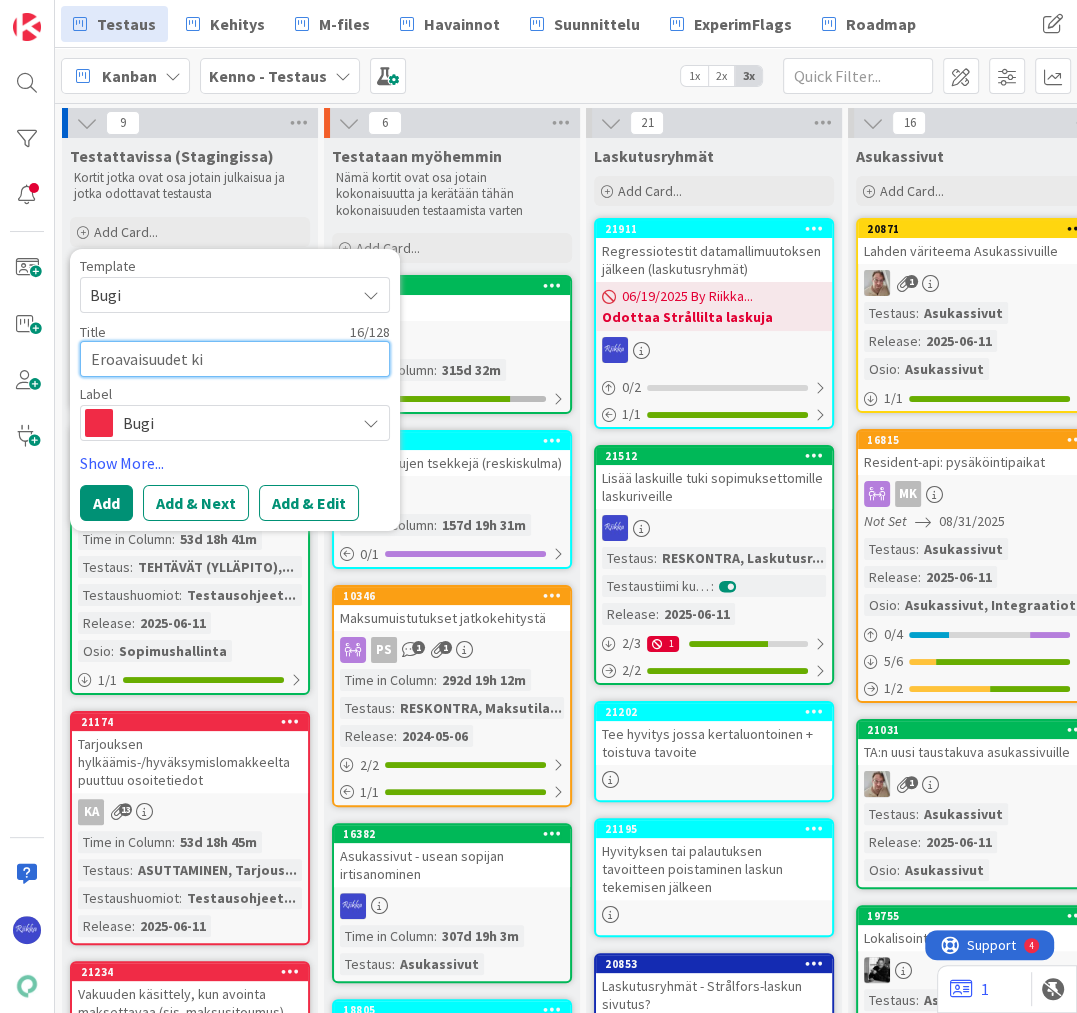 type on "x" 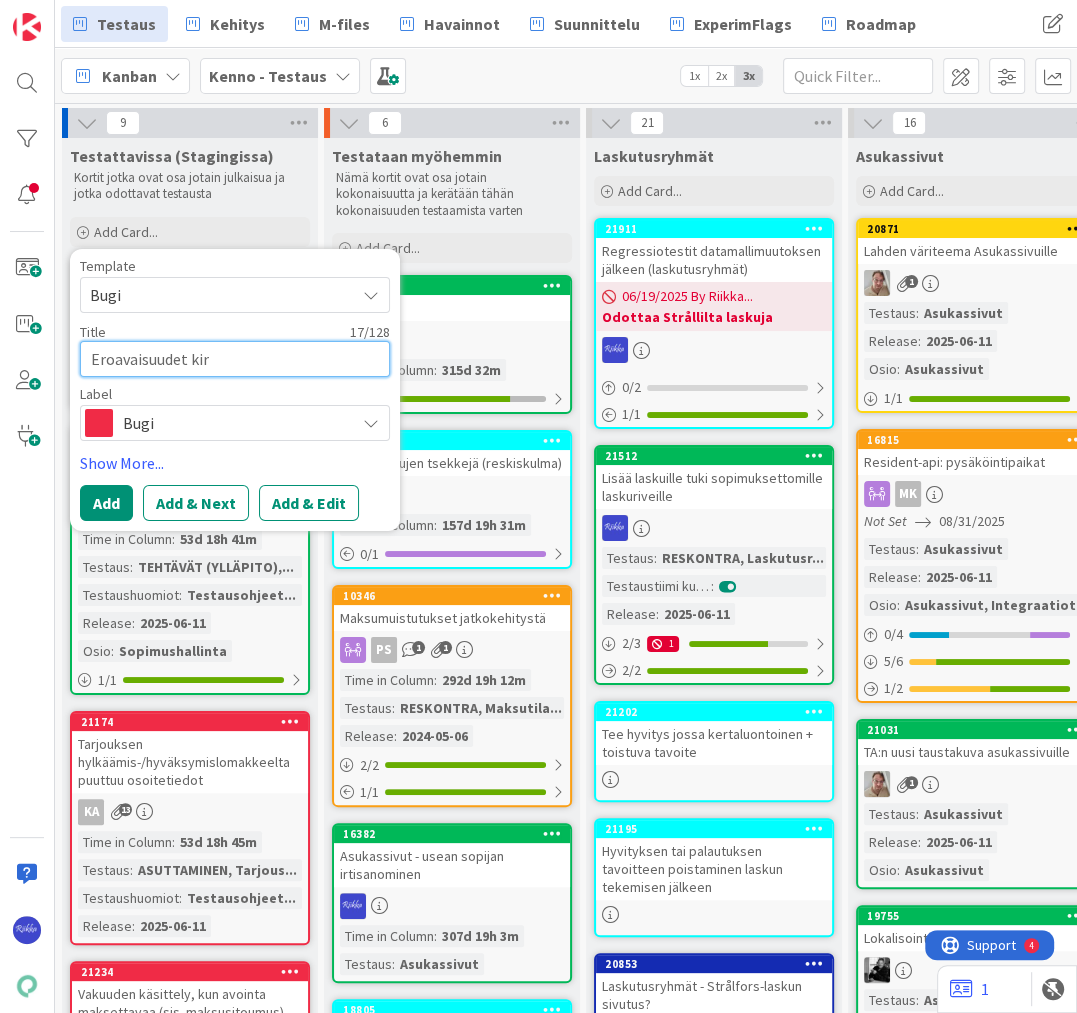 type on "x" 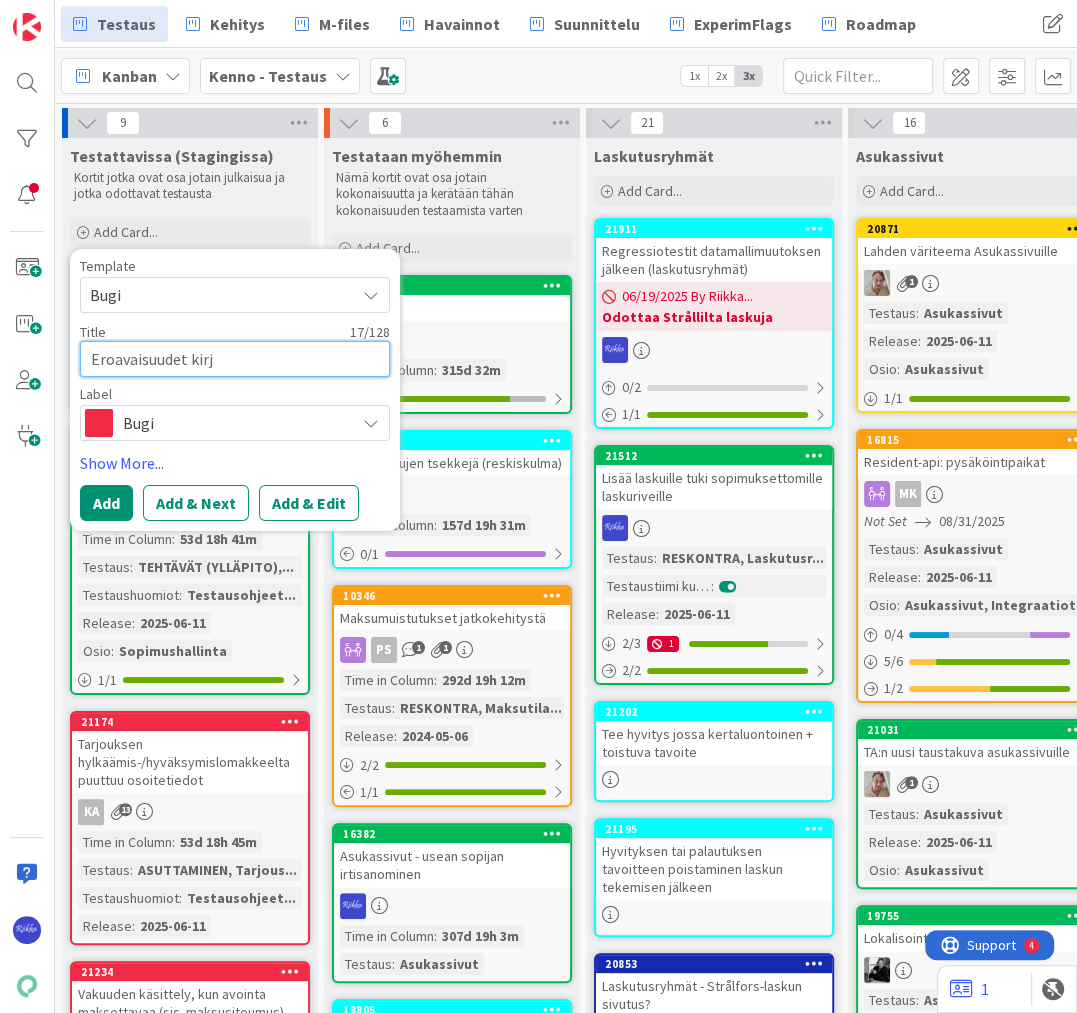 type on "x" 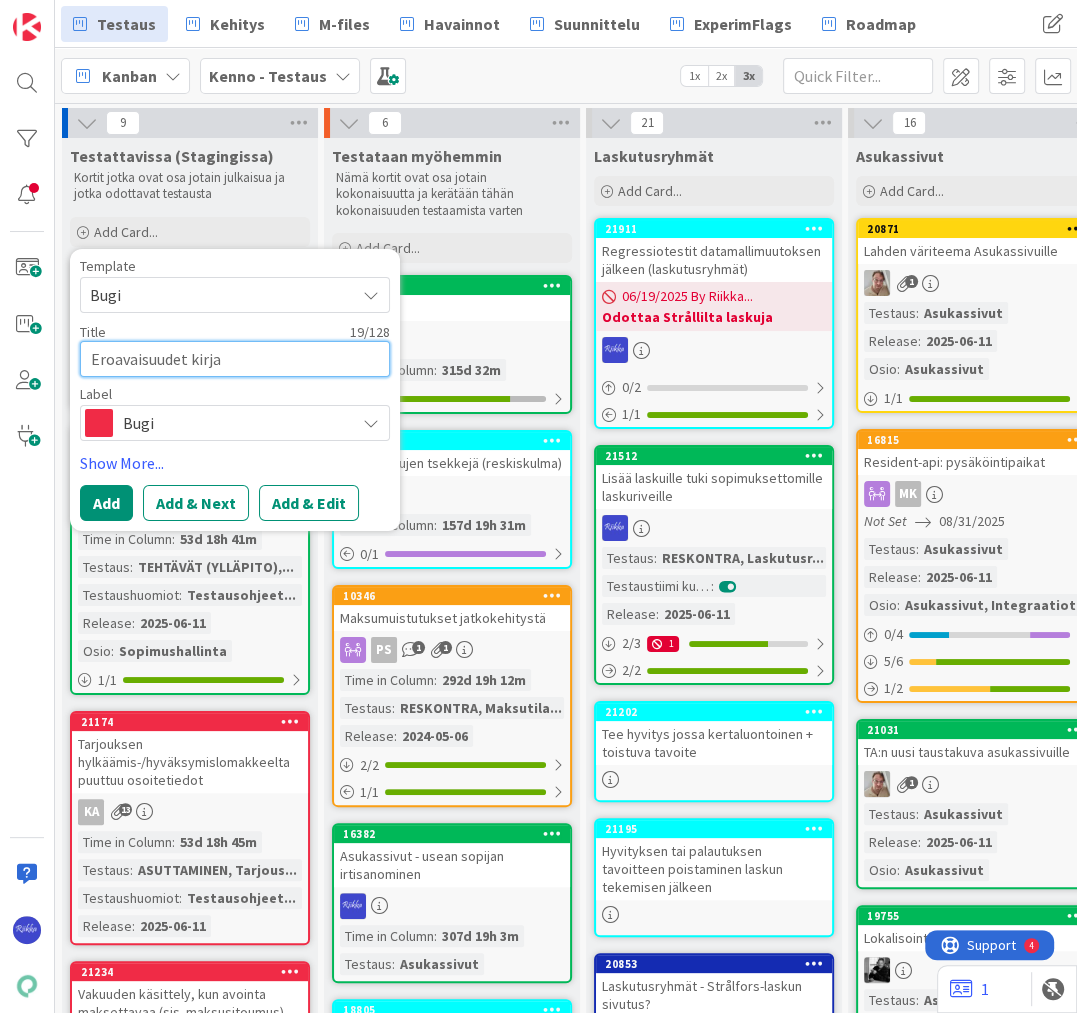type on "x" 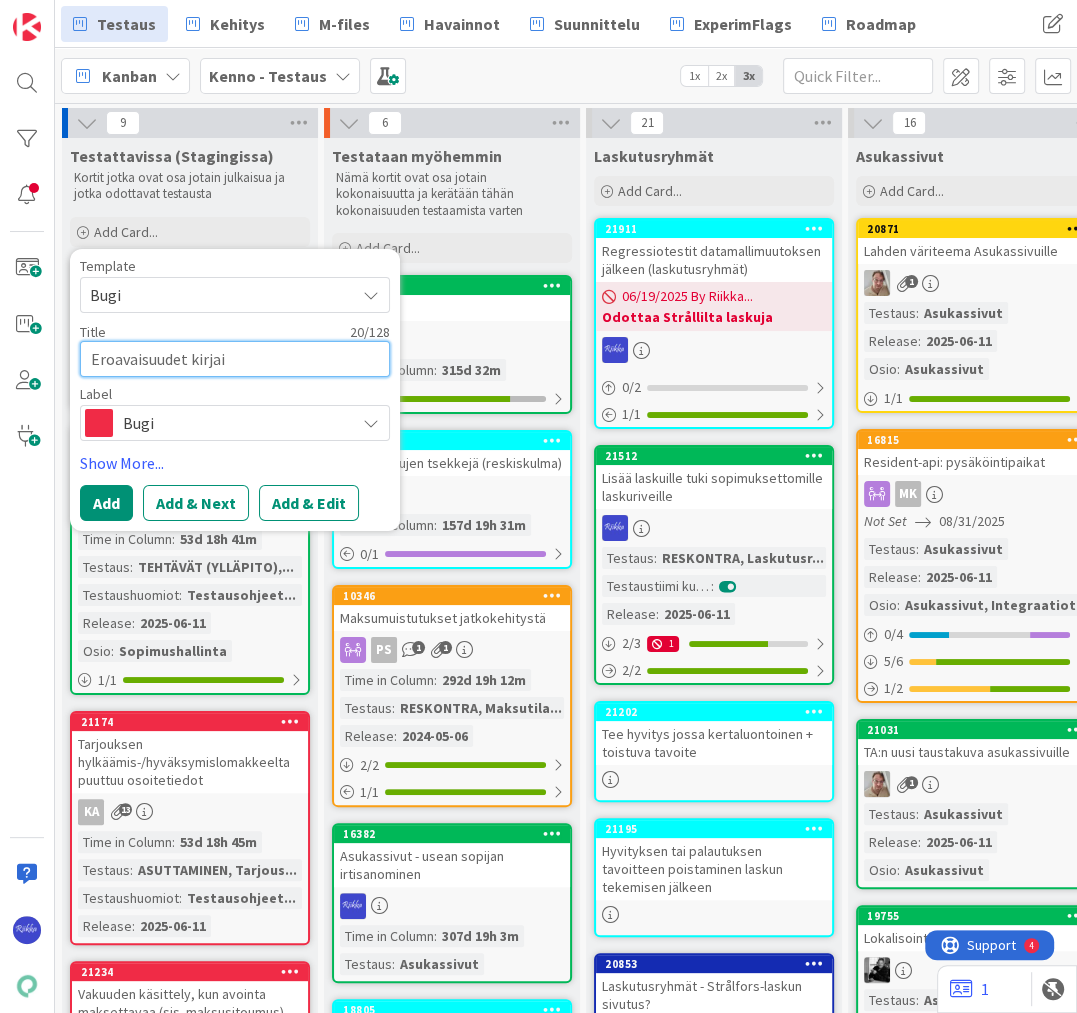 type on "x" 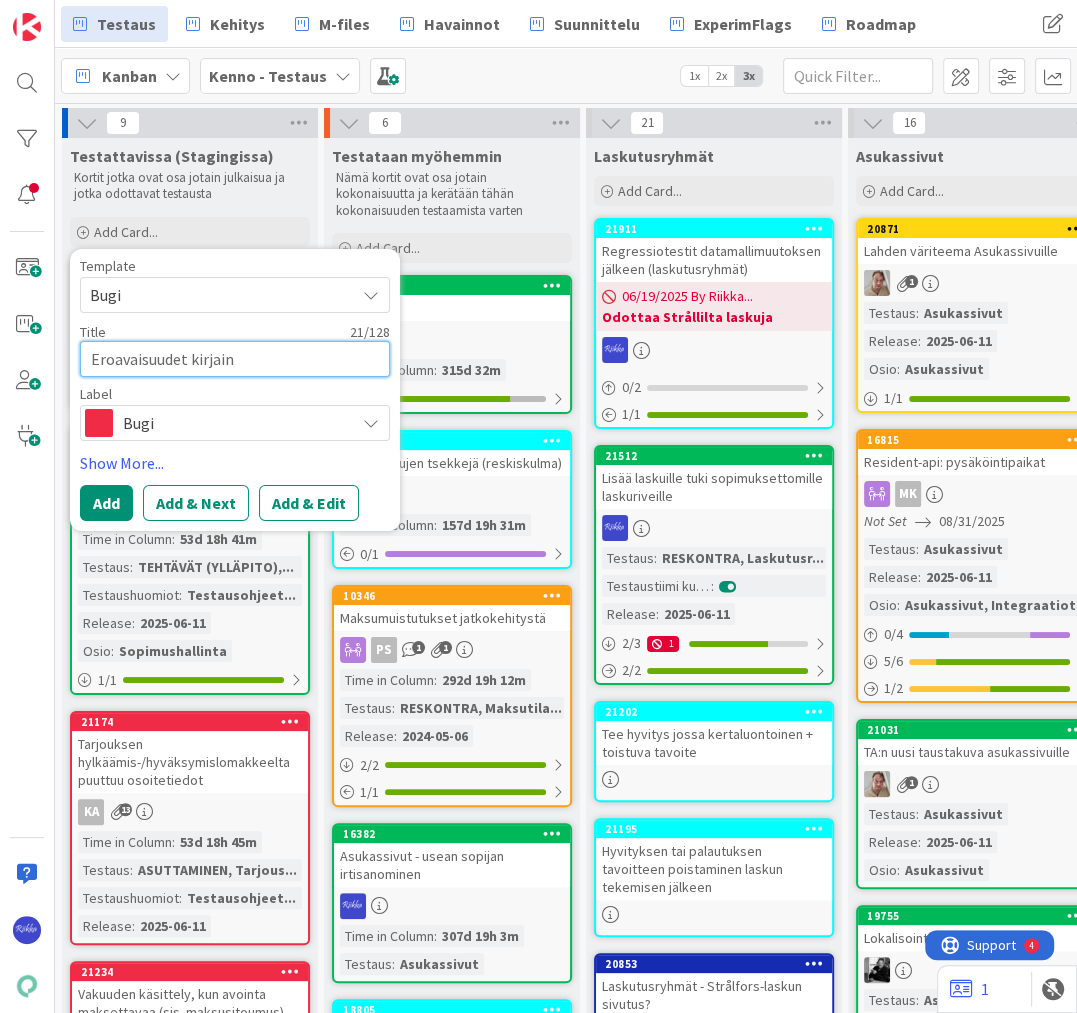 type on "x" 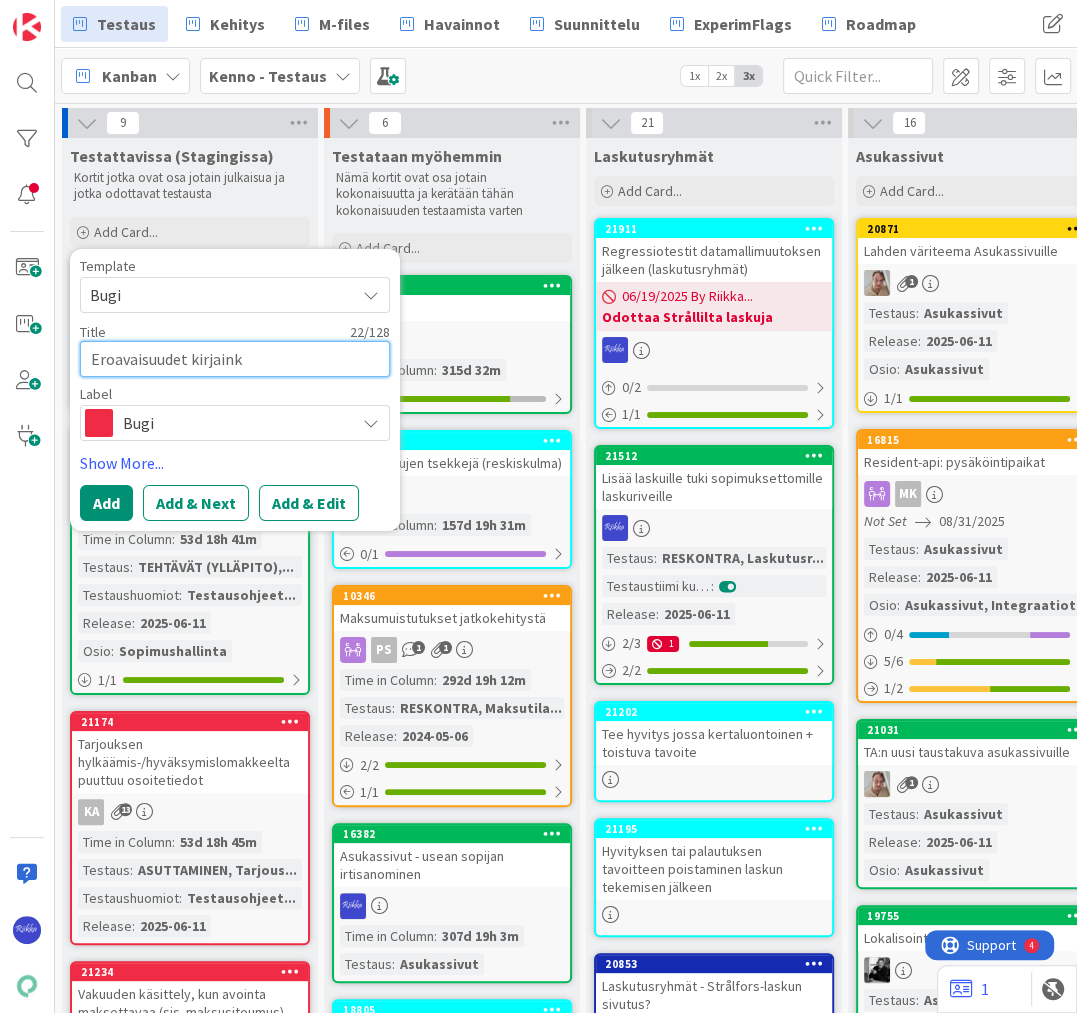 type on "x" 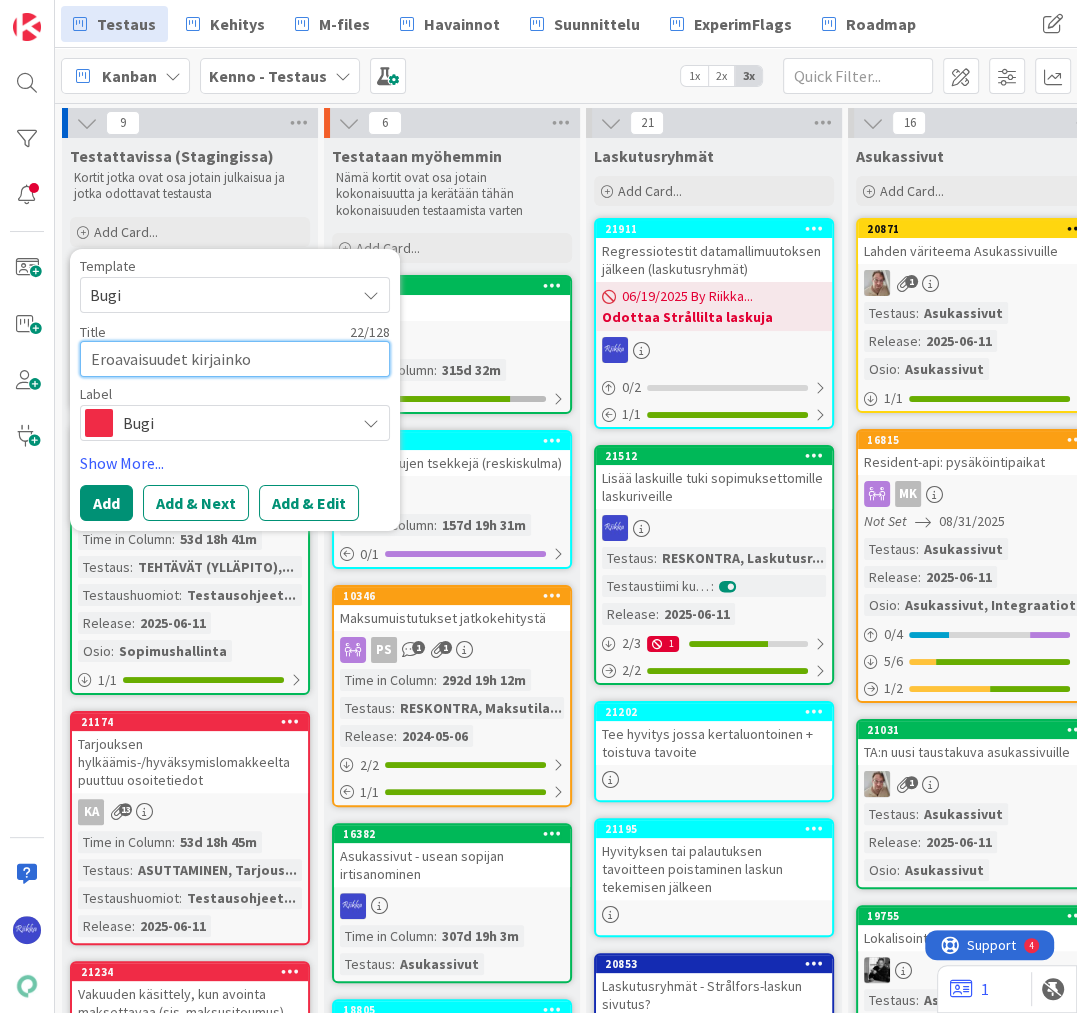 type on "x" 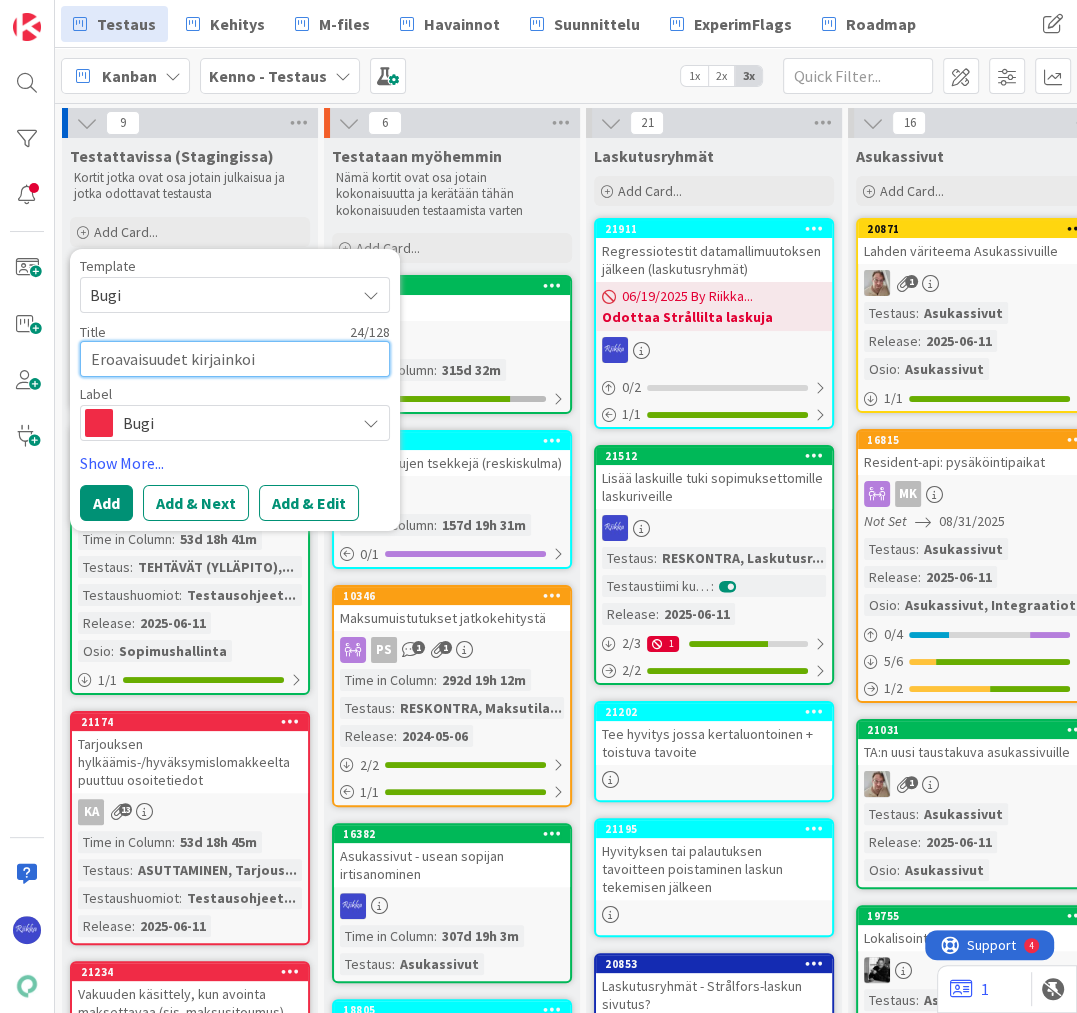 type on "Eroavaisuudet kirjainkois" 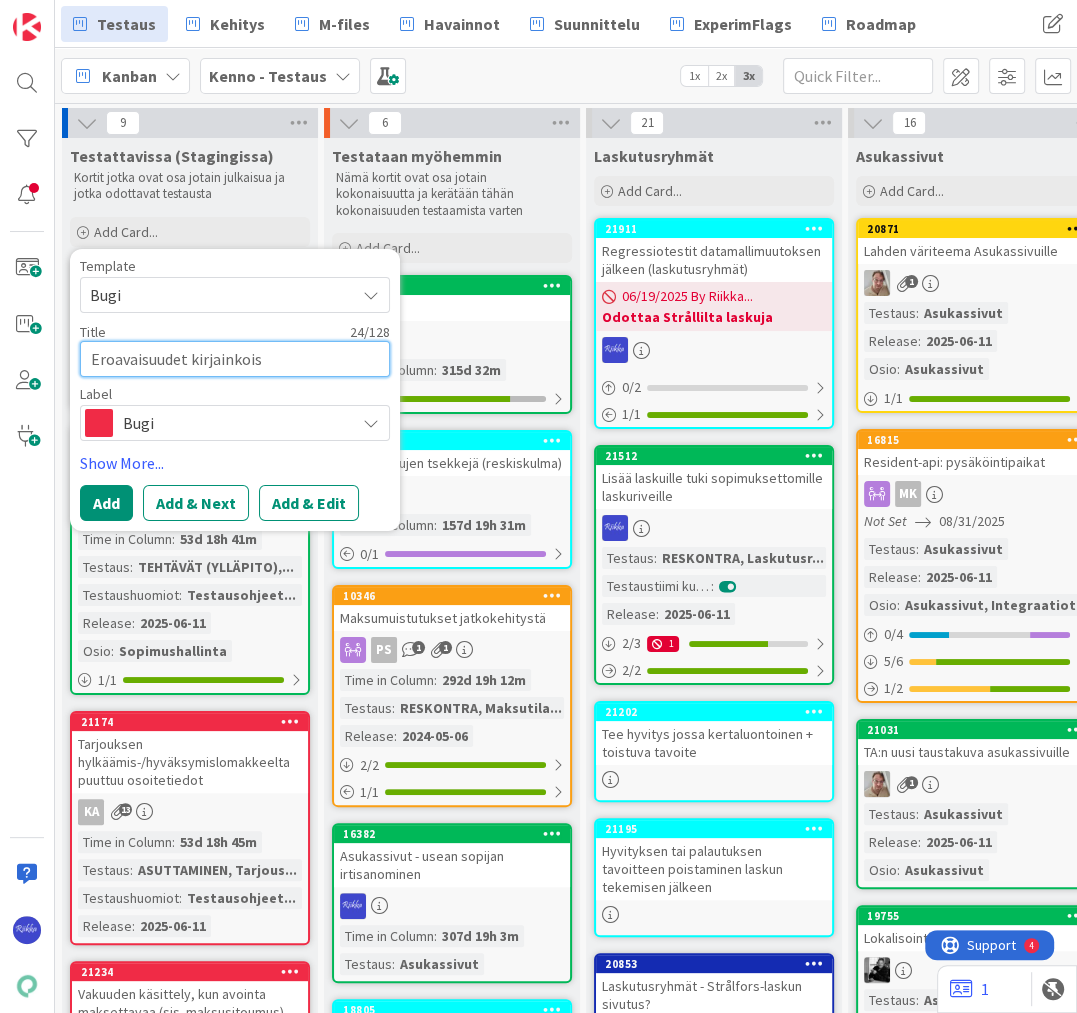 type on "x" 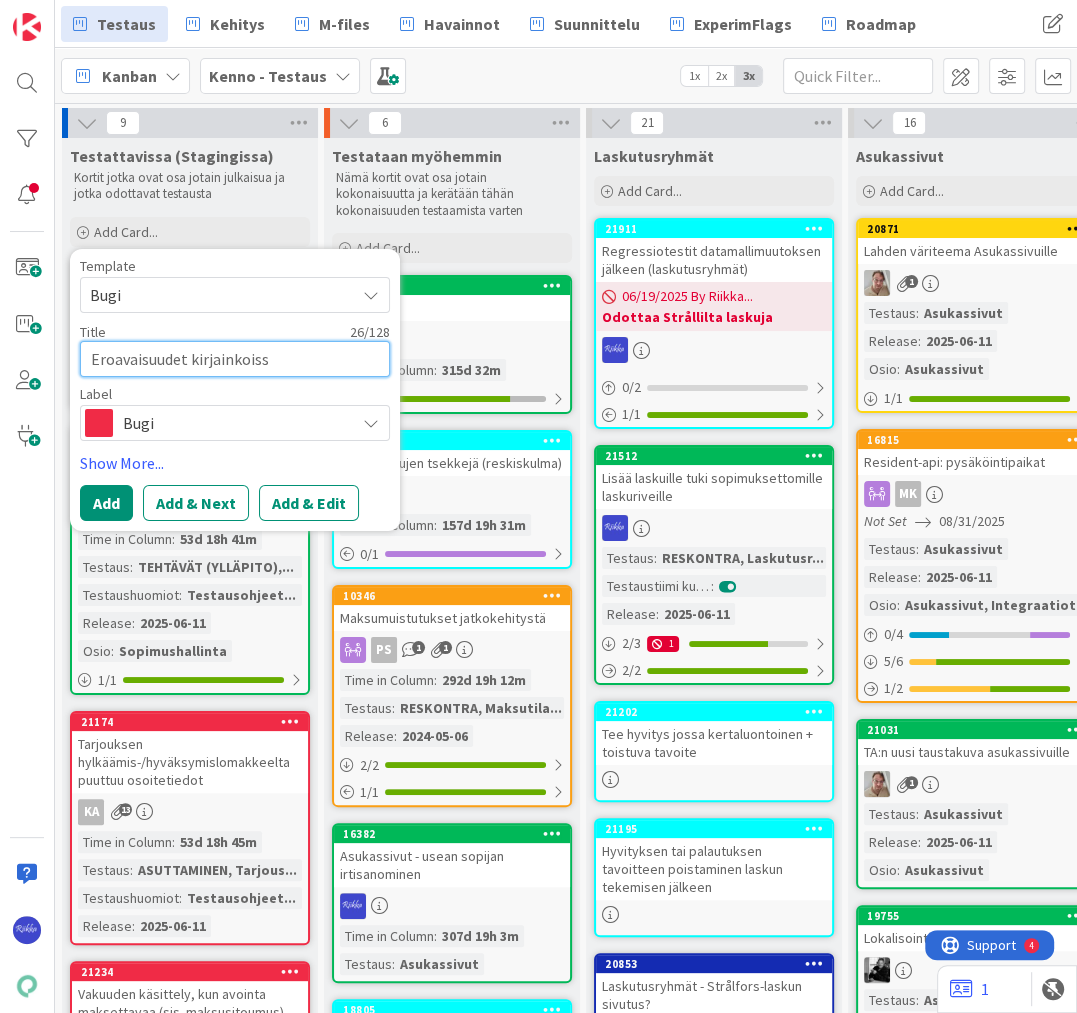 type on "x" 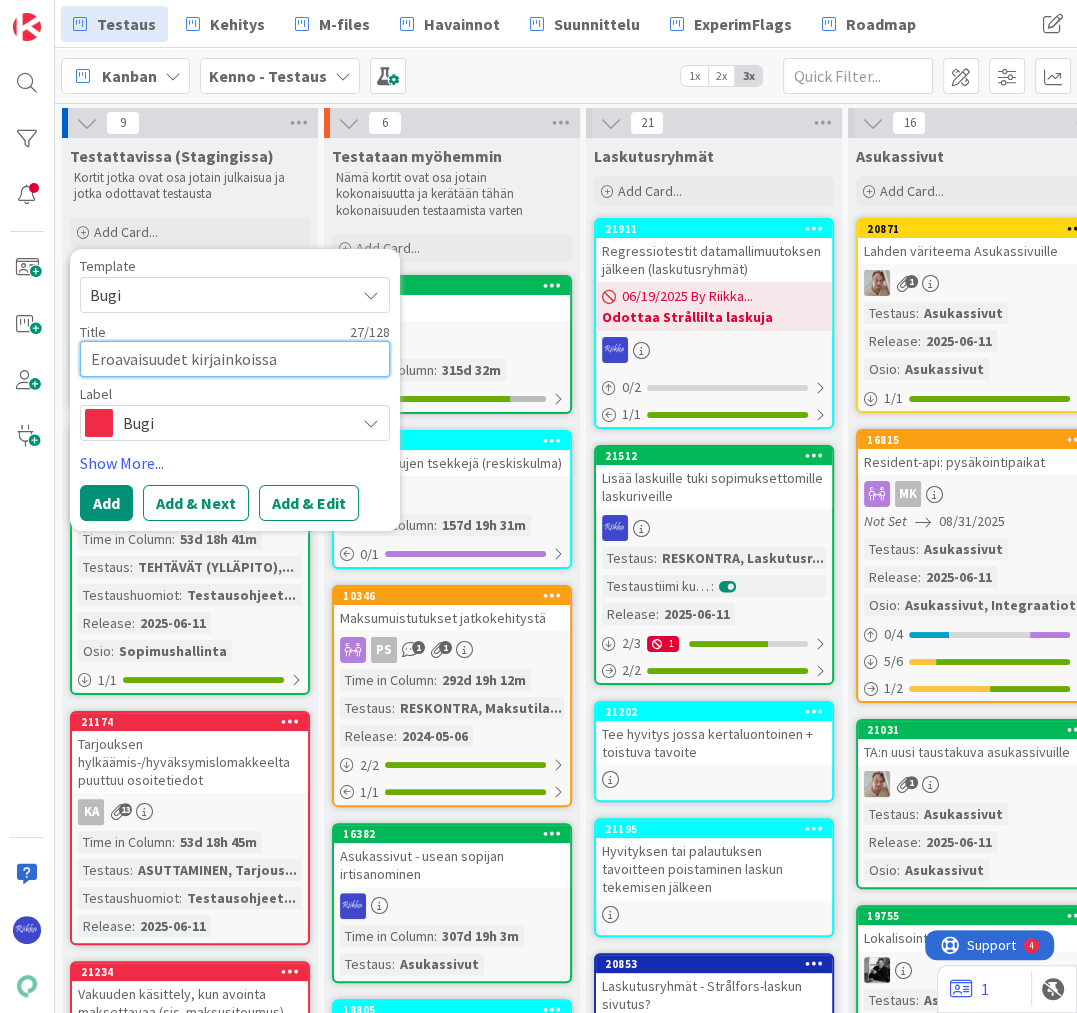 type on "x" 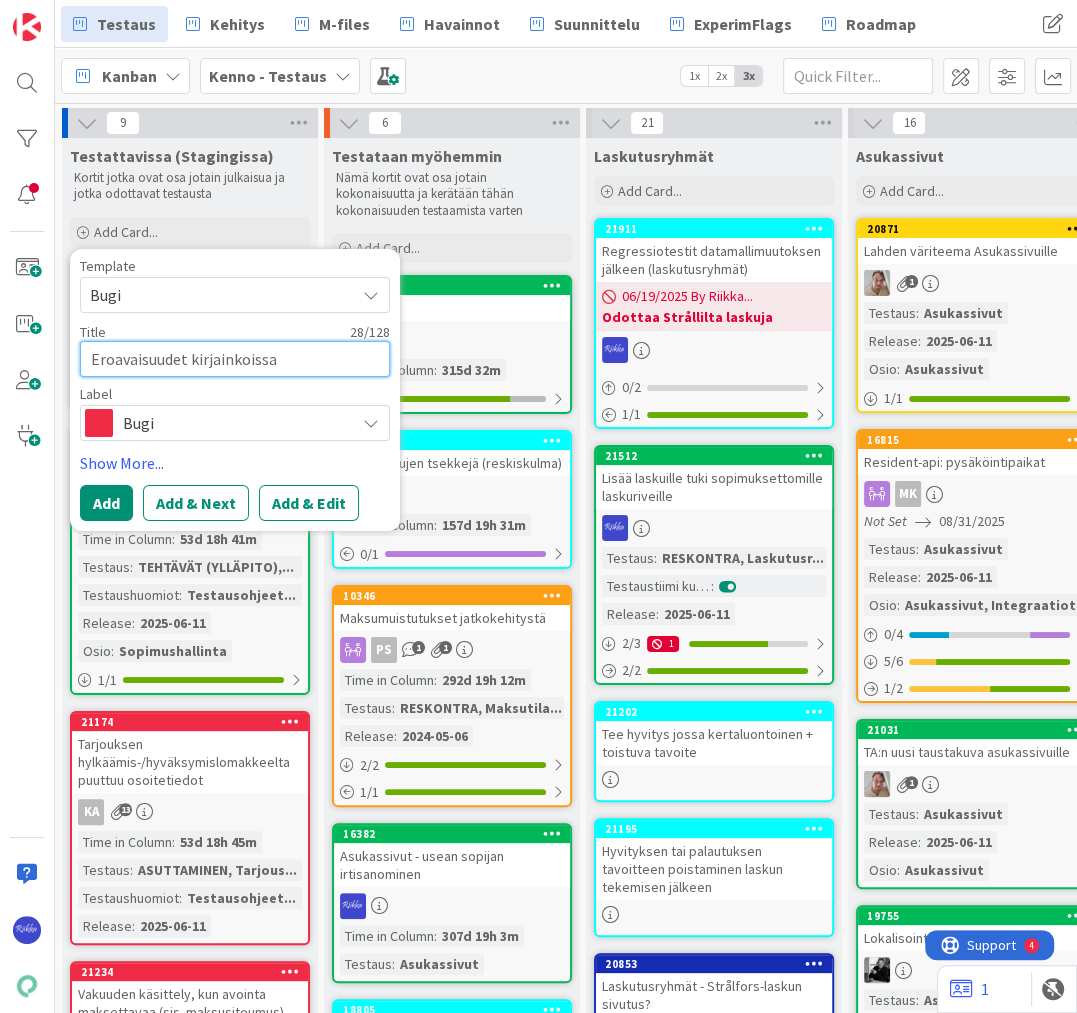 type on "x" 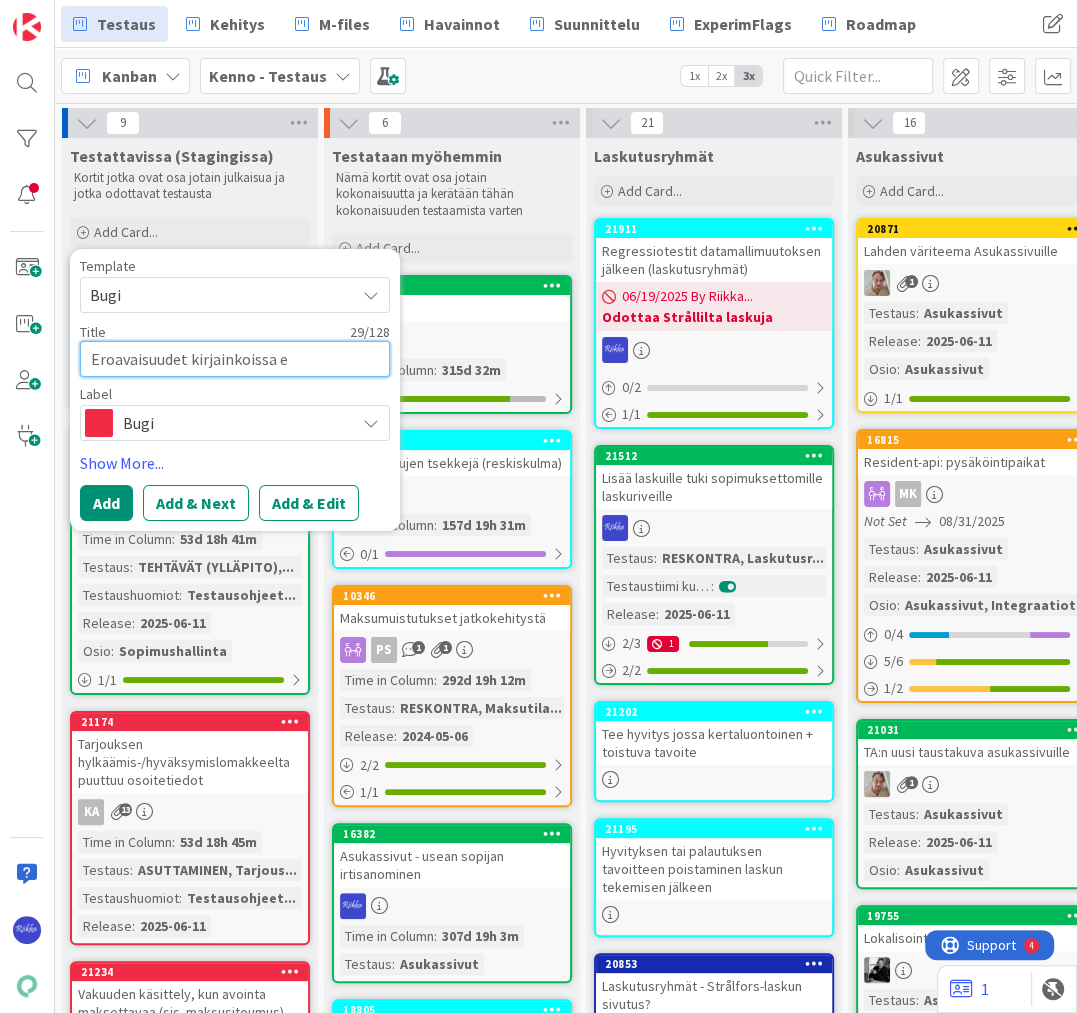 type on "x" 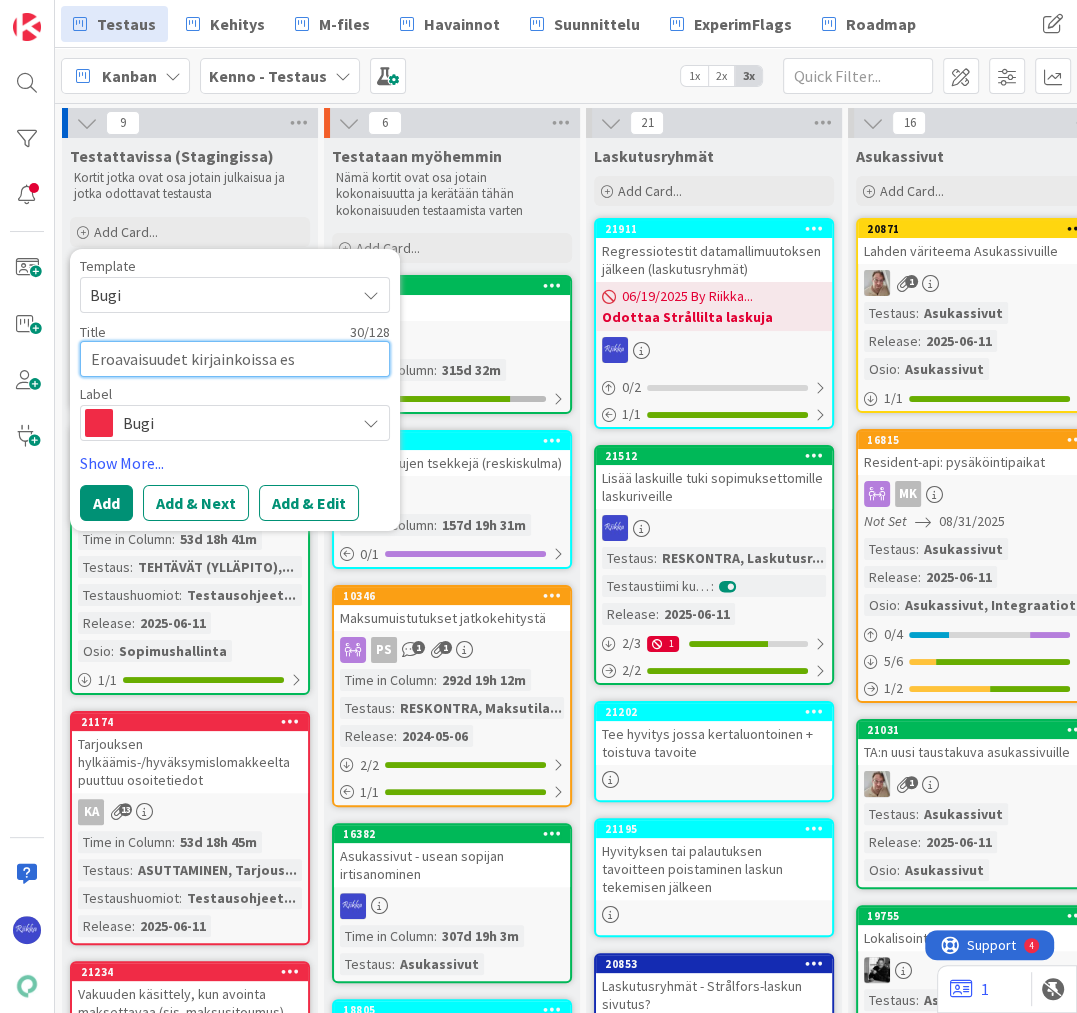 type on "x" 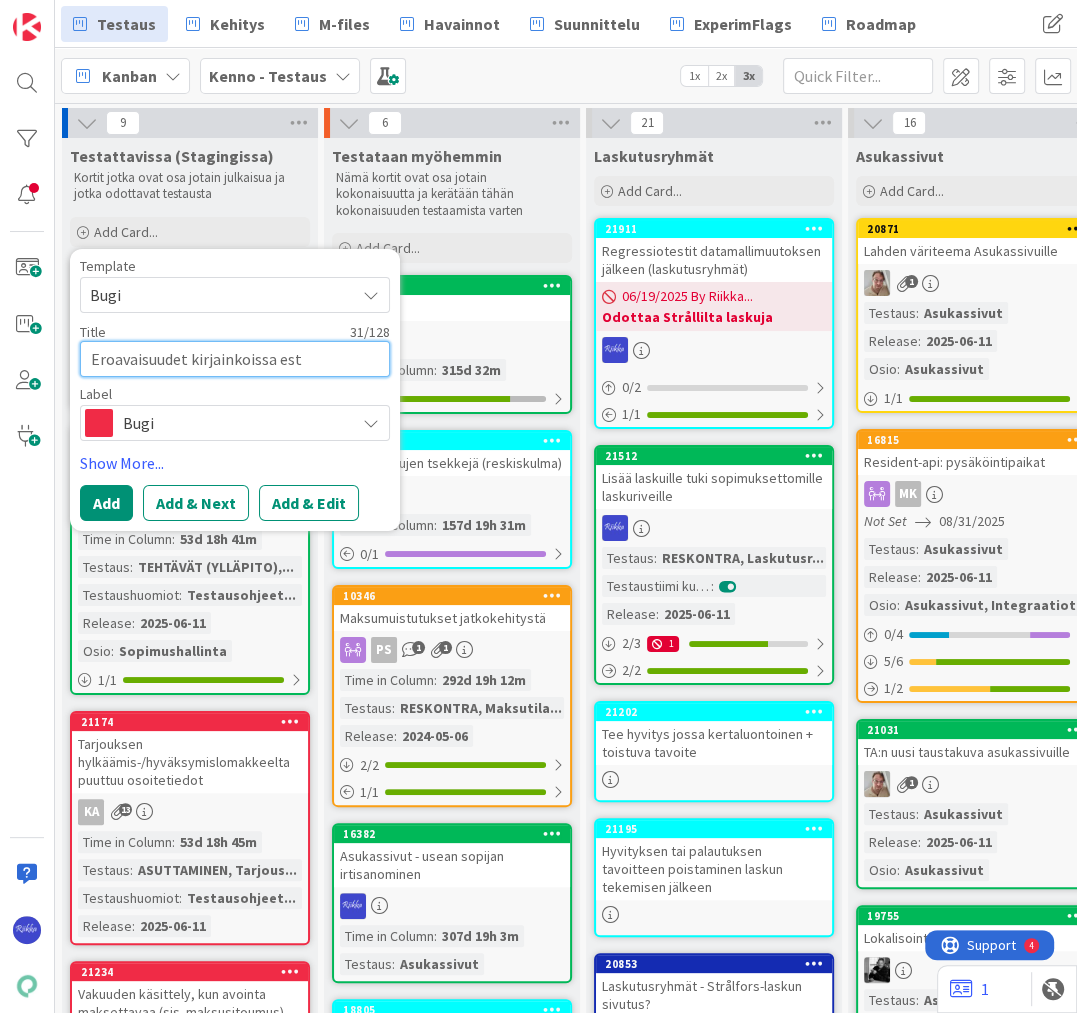 type on "x" 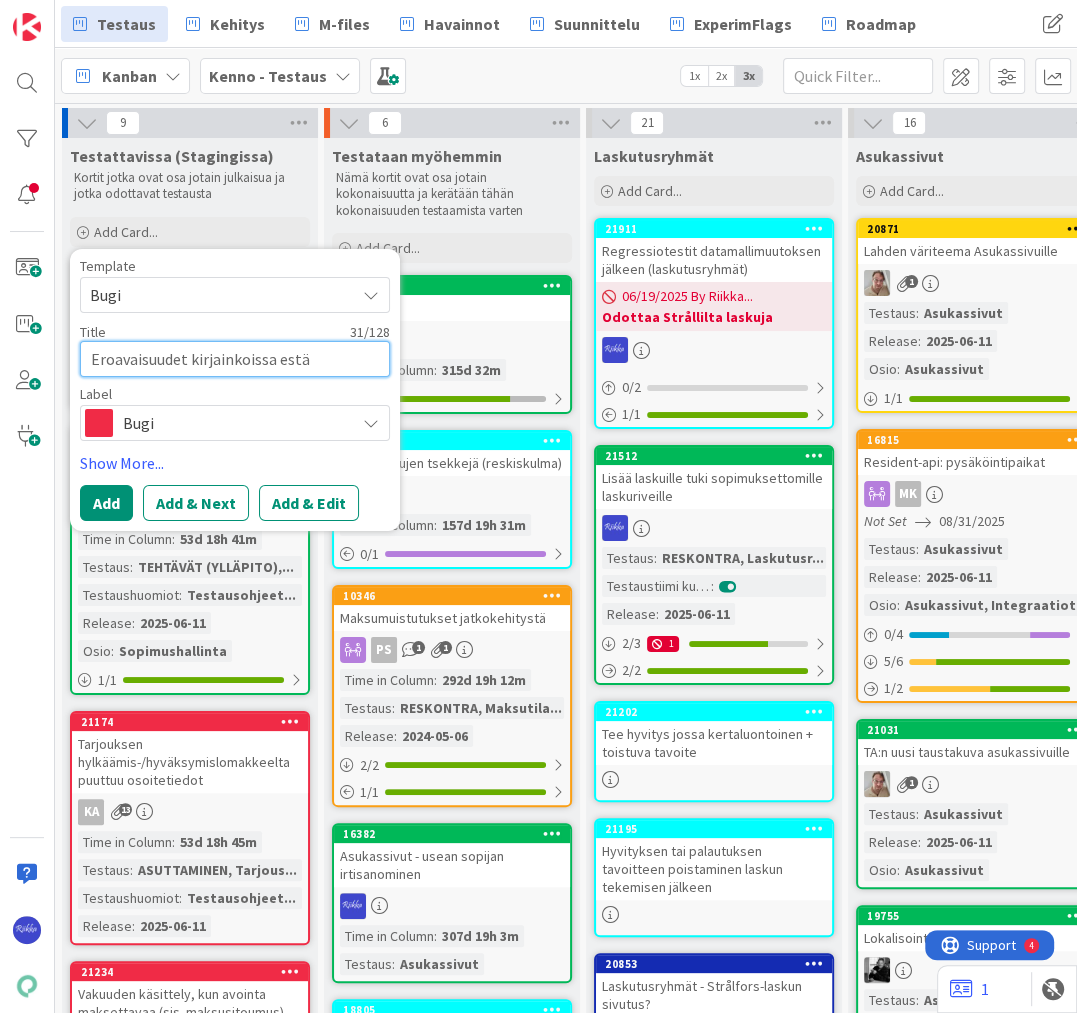 type on "x" 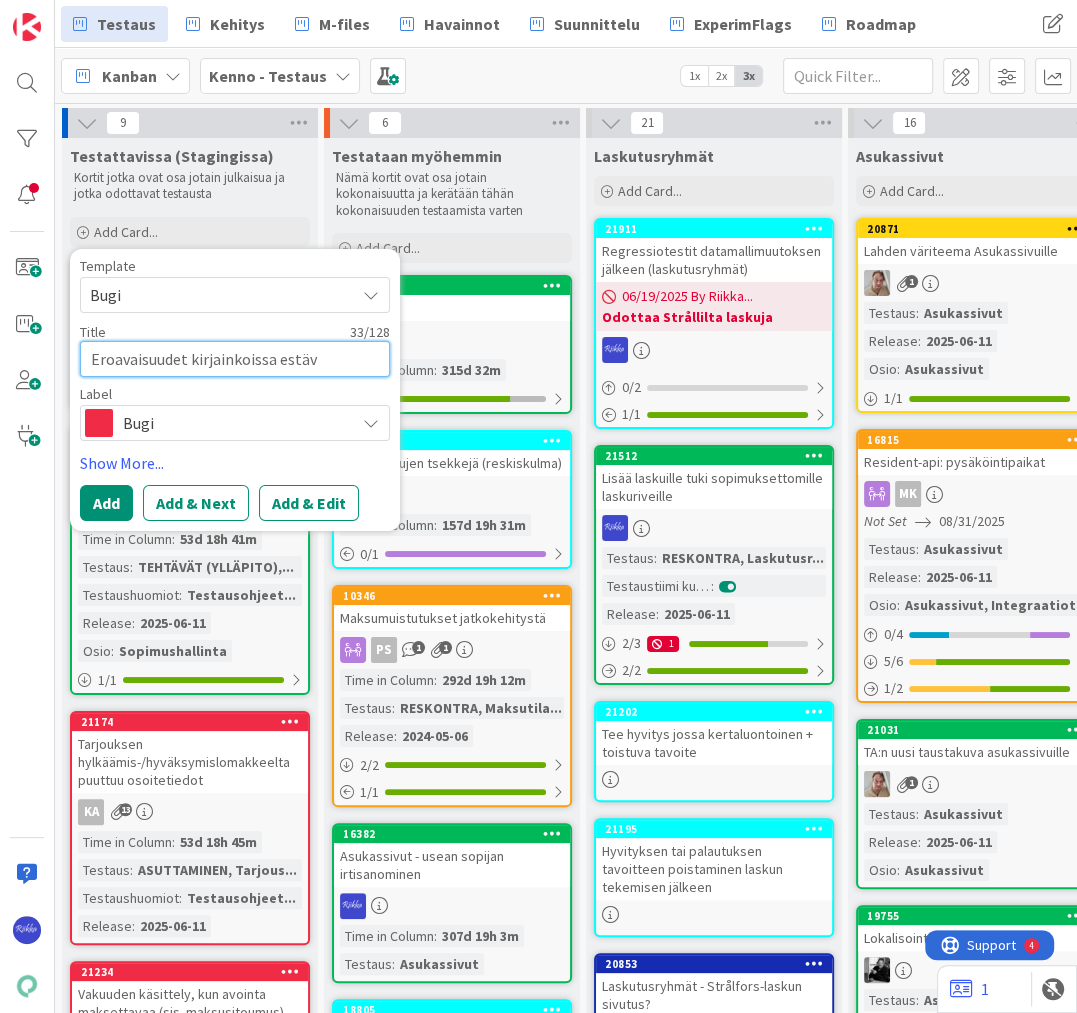 type on "x" 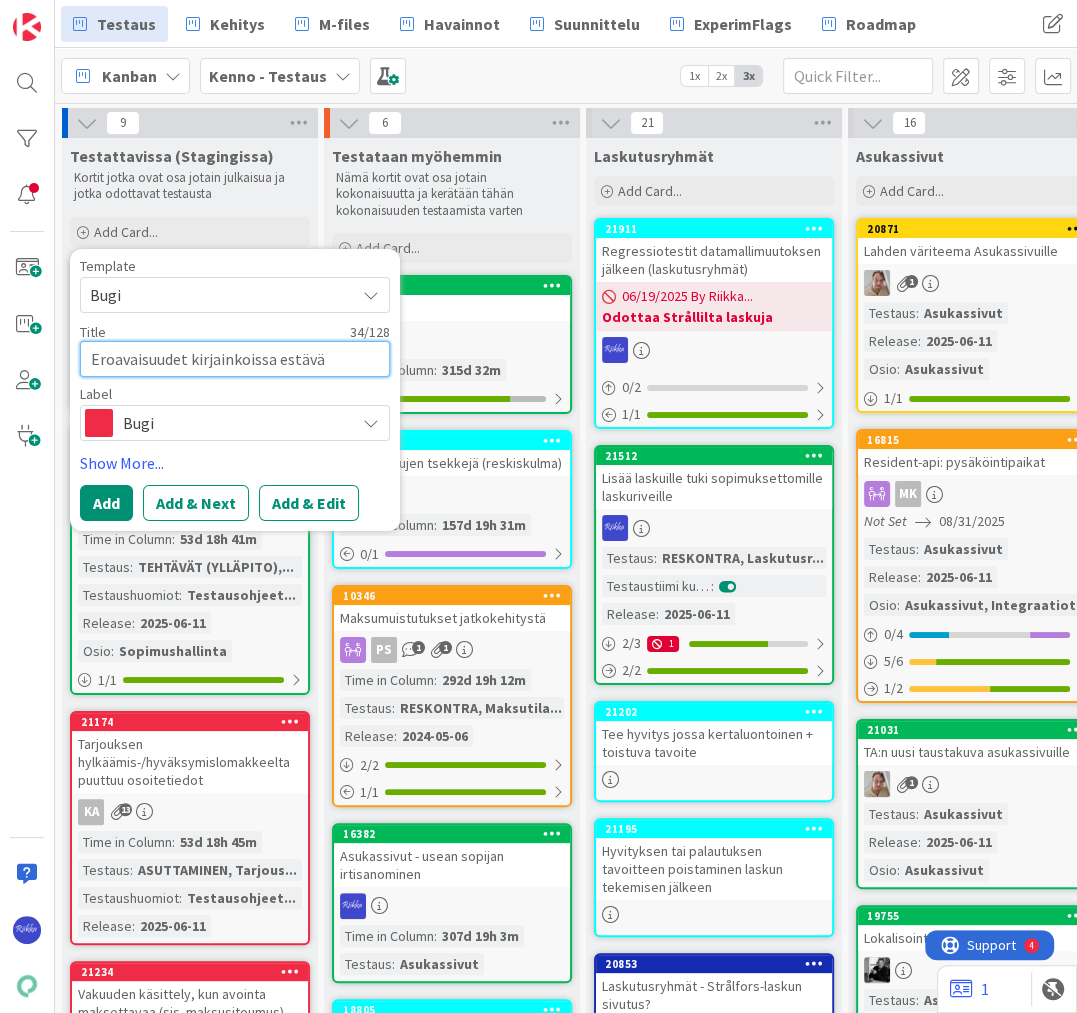 type on "x" 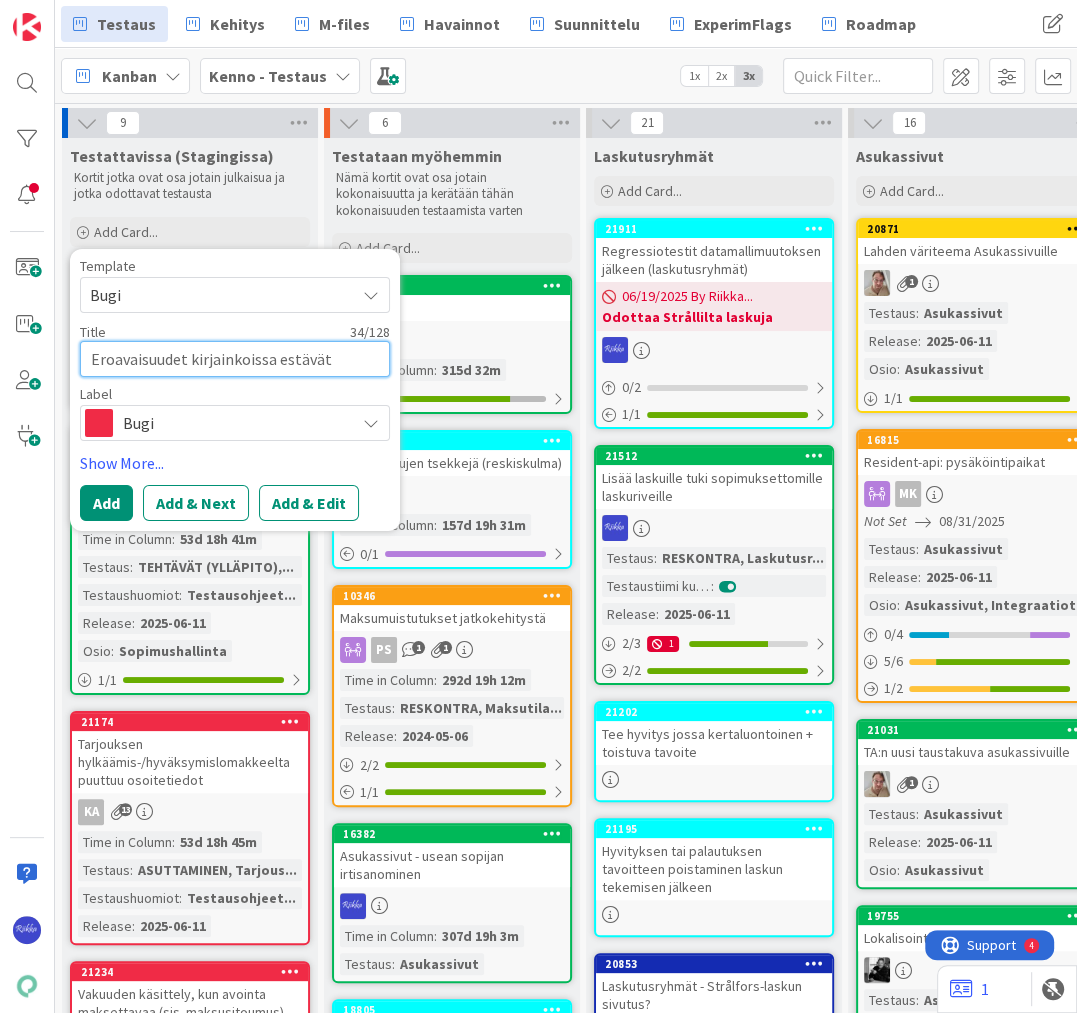 type on "x" 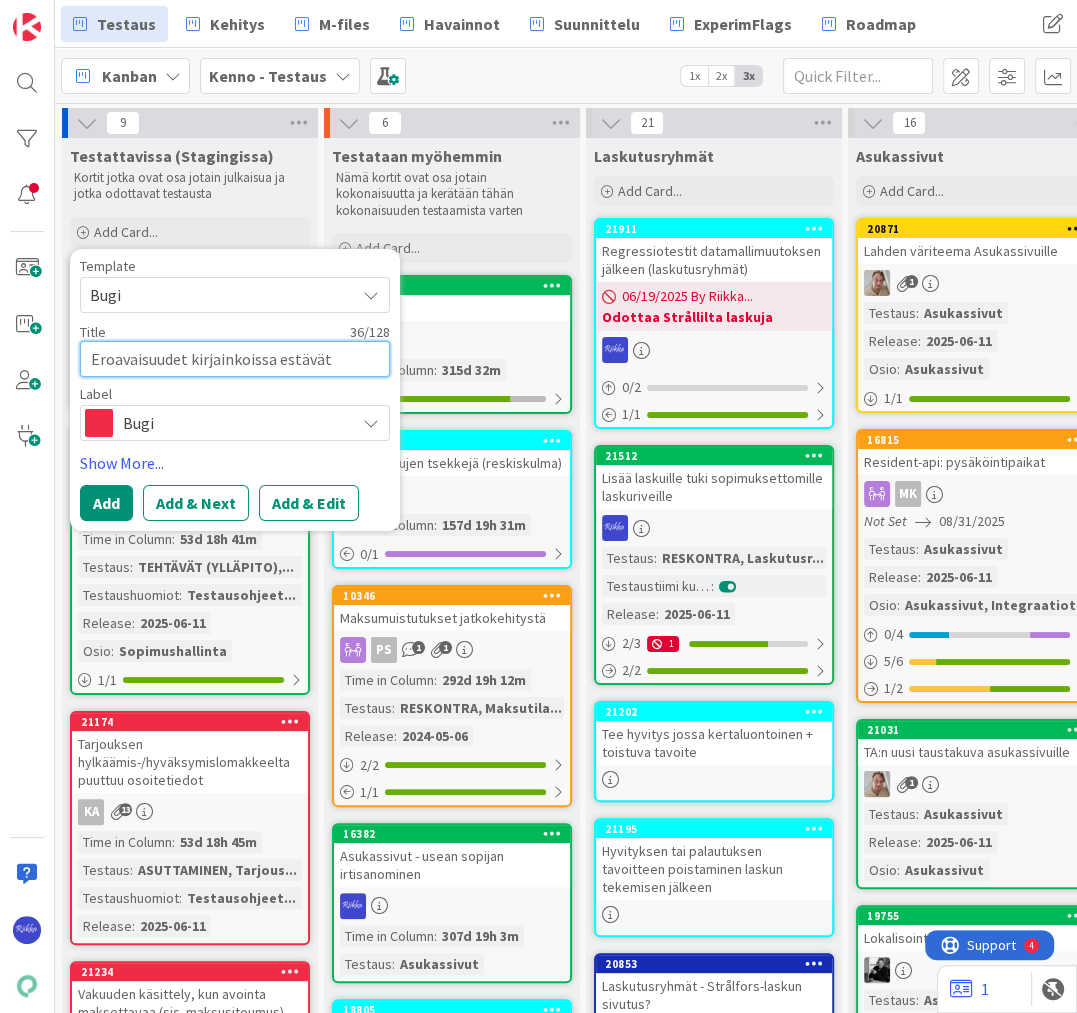 type on "x" 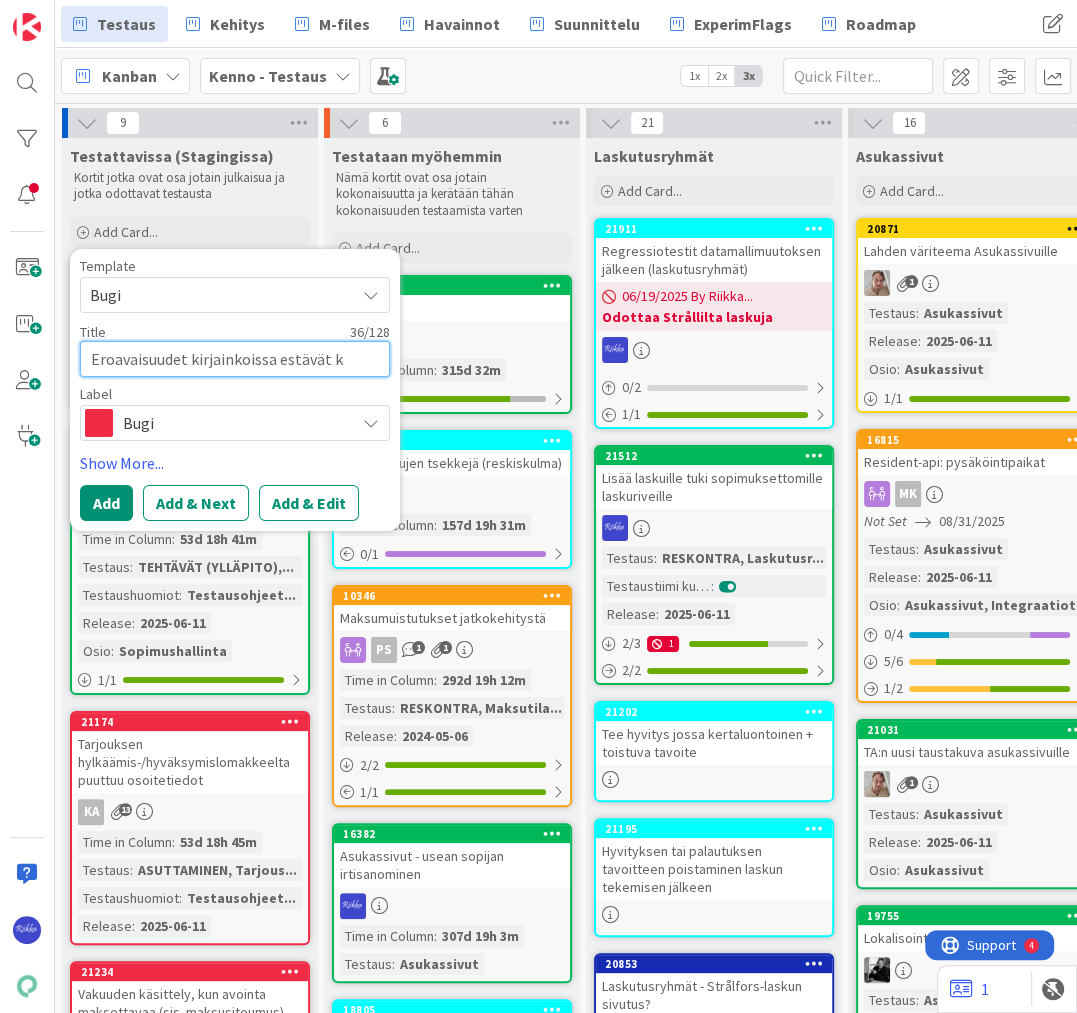 type on "x" 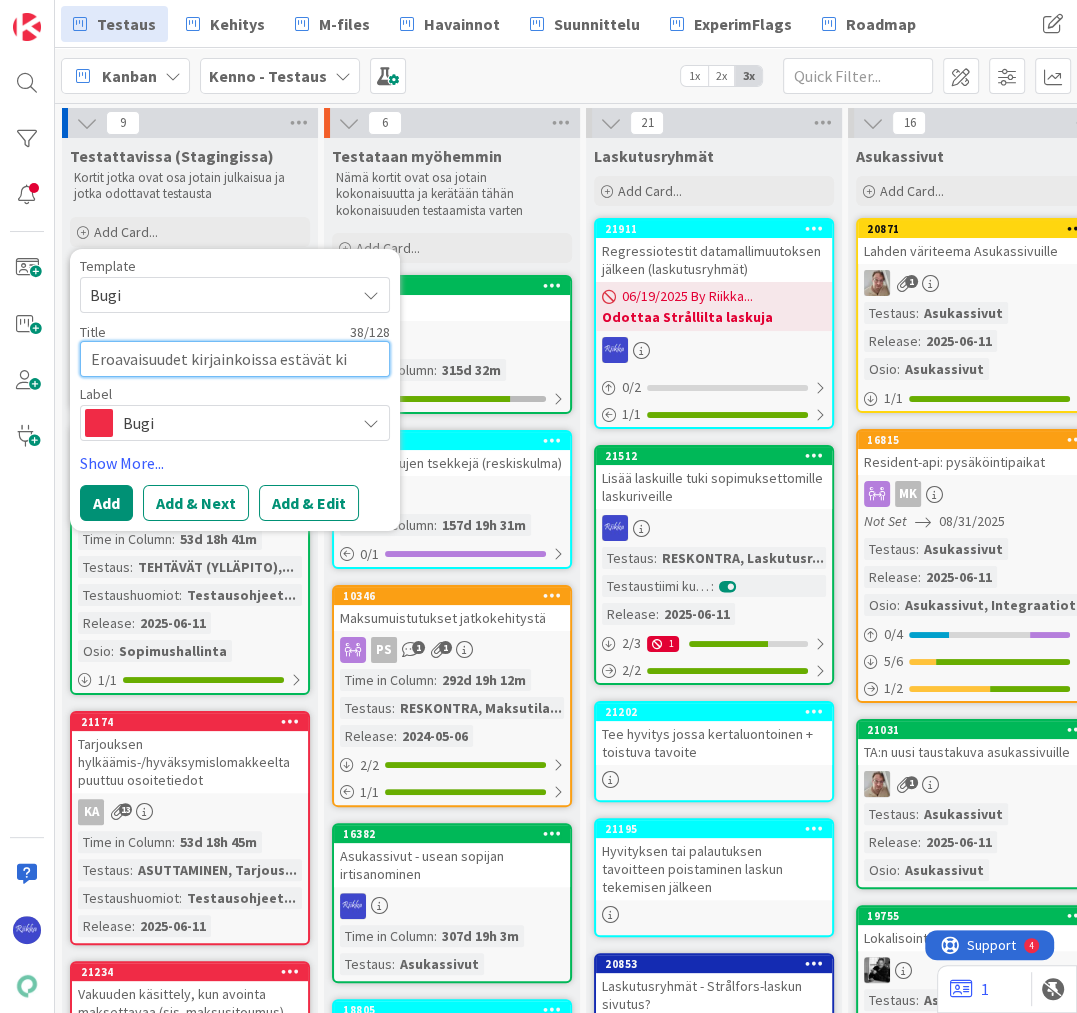 type on "x" 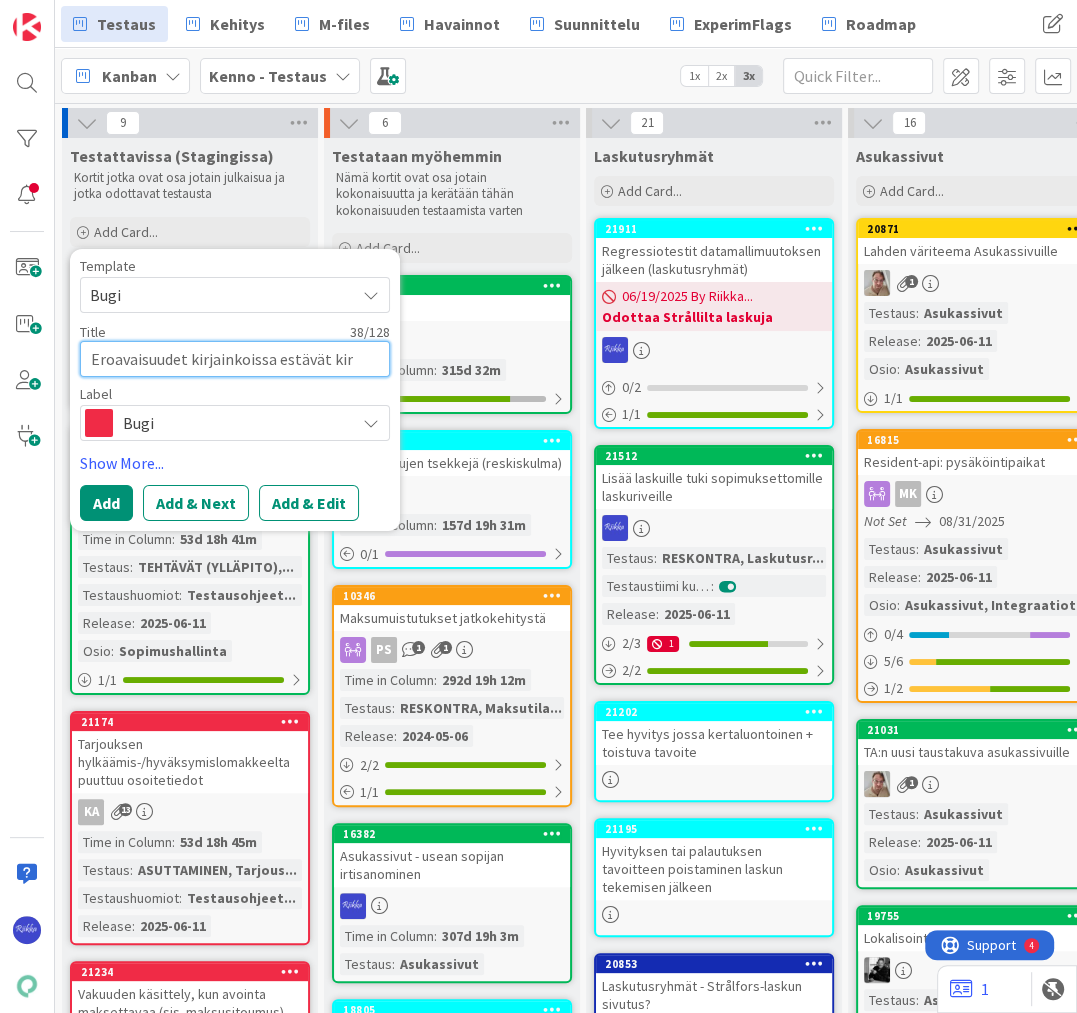 type on "x" 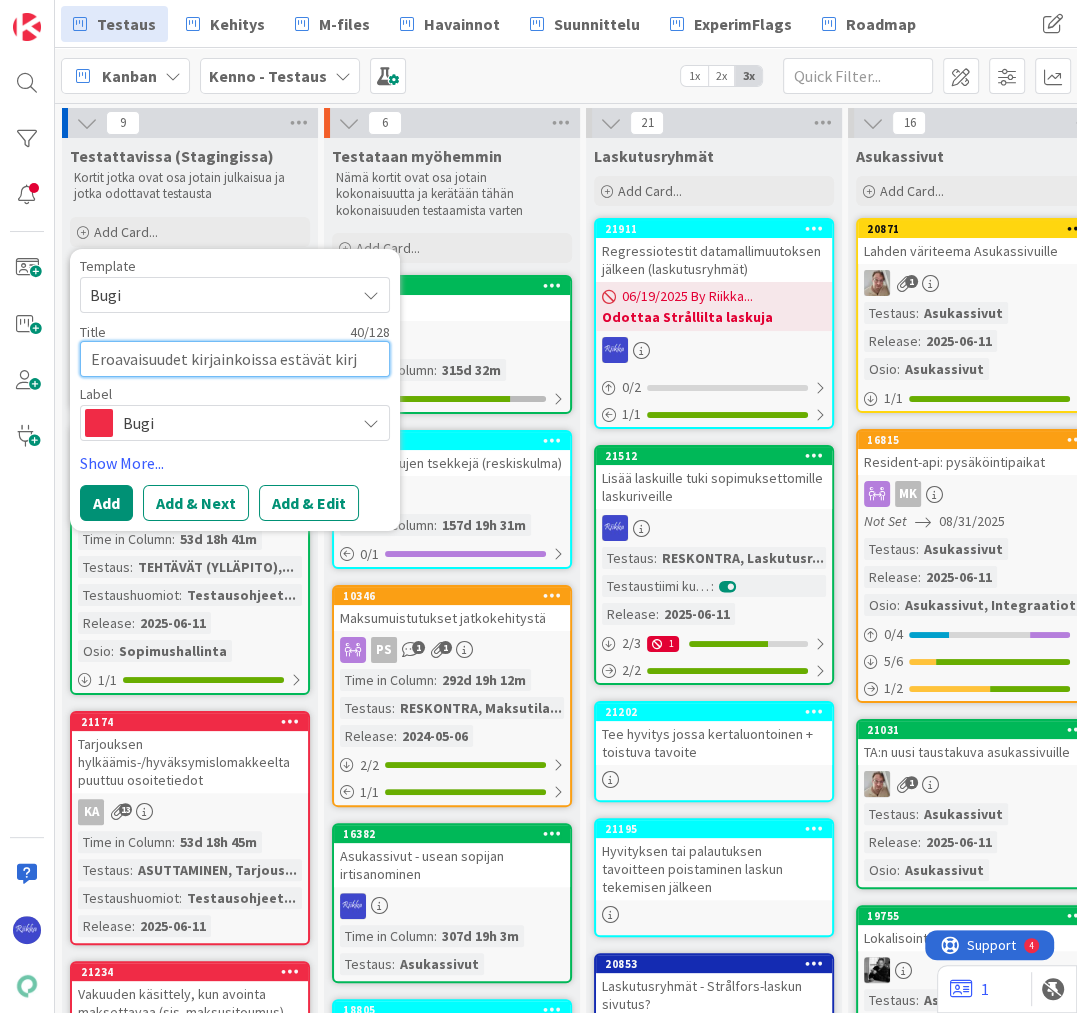 type on "x" 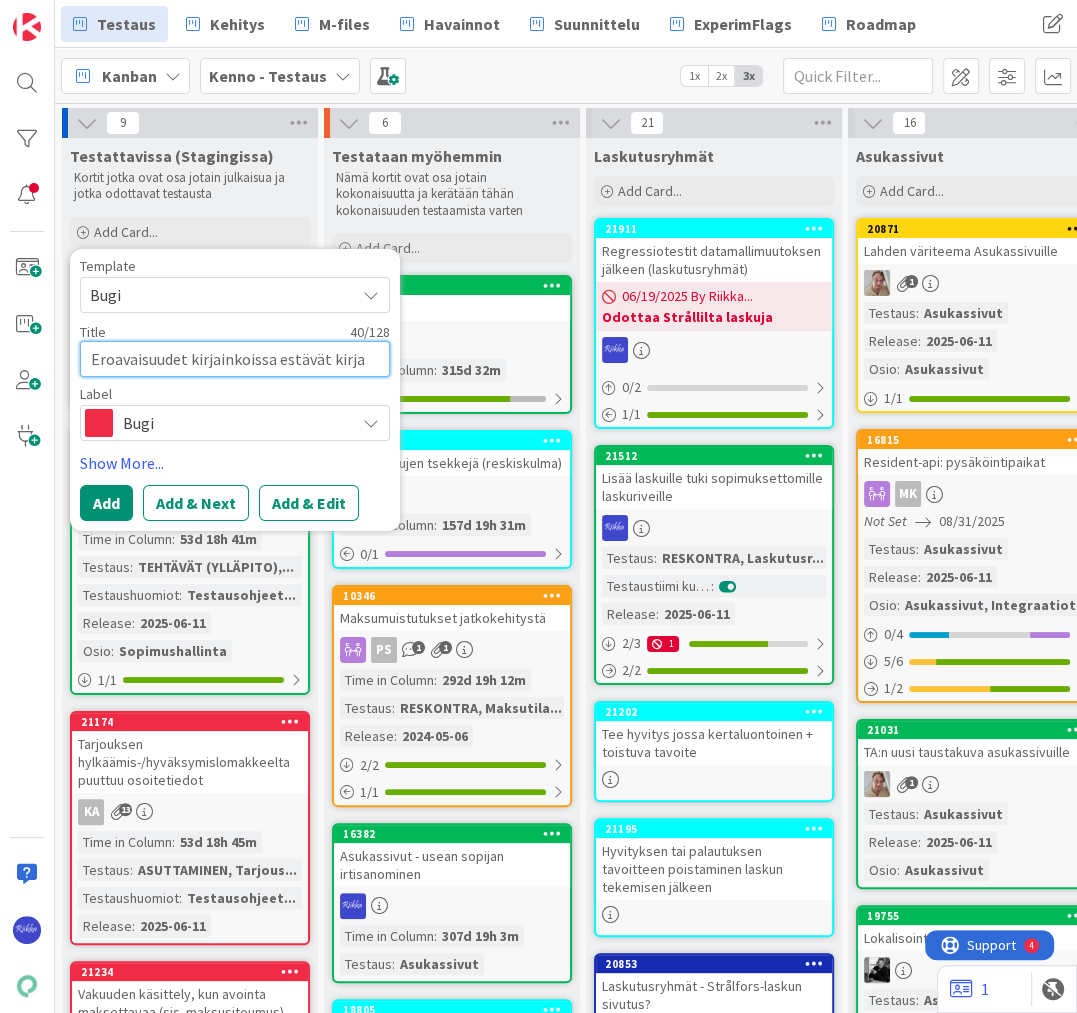 type on "x" 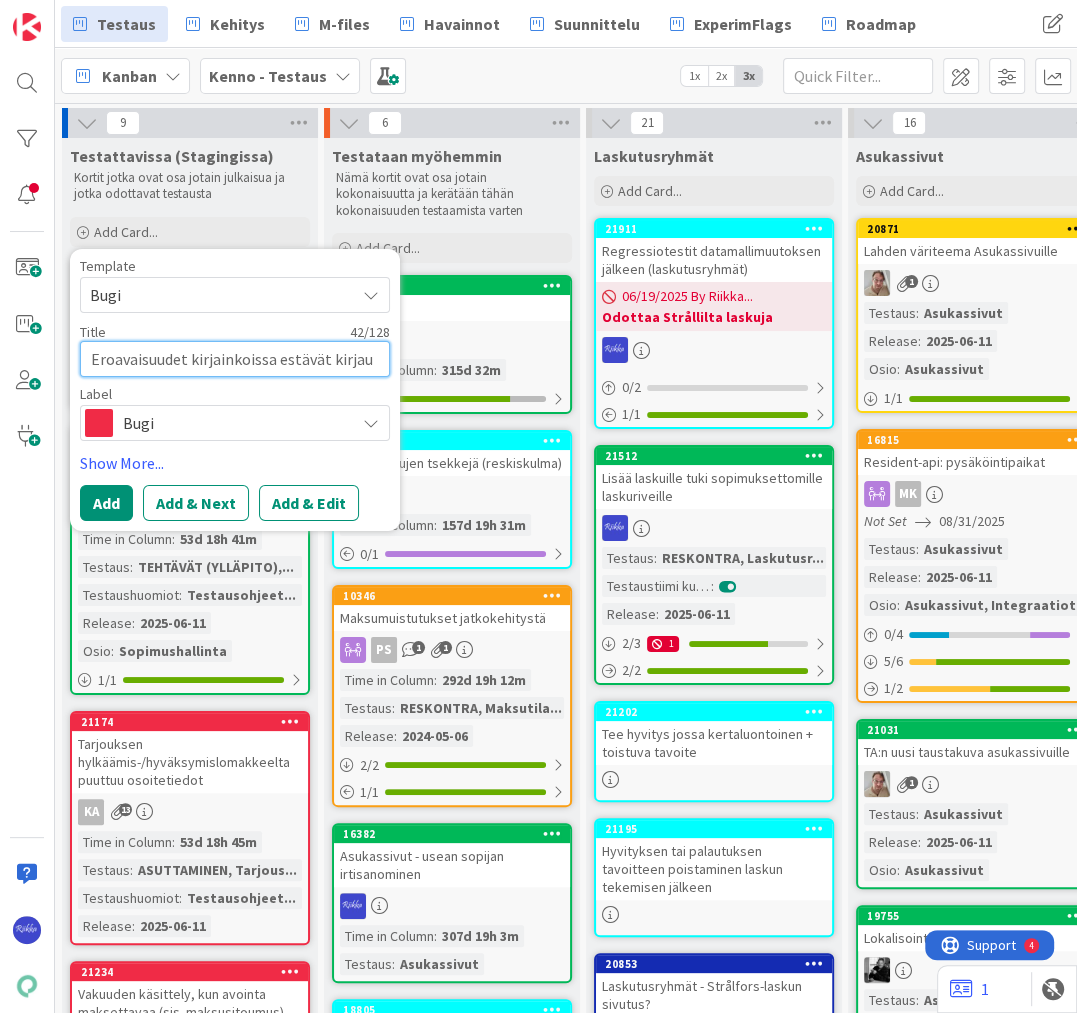type on "x" 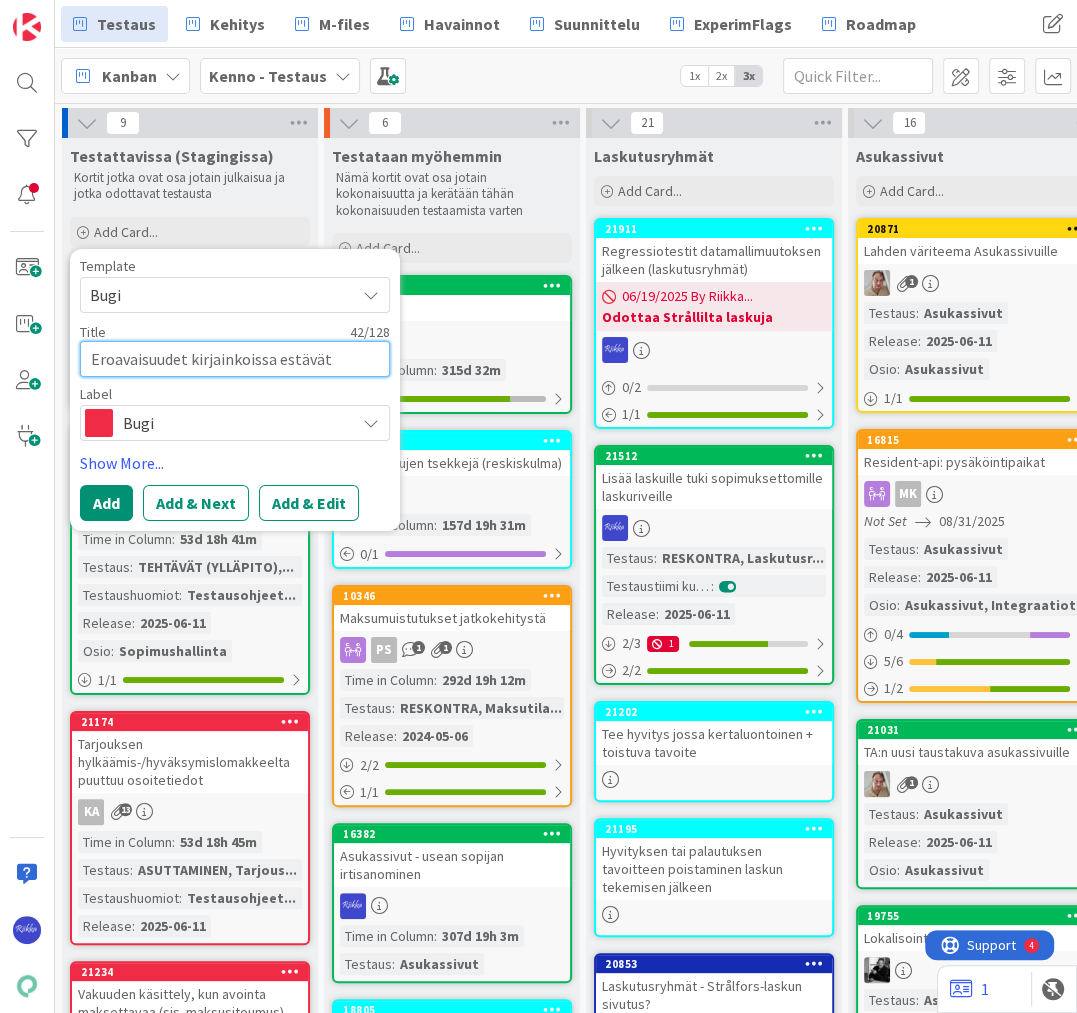 type on "Eroavaisuudet kirjainkoissa estävät kirjautu" 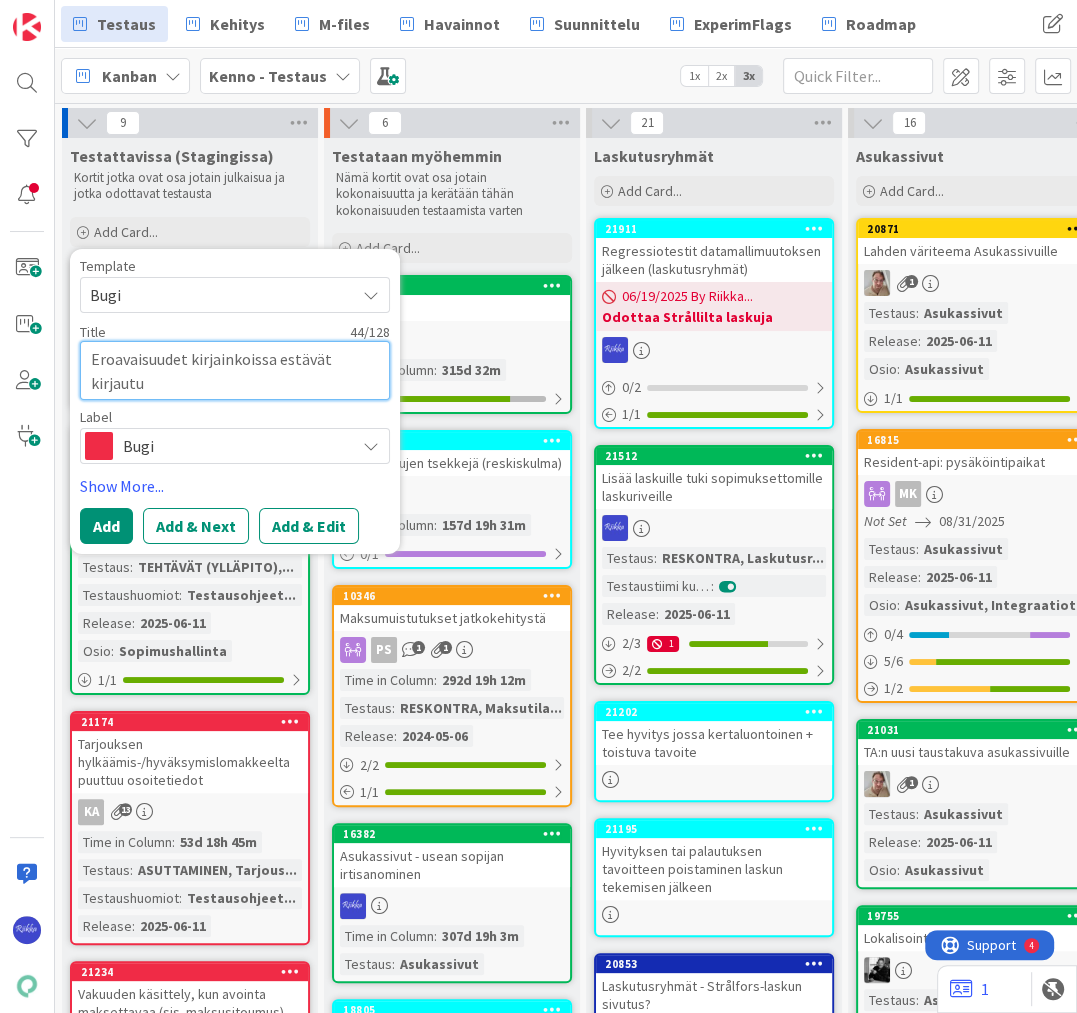 type on "x" 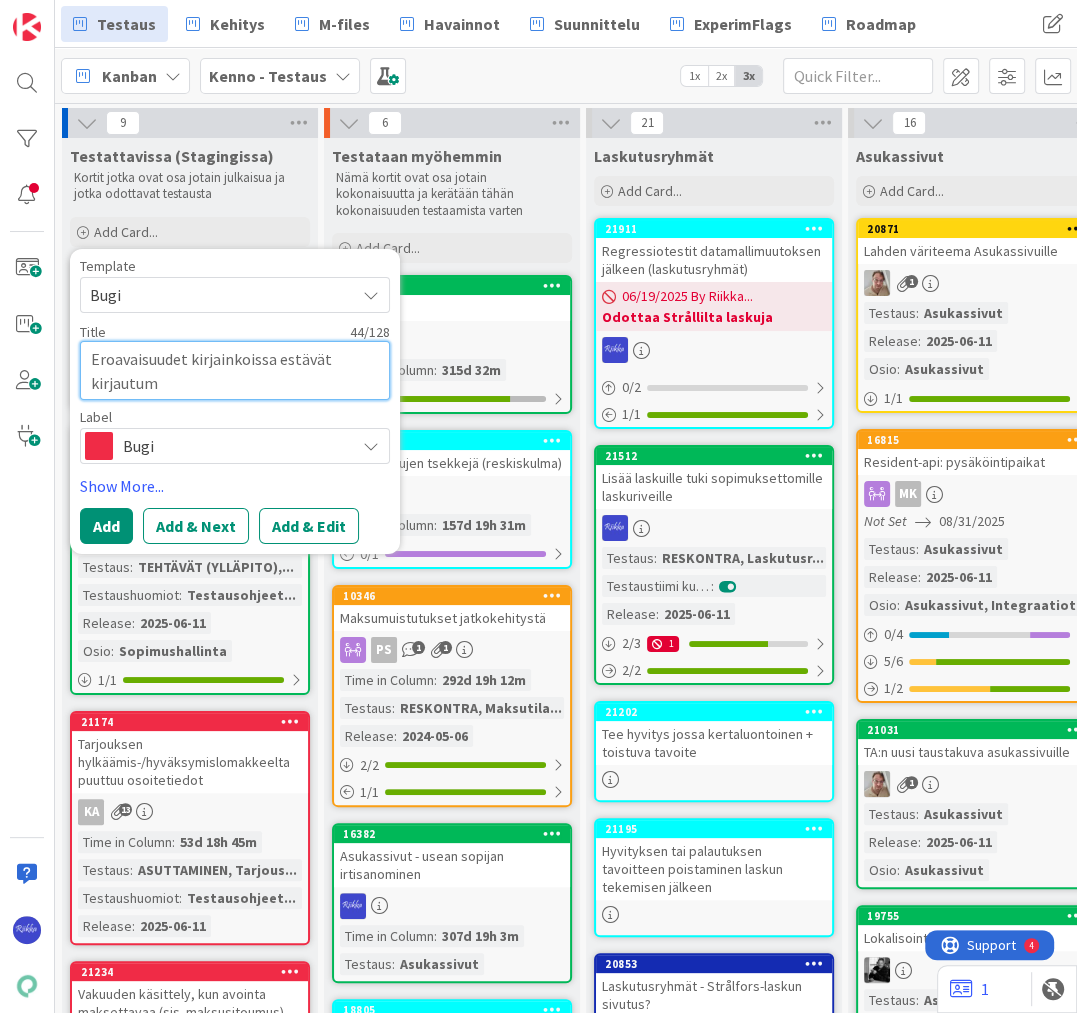 type on "x" 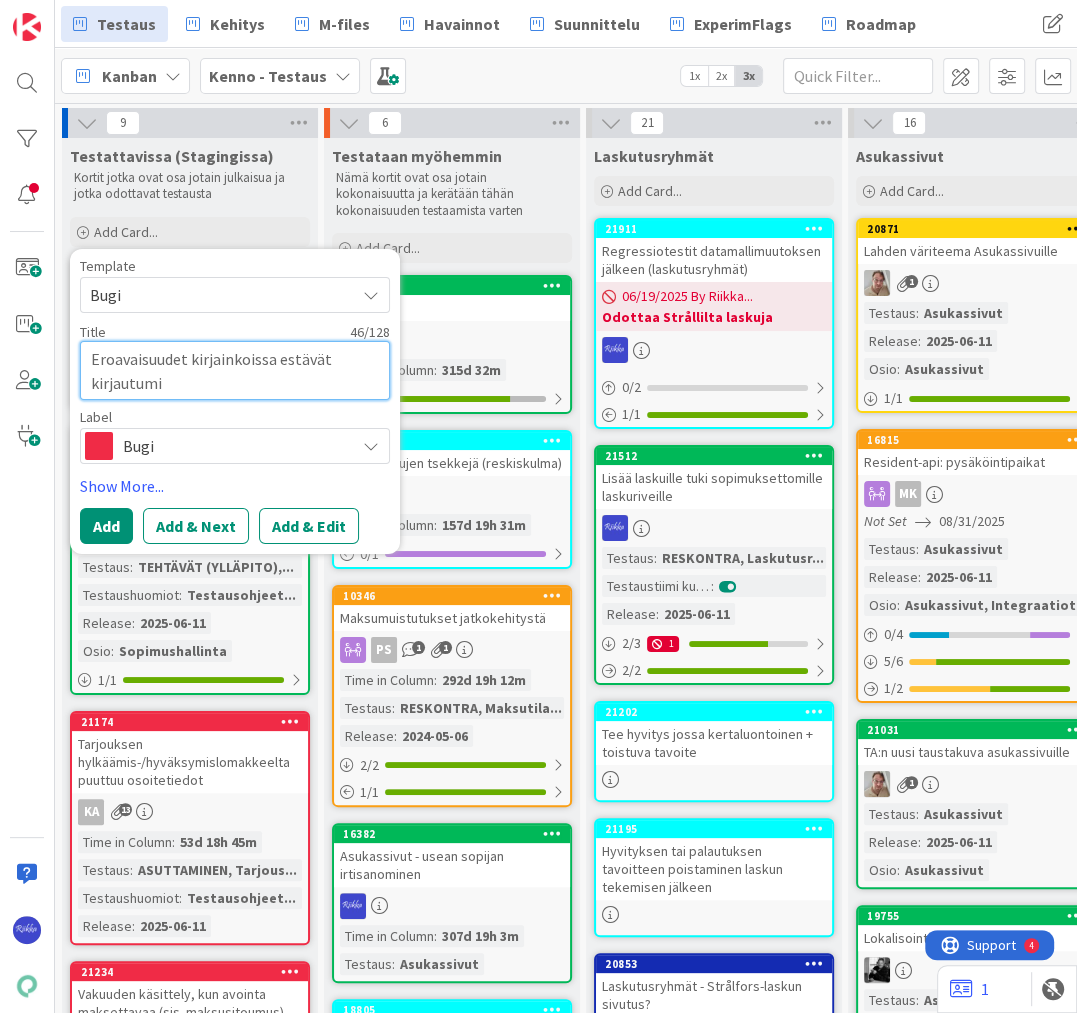 type on "x" 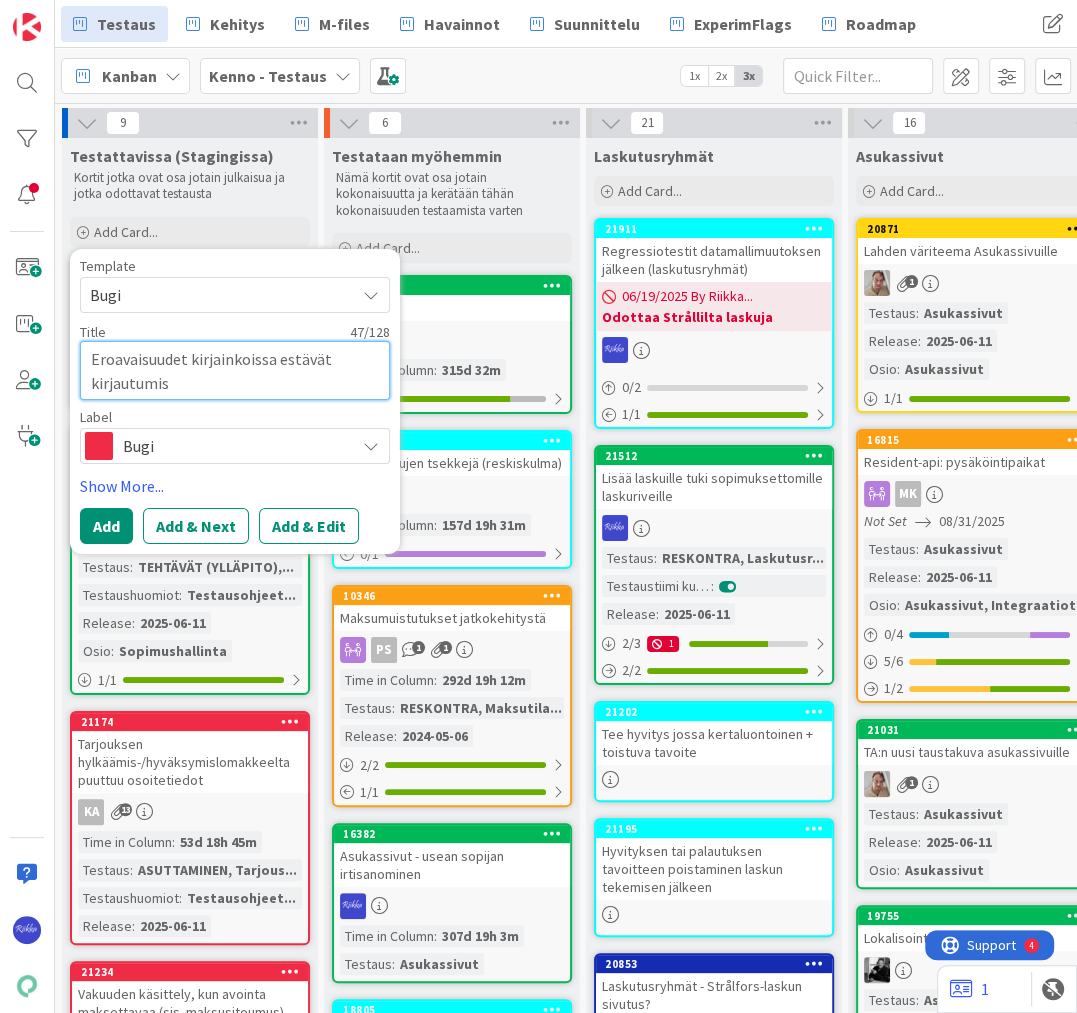 type on "x" 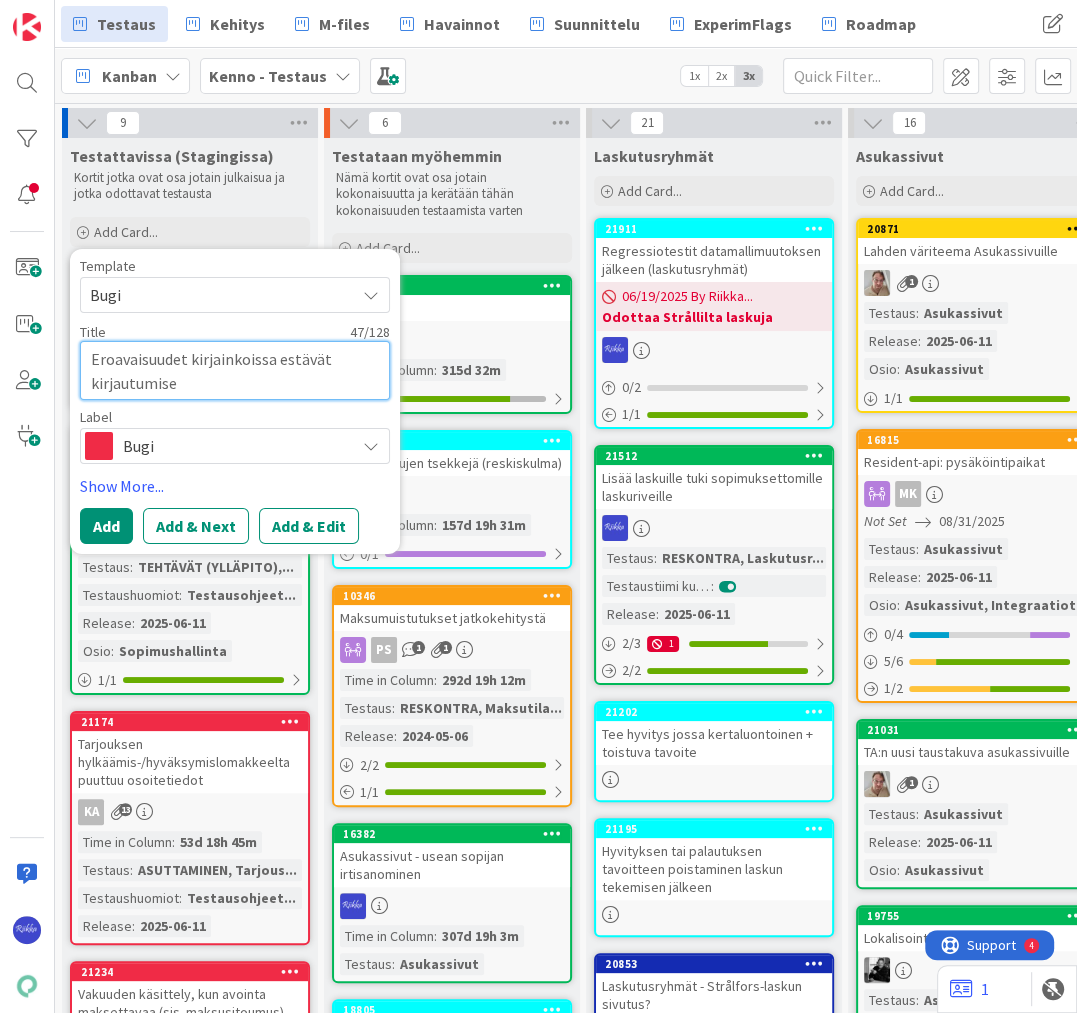 type on "x" 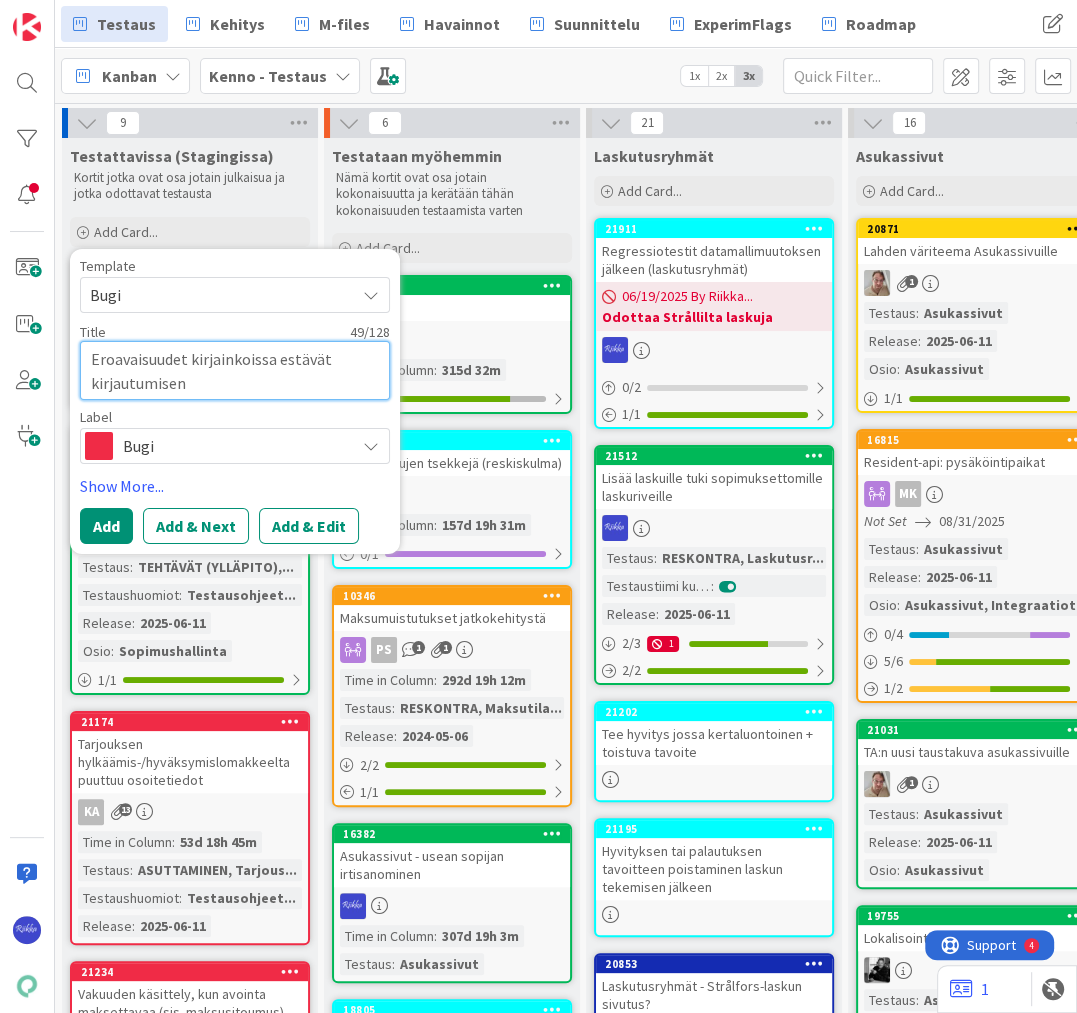 type on "Eroavaisuudet kirjainkoissa estävät kirjautumisen" 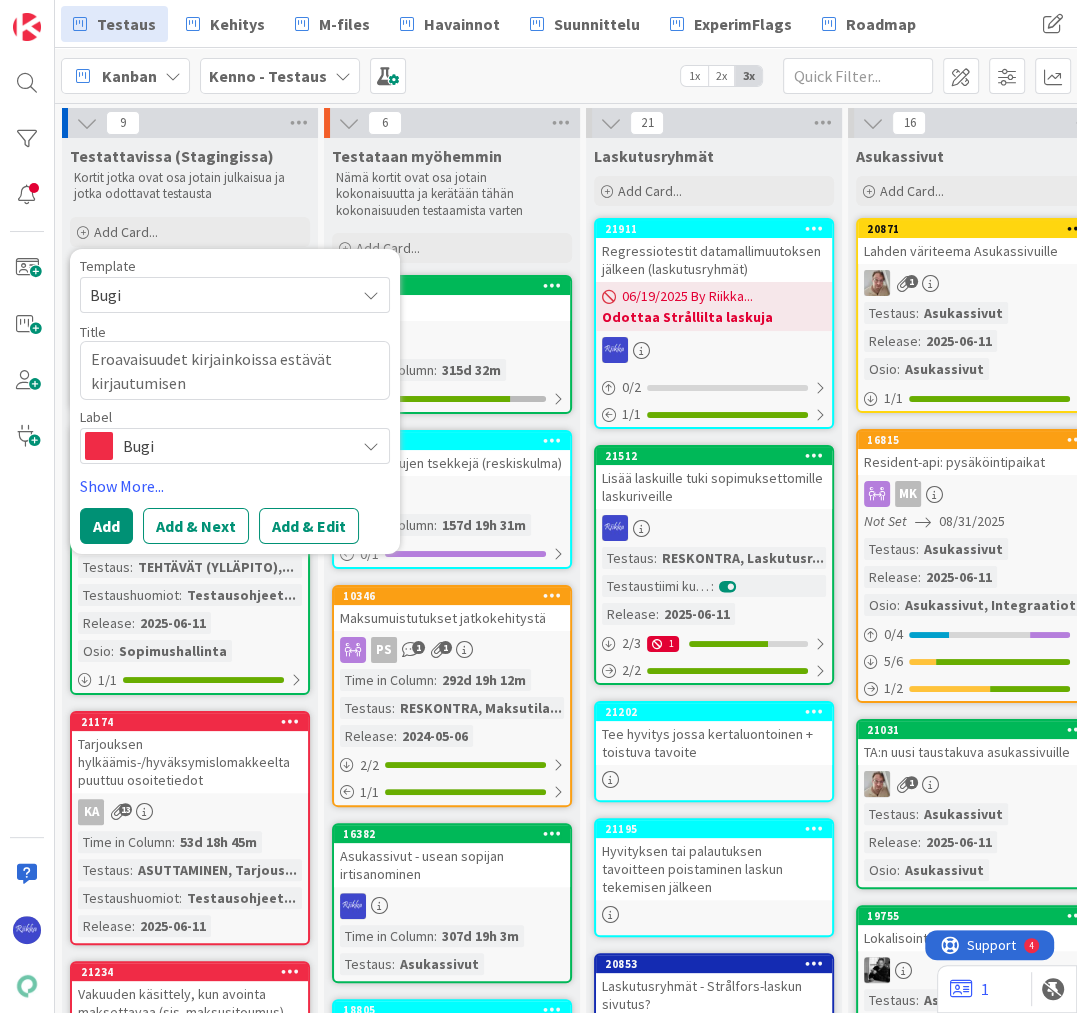 click on "Add & Edit" at bounding box center (309, 526) 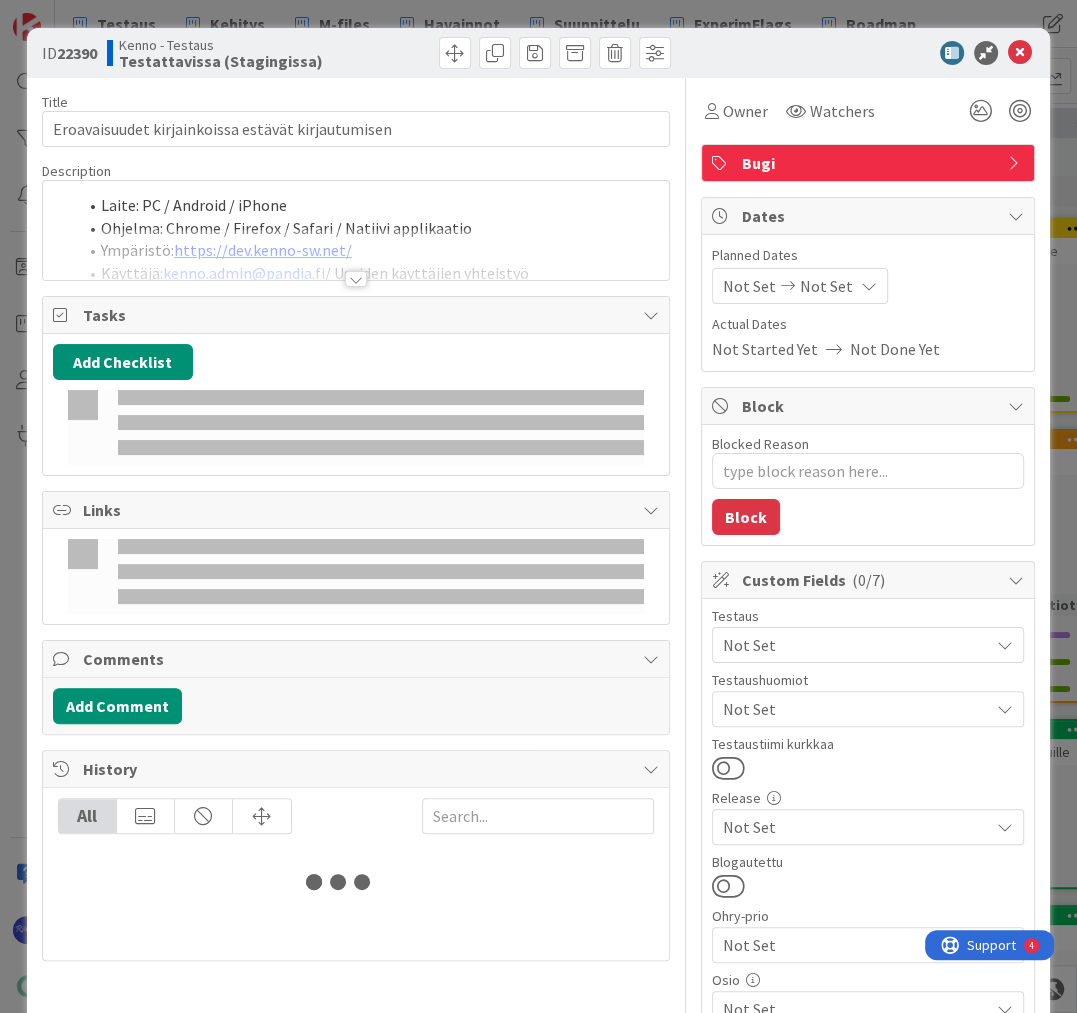 scroll, scrollTop: 0, scrollLeft: 0, axis: both 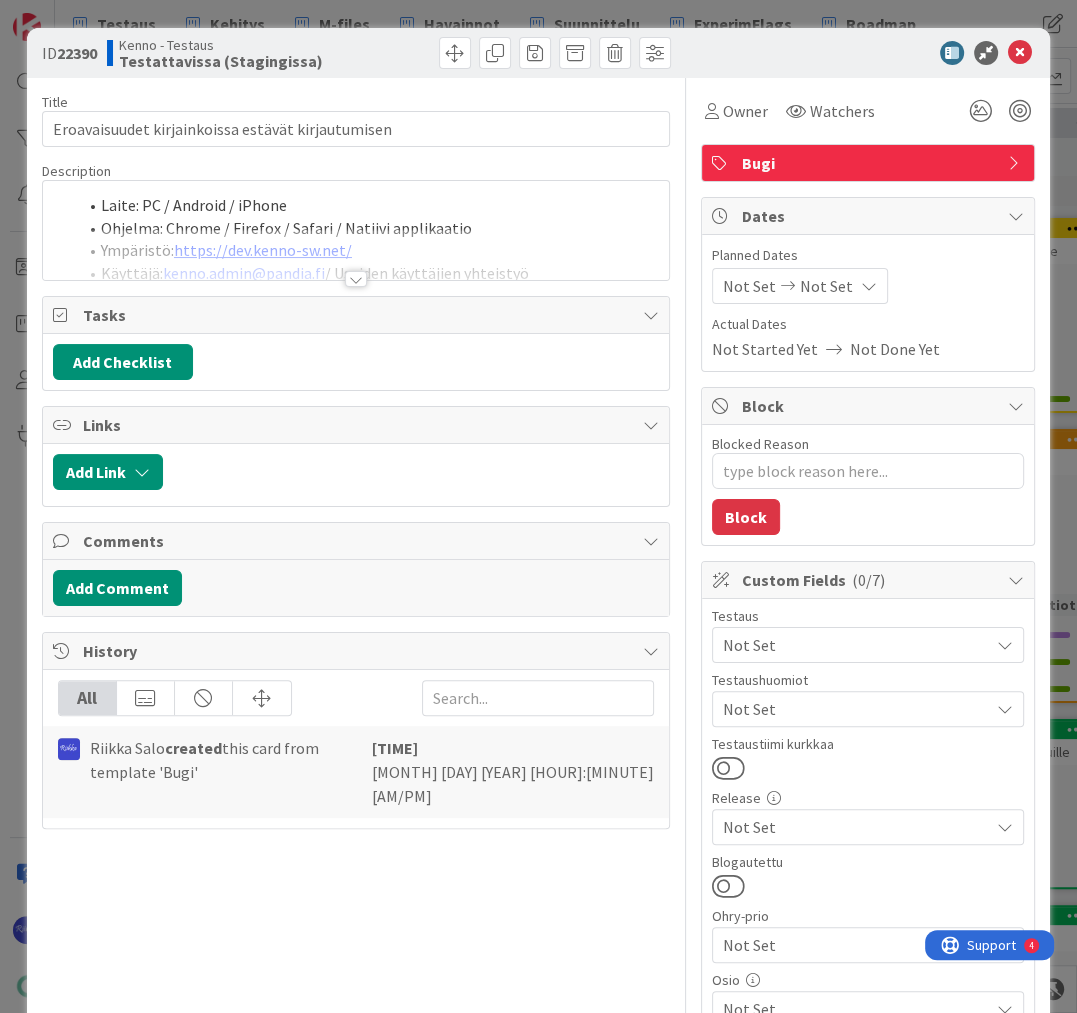 type on "x" 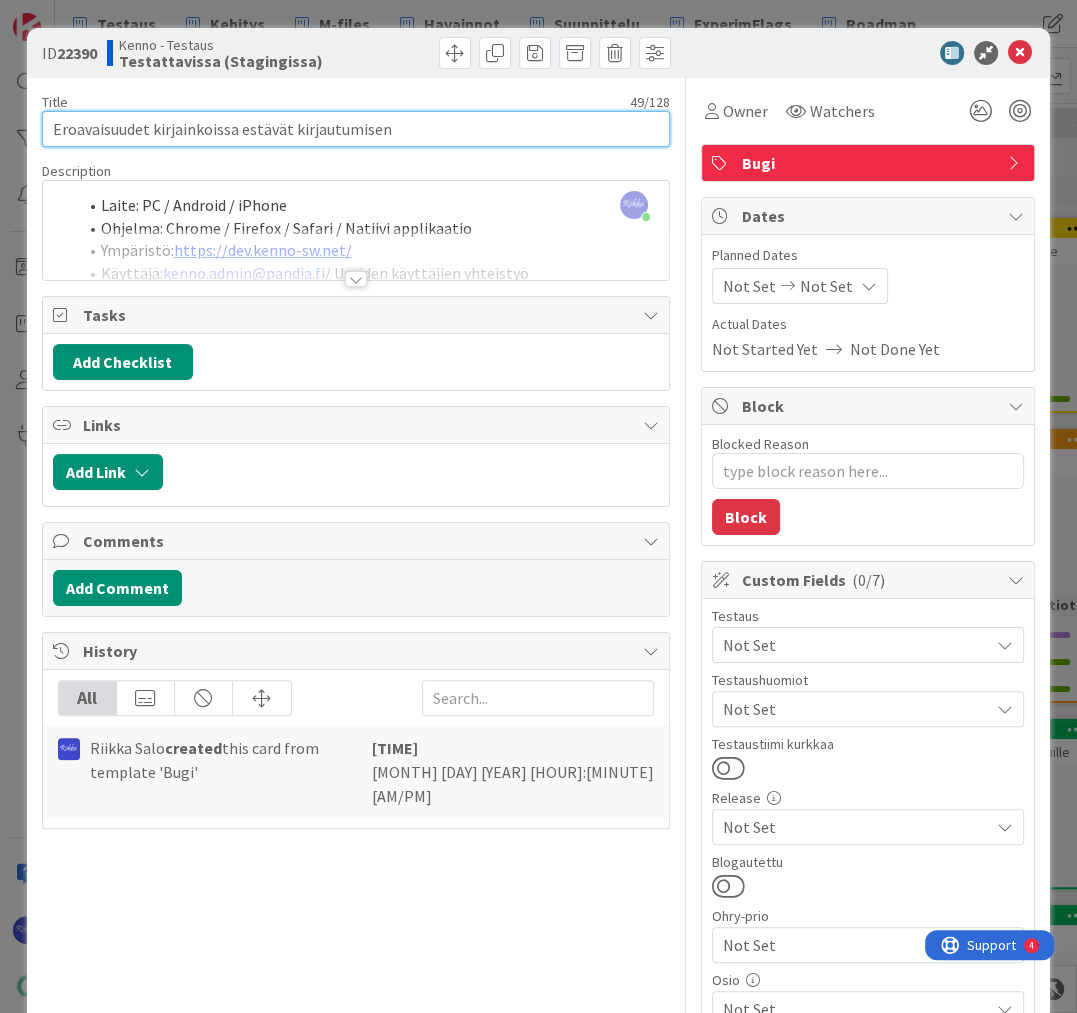 drag, startPoint x: 233, startPoint y: 134, endPoint x: 50, endPoint y: 137, distance: 183.02458 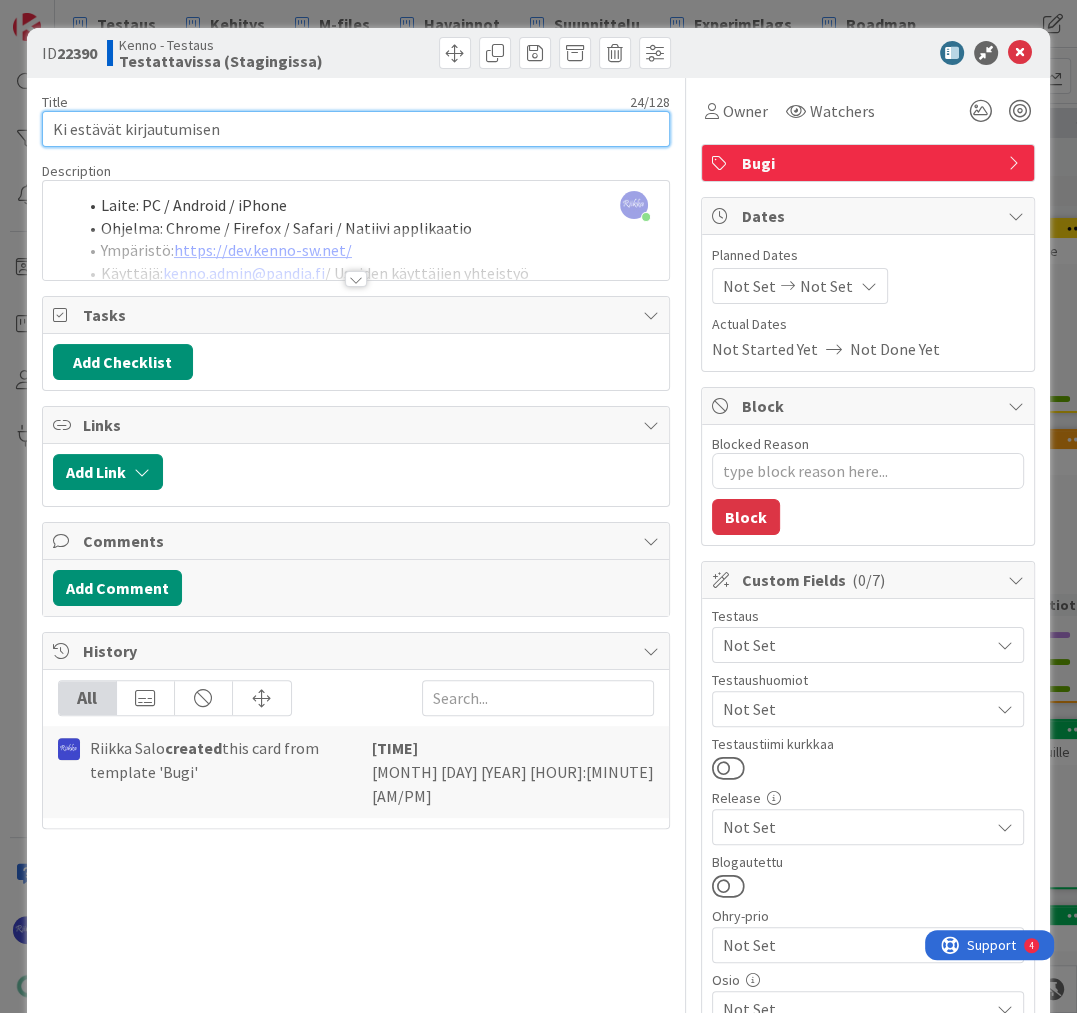 type on "Kir estävät kirjautumisen" 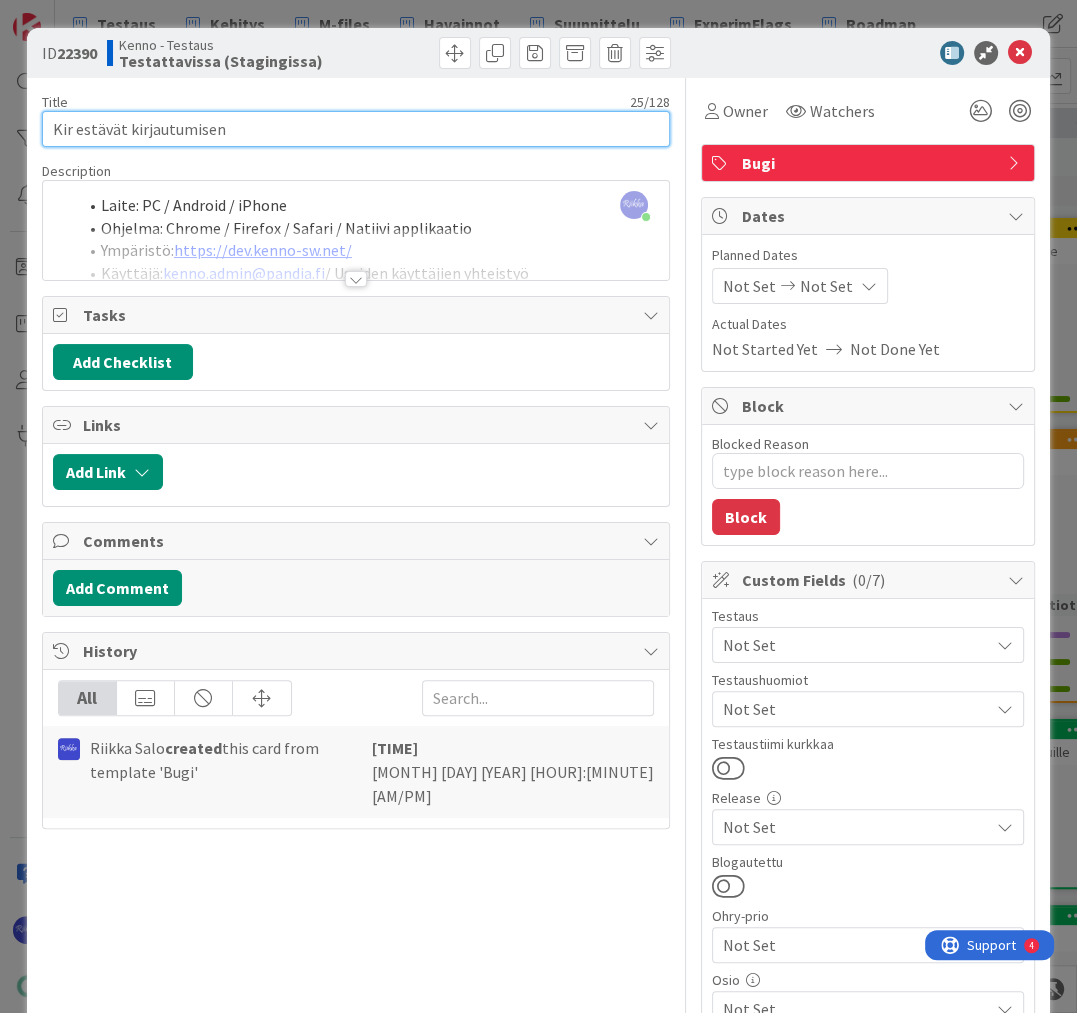 type on "x" 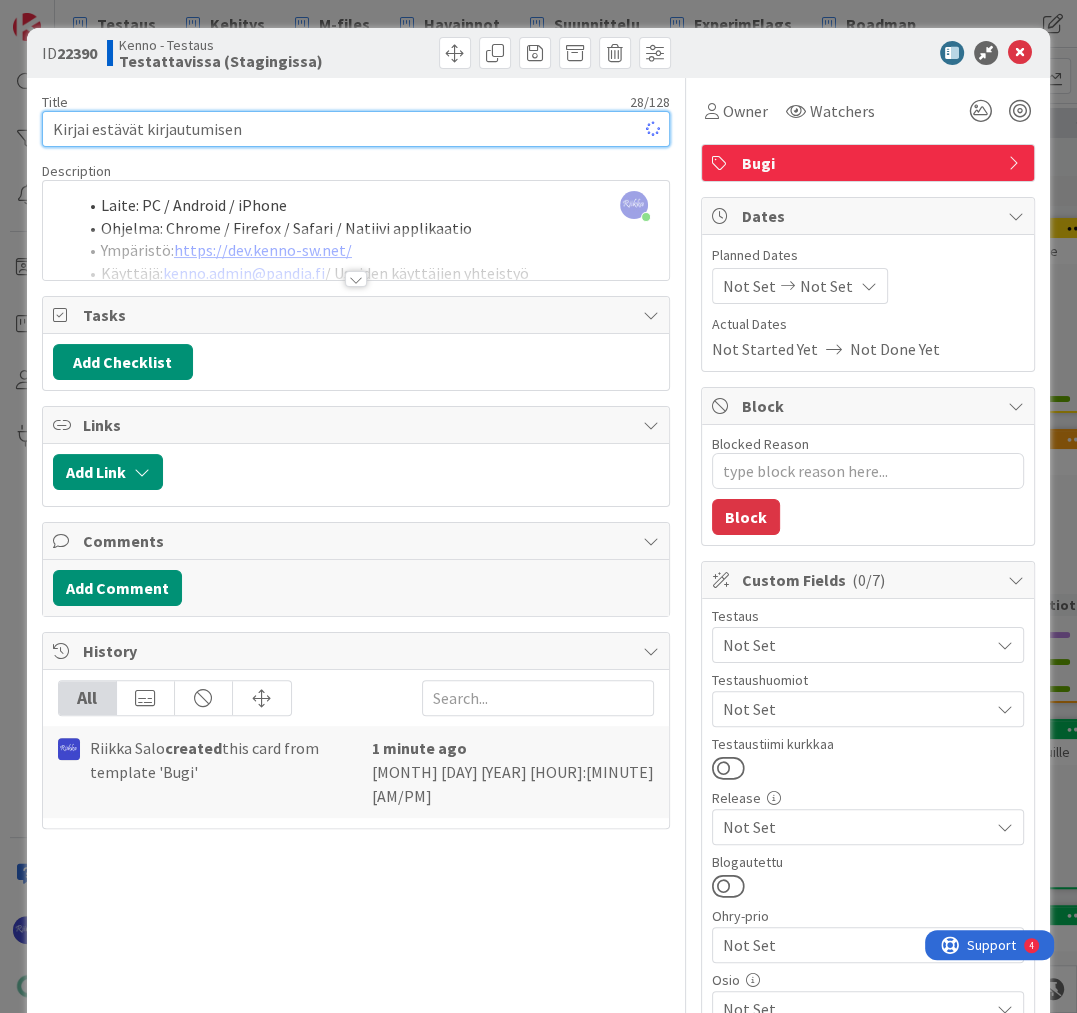 type on "Kirjain estävät kirjautumisen" 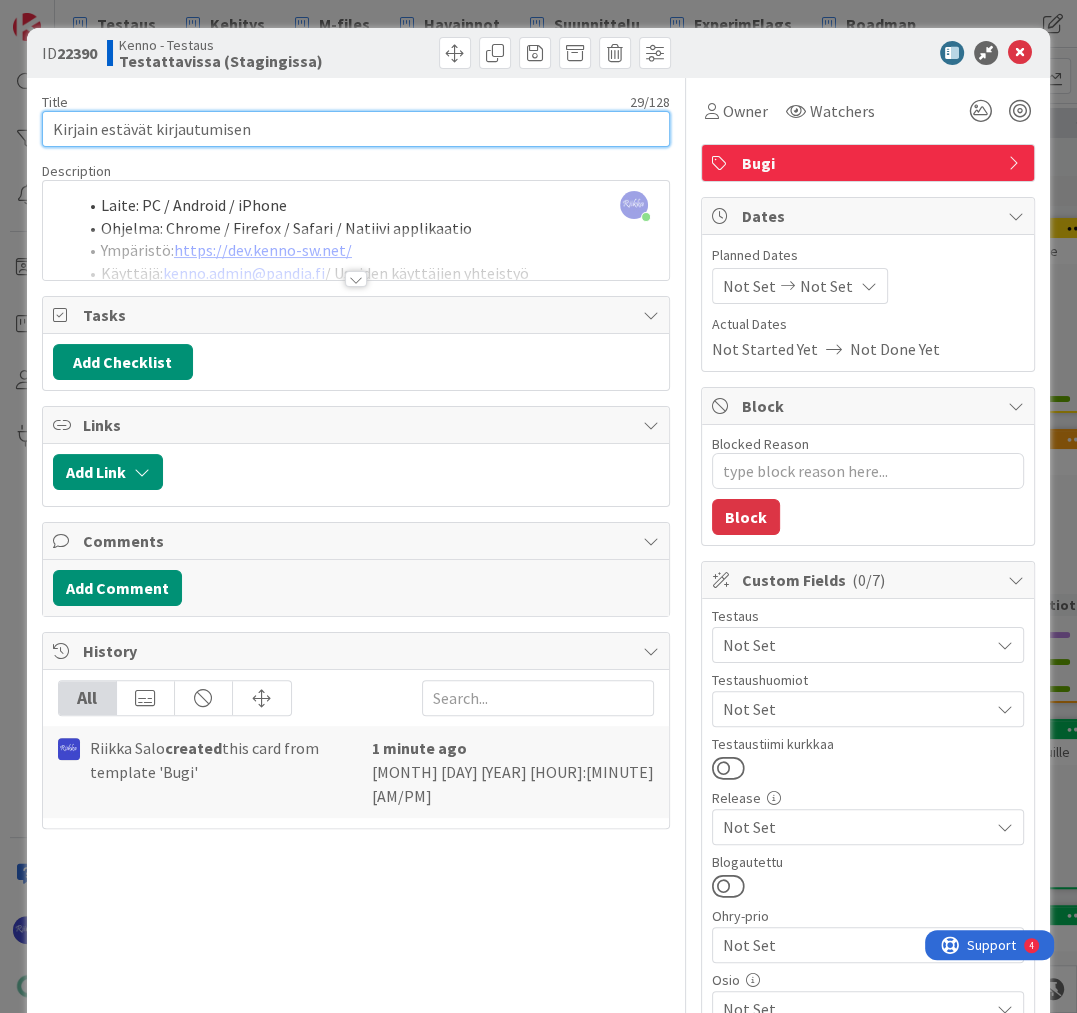 type on "x" 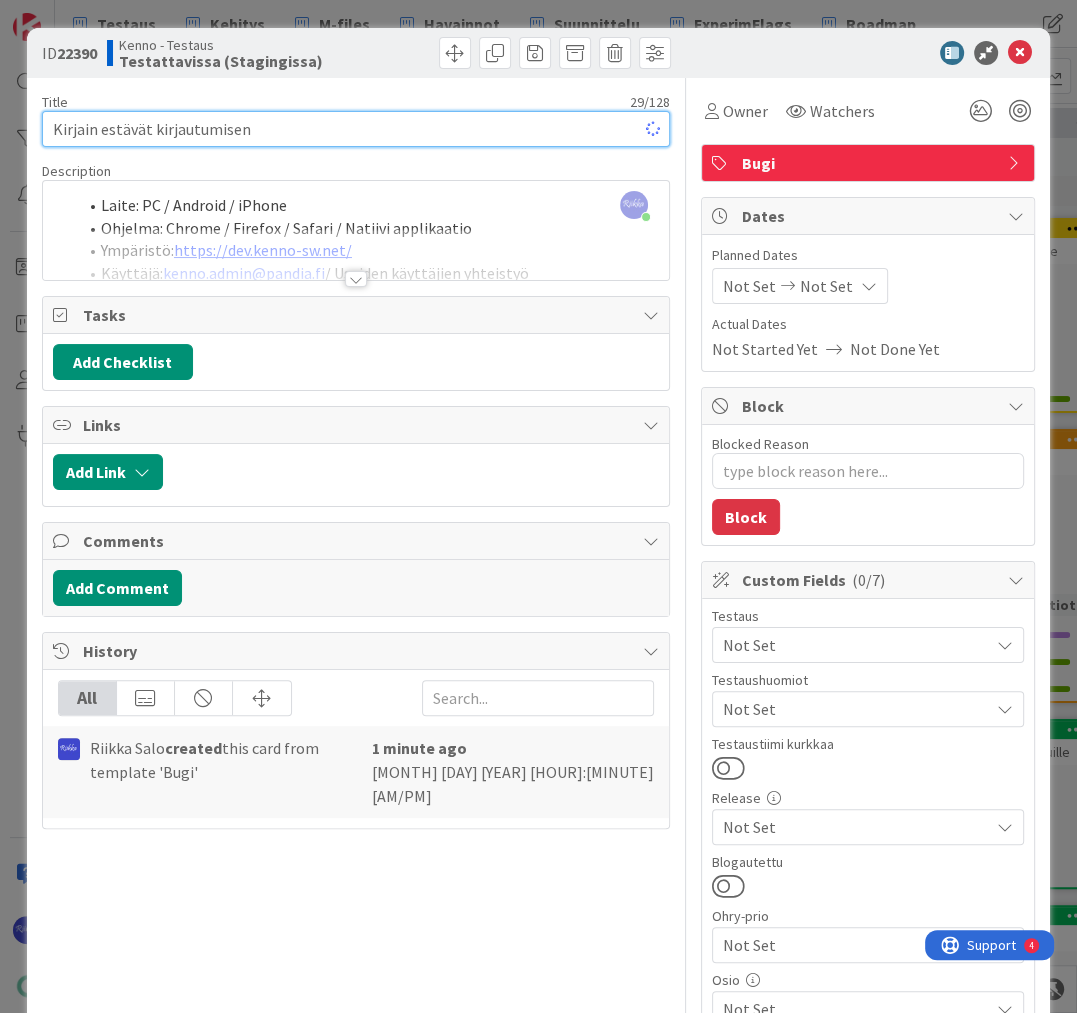 type on "Kirjaink estävät kirjautumisen" 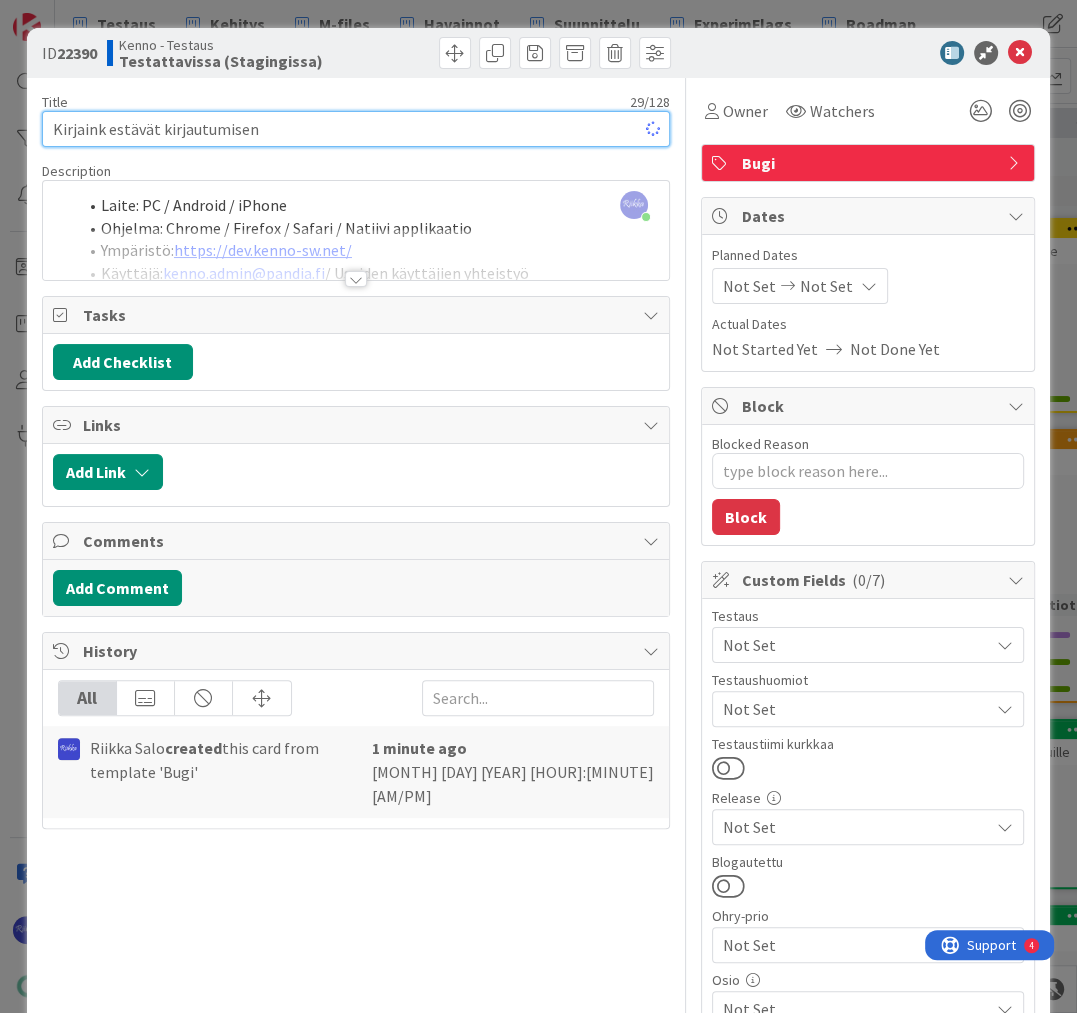 type on "x" 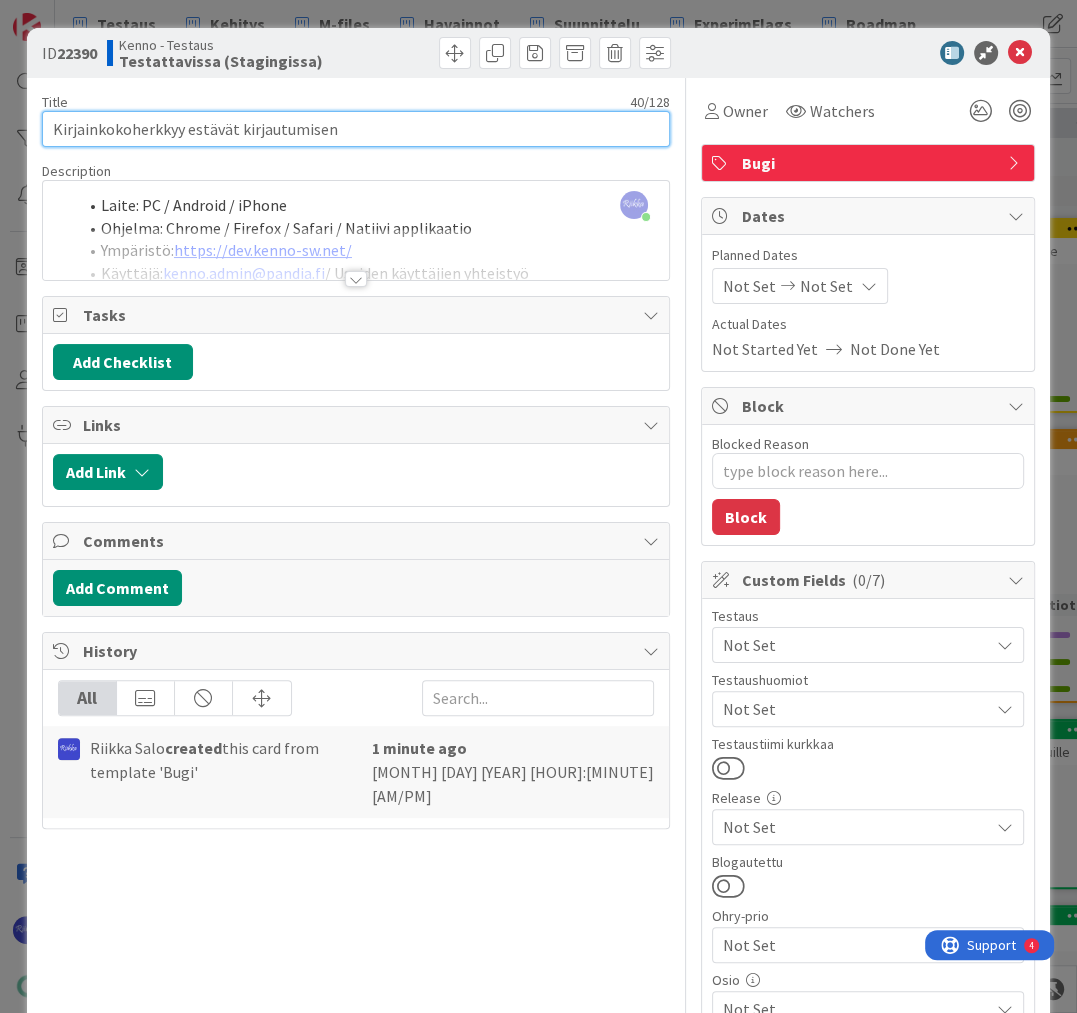 type on "Kirjainkokoherkkyys estävät kirjautumisen" 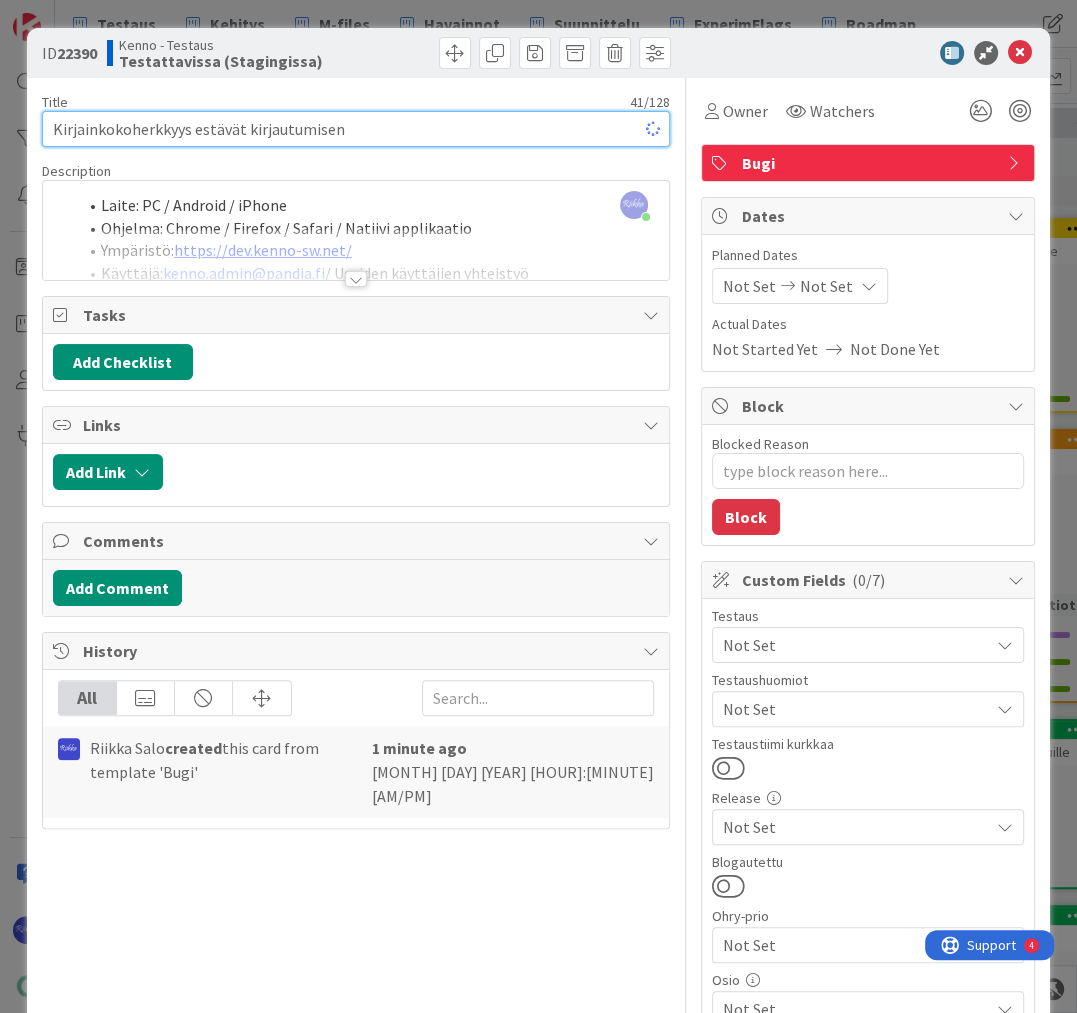 type on "x" 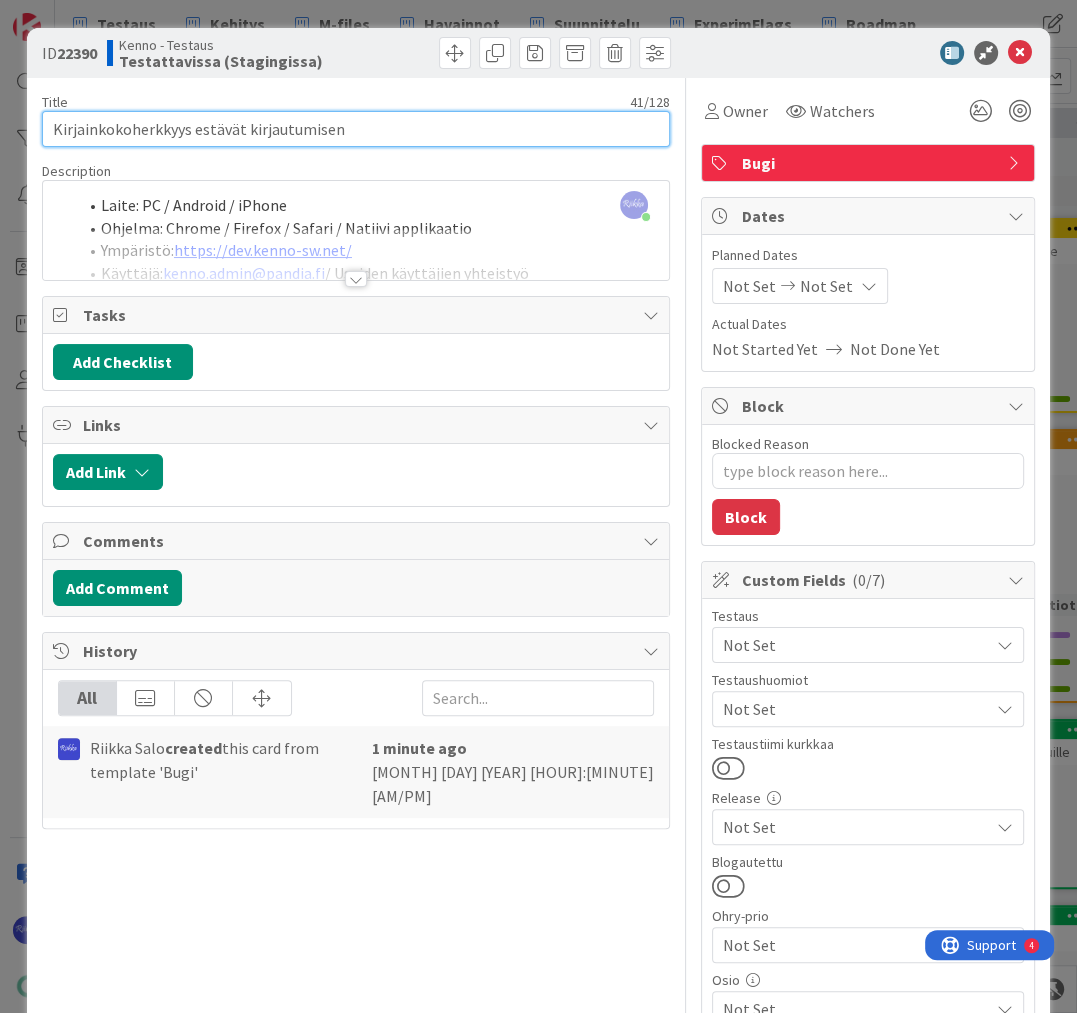 drag, startPoint x: 216, startPoint y: 125, endPoint x: 237, endPoint y: 128, distance: 21.213203 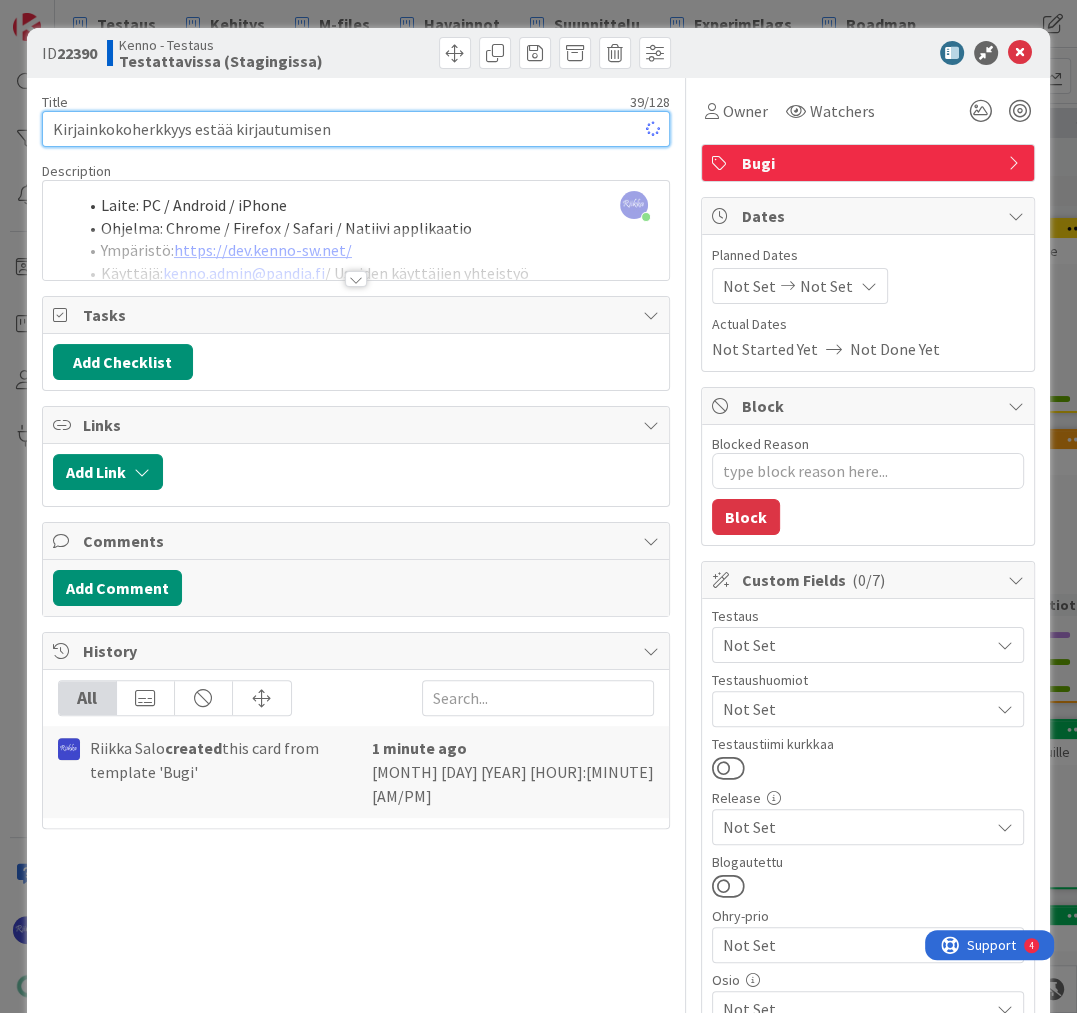 type on "x" 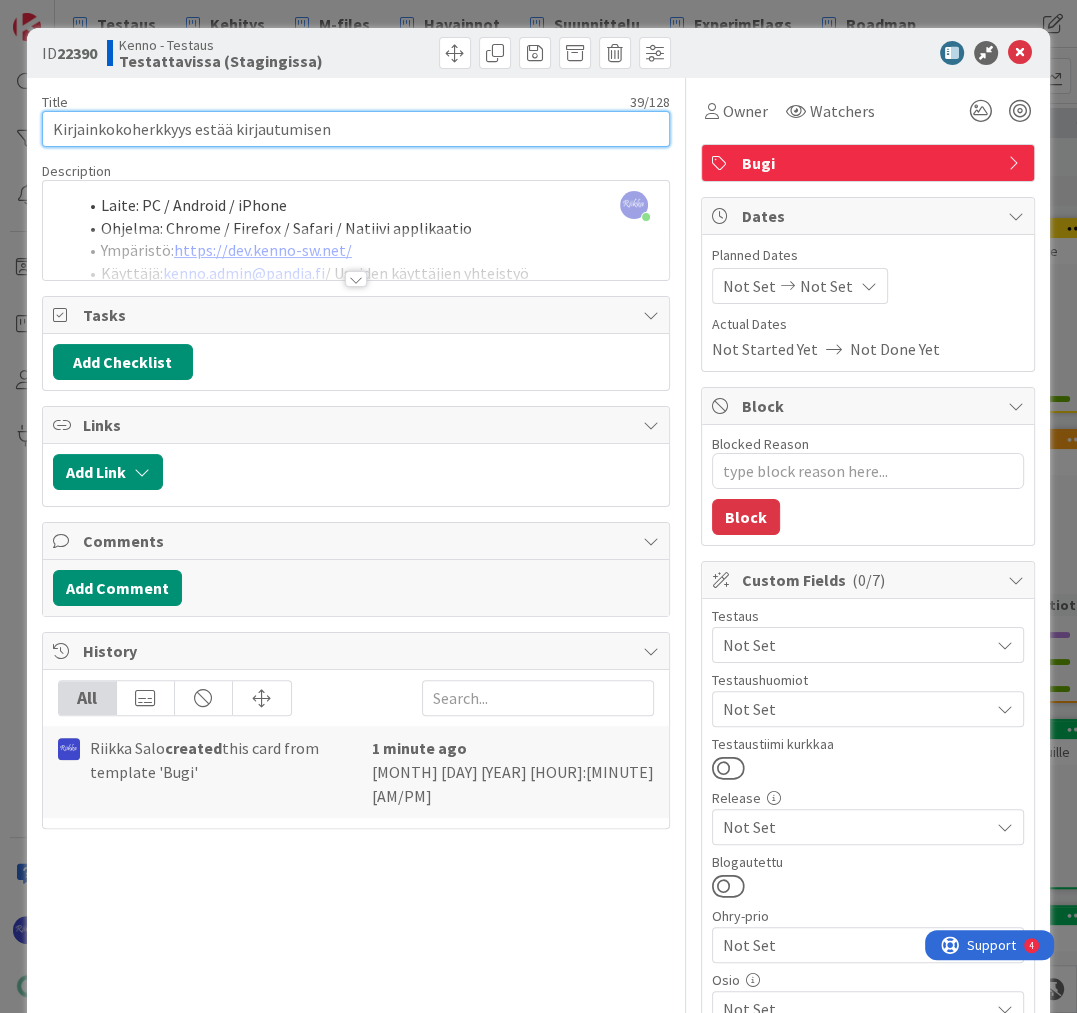 type on "Kirjainkokoherkkyys estää kirjautumisen" 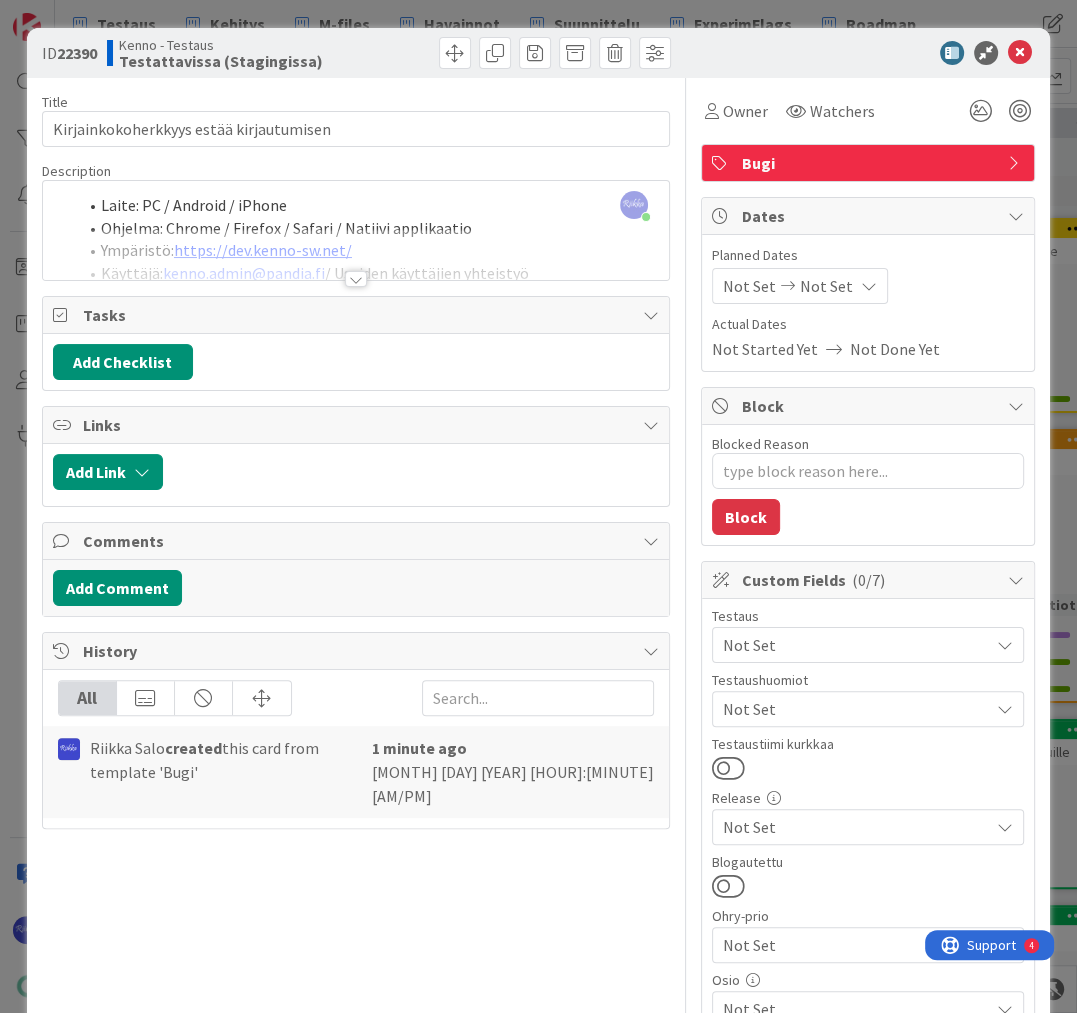 click at bounding box center [356, 279] 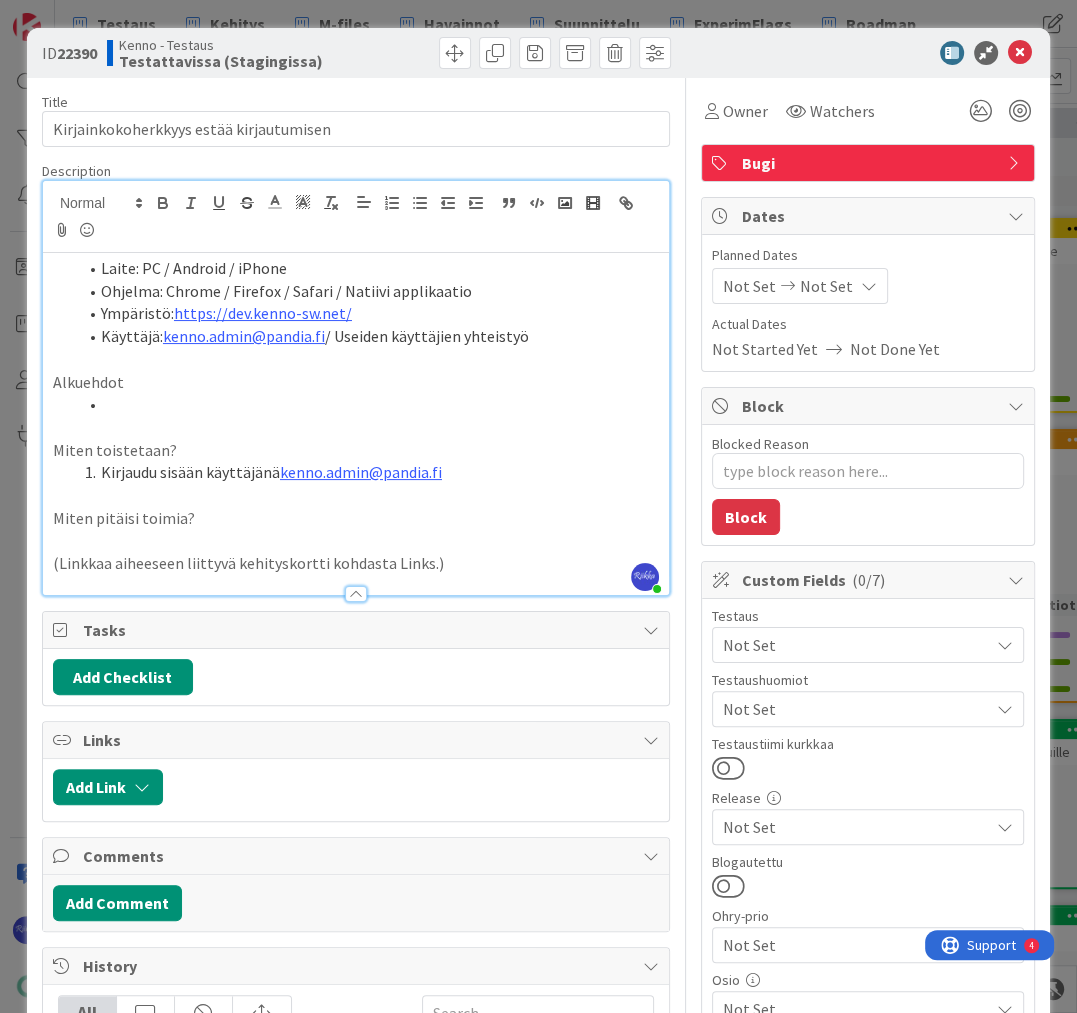 click on "(Linkkaa aiheeseen liittyvä kehityskortti kohdasta Links.)" at bounding box center (356, 563) 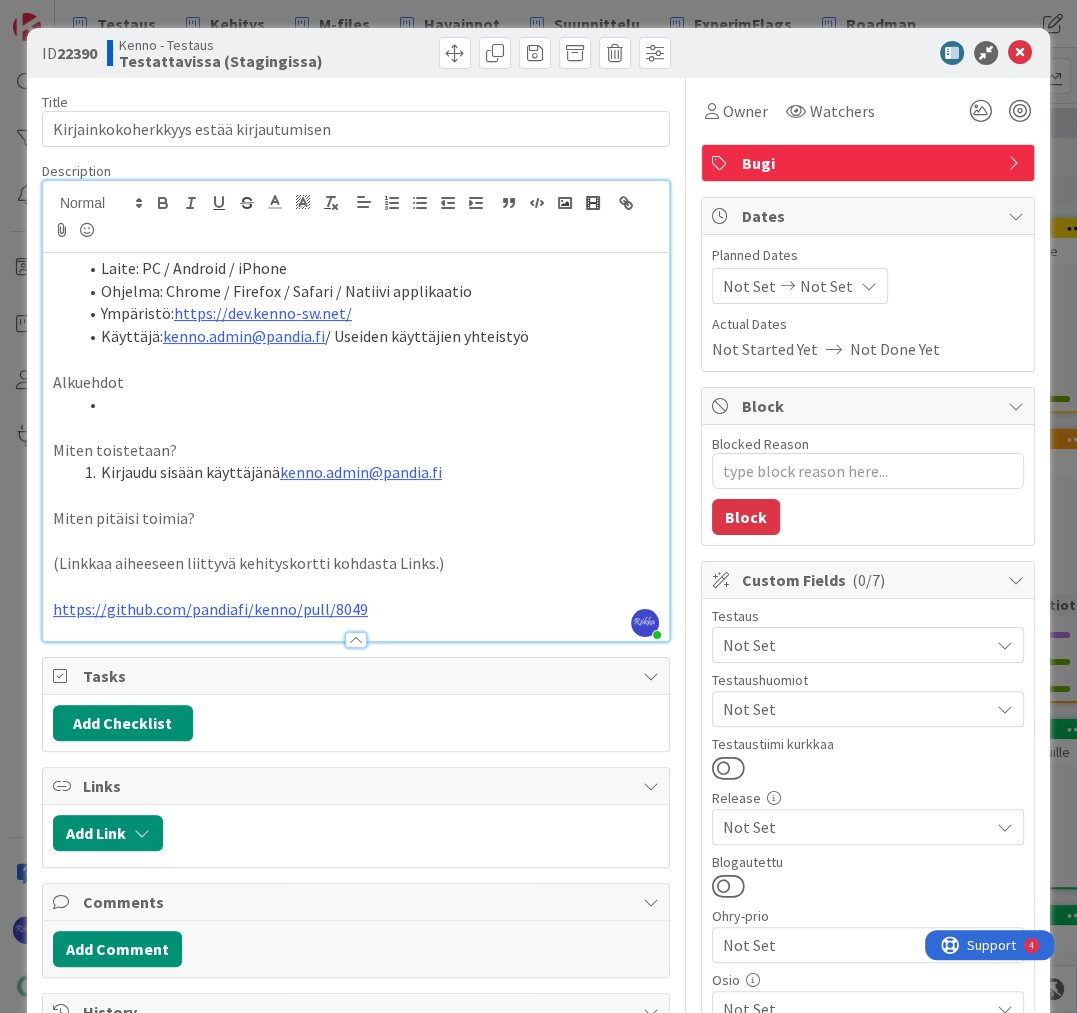 click on "Not Set" at bounding box center [856, 709] 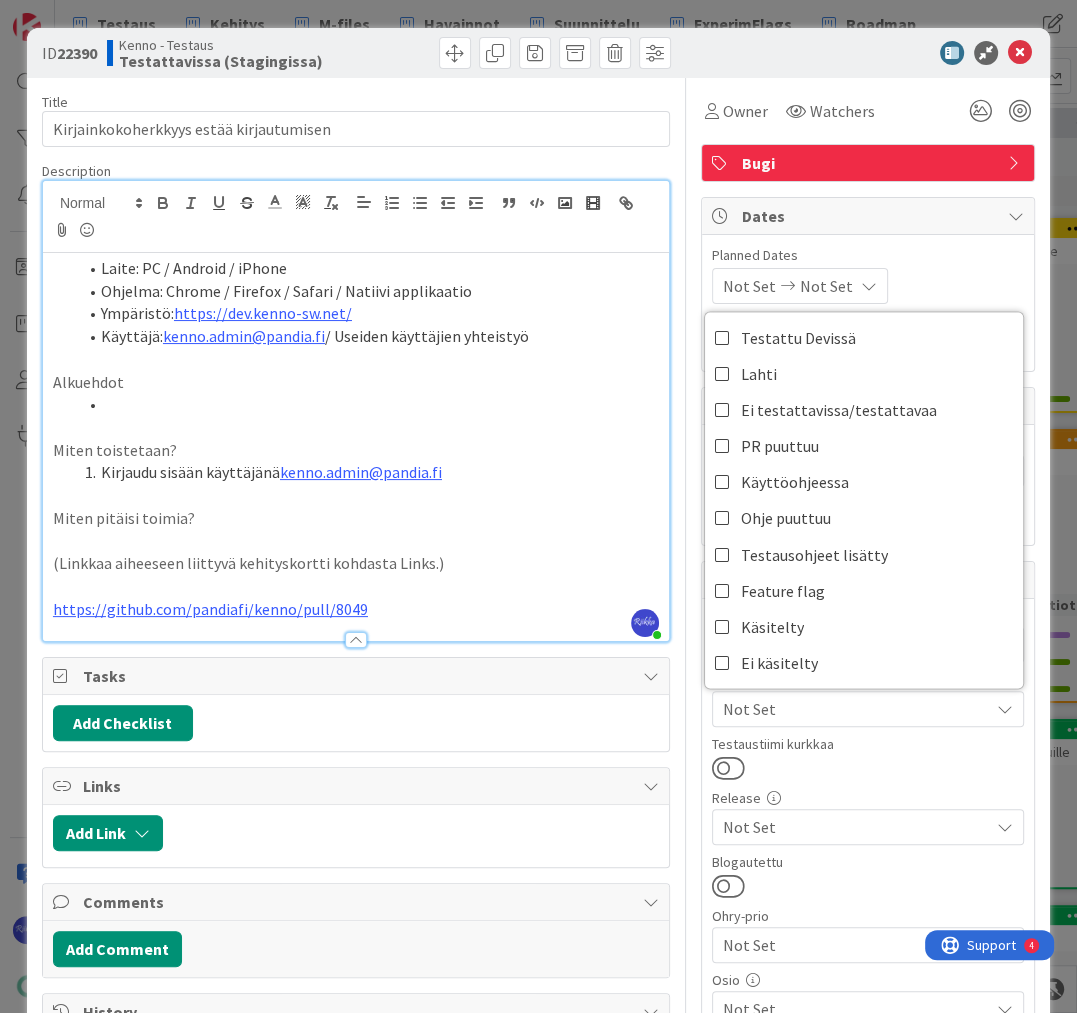 click on "Not Set Not Set" at bounding box center (868, 286) 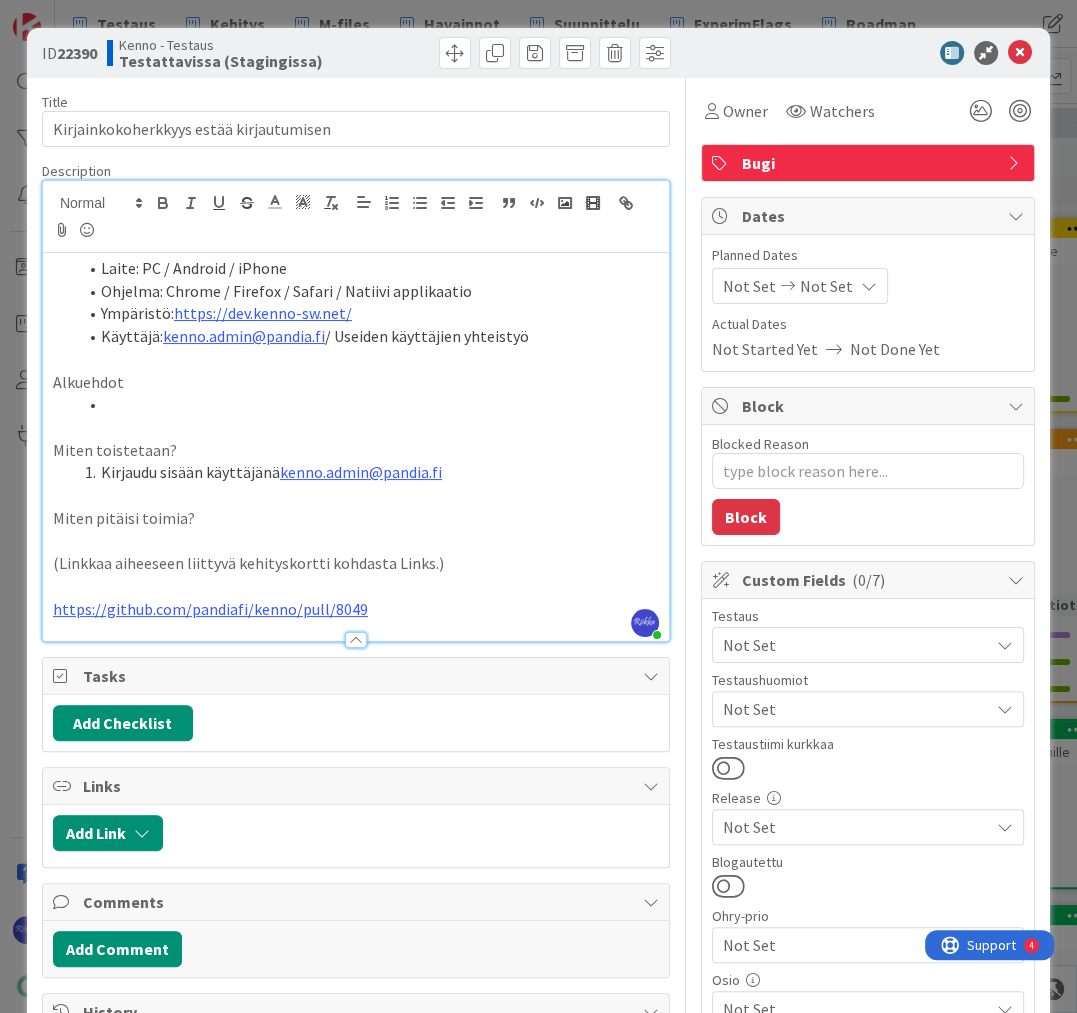 click on "Not Set" at bounding box center (856, 645) 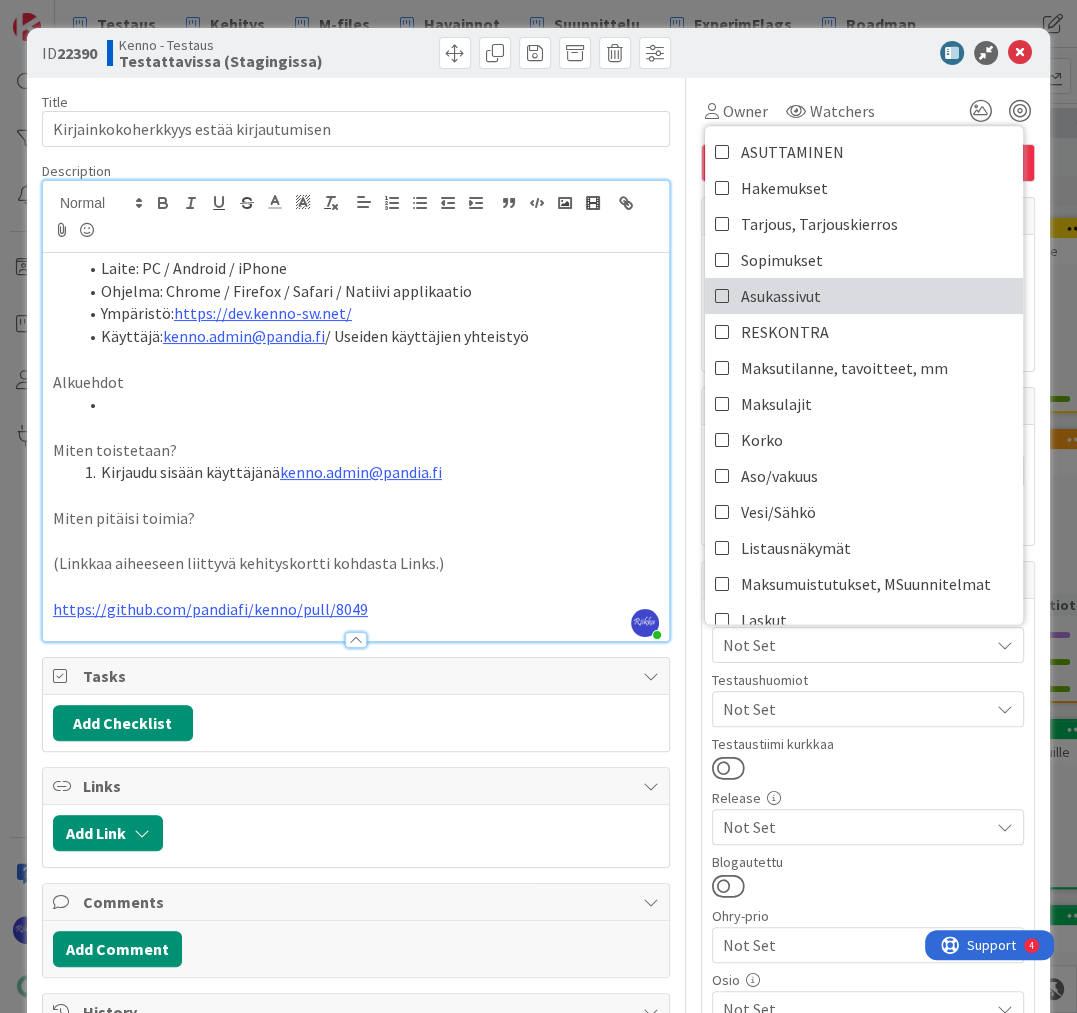 click on "Asukassivut" at bounding box center [864, 296] 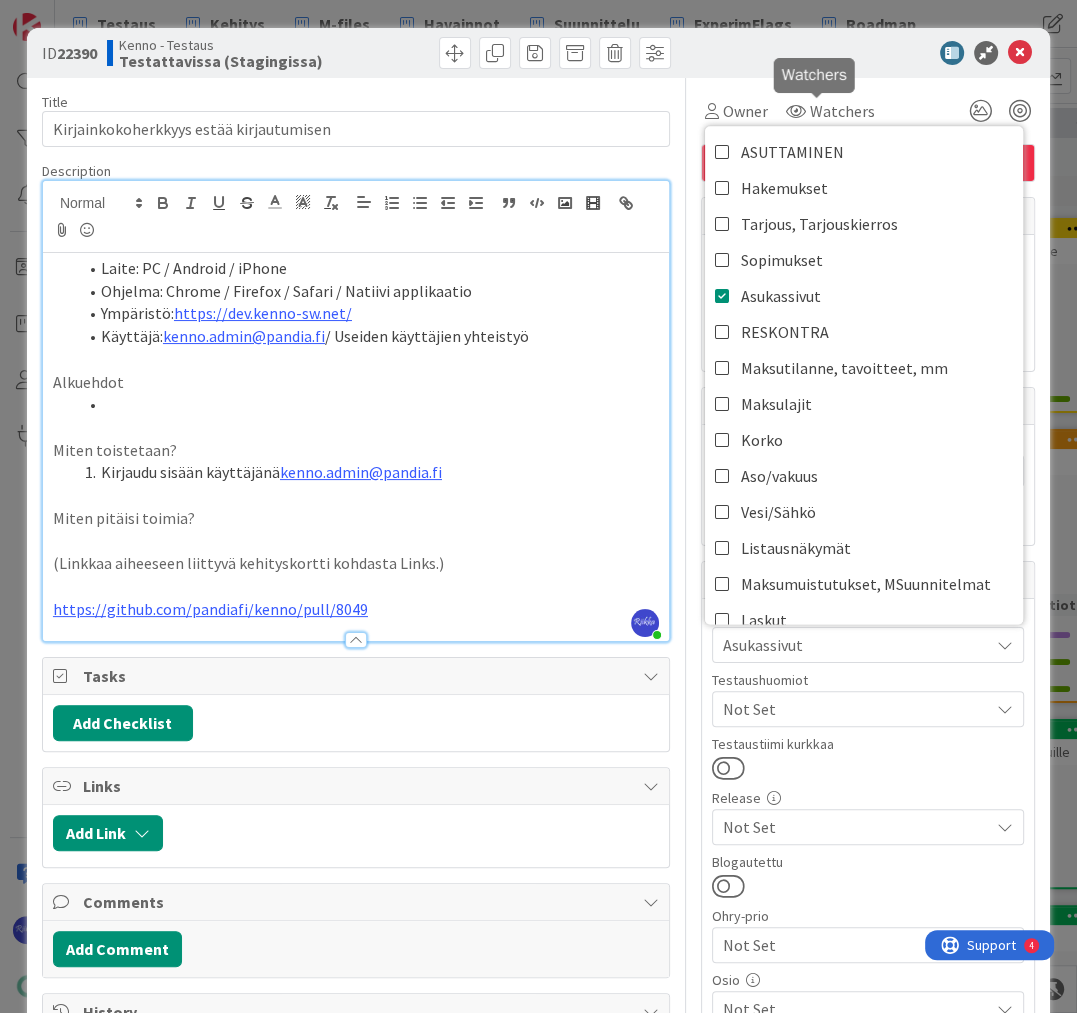click at bounding box center (858, 53) 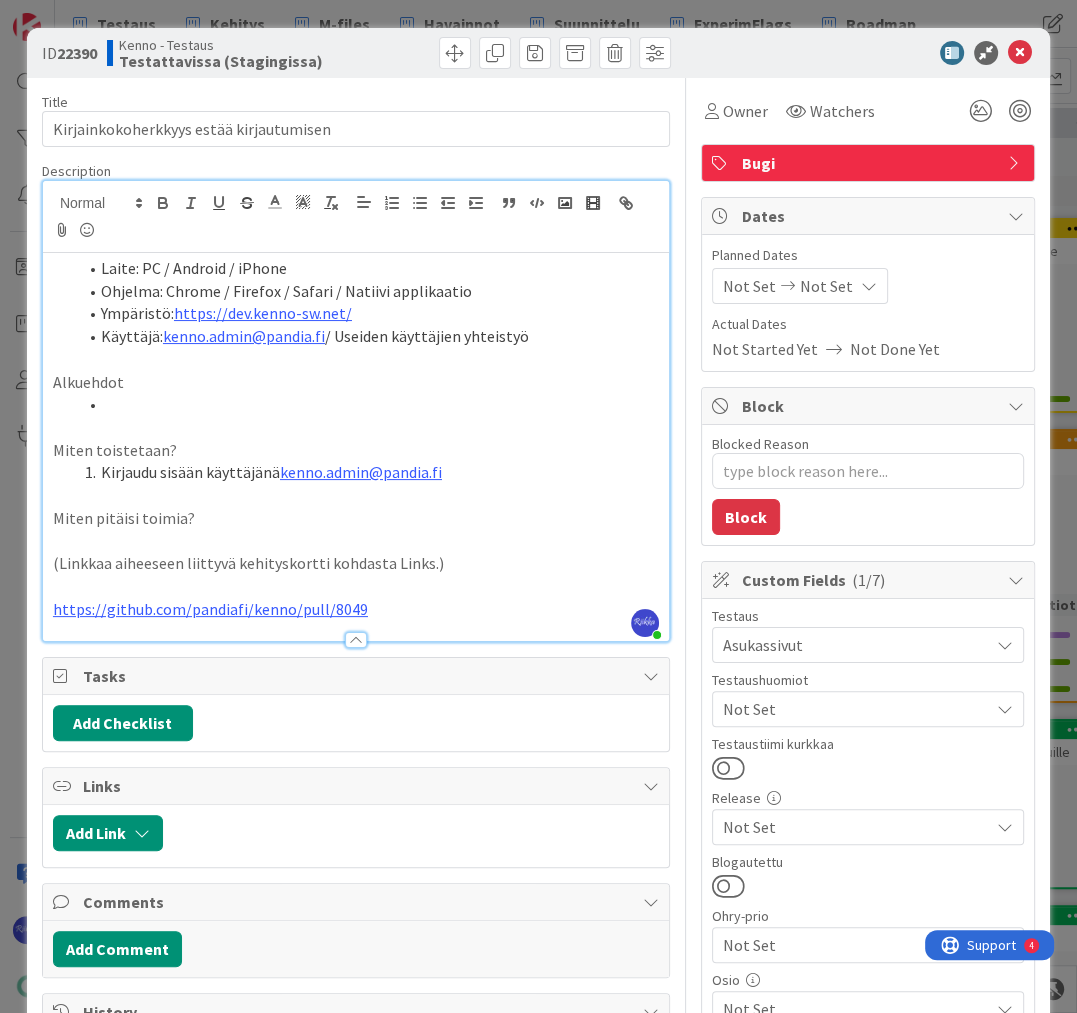 click on "https://github.com/pandiafi/kenno/pull/8049" at bounding box center [356, 609] 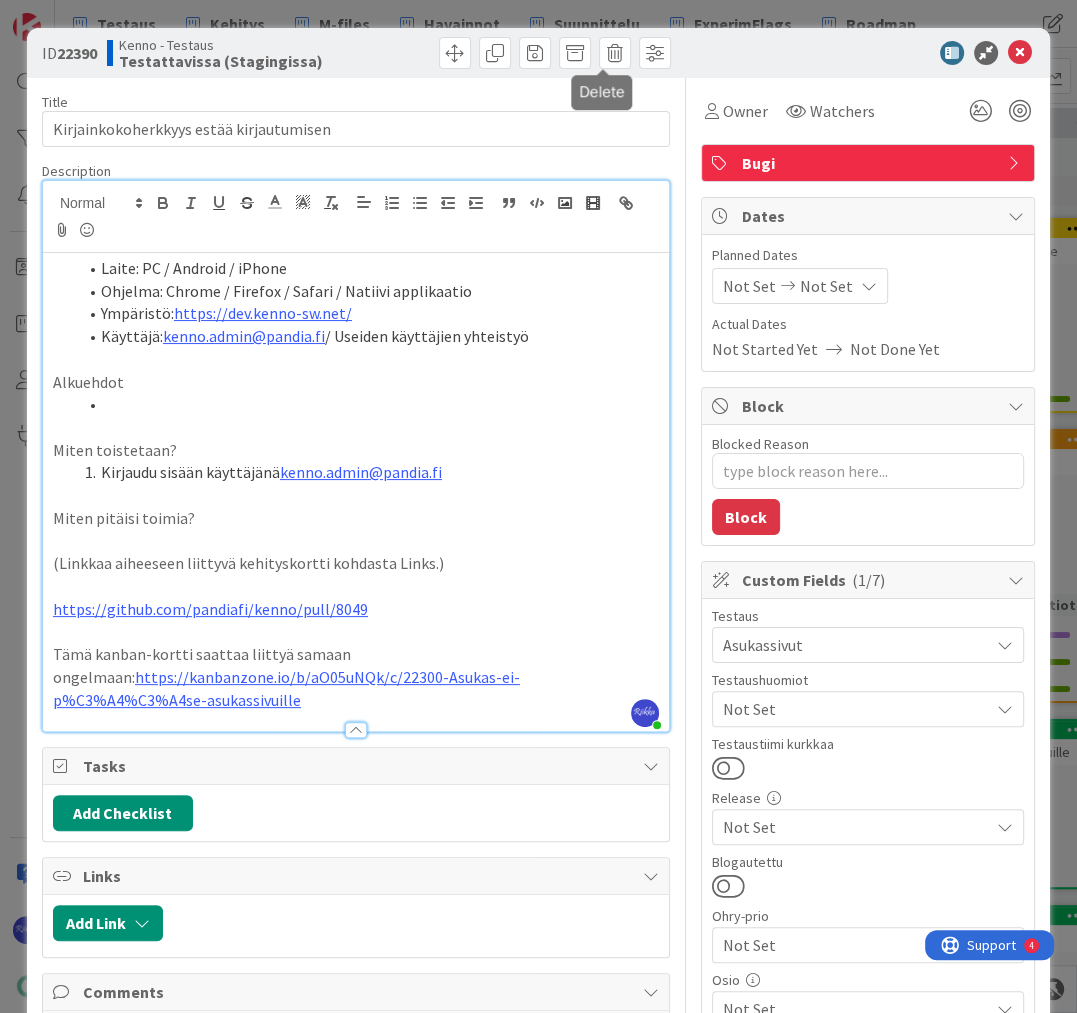 click at bounding box center (615, 53) 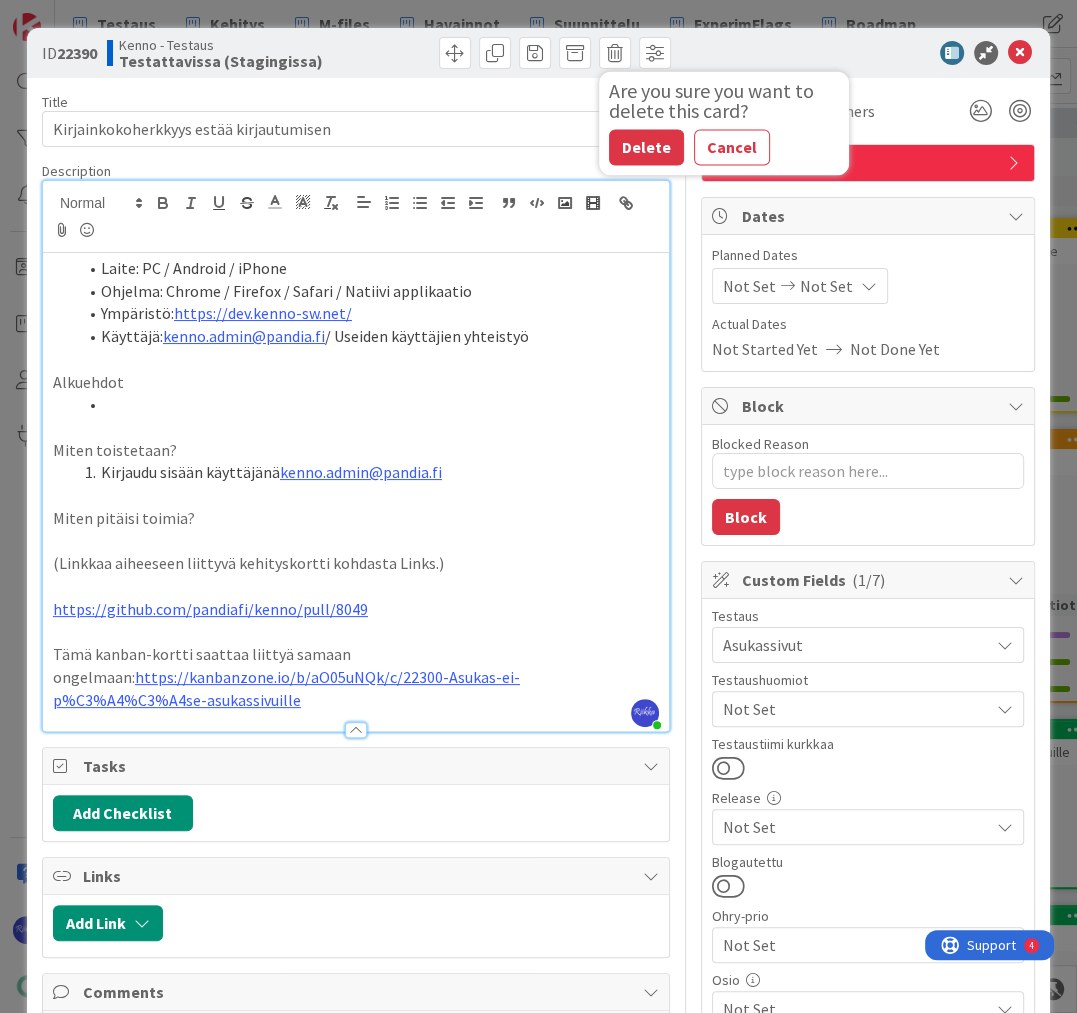 click on "Delete" at bounding box center (646, 147) 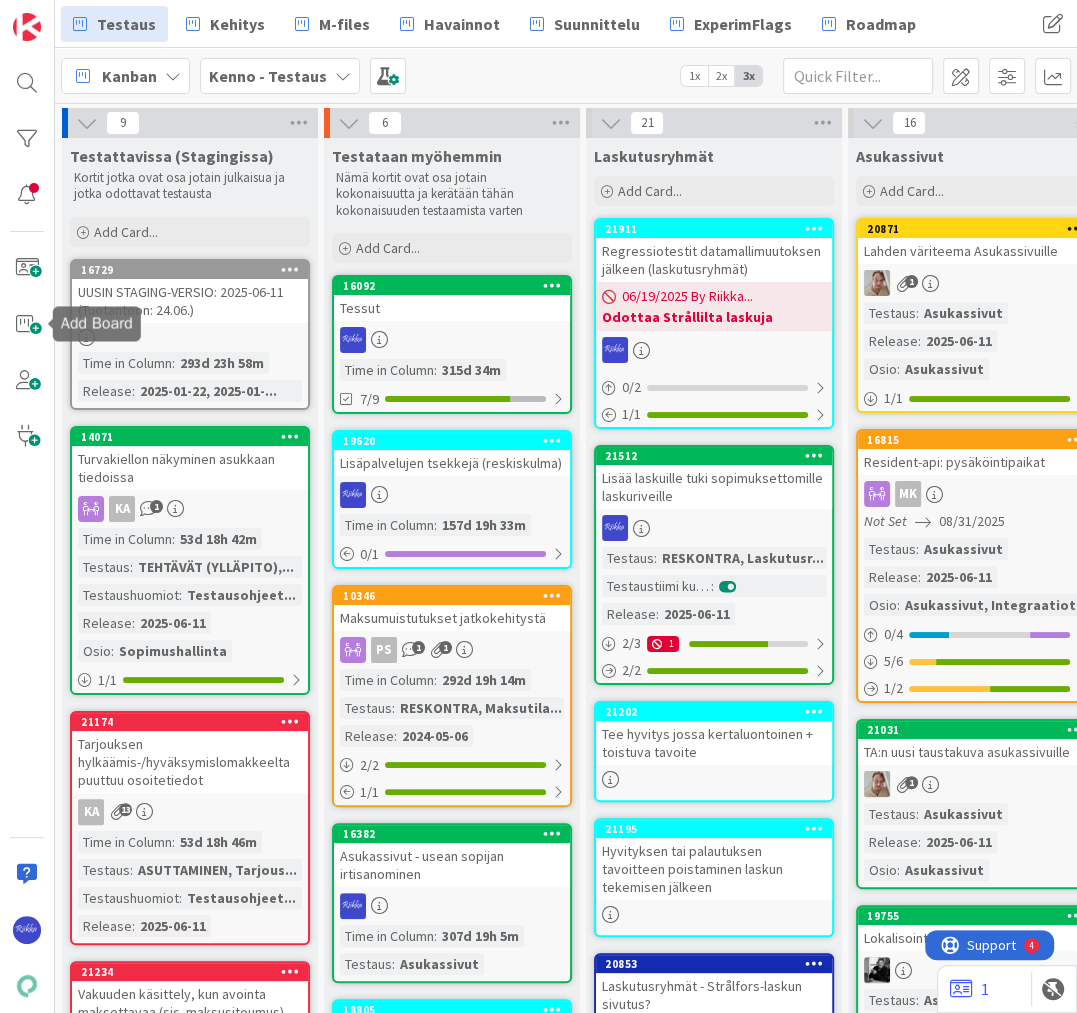scroll, scrollTop: 0, scrollLeft: 0, axis: both 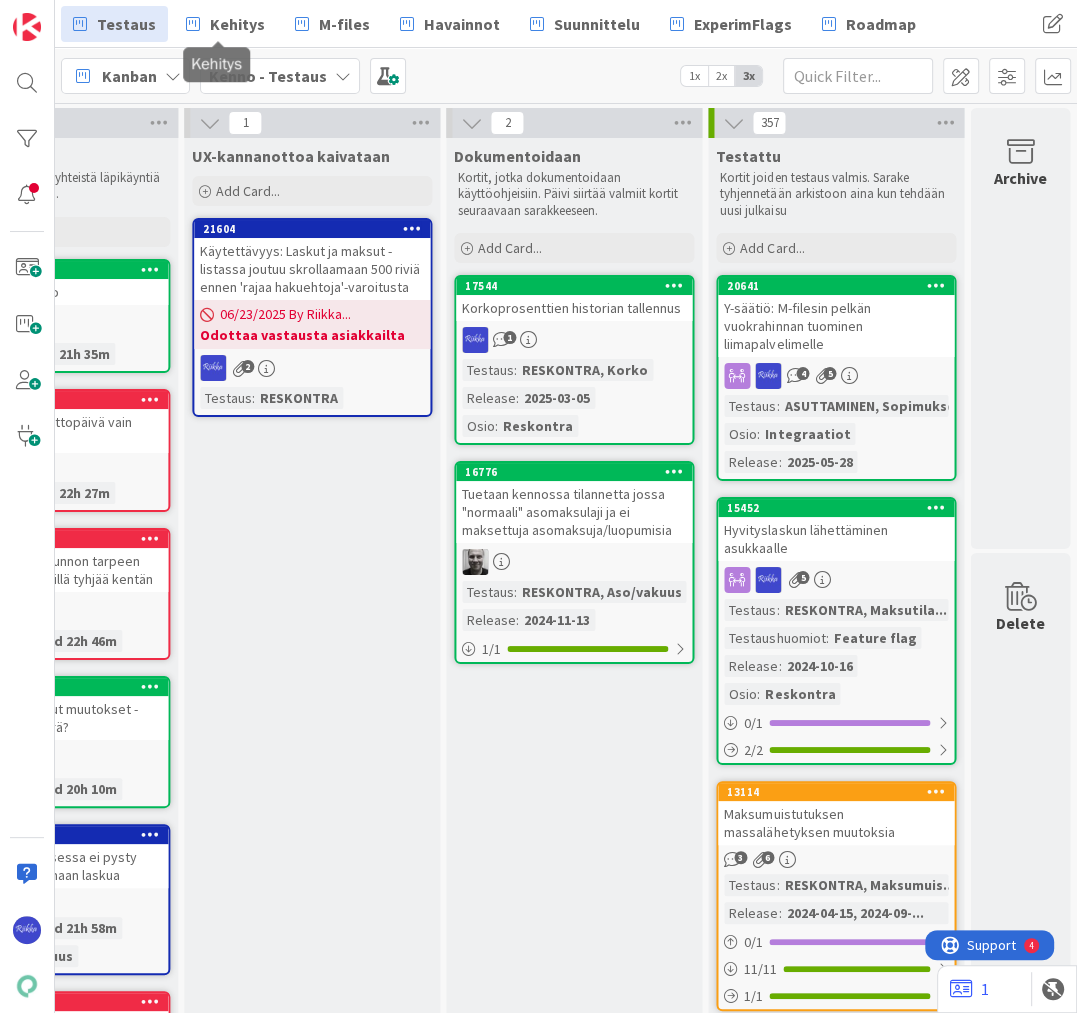 click on "Kehitys" at bounding box center [237, 24] 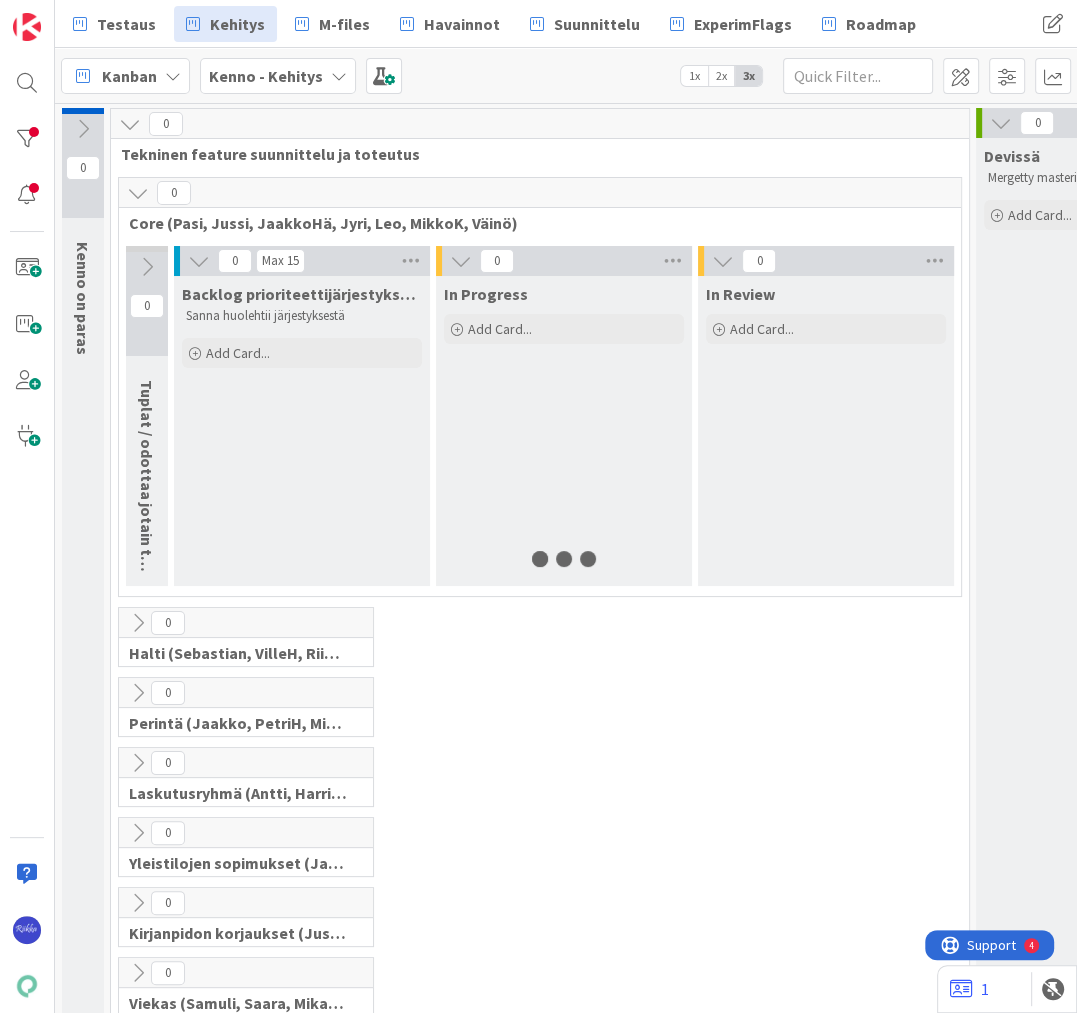 scroll, scrollTop: 0, scrollLeft: 0, axis: both 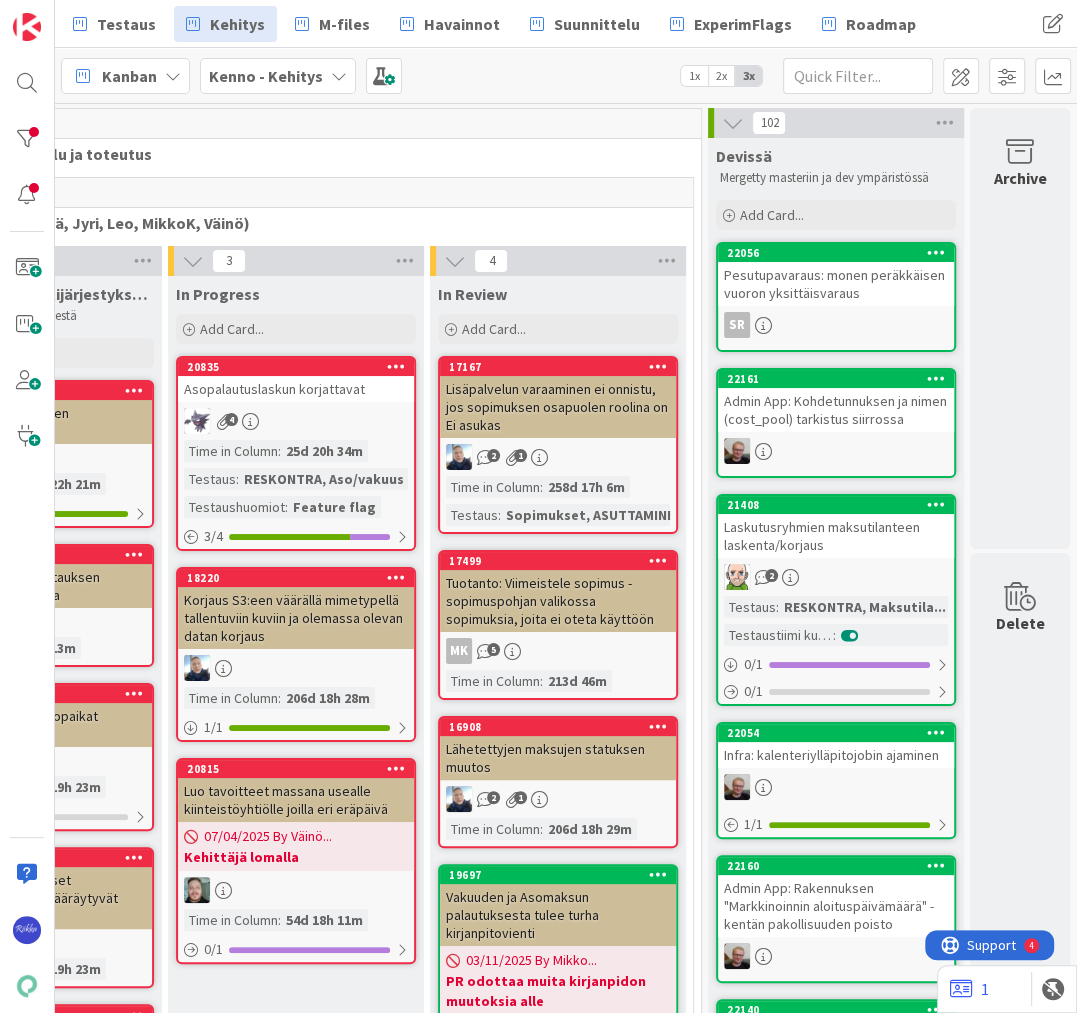 click on "Pesutupavaraus: monen peräkkäisen vuoron yksittäisvaraus" at bounding box center [836, 284] 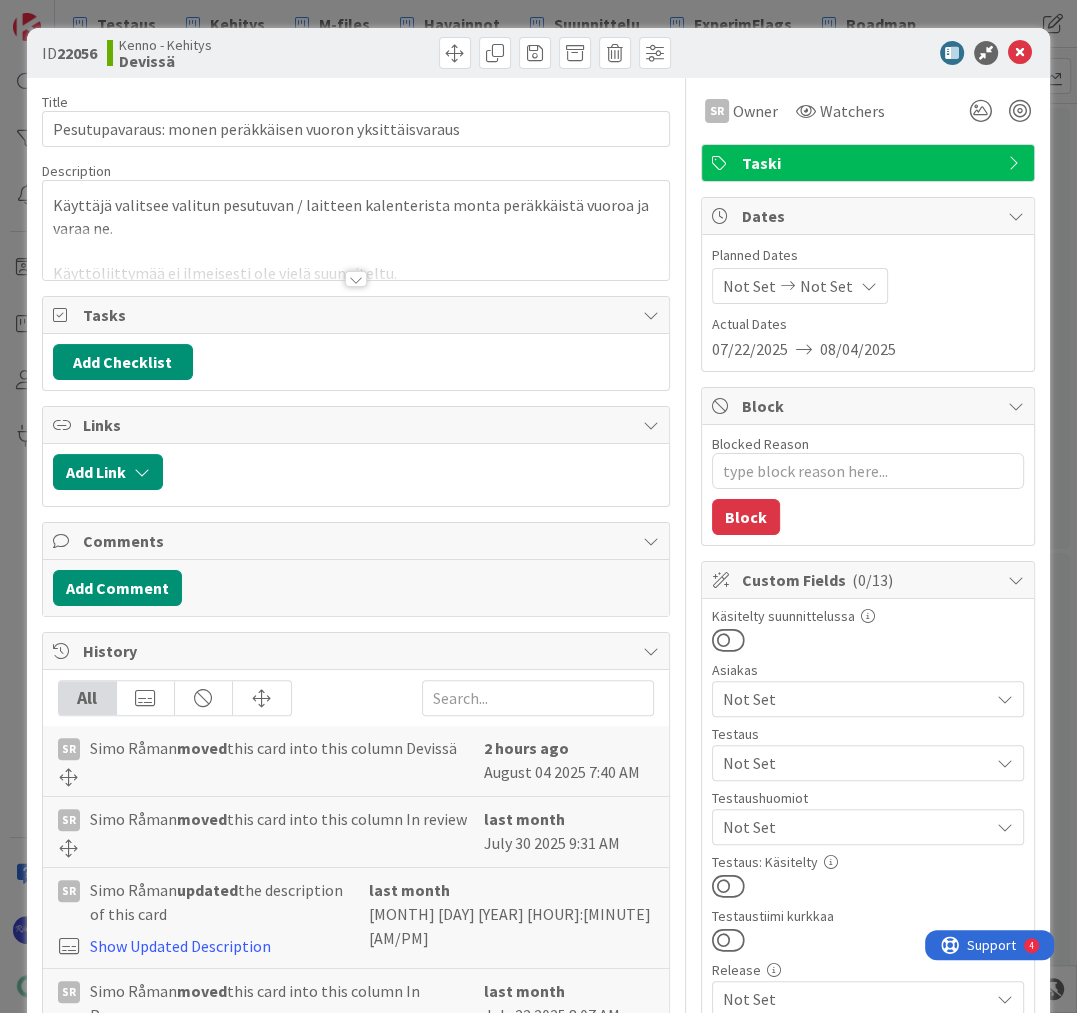 scroll, scrollTop: 0, scrollLeft: 0, axis: both 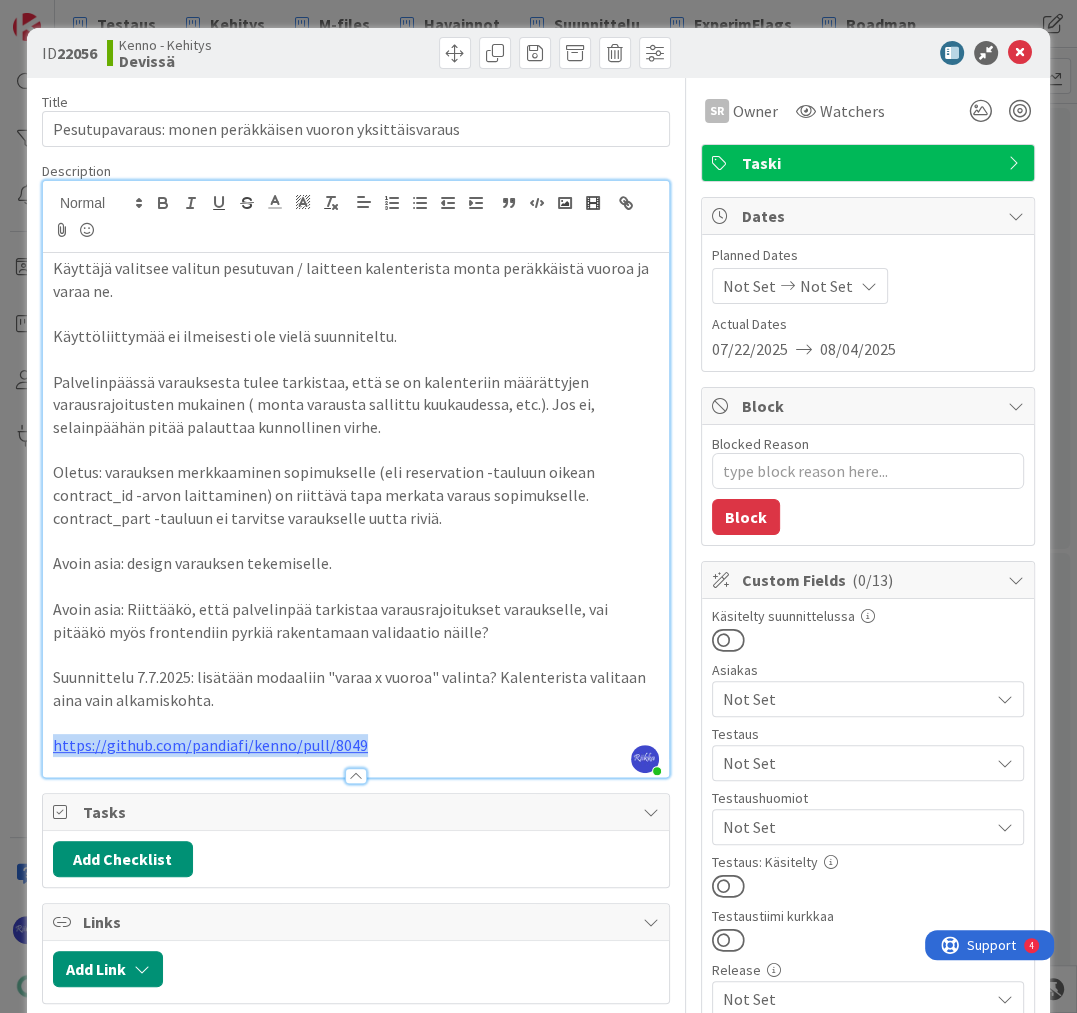 drag, startPoint x: 381, startPoint y: 743, endPoint x: 34, endPoint y: 754, distance: 347.17432 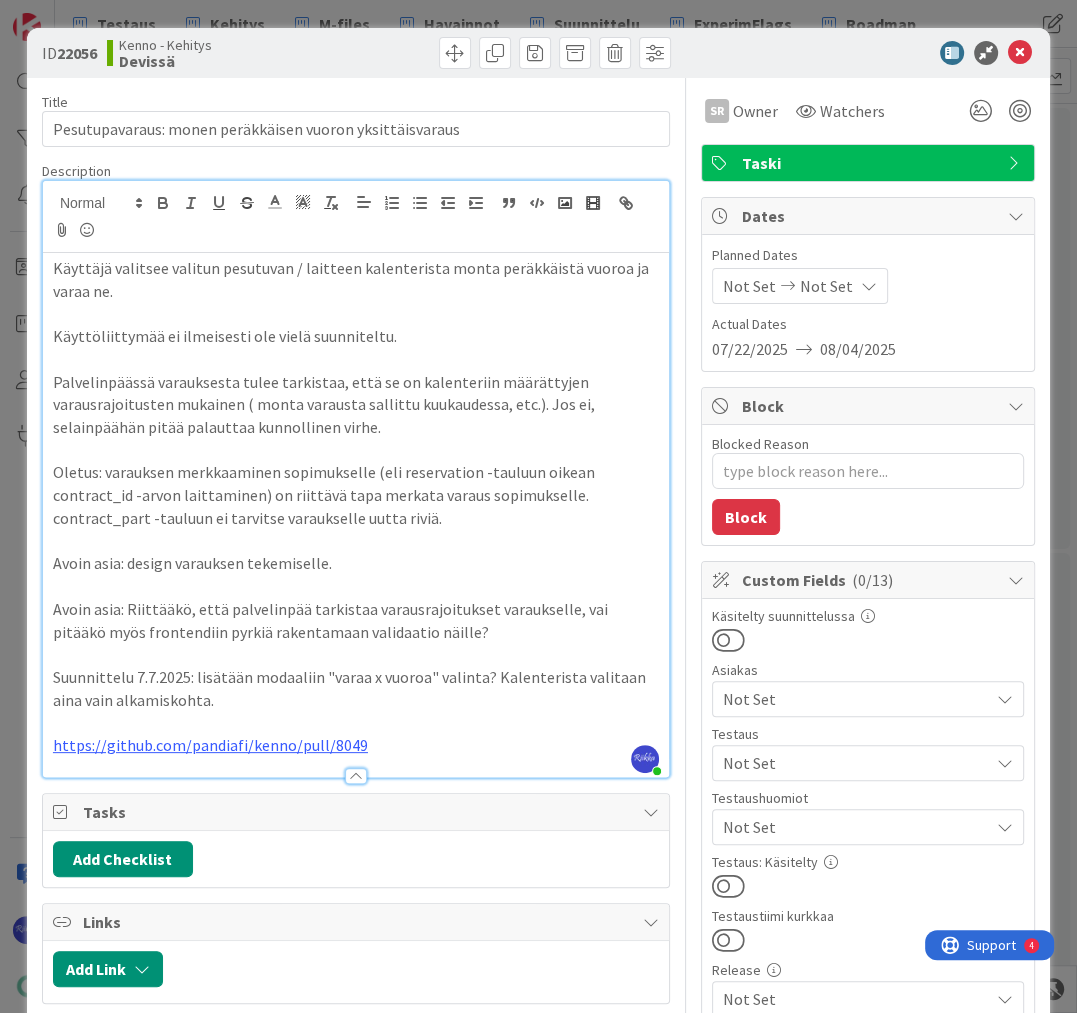 click on "Not Set" at bounding box center [856, 763] 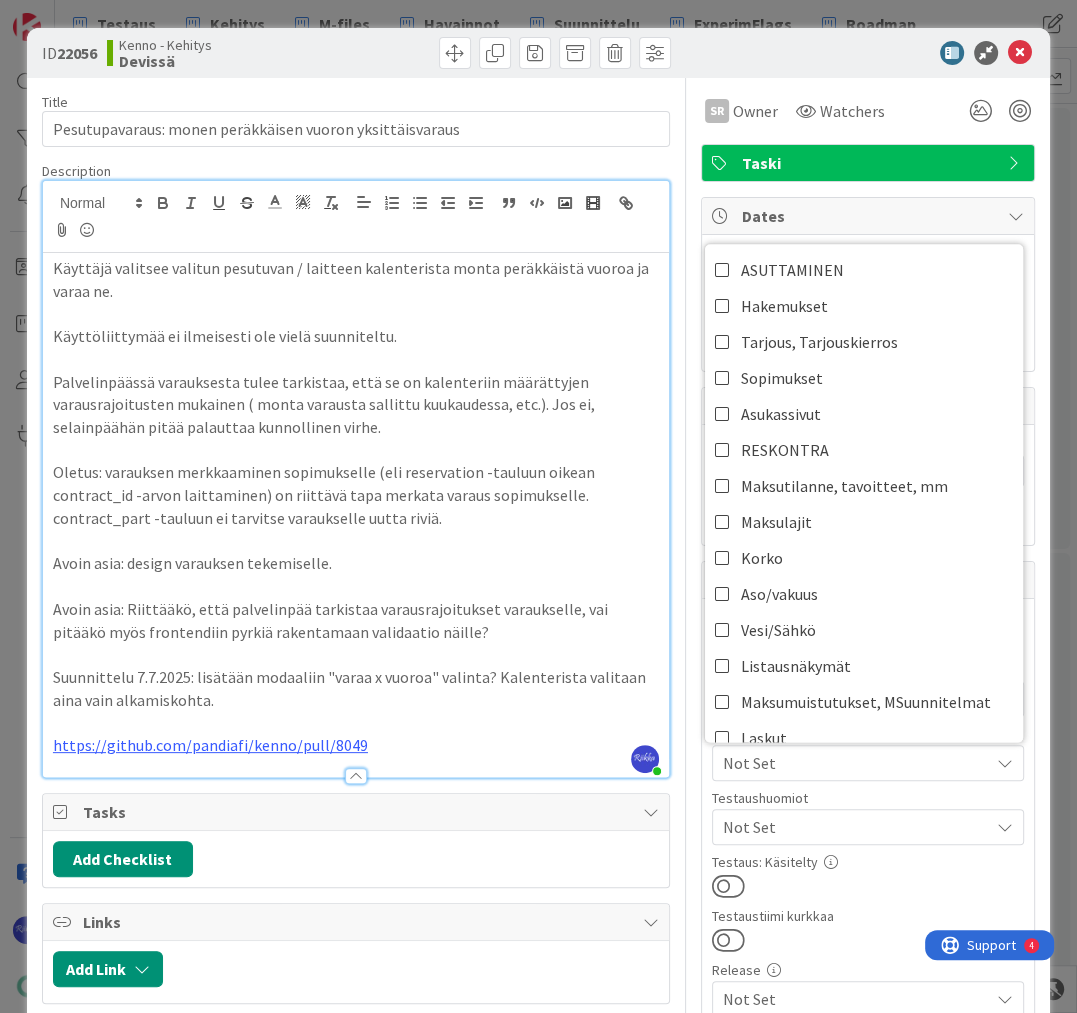 click on "Testaus: Käsitelty" at bounding box center [868, 862] 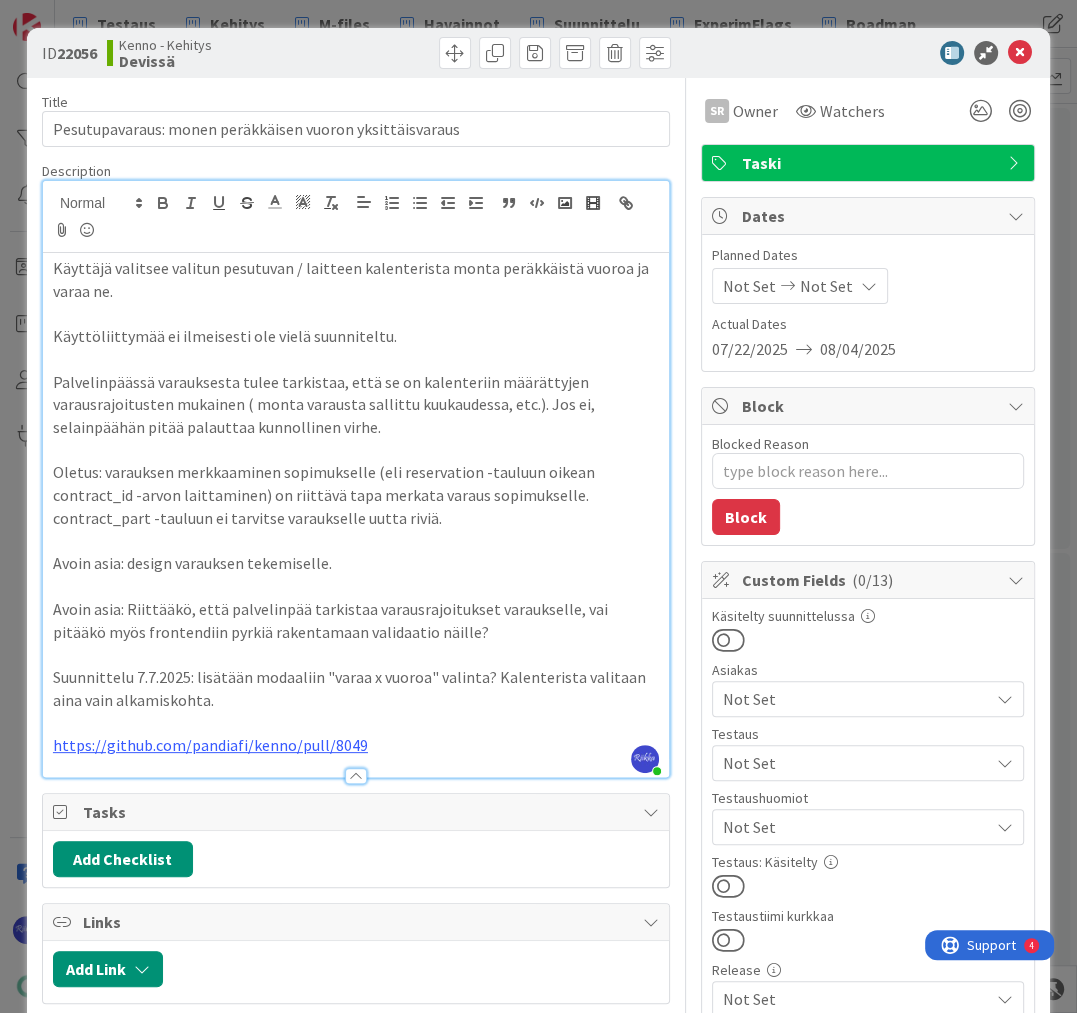 click on "Not Set" at bounding box center [856, 827] 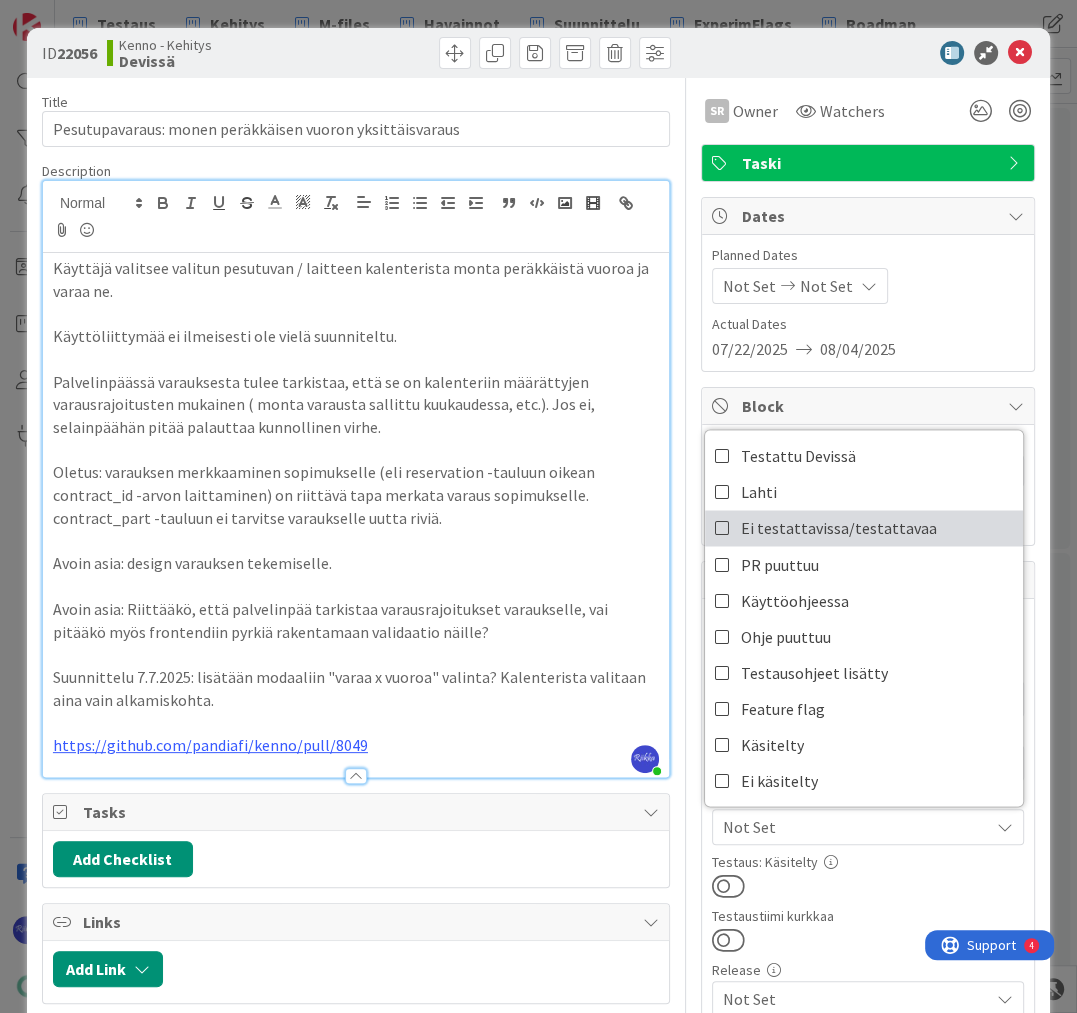 click on "Ei testattavissa/testattavaa" at bounding box center [839, 528] 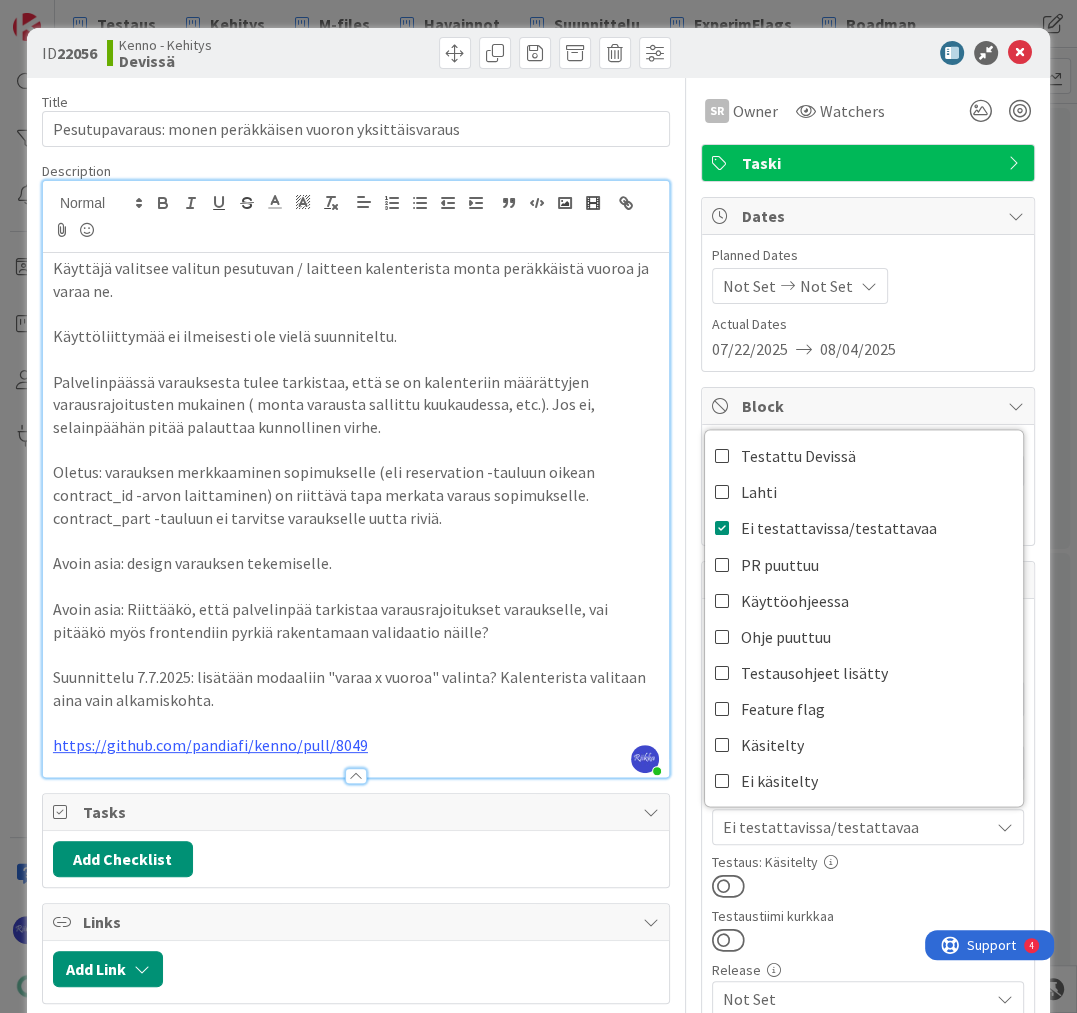 click on "Testaus: Käsitelty" at bounding box center [868, 862] 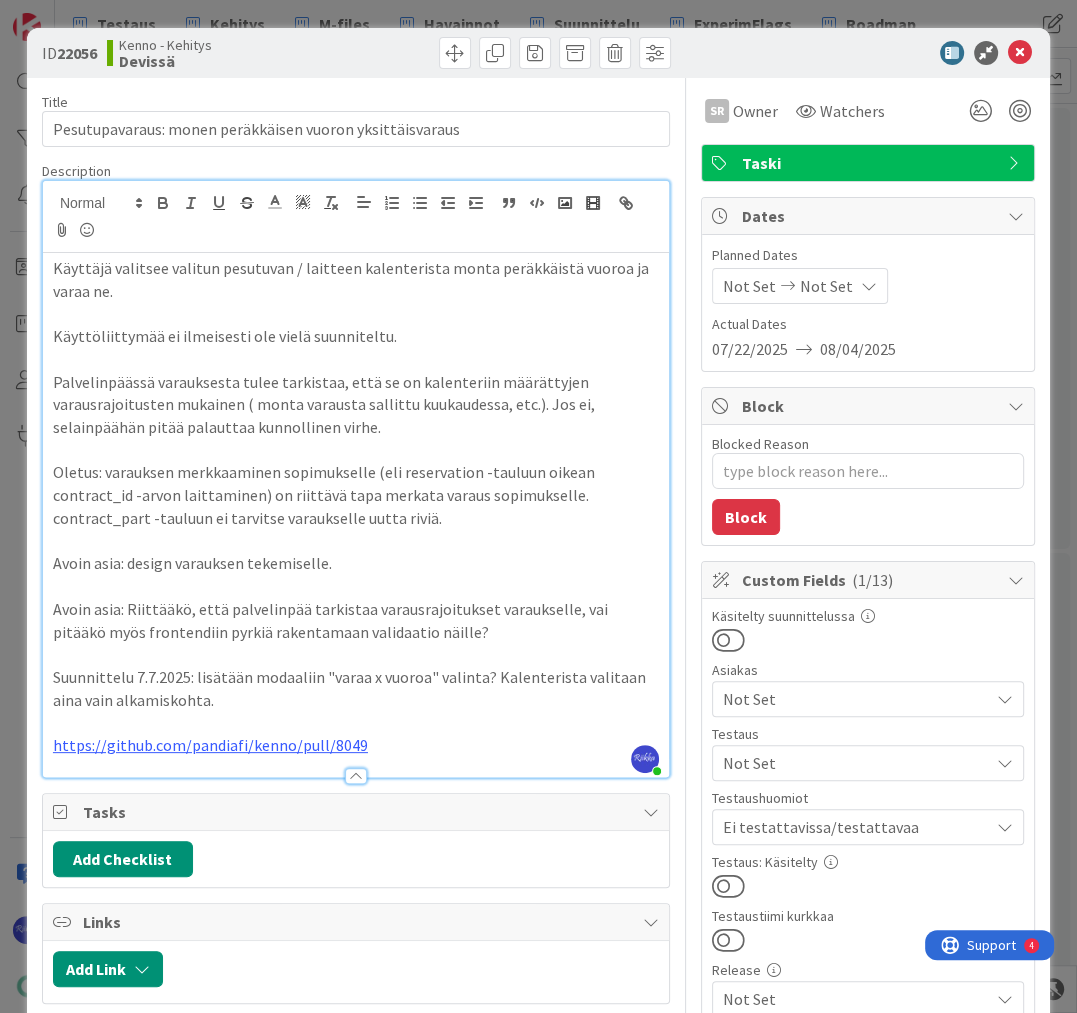 click on "Not Set" at bounding box center (856, 763) 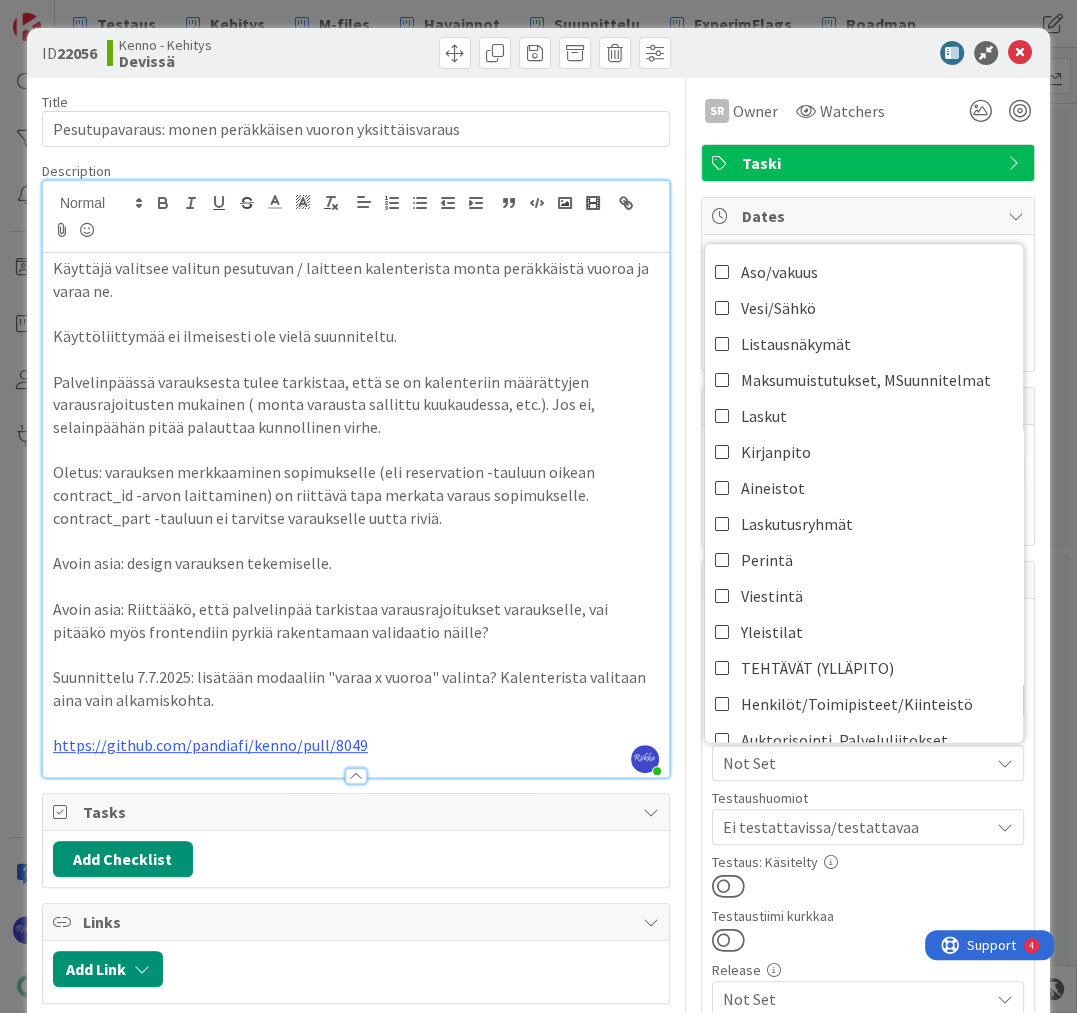 scroll, scrollTop: 320, scrollLeft: 0, axis: vertical 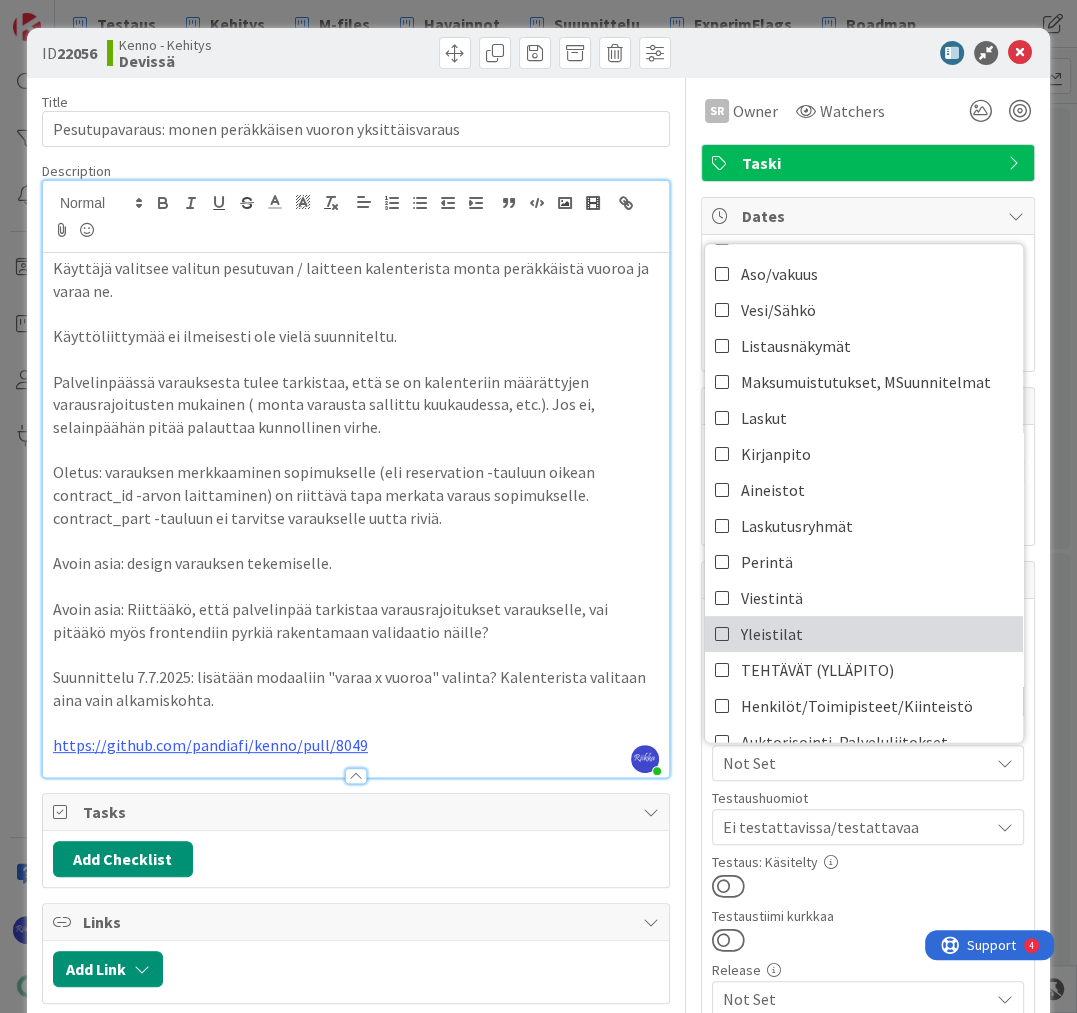 click at bounding box center (723, 634) 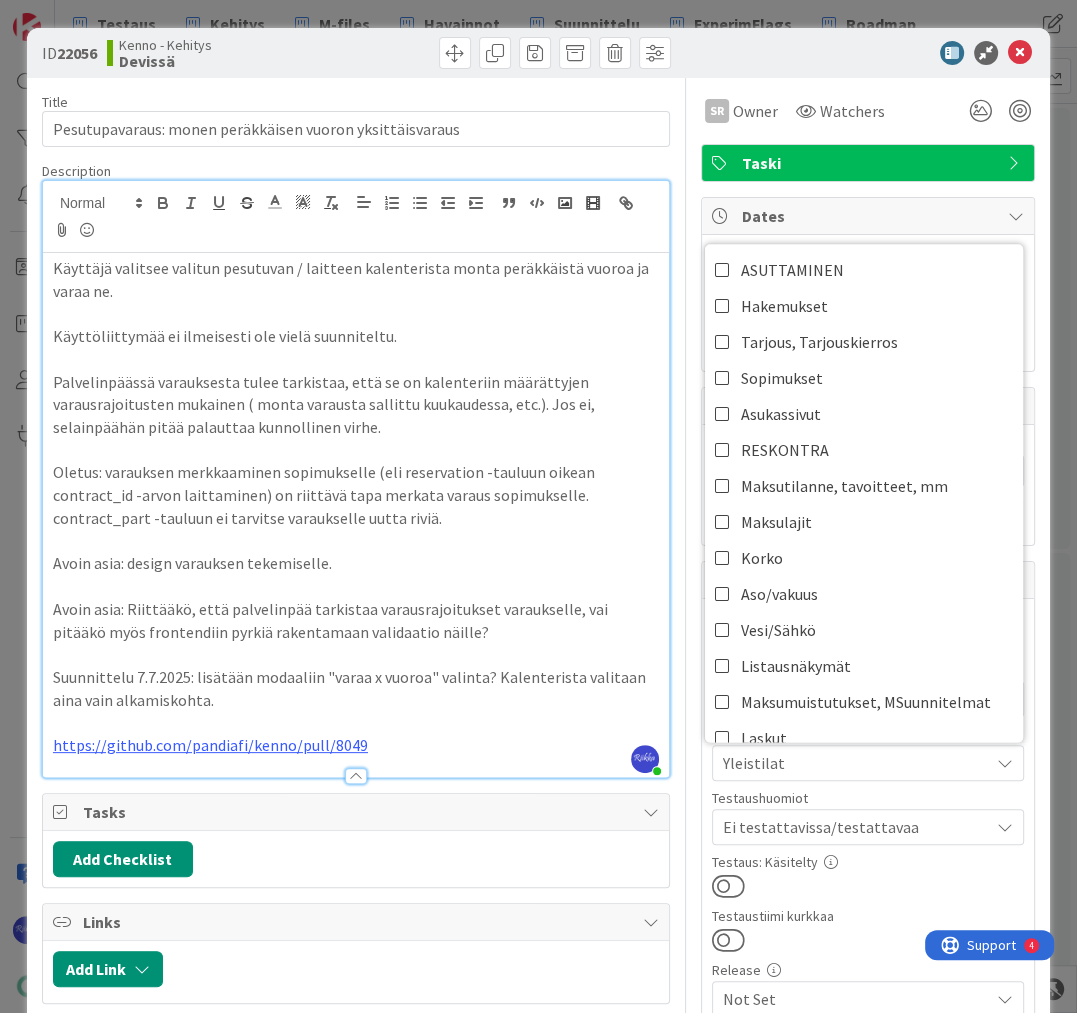 scroll, scrollTop: 320, scrollLeft: 0, axis: vertical 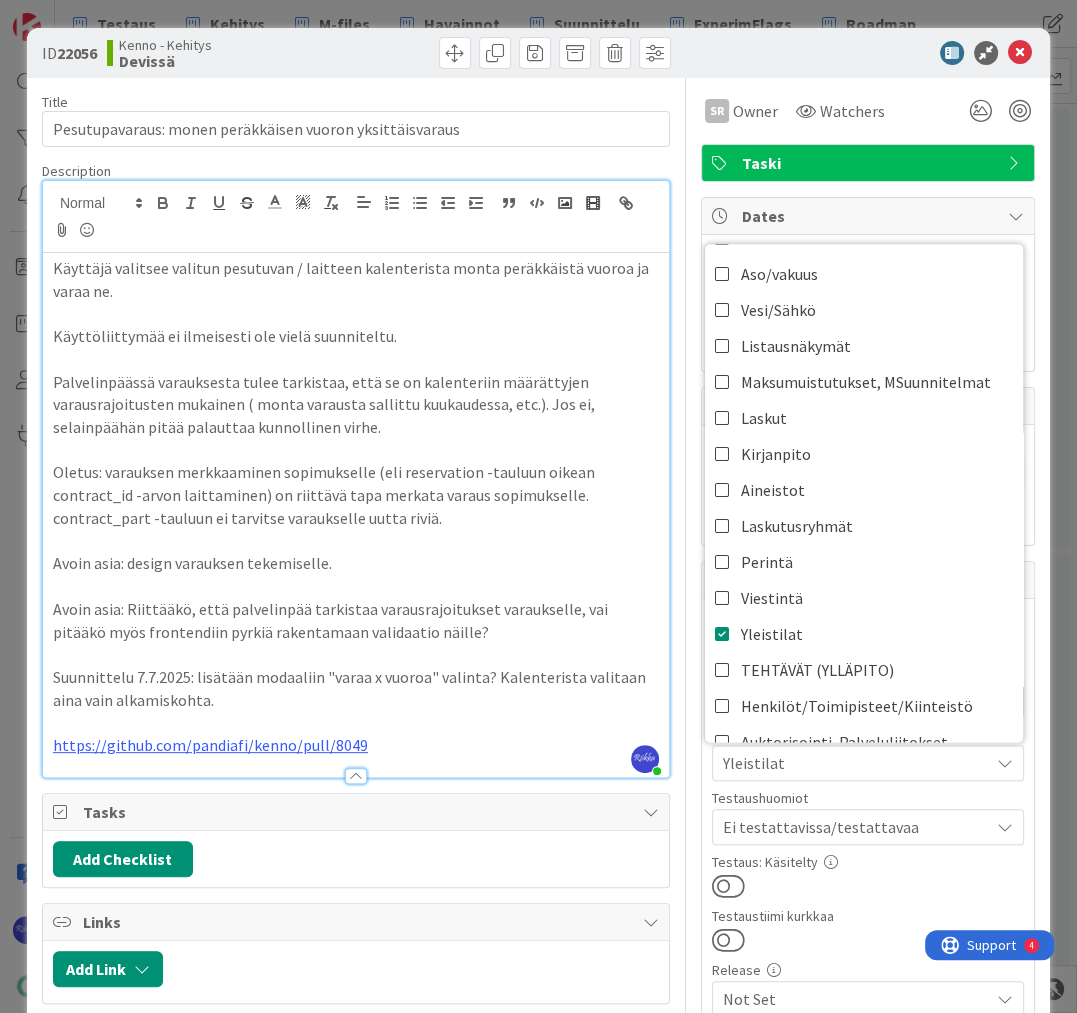click on "ID  22056 Kenno - Kehitys Devissä" at bounding box center [538, 53] 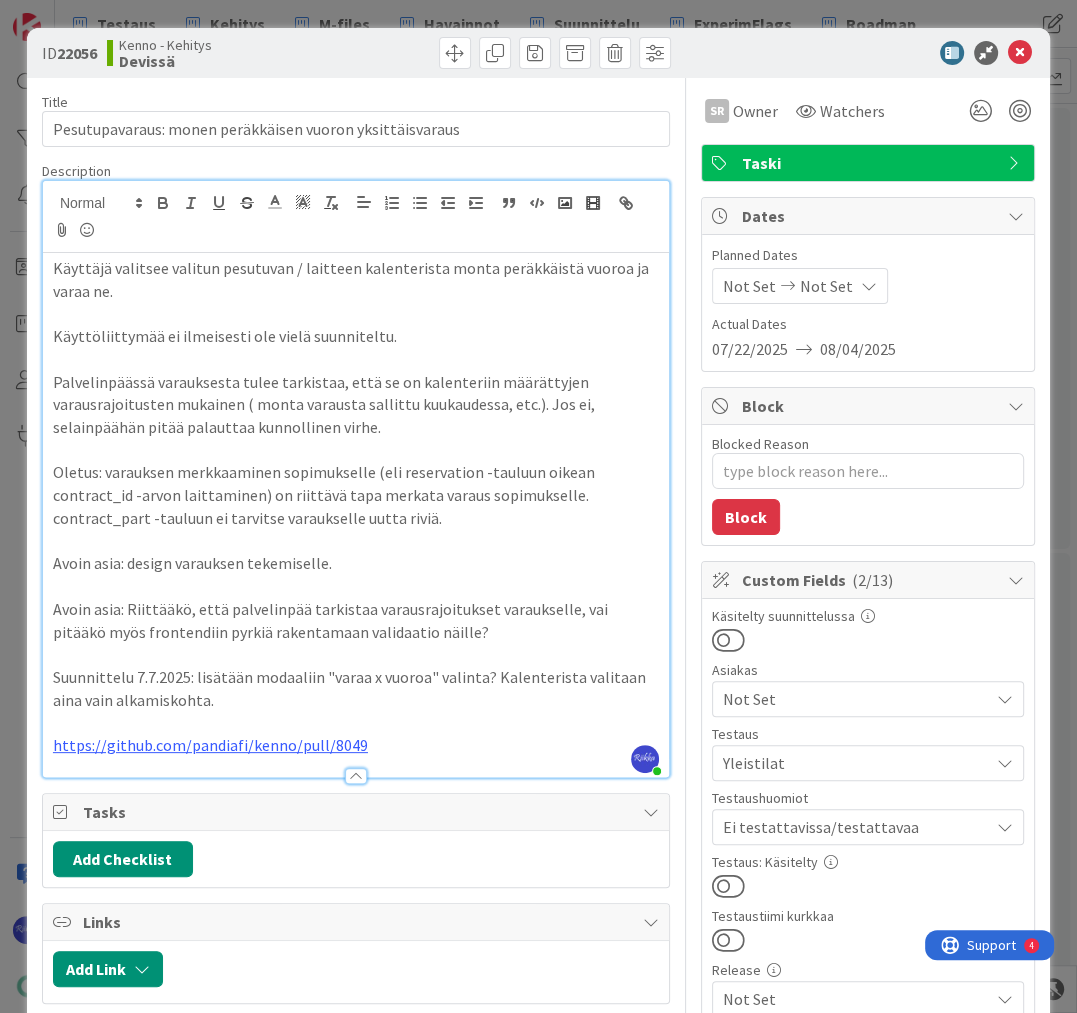 drag, startPoint x: 724, startPoint y: 877, endPoint x: 808, endPoint y: 686, distance: 208.65521 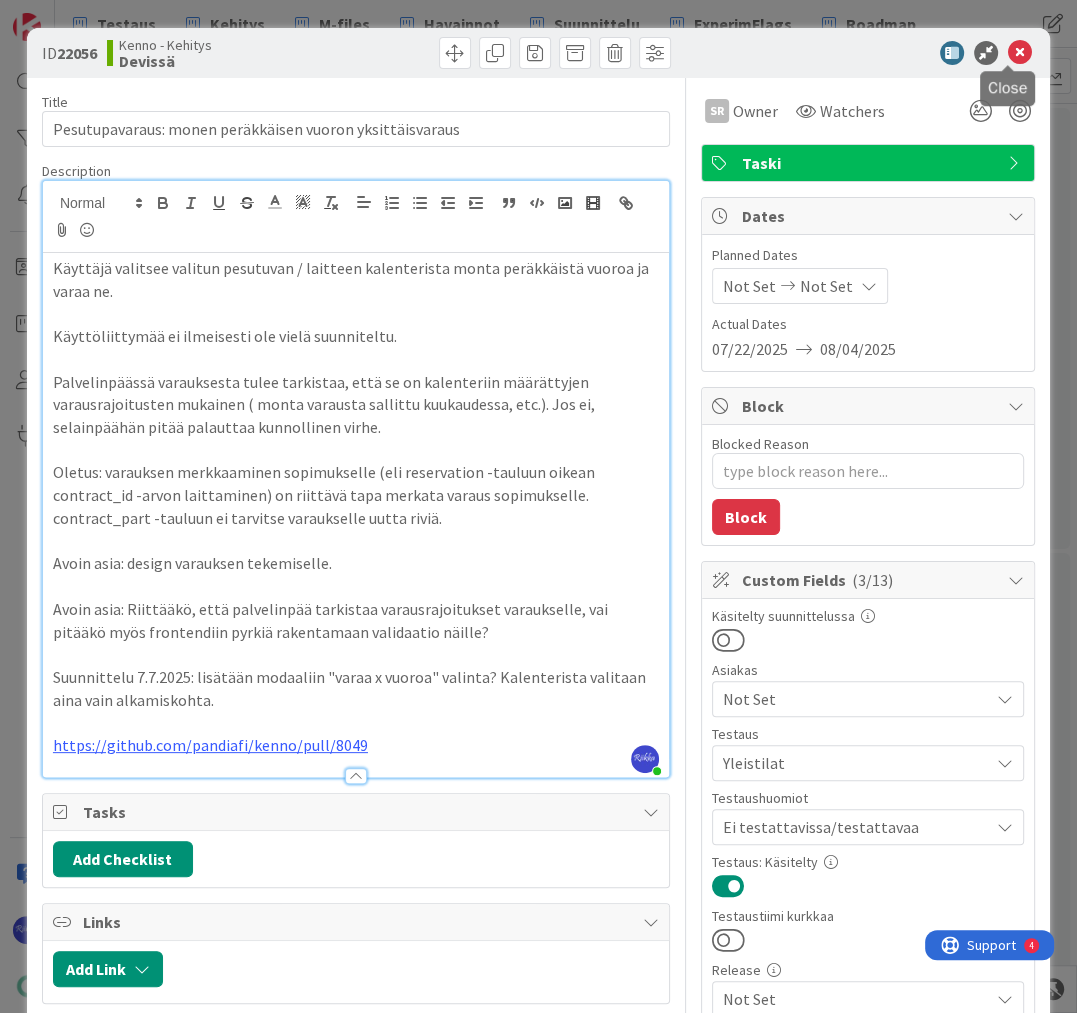 click at bounding box center (1020, 53) 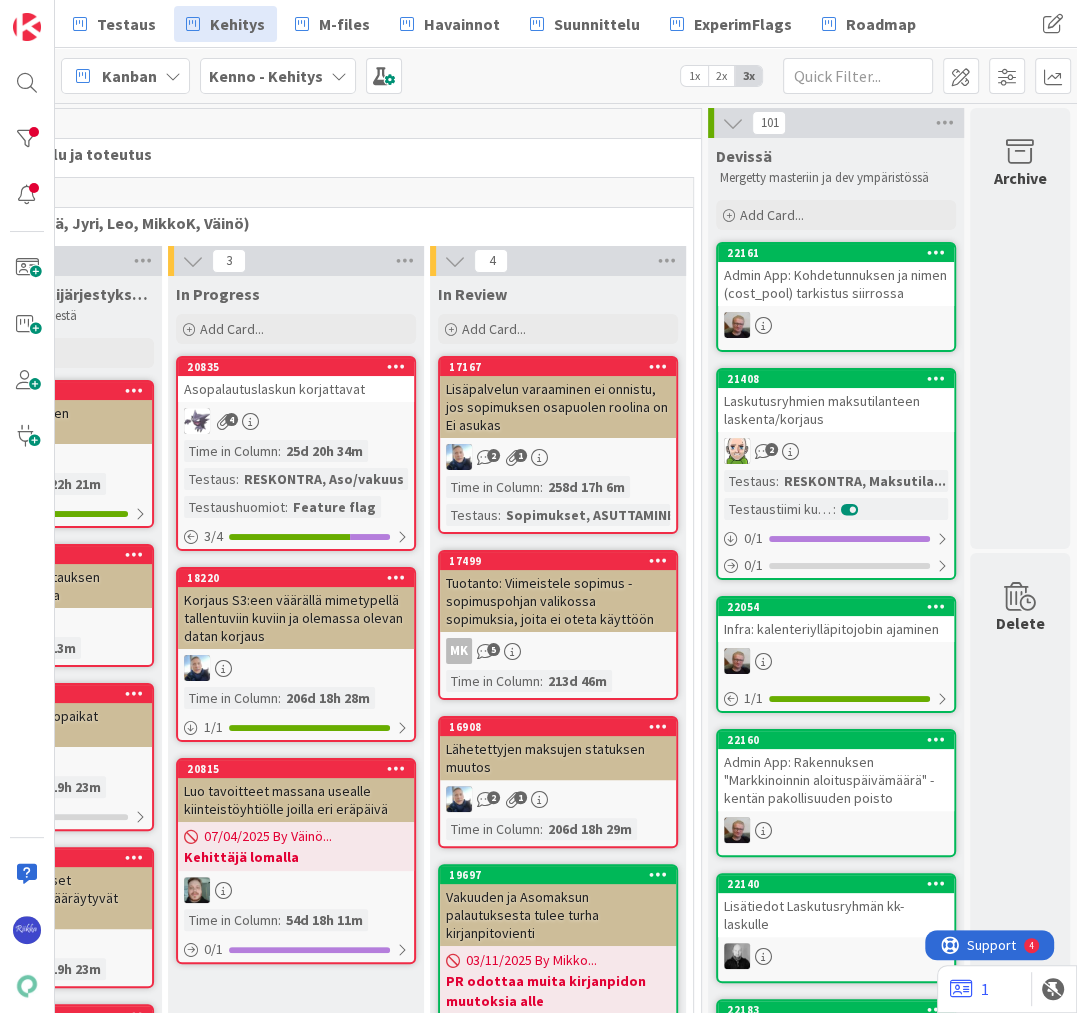 click on "Admin App: Kohdetunnuksen ja nimen (cost_pool) tarkistus siirrossa" at bounding box center [836, 284] 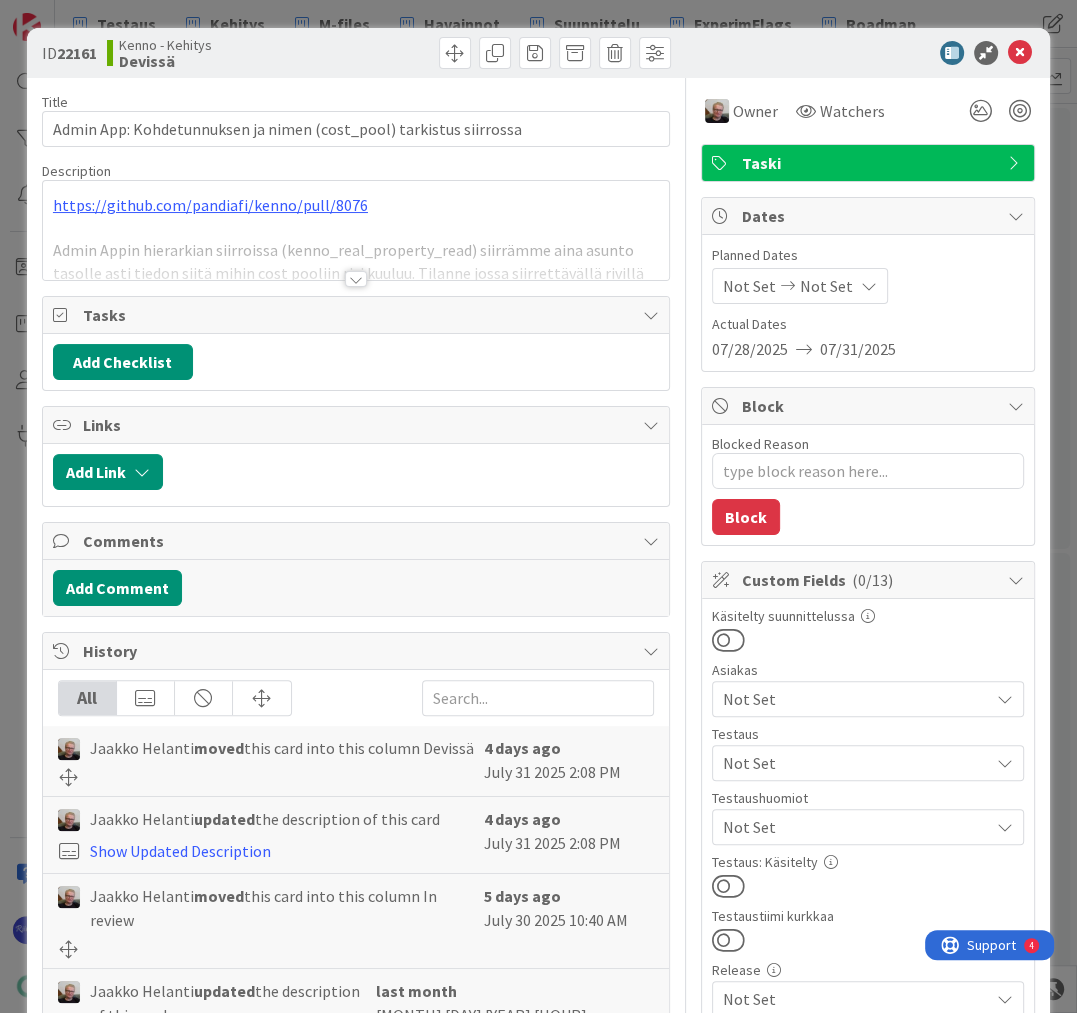 scroll, scrollTop: 0, scrollLeft: 0, axis: both 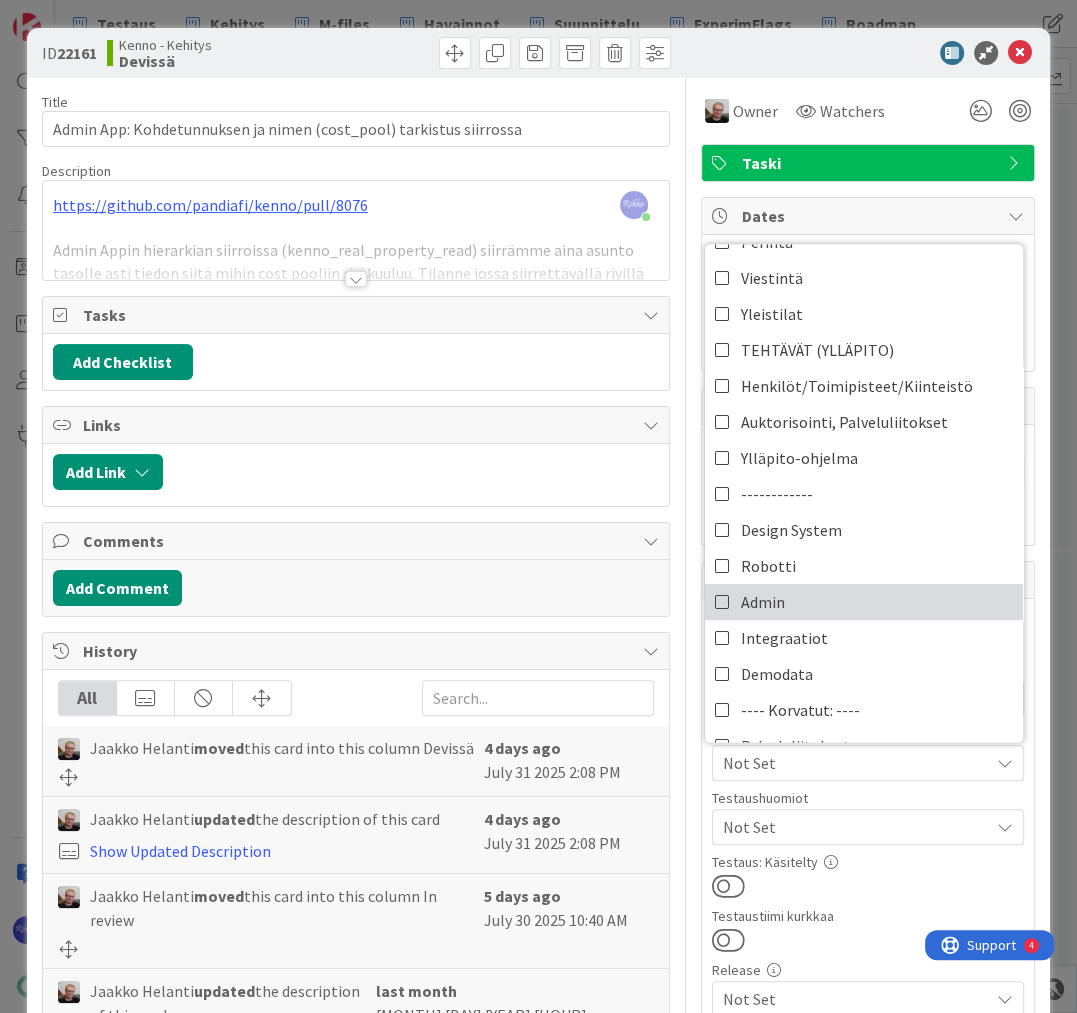 click on "Admin" at bounding box center (864, 602) 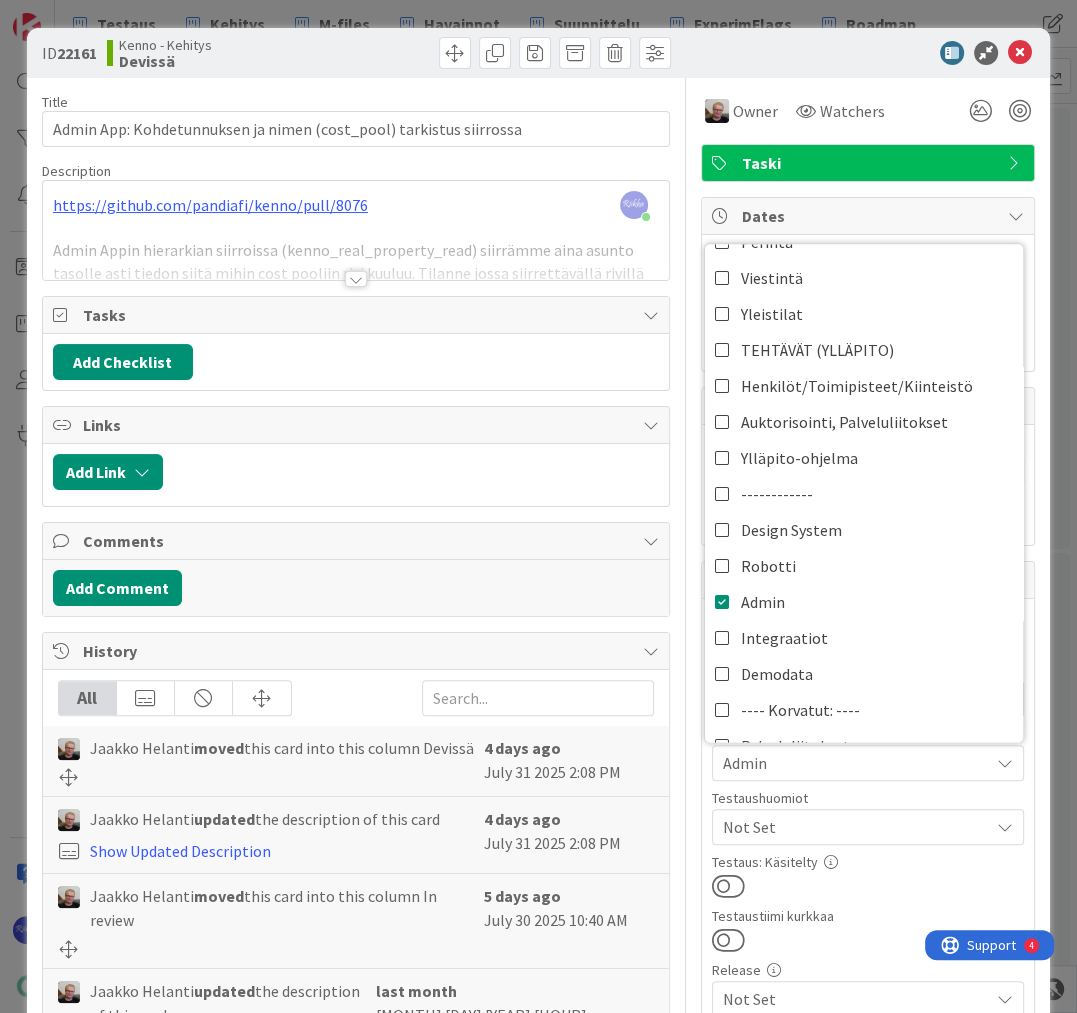 scroll, scrollTop: 0, scrollLeft: 0, axis: both 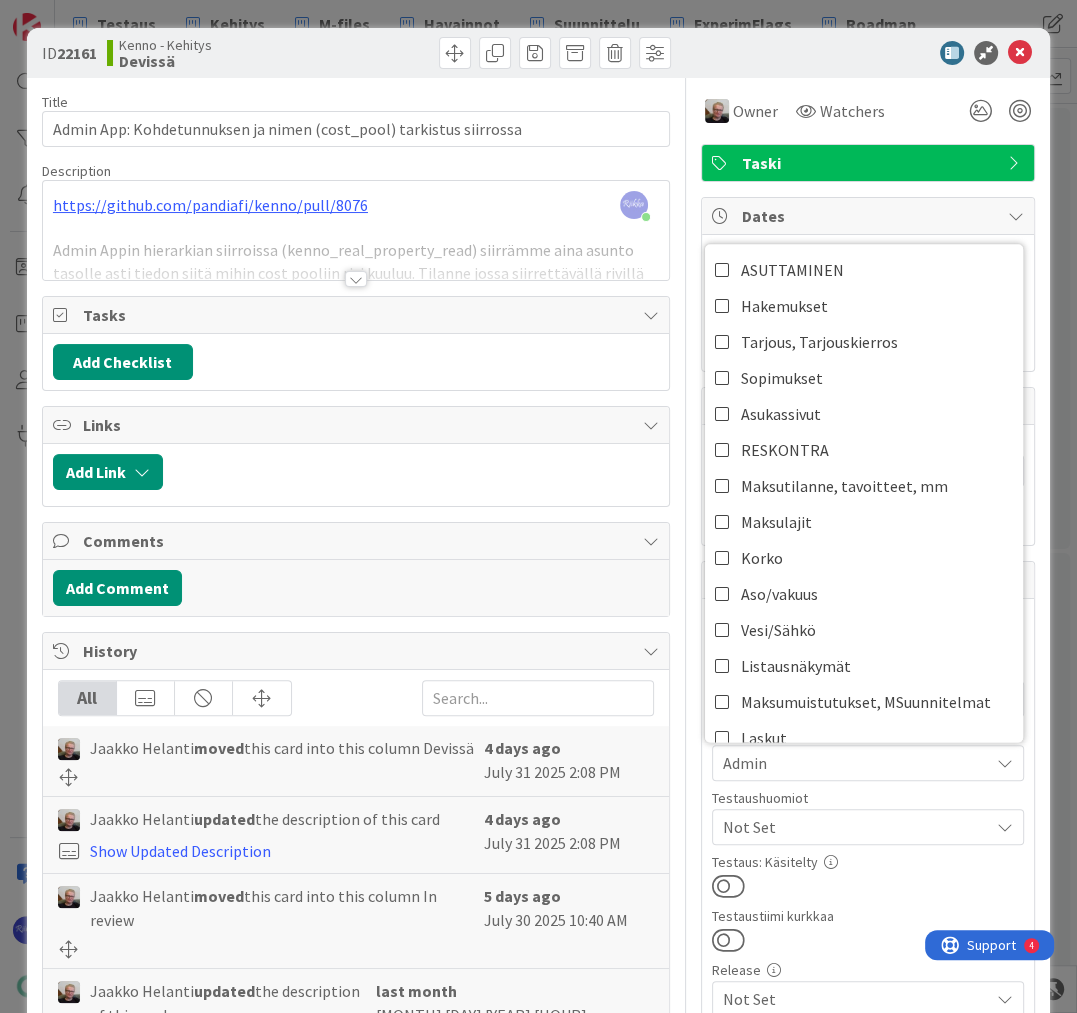 click on "Testaus: Käsitelty" at bounding box center [868, 862] 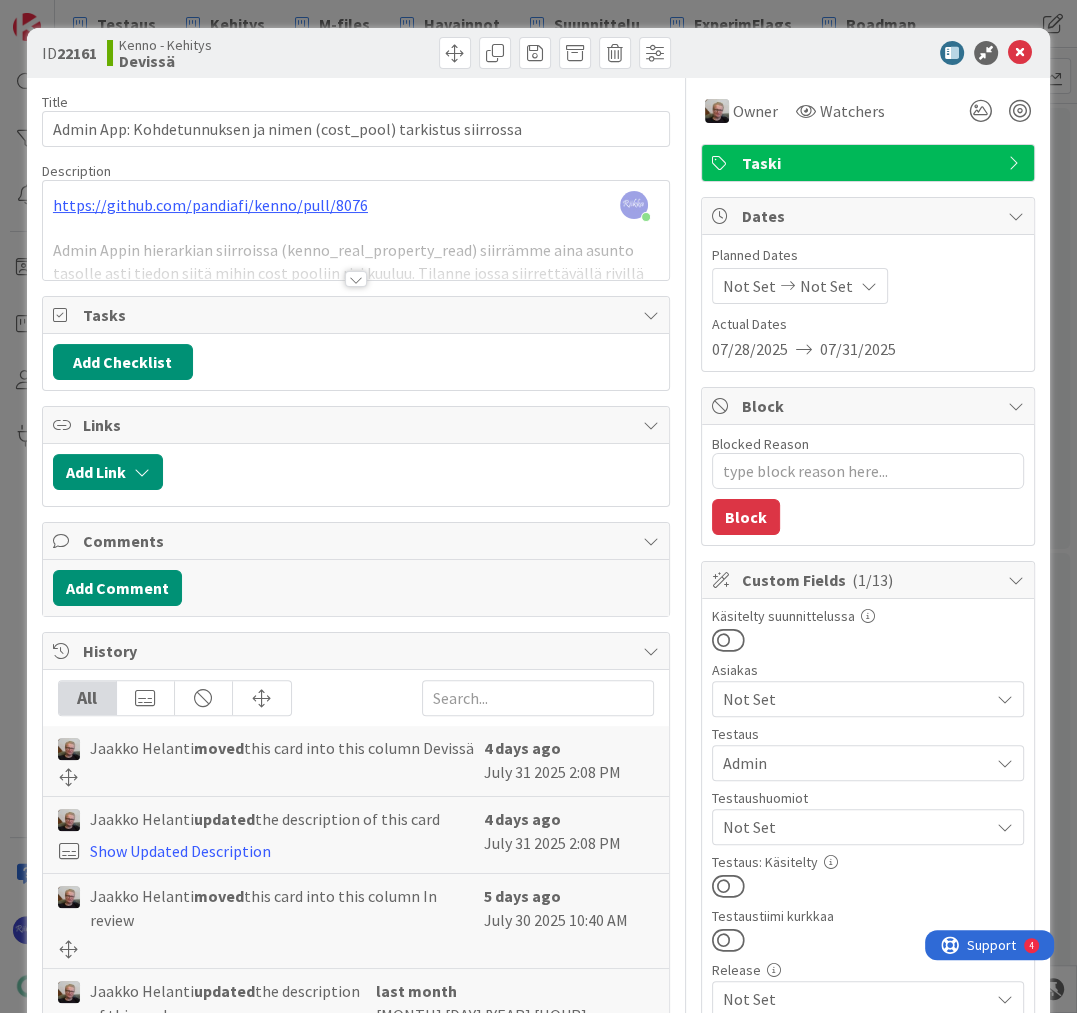 click on "Not Set" at bounding box center (856, 827) 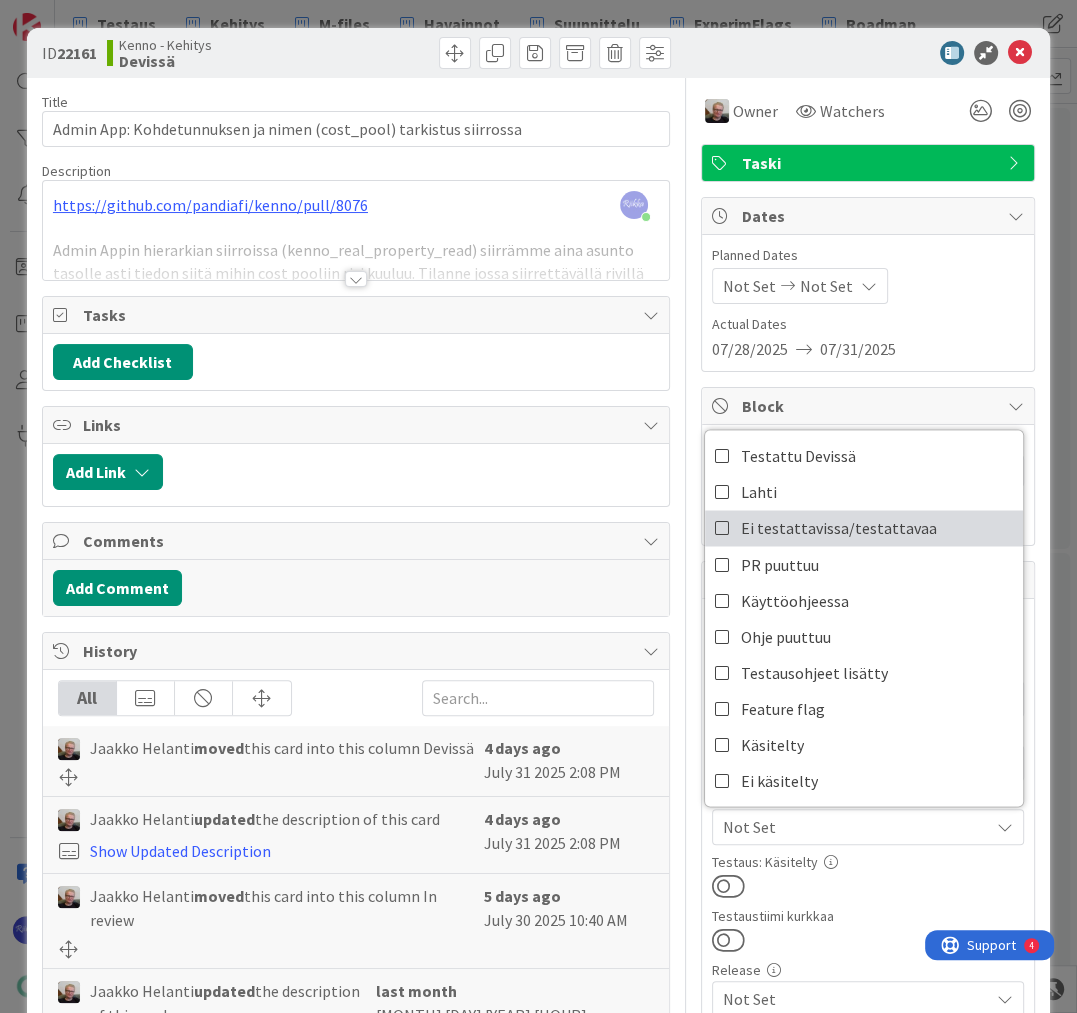 click on "Ei testattavissa/testattavaa" at bounding box center (839, 528) 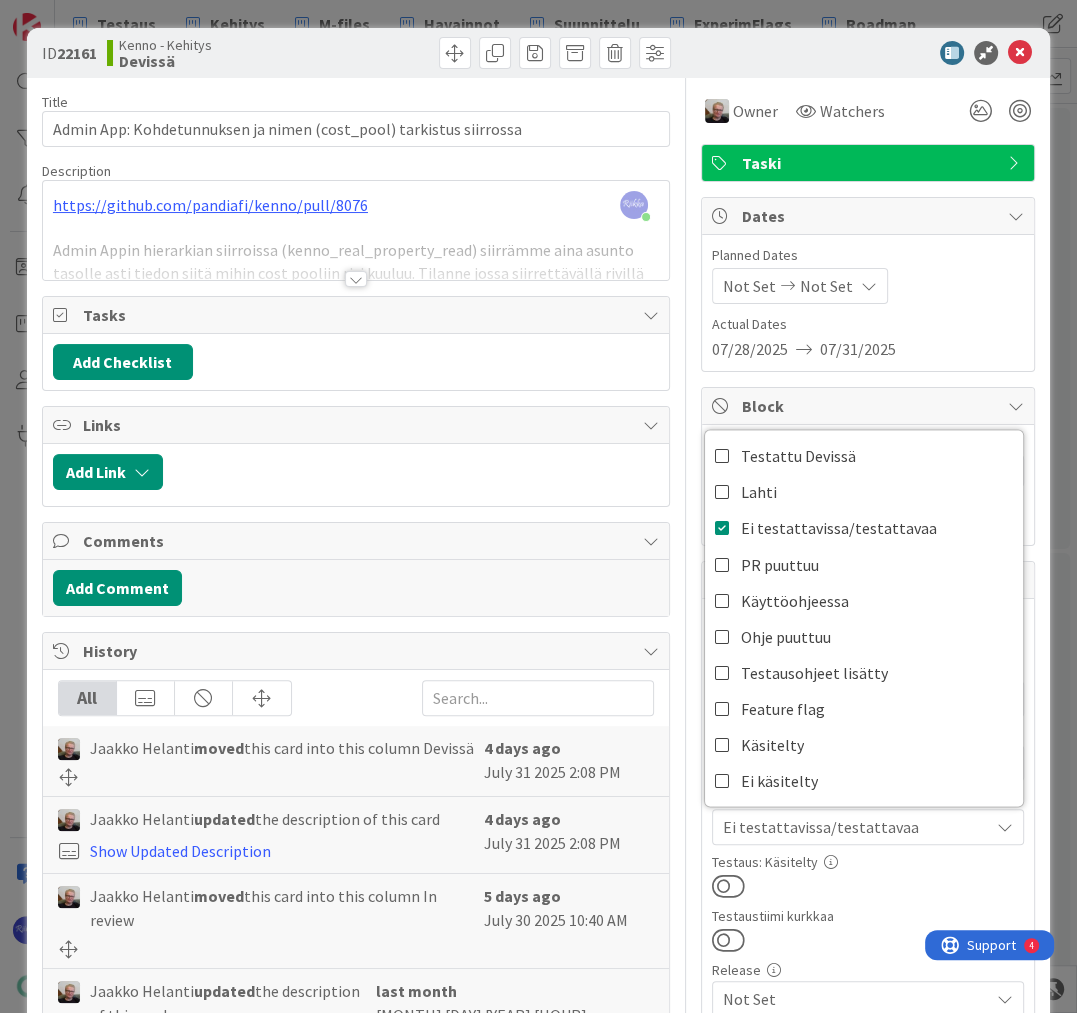 click at bounding box center (356, 279) 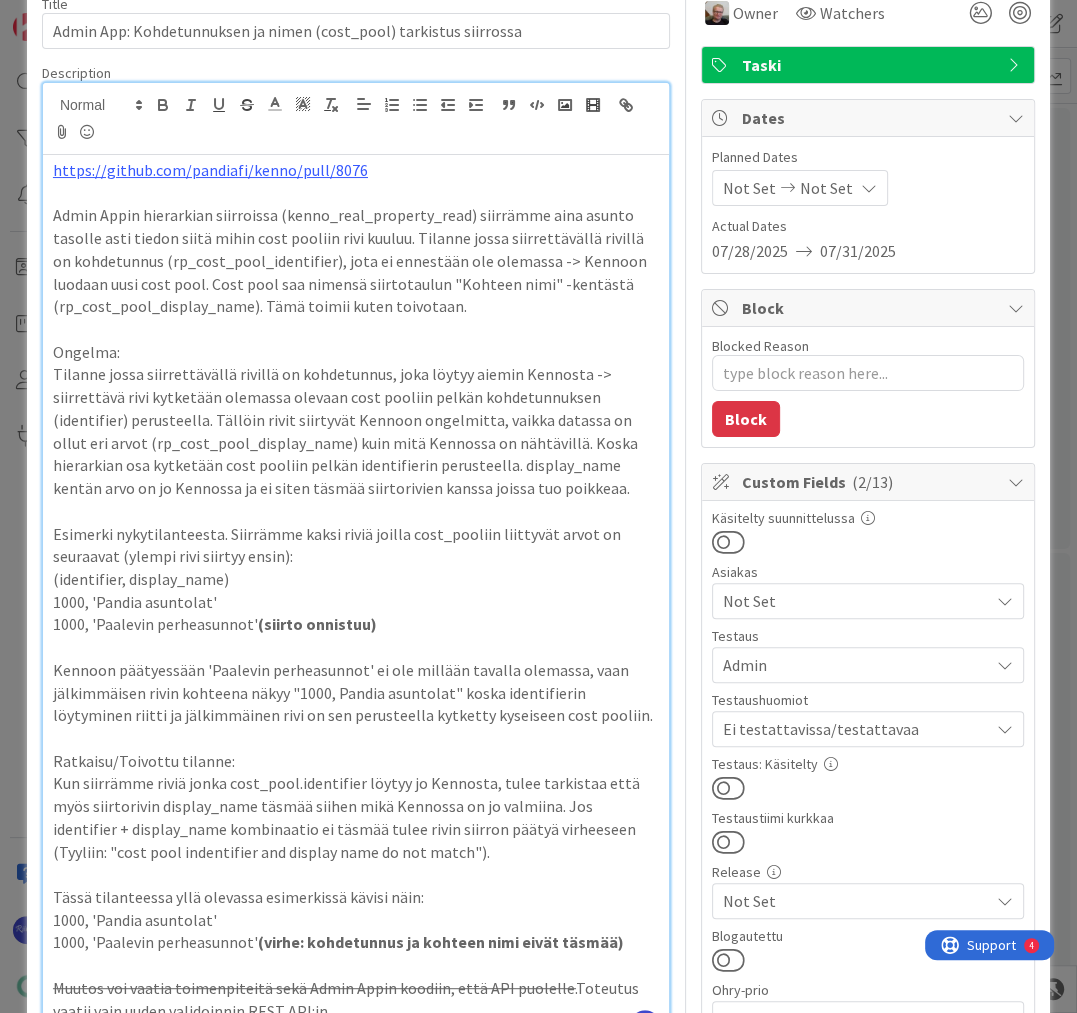 scroll, scrollTop: 0, scrollLeft: 0, axis: both 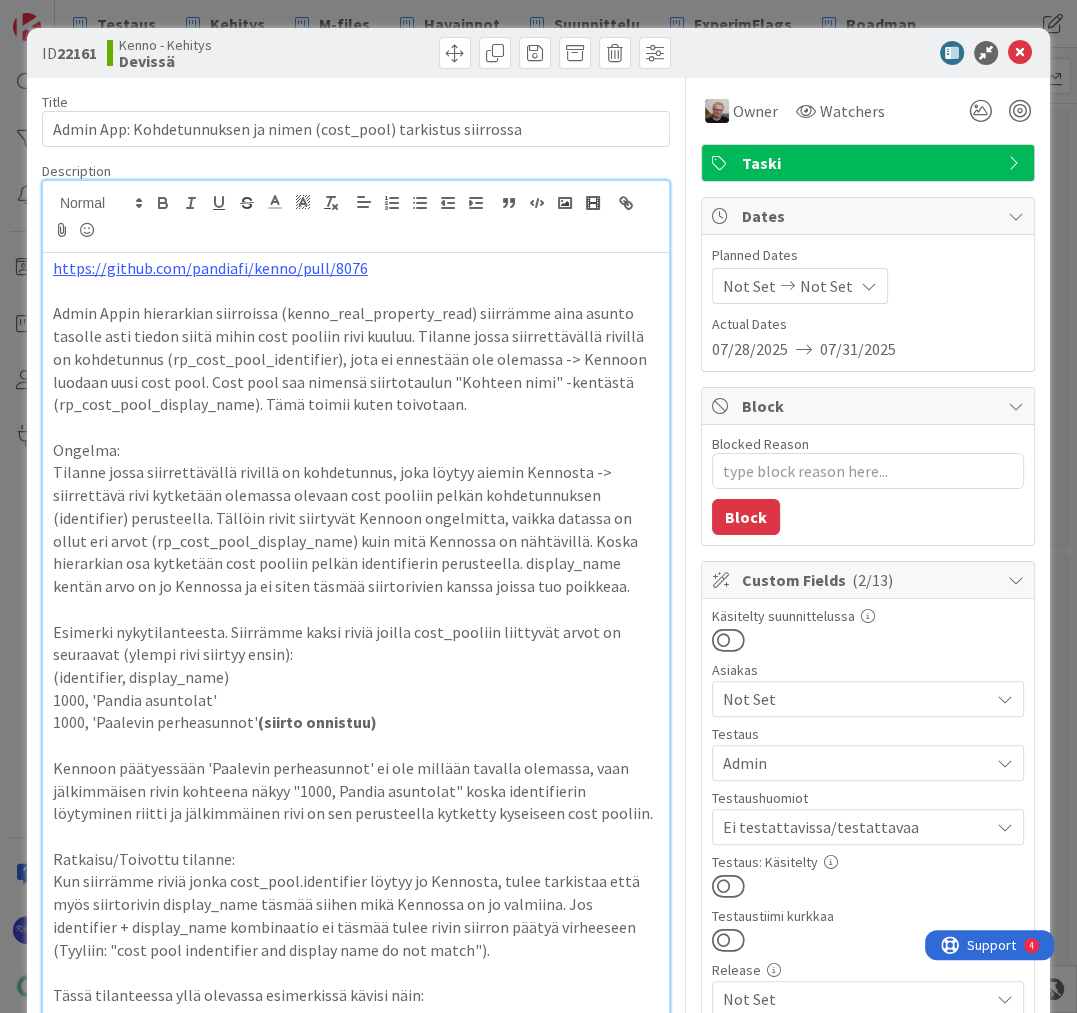 click at bounding box center (728, 886) 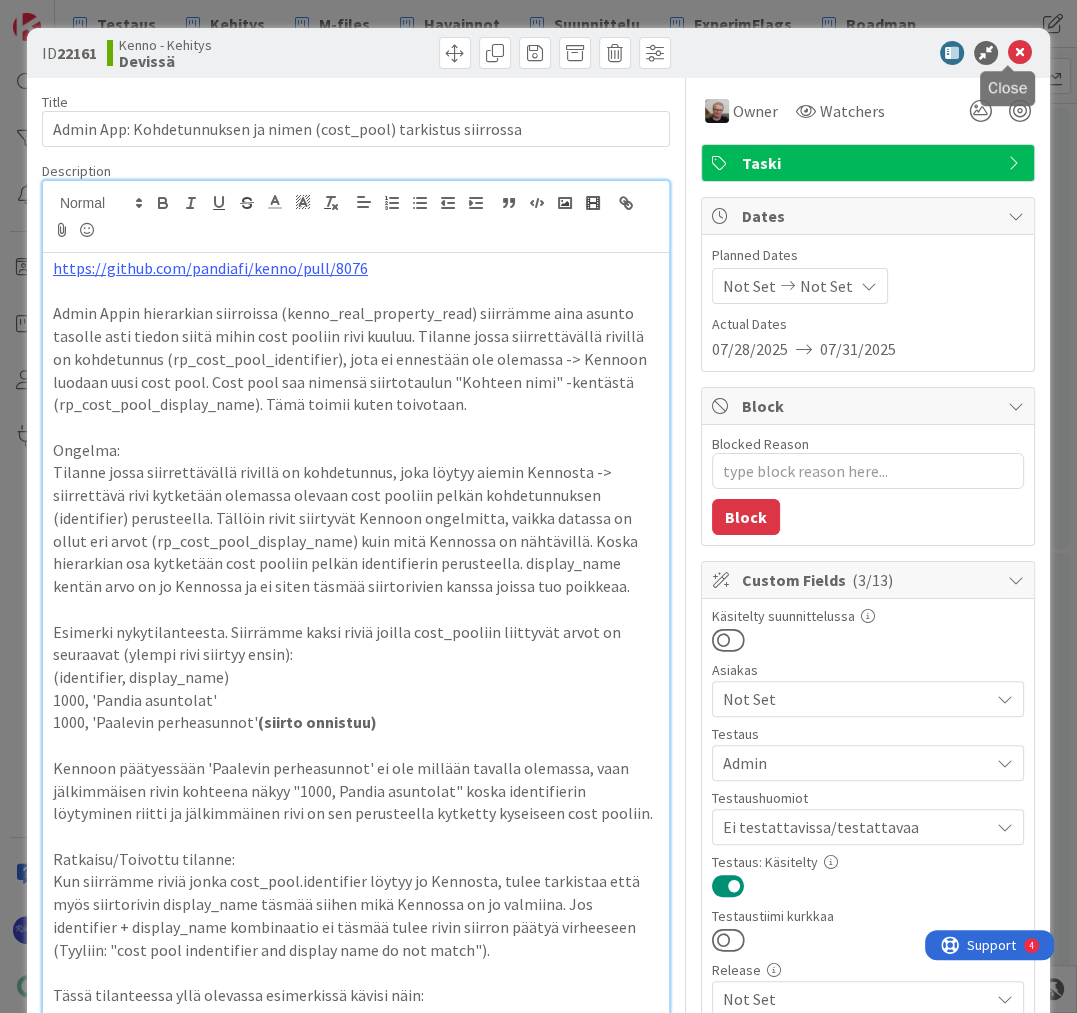 click at bounding box center (1020, 53) 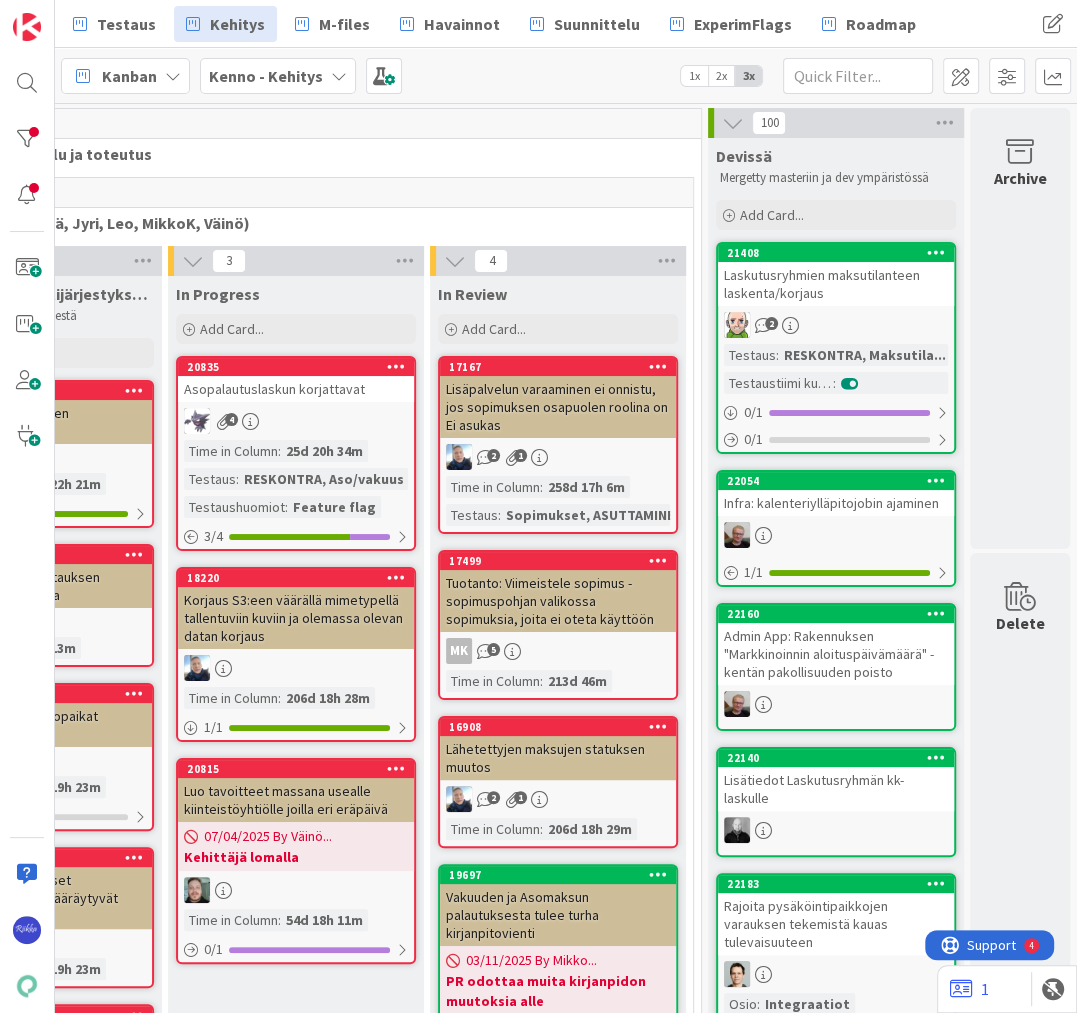 scroll, scrollTop: 0, scrollLeft: 0, axis: both 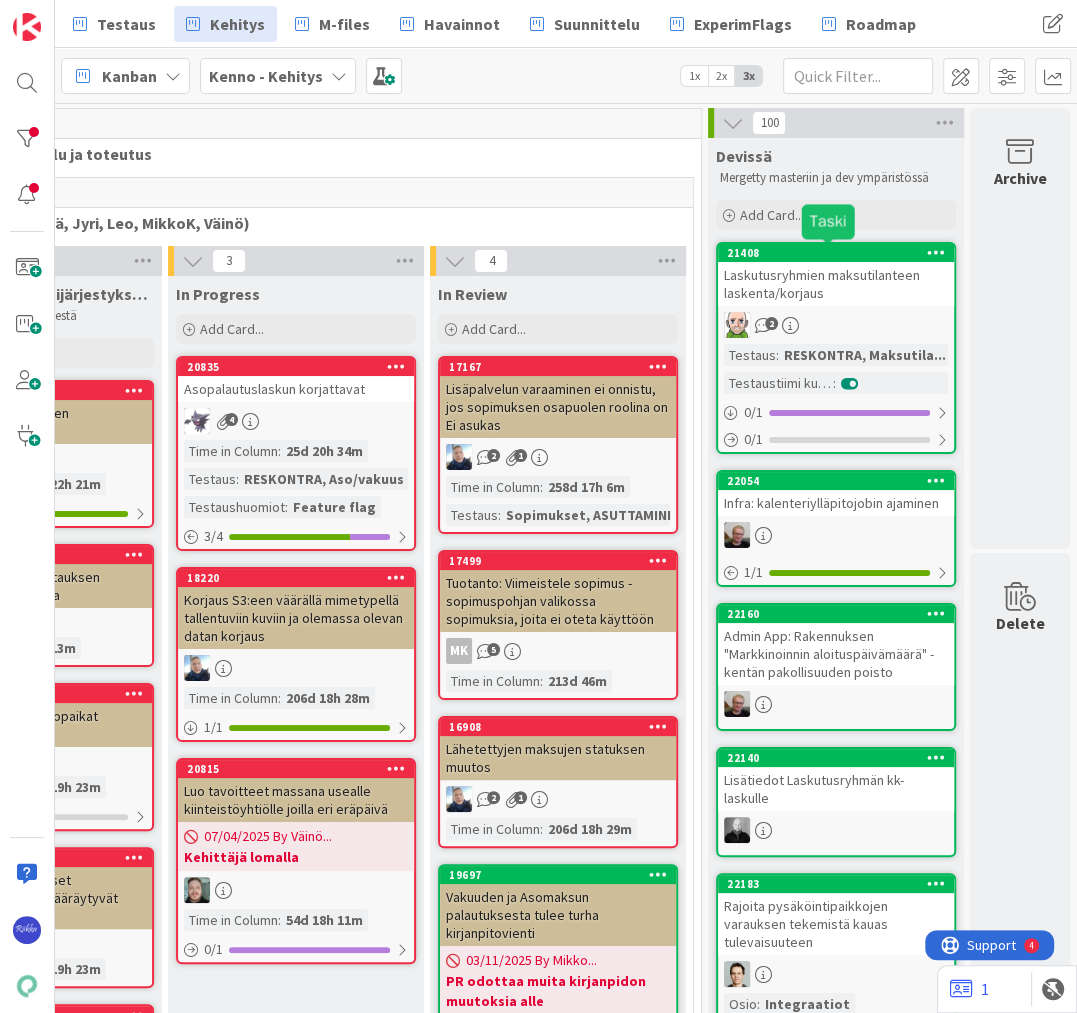 click on "Laskutusryhmien maksutilanteen laskenta/korjaus" at bounding box center (836, 284) 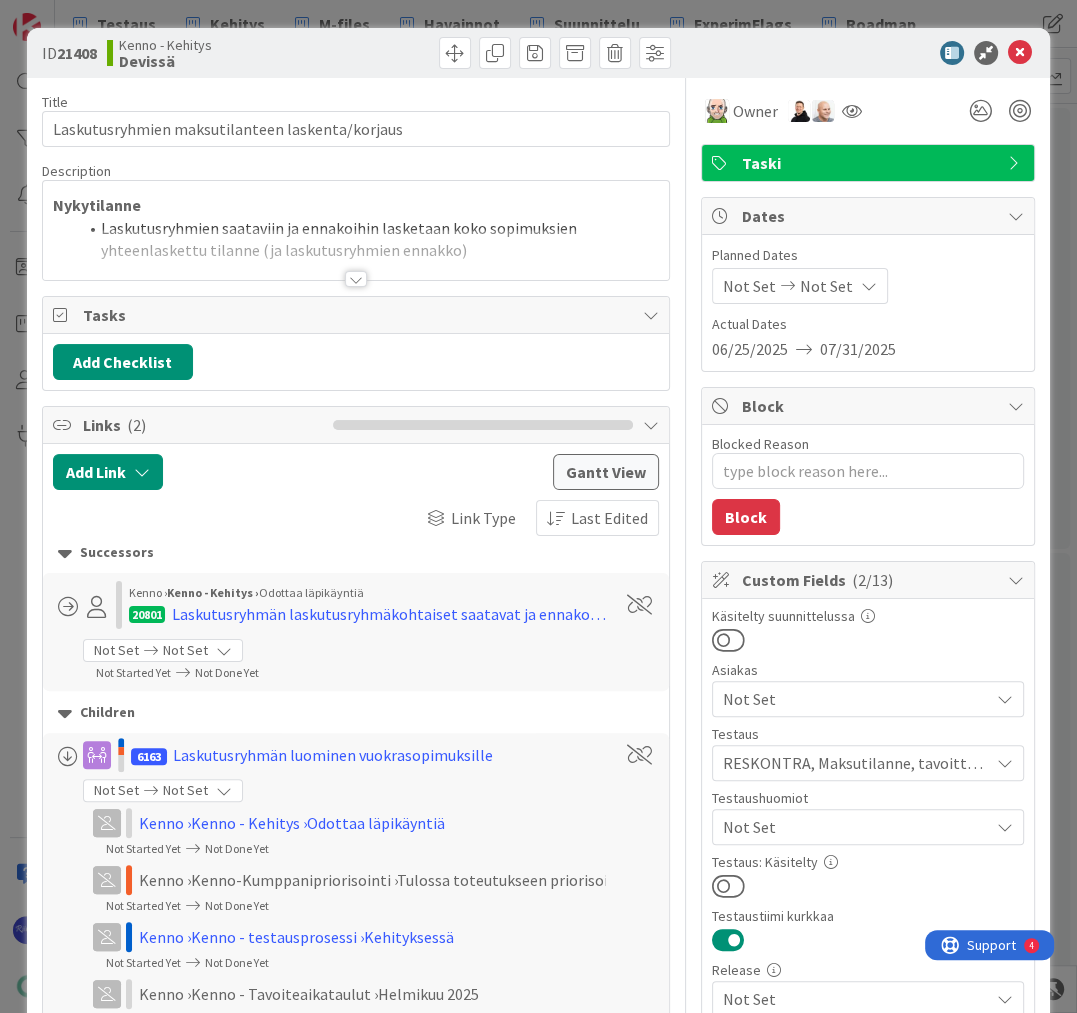 scroll, scrollTop: 0, scrollLeft: 0, axis: both 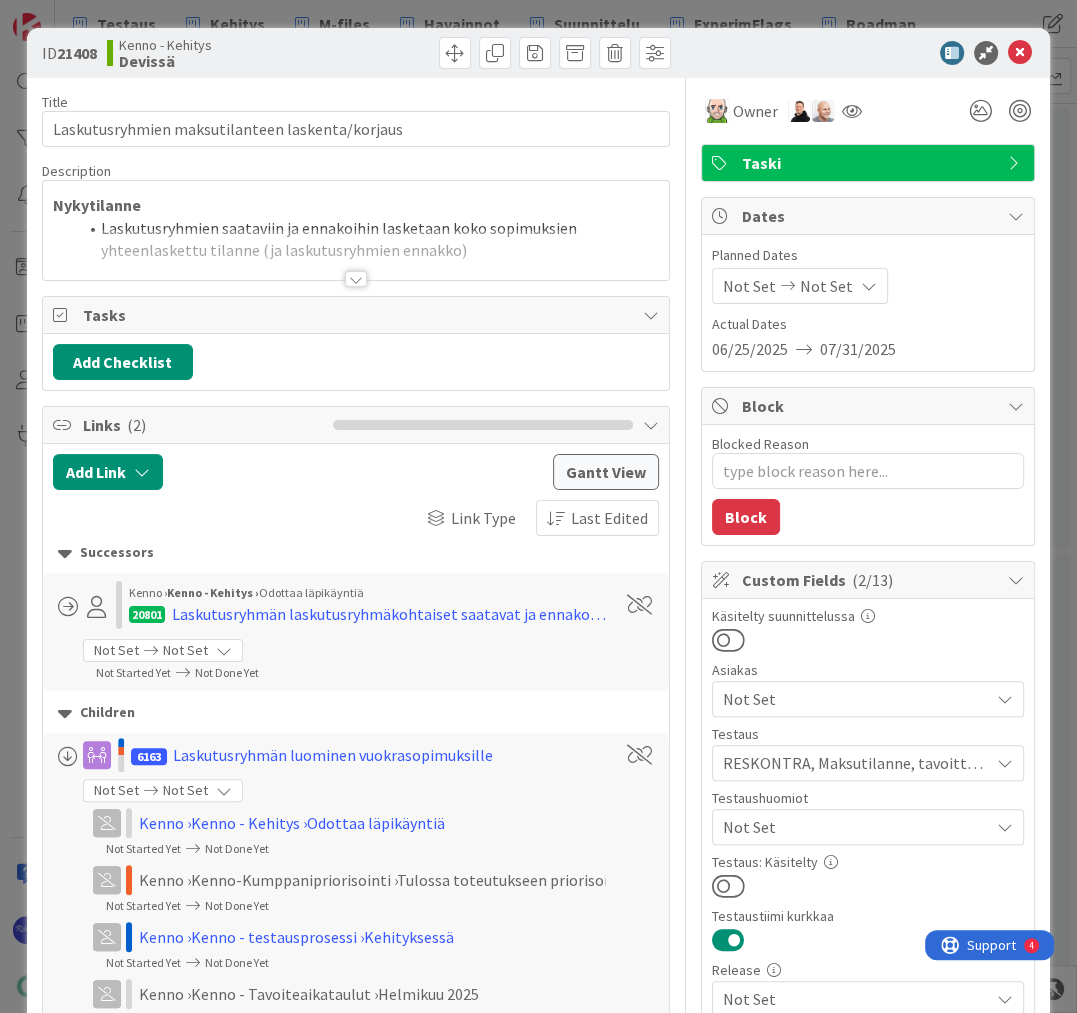 click at bounding box center (356, 279) 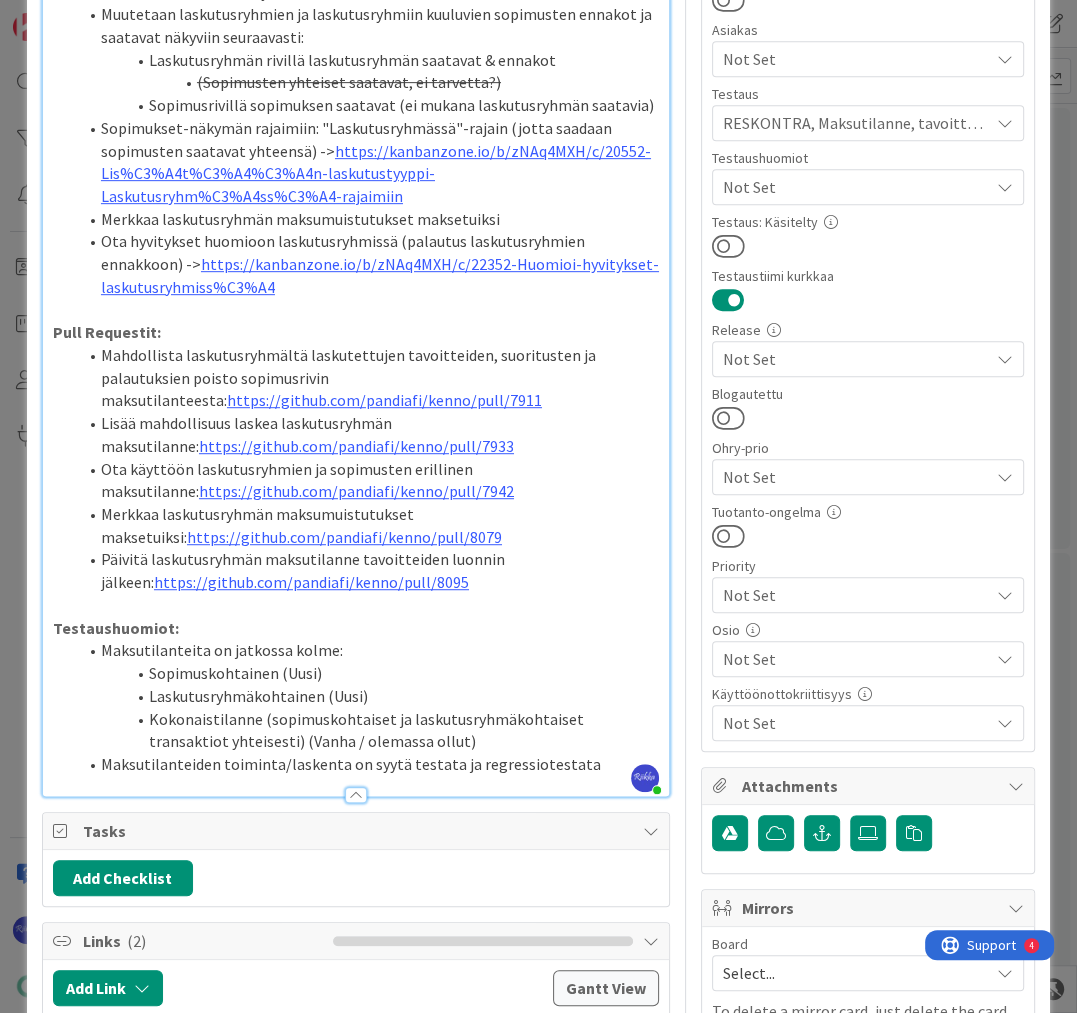 scroll, scrollTop: 160, scrollLeft: 0, axis: vertical 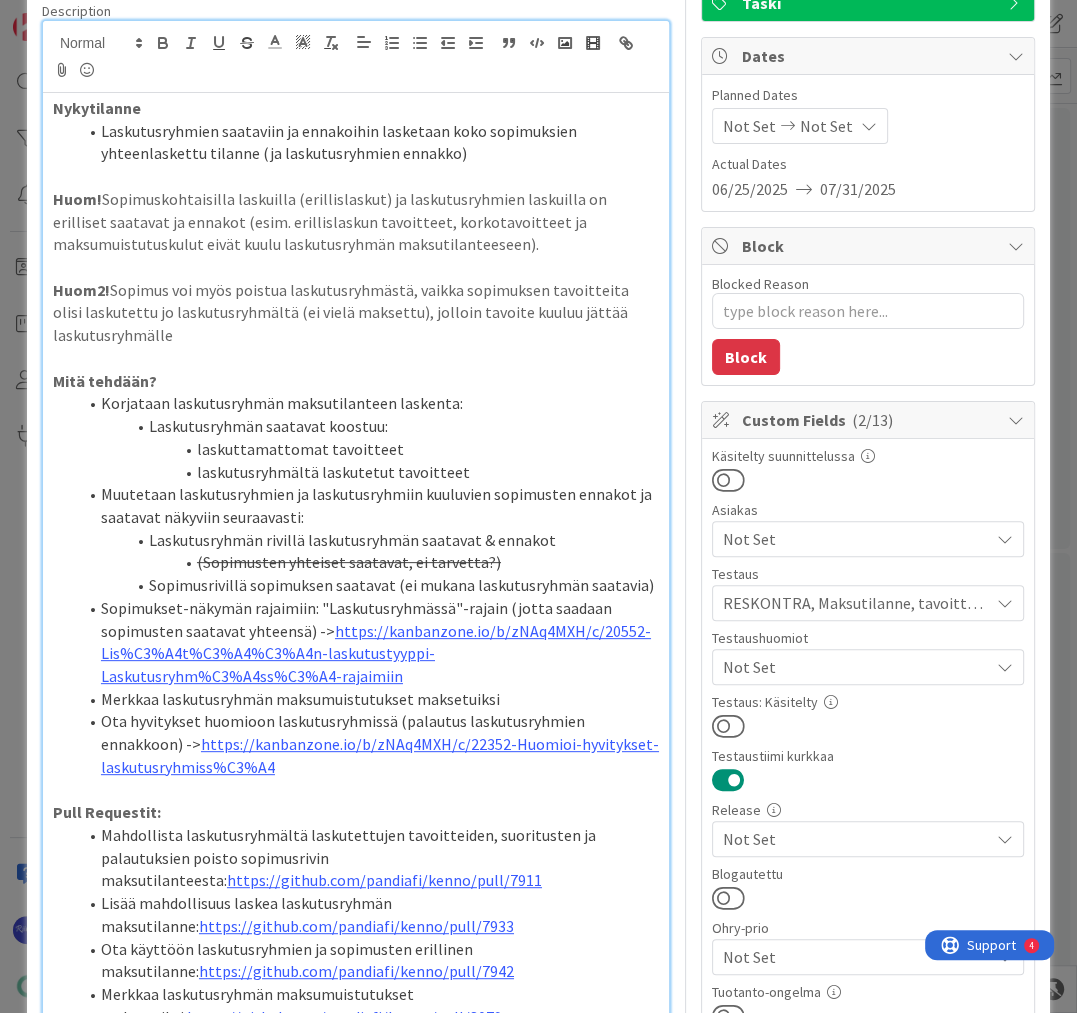 click on "RESKONTRA, Maksutilanne, tavoitteet, mm, Laskutusryhmät" at bounding box center (856, 603) 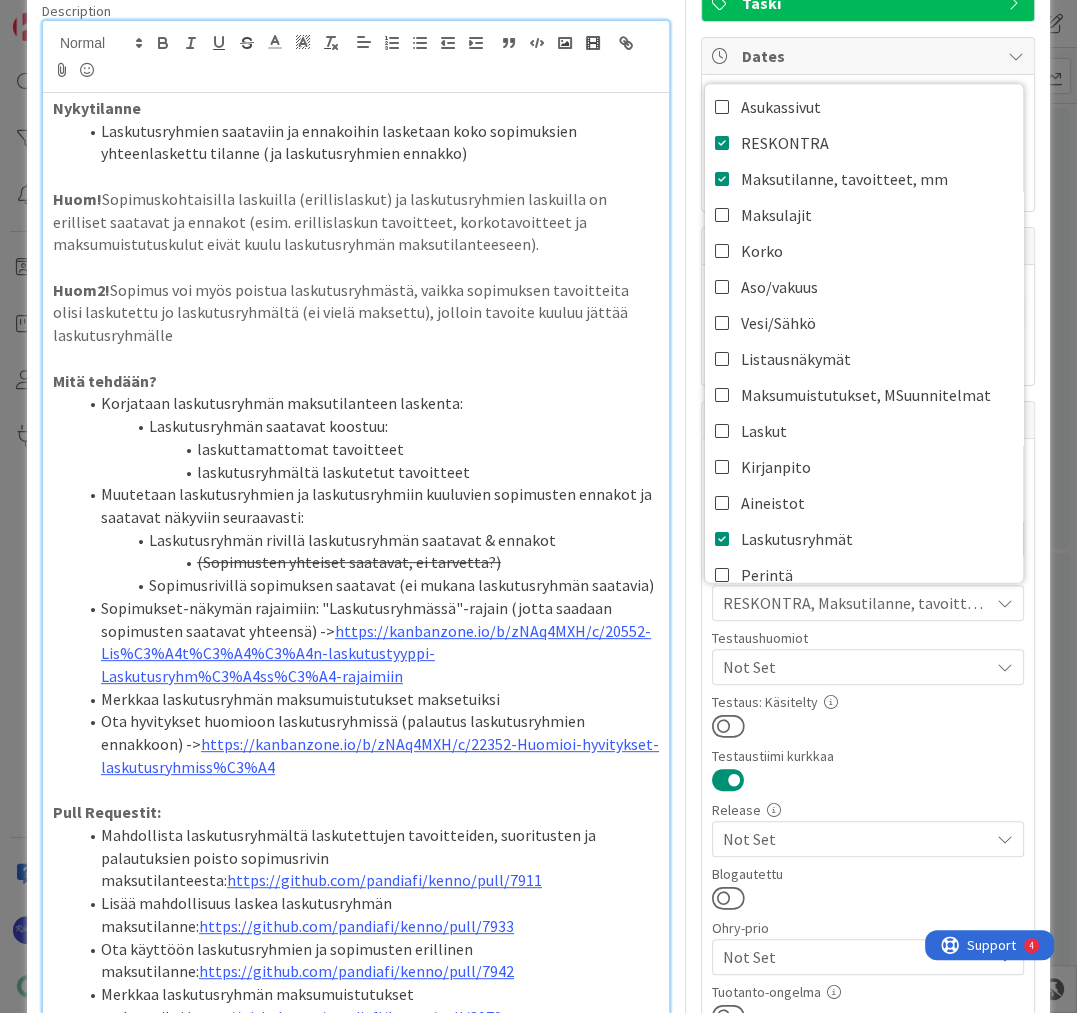 scroll, scrollTop: 240, scrollLeft: 0, axis: vertical 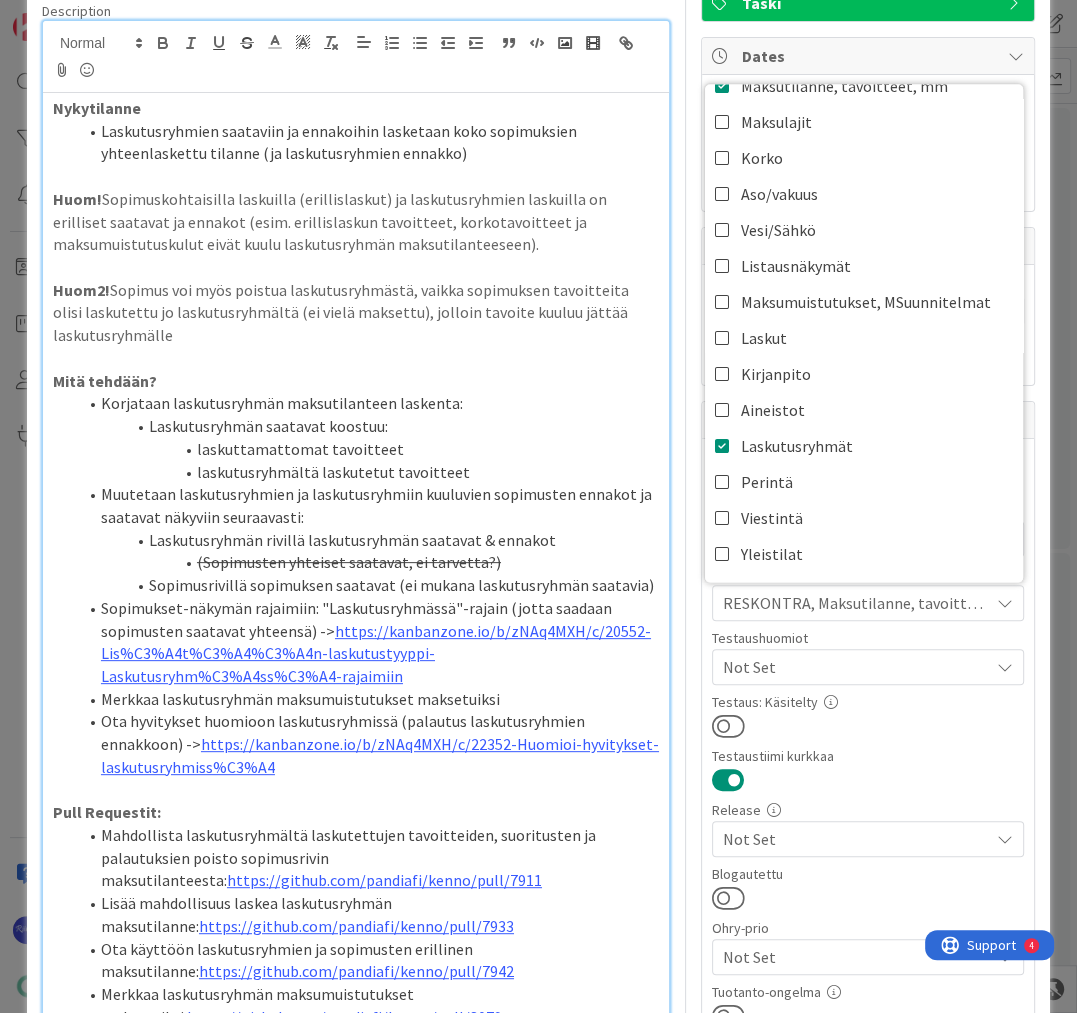 click at bounding box center (868, 726) 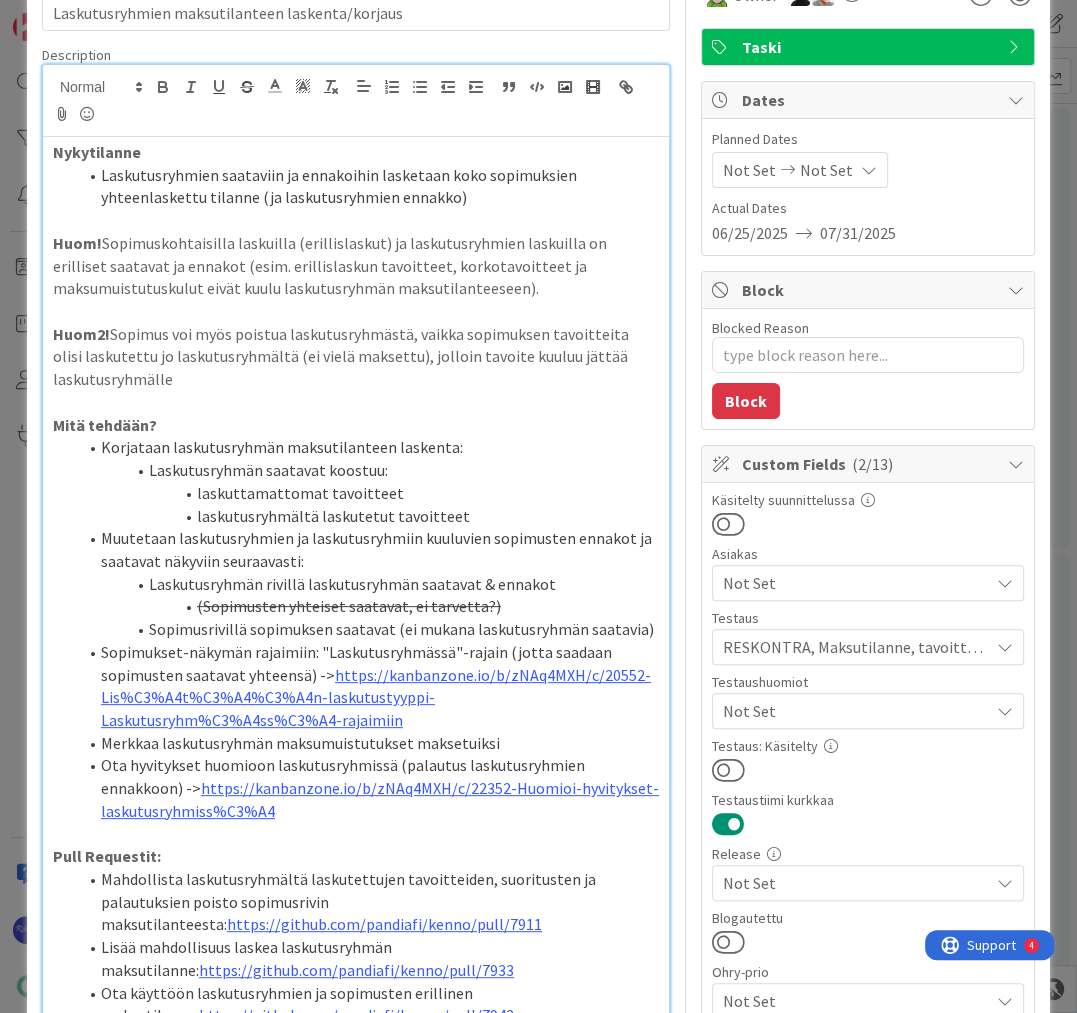 scroll, scrollTop: 240, scrollLeft: 0, axis: vertical 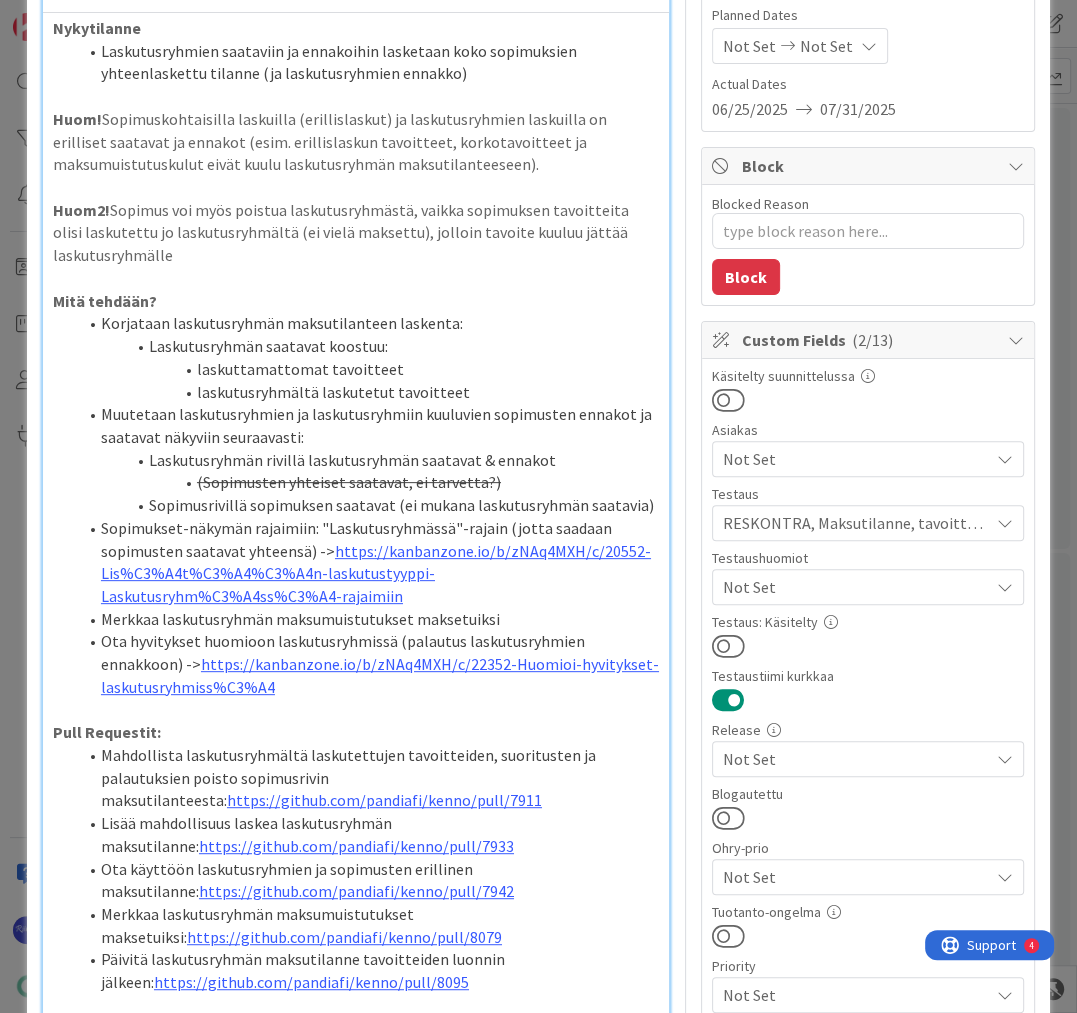click at bounding box center (728, 646) 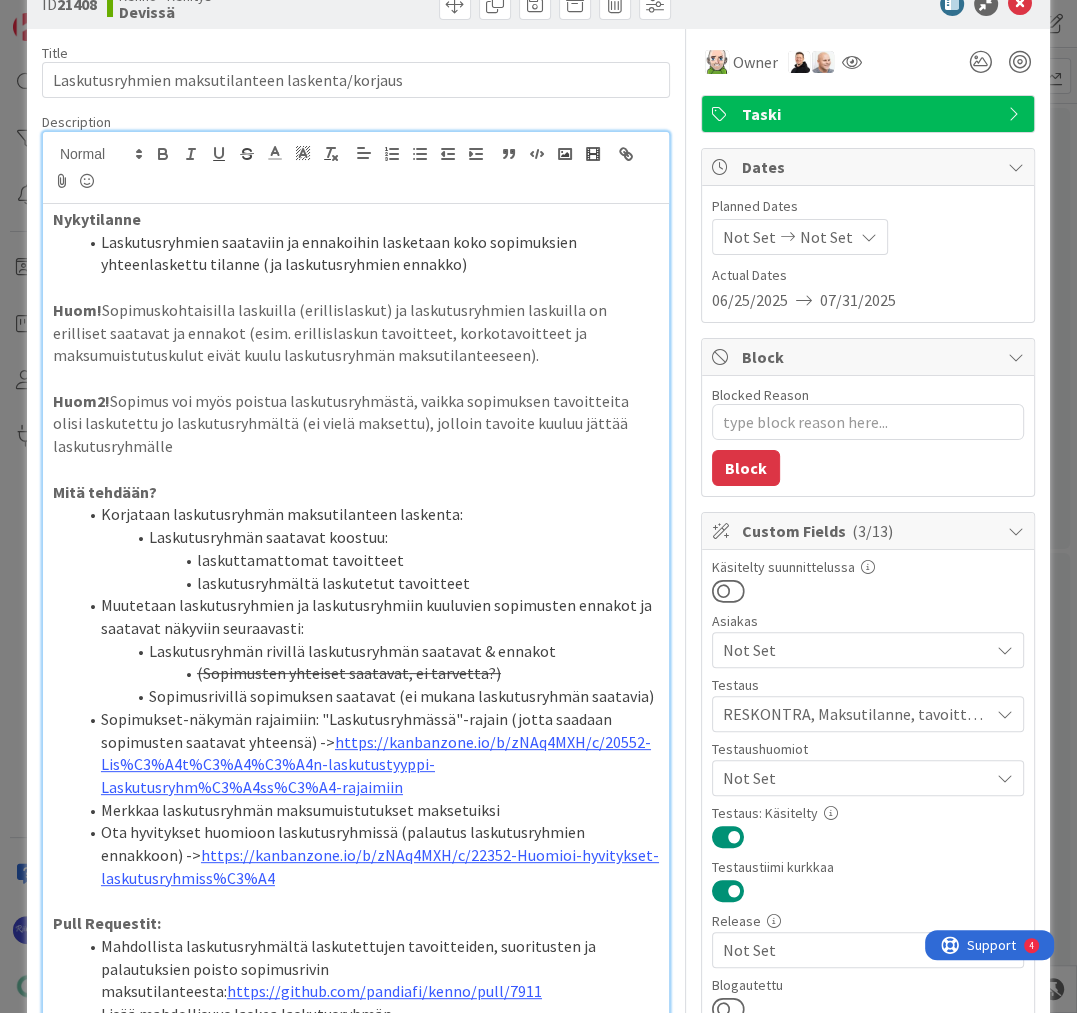 scroll, scrollTop: 0, scrollLeft: 0, axis: both 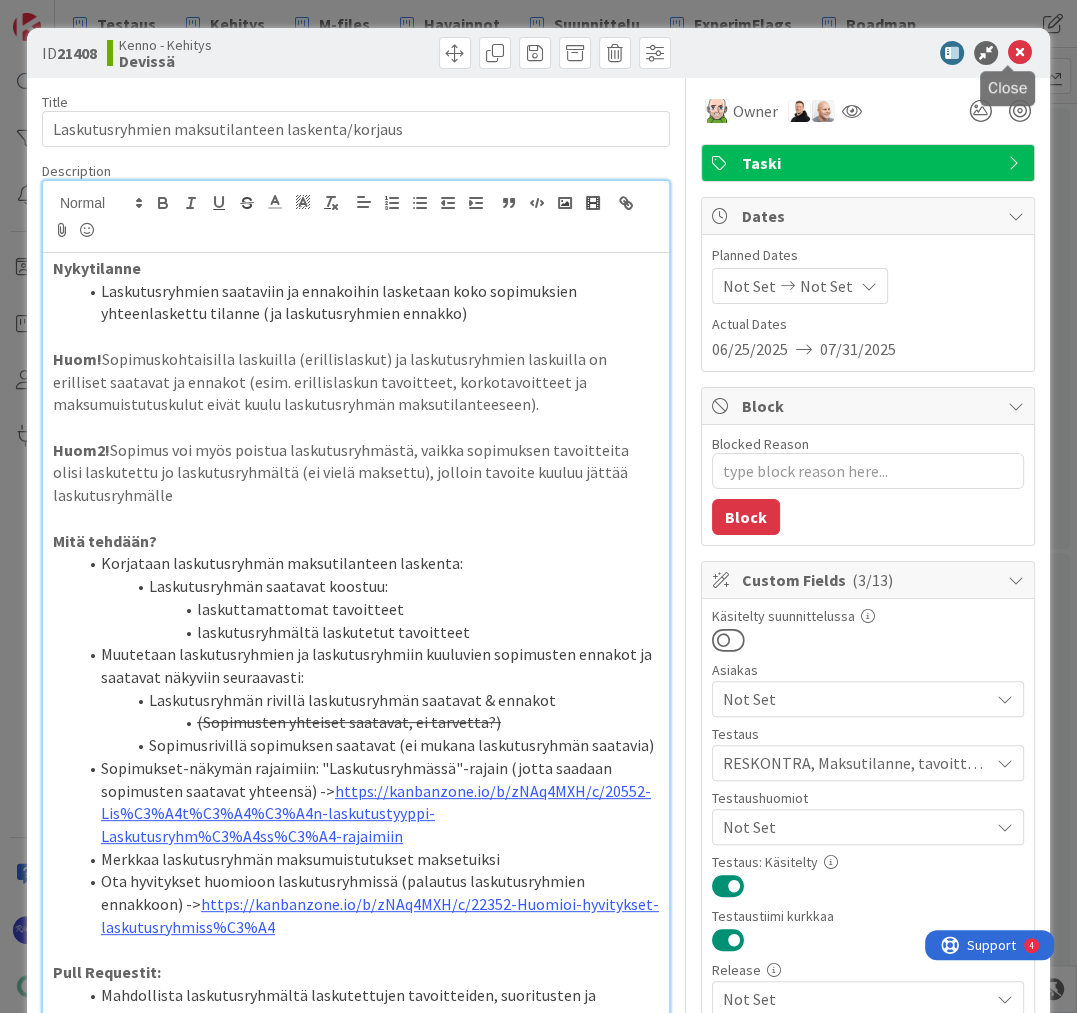click at bounding box center (1020, 53) 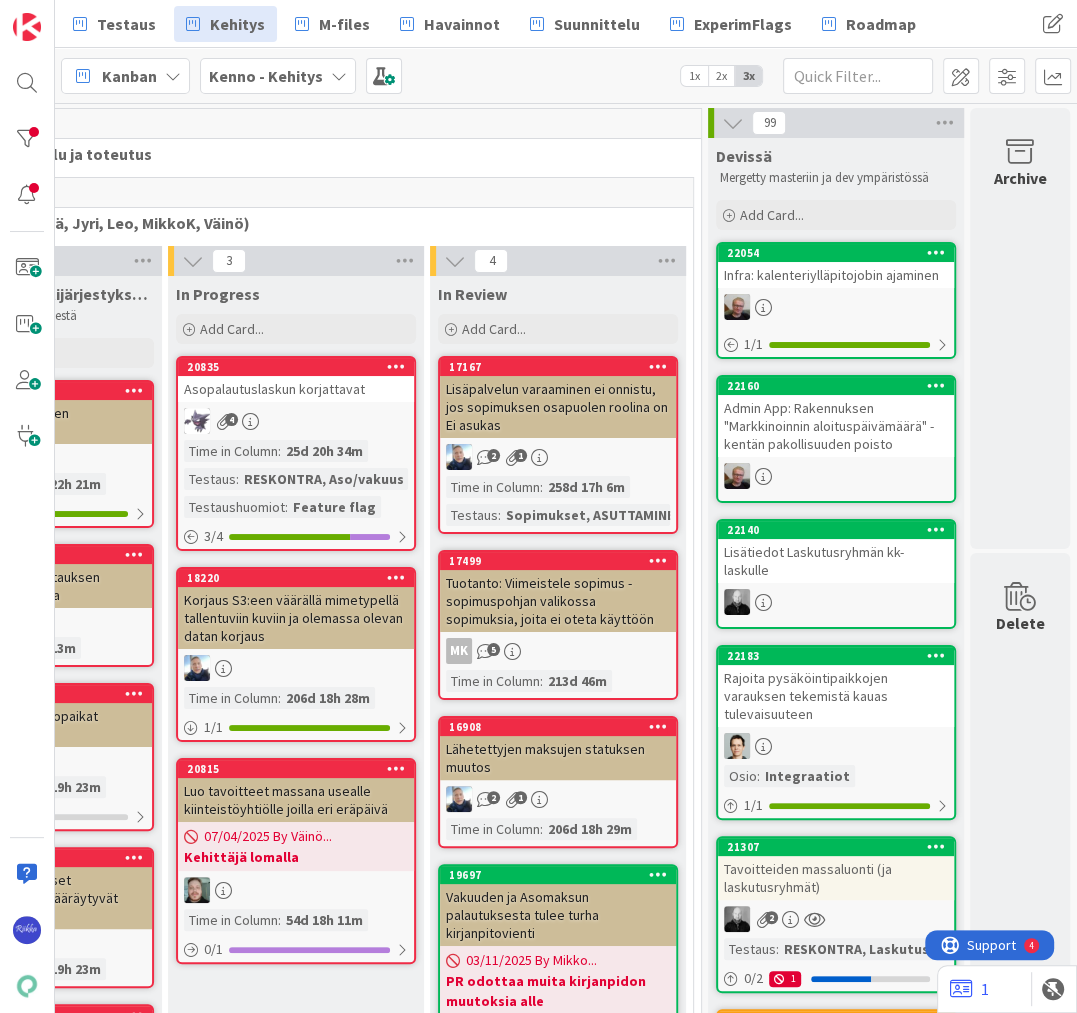 scroll, scrollTop: 0, scrollLeft: 0, axis: both 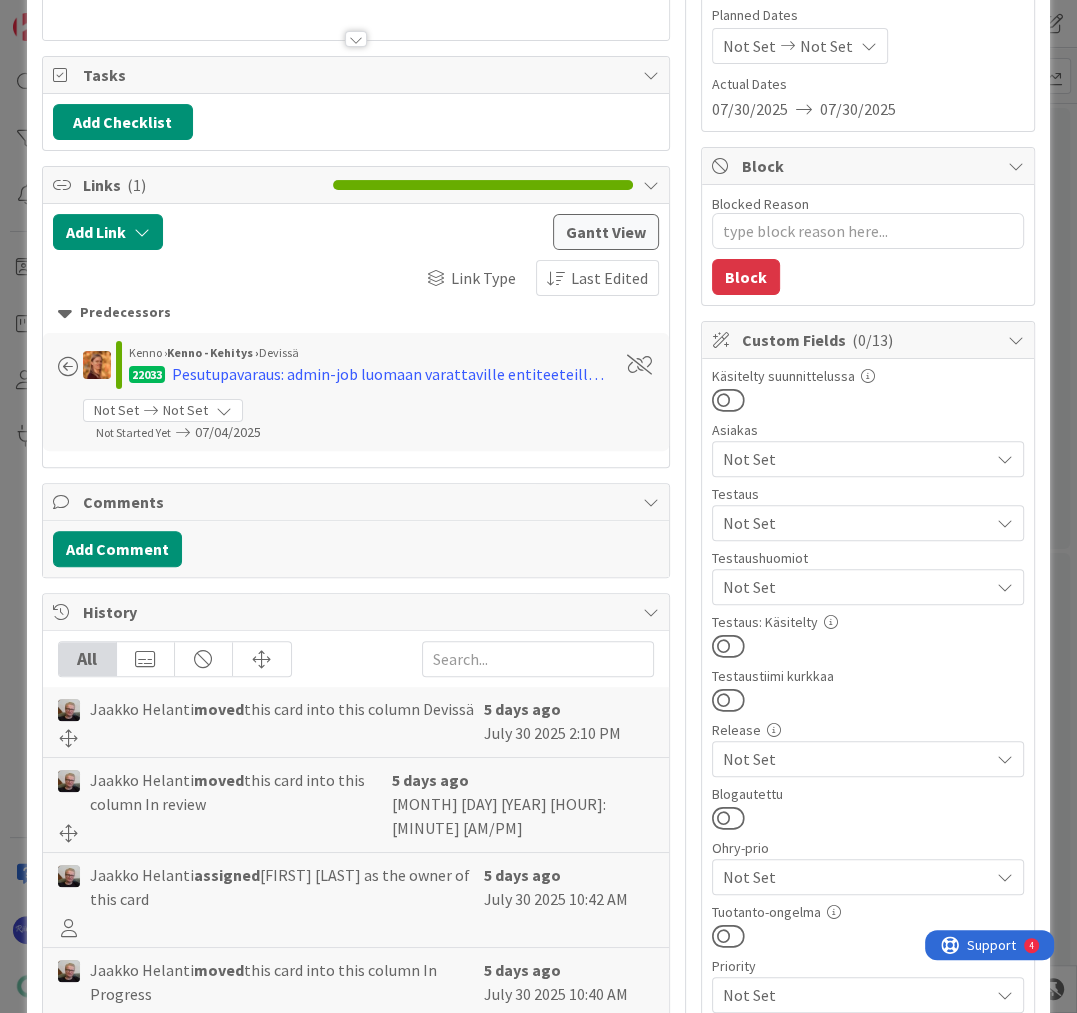click on "Not Set" at bounding box center [856, 587] 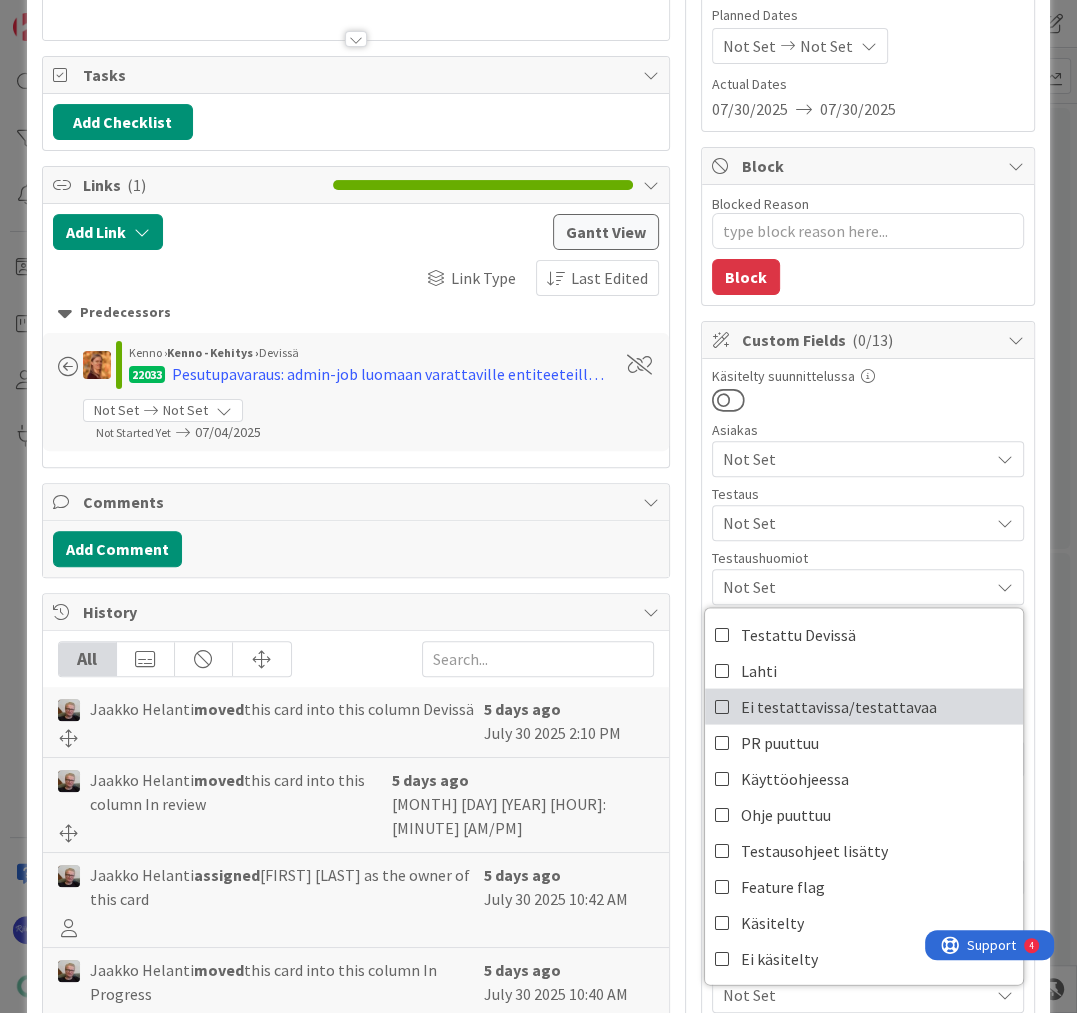click on "Ei testattavissa/testattavaa" at bounding box center [839, 706] 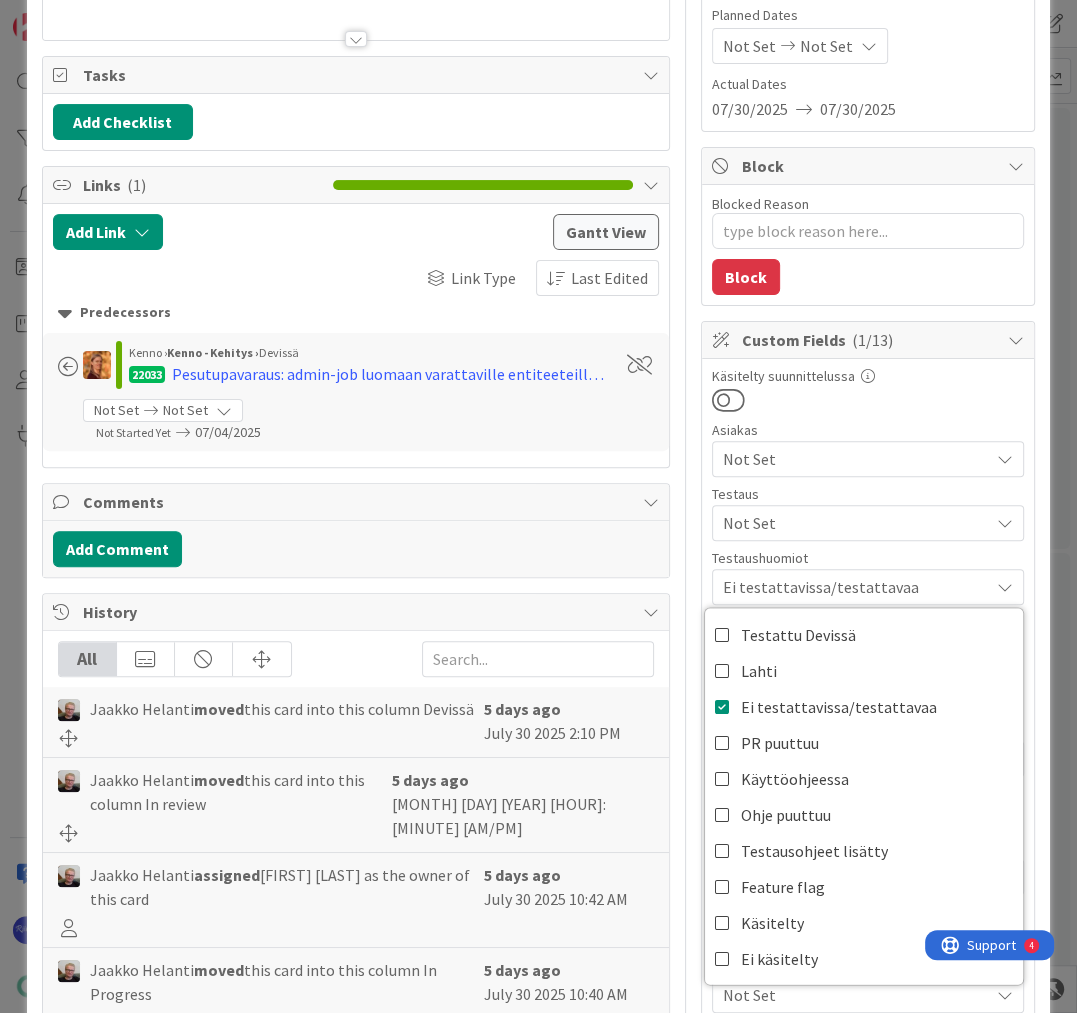 click on "Käsitelty suunnittelussa Asiakas Not Set Testaus Not Set Testaushuomiot Ei testattavissa/testattavaa Testattu Devissä Lahti Ei testattavissa/testattavaa PR puuttuu Käyttöohjeessa Ohje puuttuu Testausohjeet lisätty Feature flag Käsitelty Ei käsitelty Testaus: Käsitelty Testaustiimi kurkkaa Release Not Set Blogautettu Ohry-prio Not Set Tuotanto-ongelma Priority Not Set Osio Not Set Käyttöönottokriittisyys Not Set" at bounding box center [868, 755] 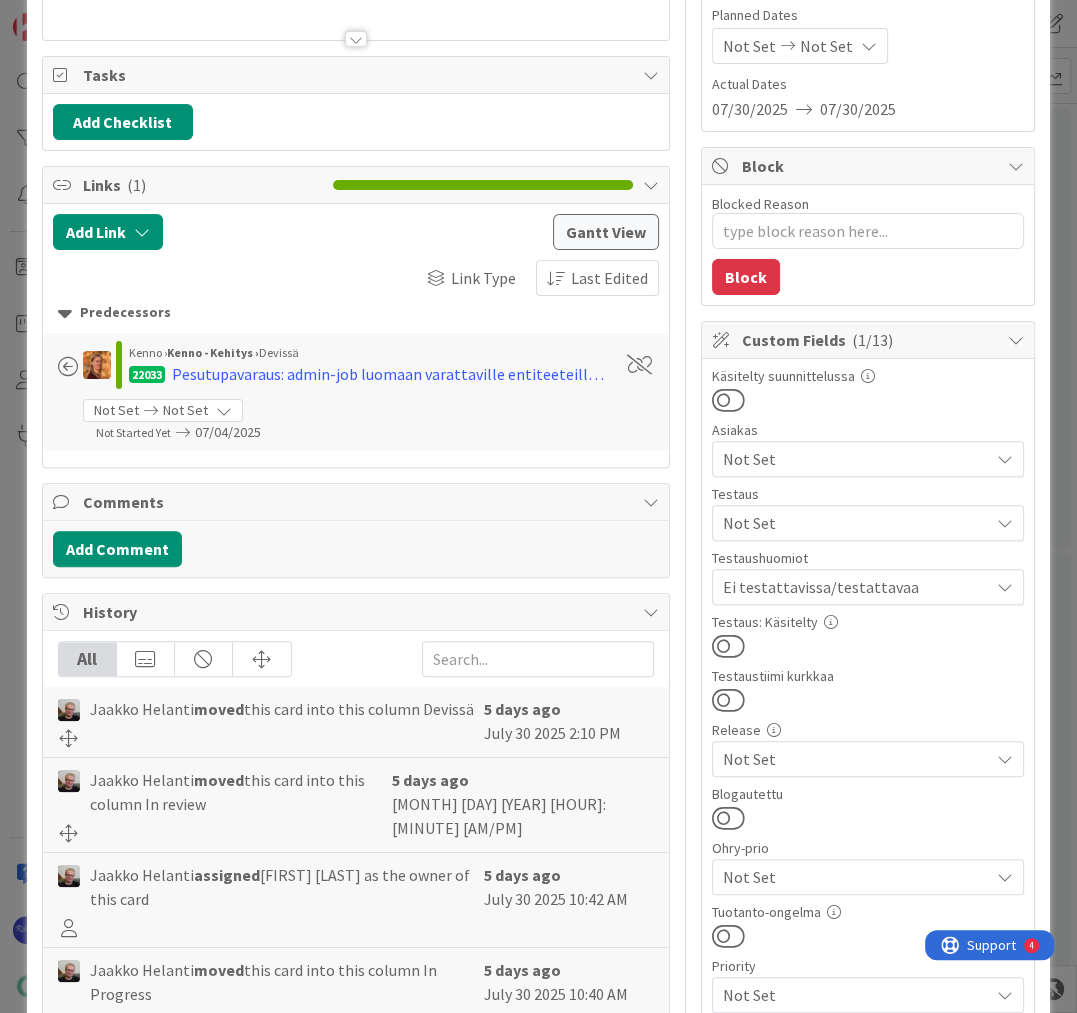 click at bounding box center (728, 646) 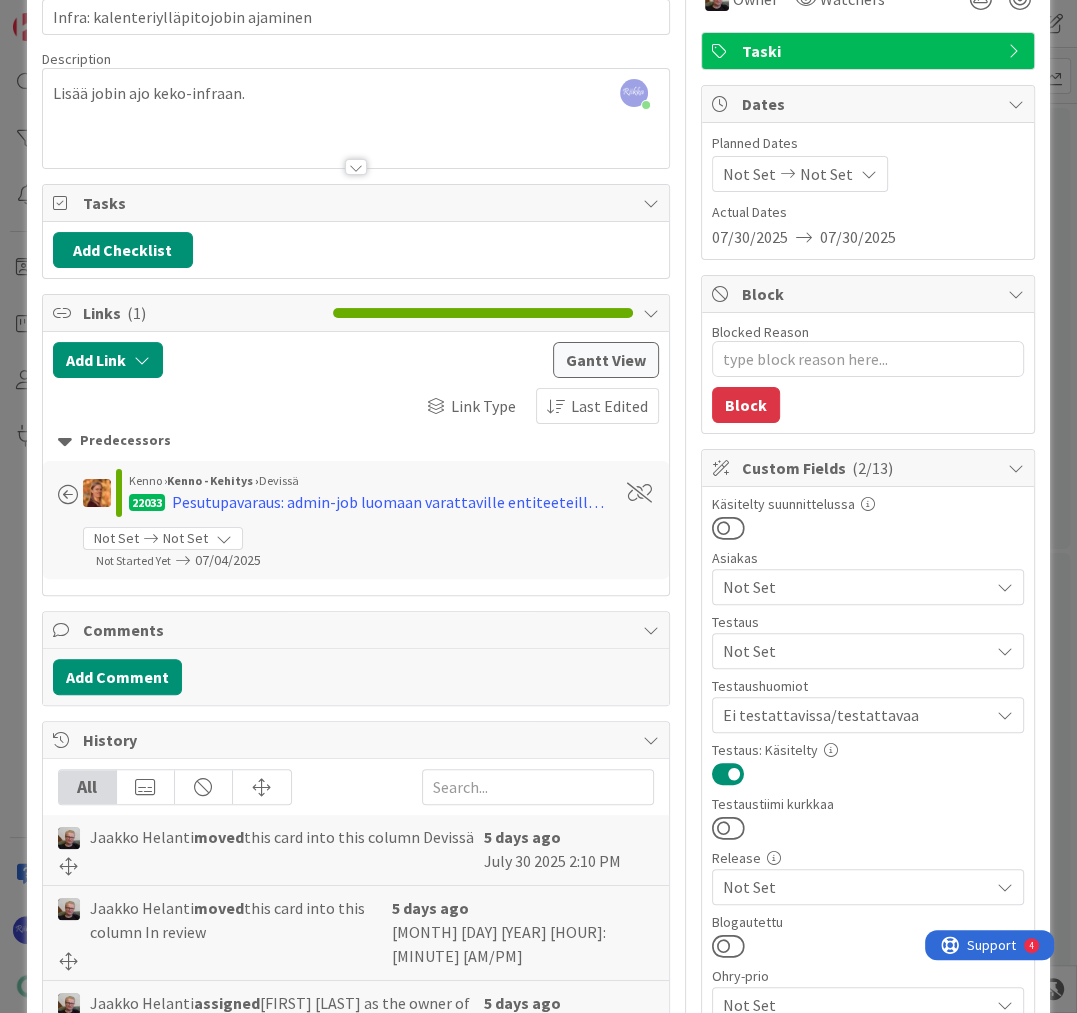 scroll, scrollTop: 0, scrollLeft: 0, axis: both 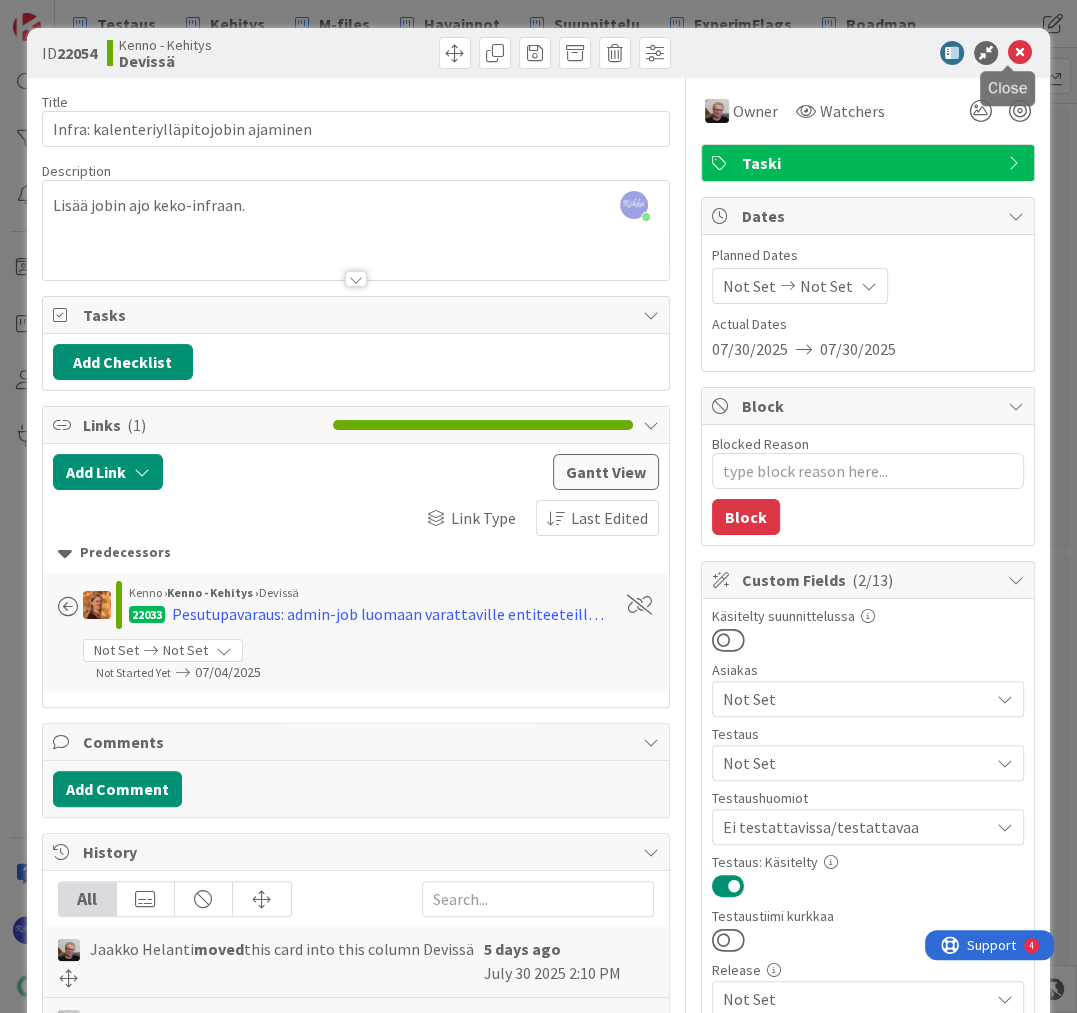 click at bounding box center [1020, 53] 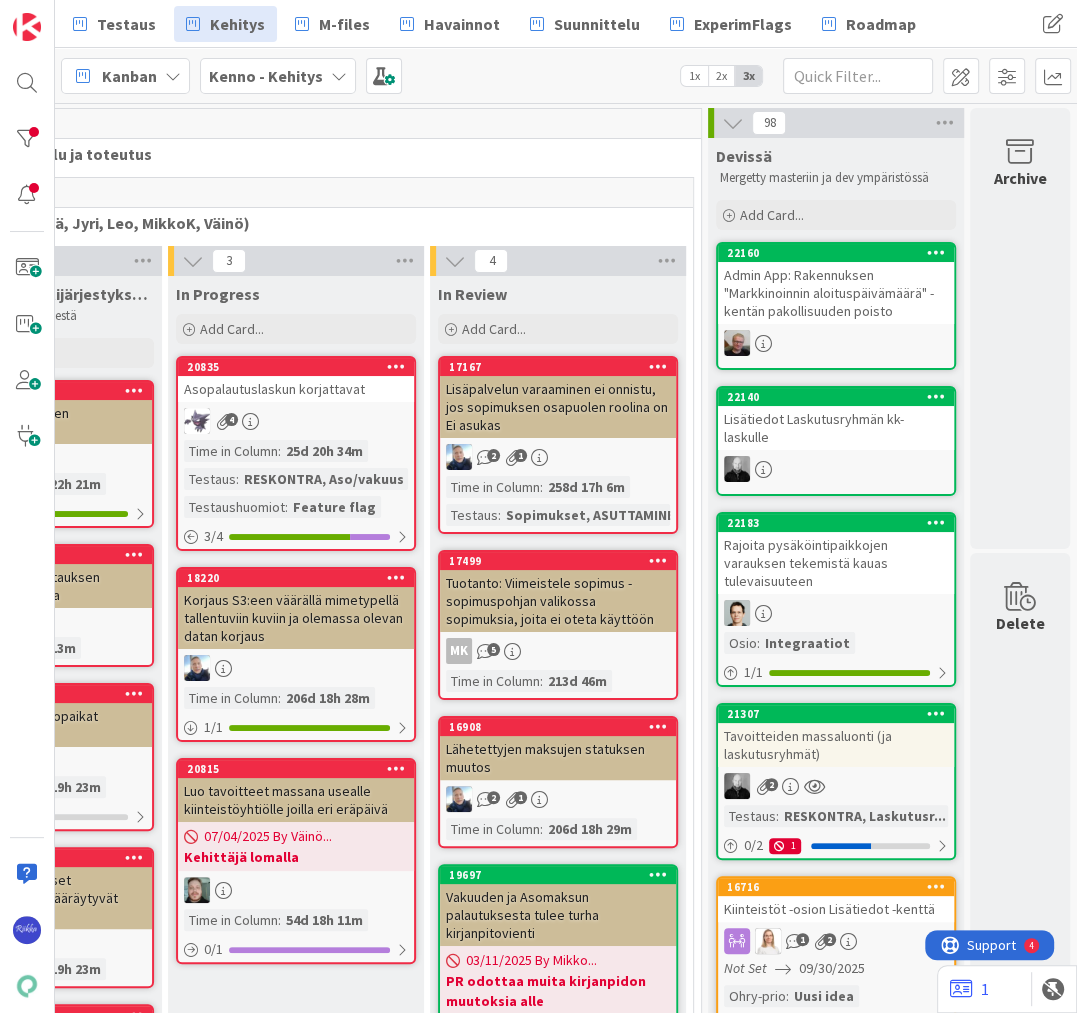 click on "Admin App: Rakennuksen "Markkinoinnin aloituspäivämäärä" -kentän pakollisuuden poisto" at bounding box center [836, 293] 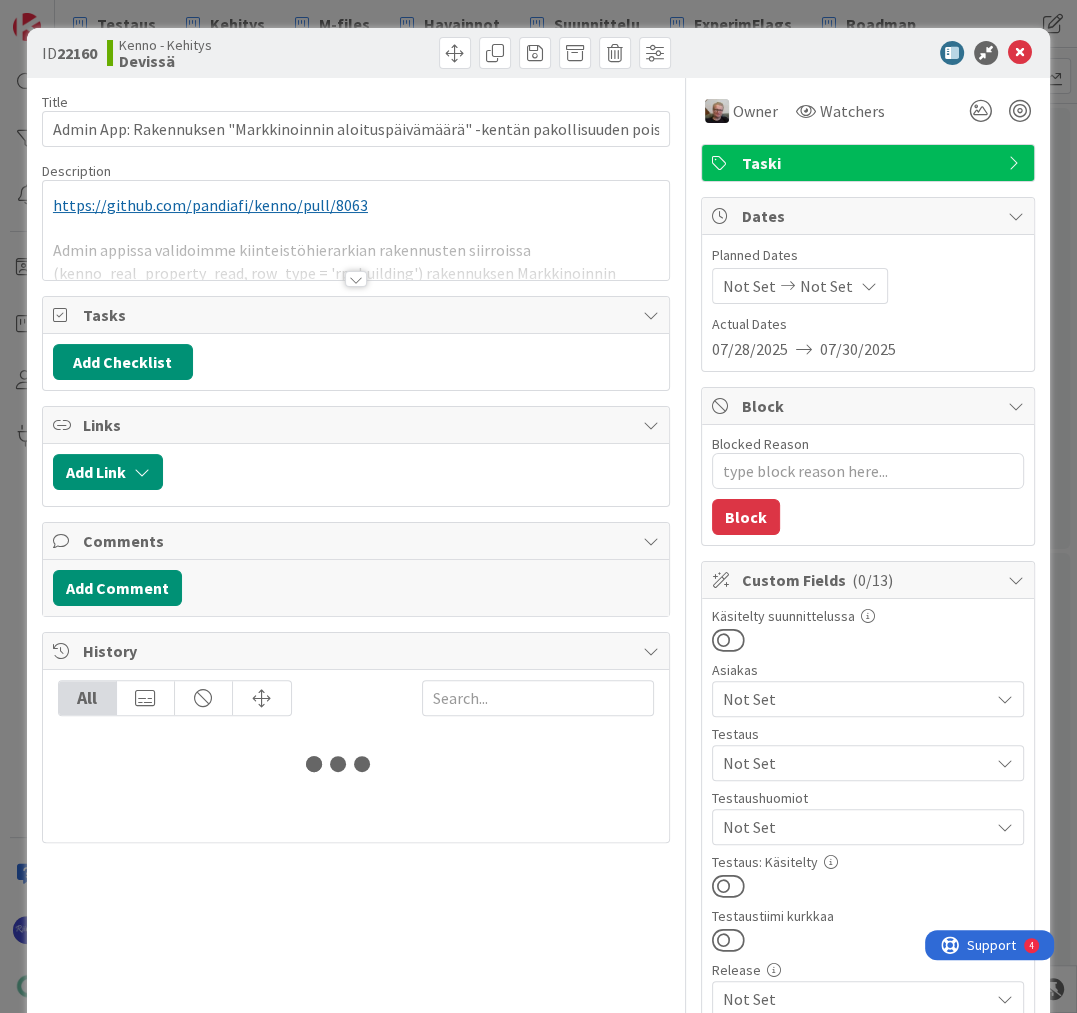 scroll, scrollTop: 0, scrollLeft: 0, axis: both 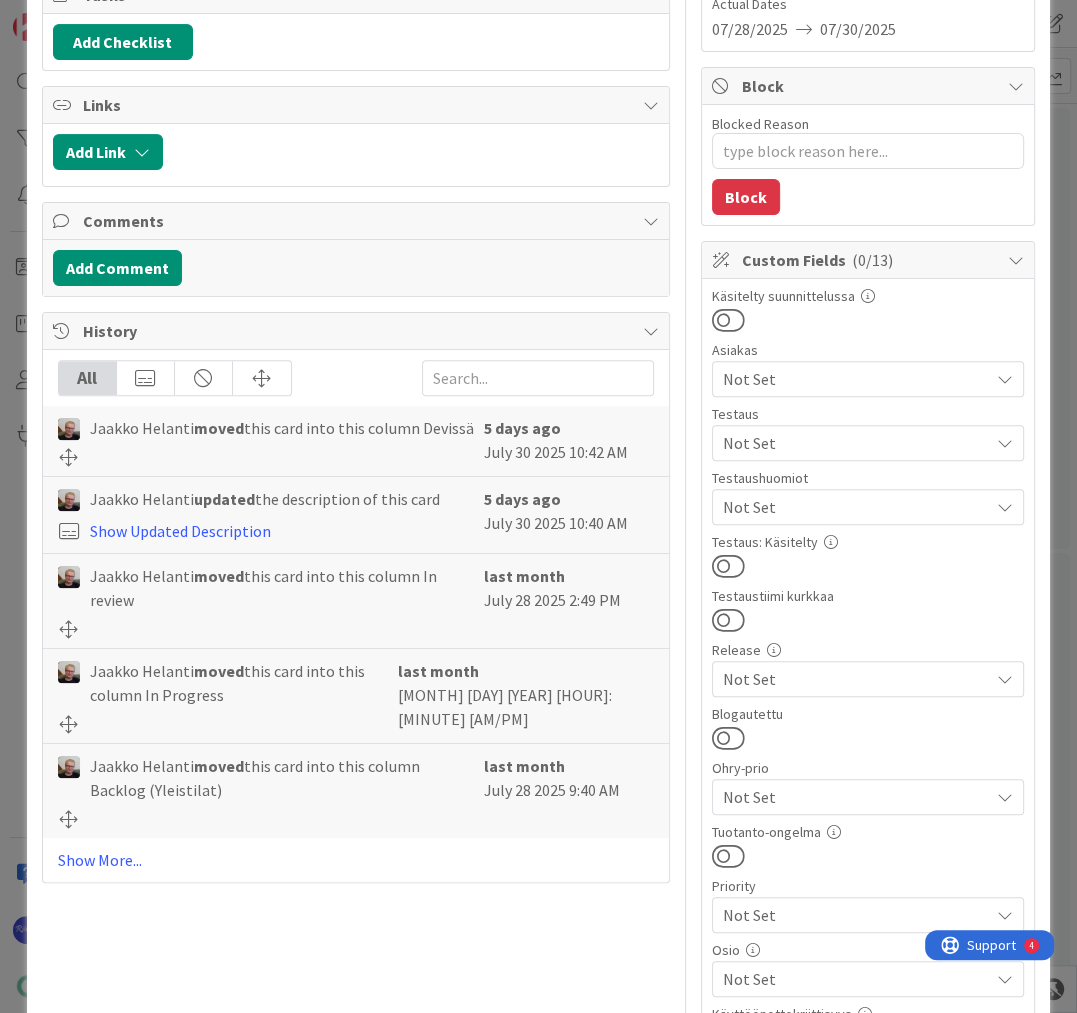 click on "Not Set" at bounding box center [856, 507] 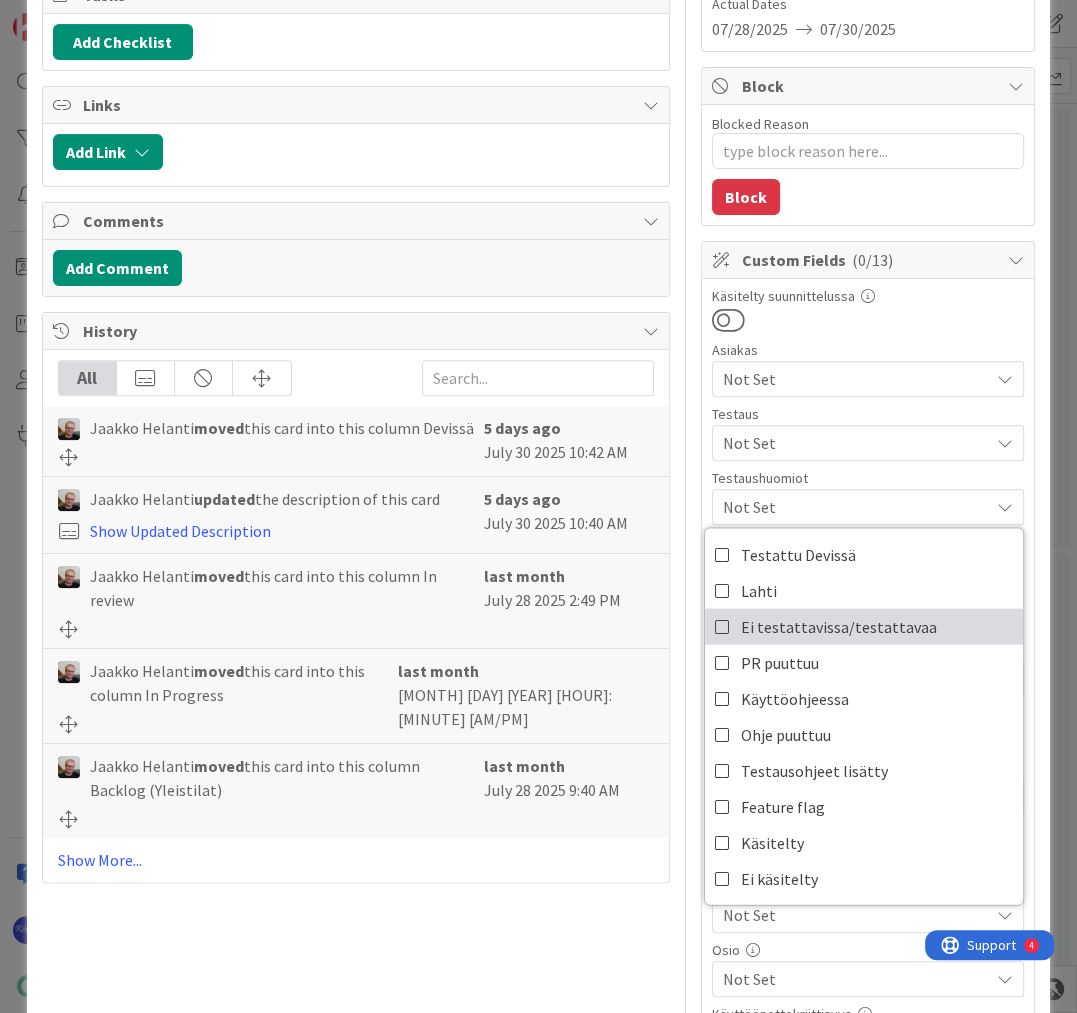 click on "Ei testattavissa/testattavaa" at bounding box center [839, 626] 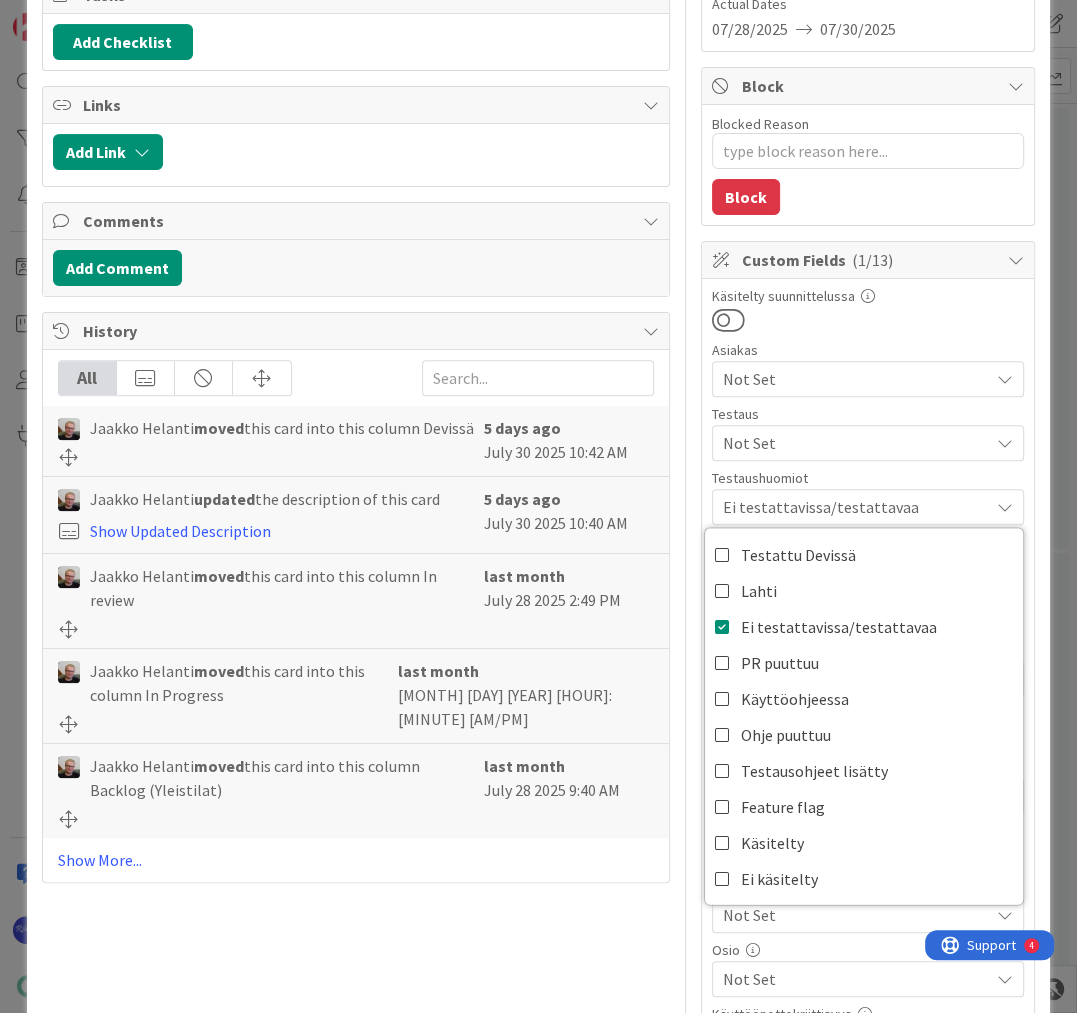 click on "Not Set" at bounding box center (856, 443) 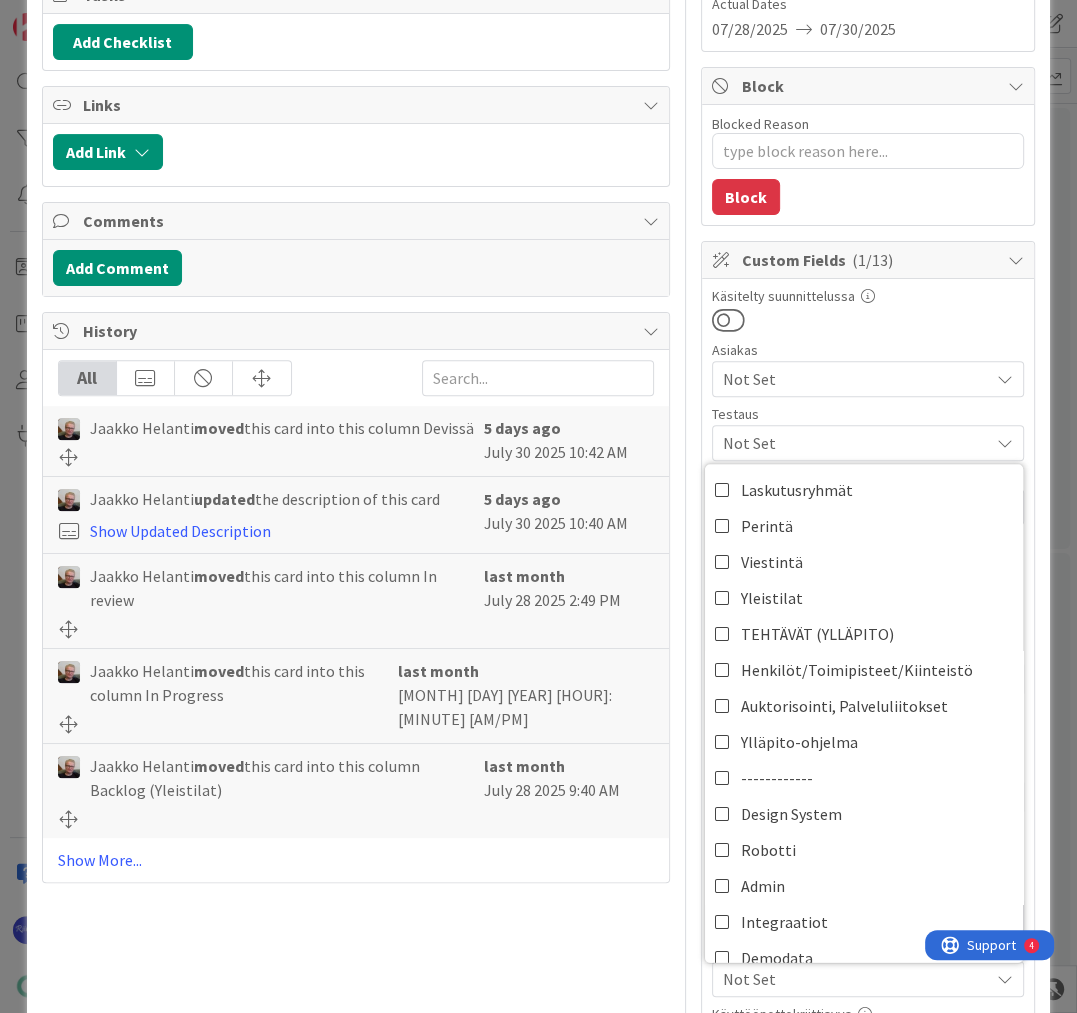 scroll, scrollTop: 720, scrollLeft: 0, axis: vertical 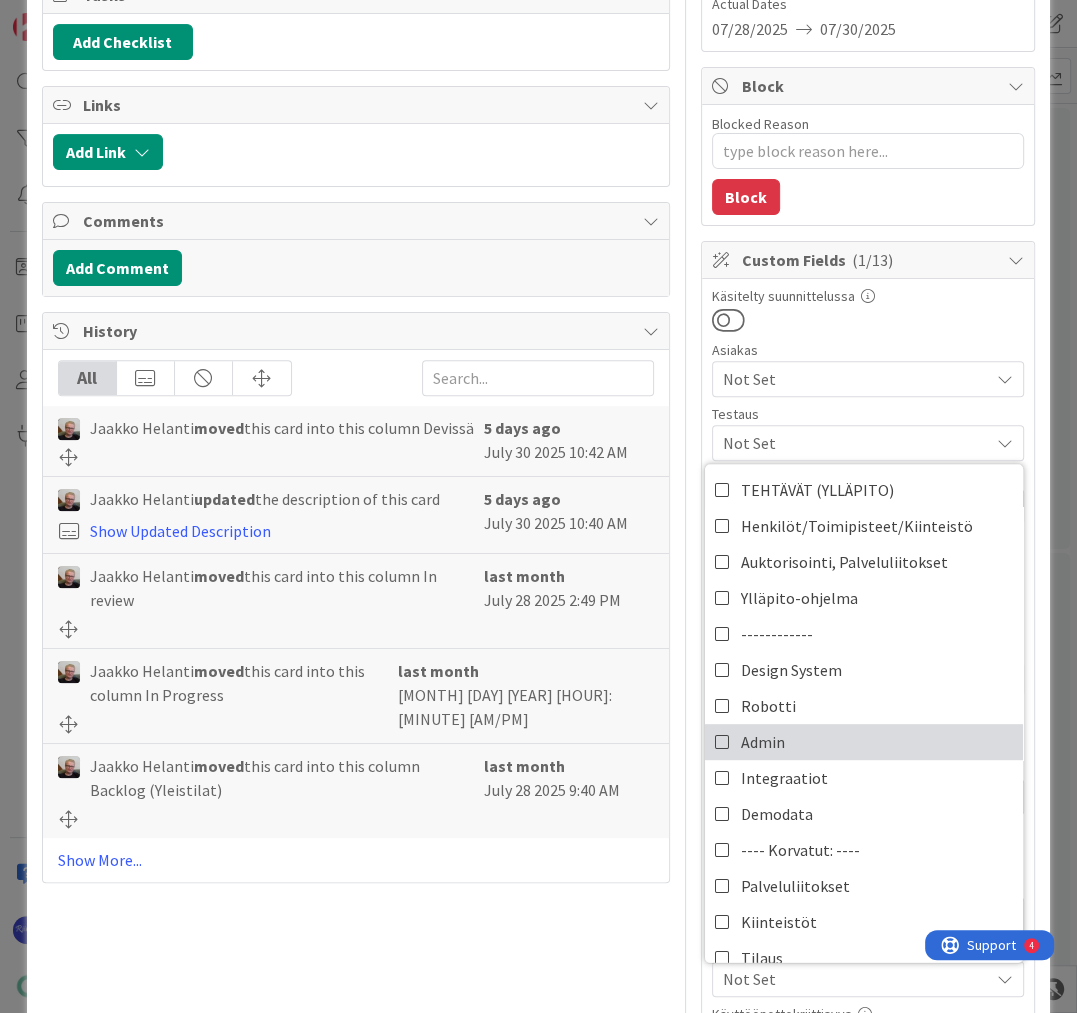 click on "Admin" at bounding box center [864, 742] 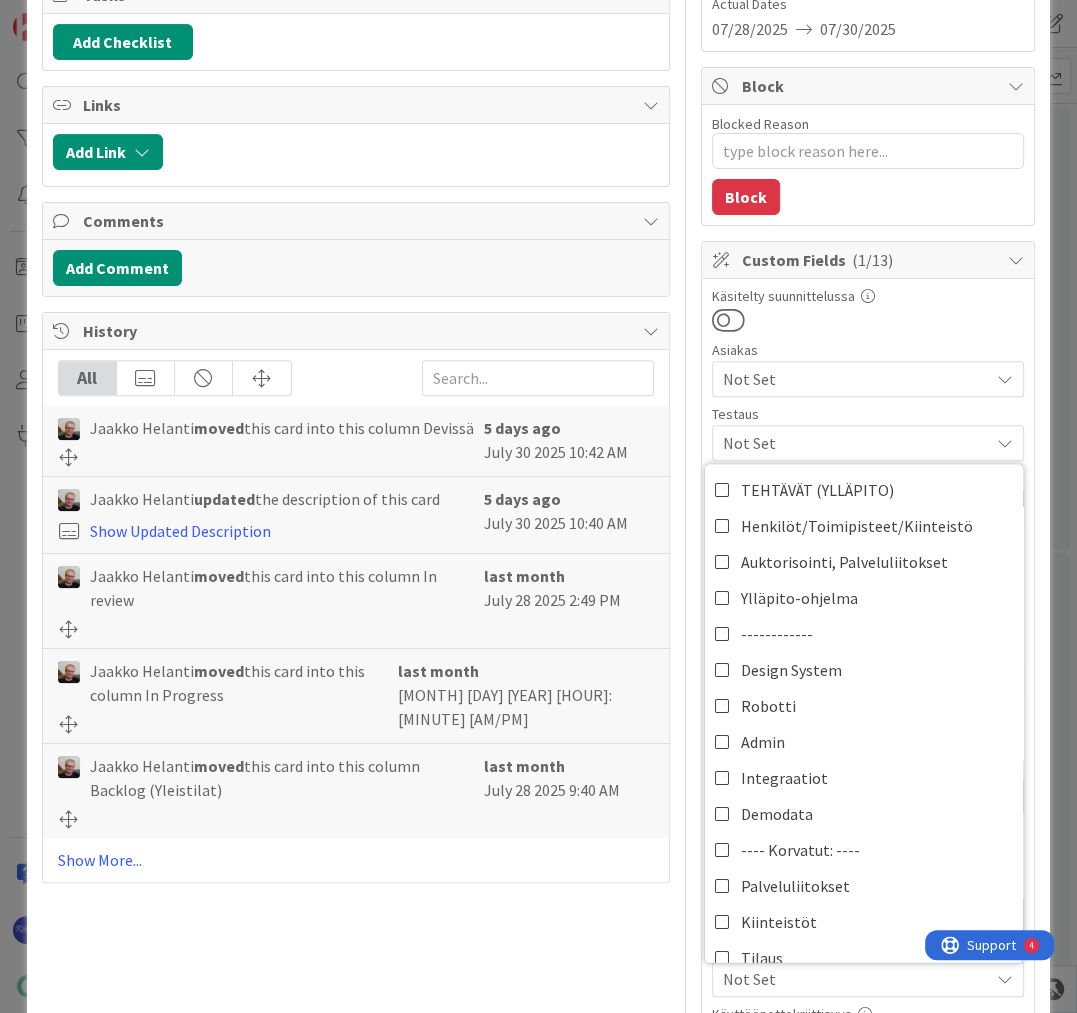 scroll, scrollTop: 0, scrollLeft: 0, axis: both 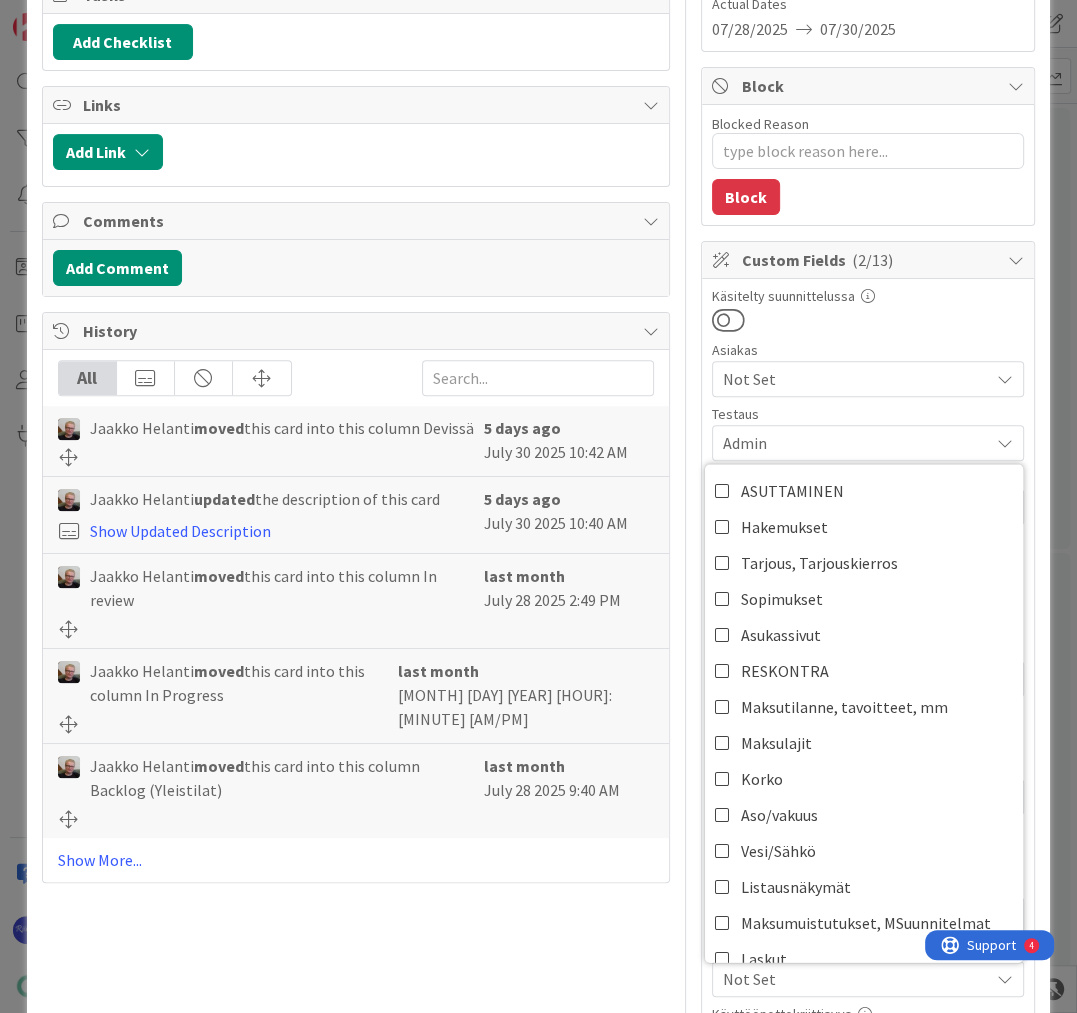 click on "Blocked Reason 0 / 256 Block" at bounding box center [868, 165] 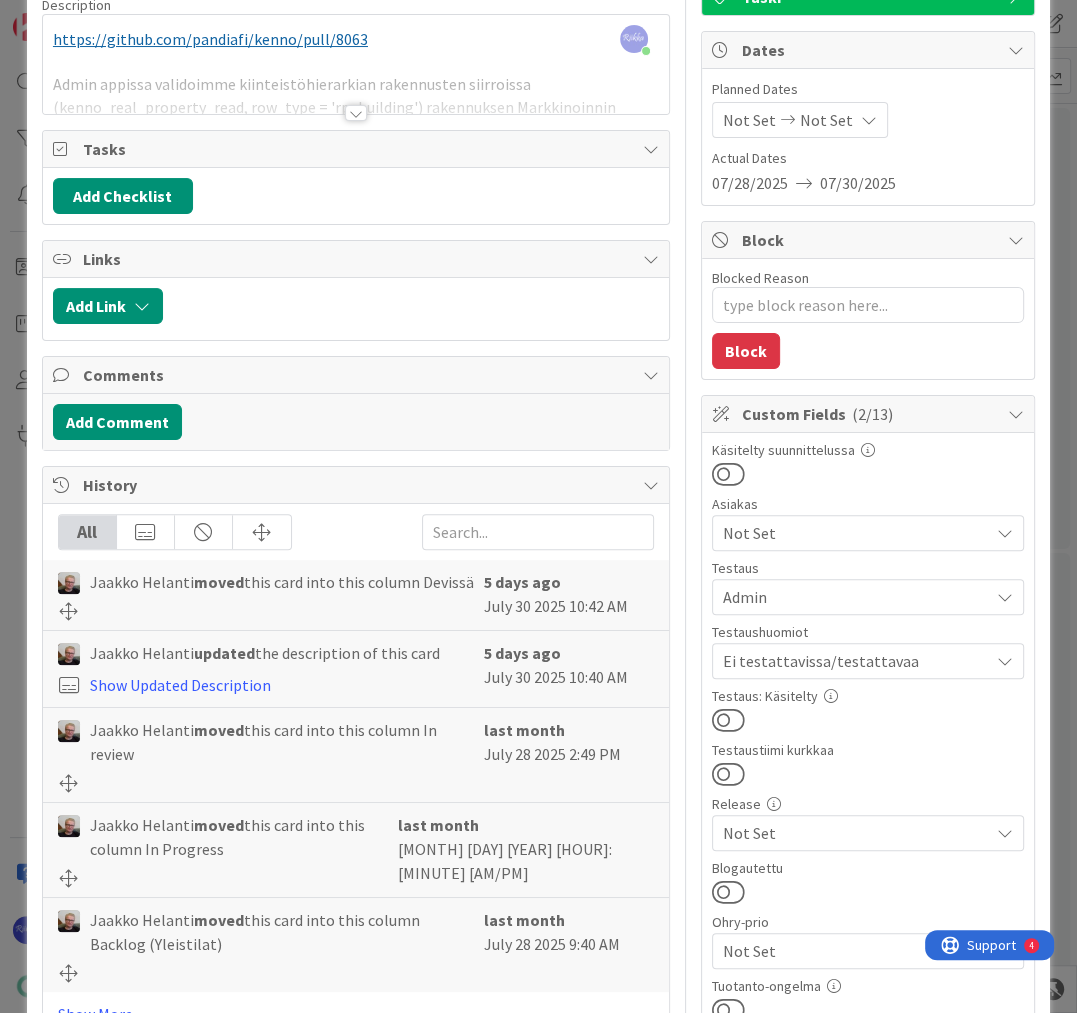 scroll, scrollTop: 320, scrollLeft: 0, axis: vertical 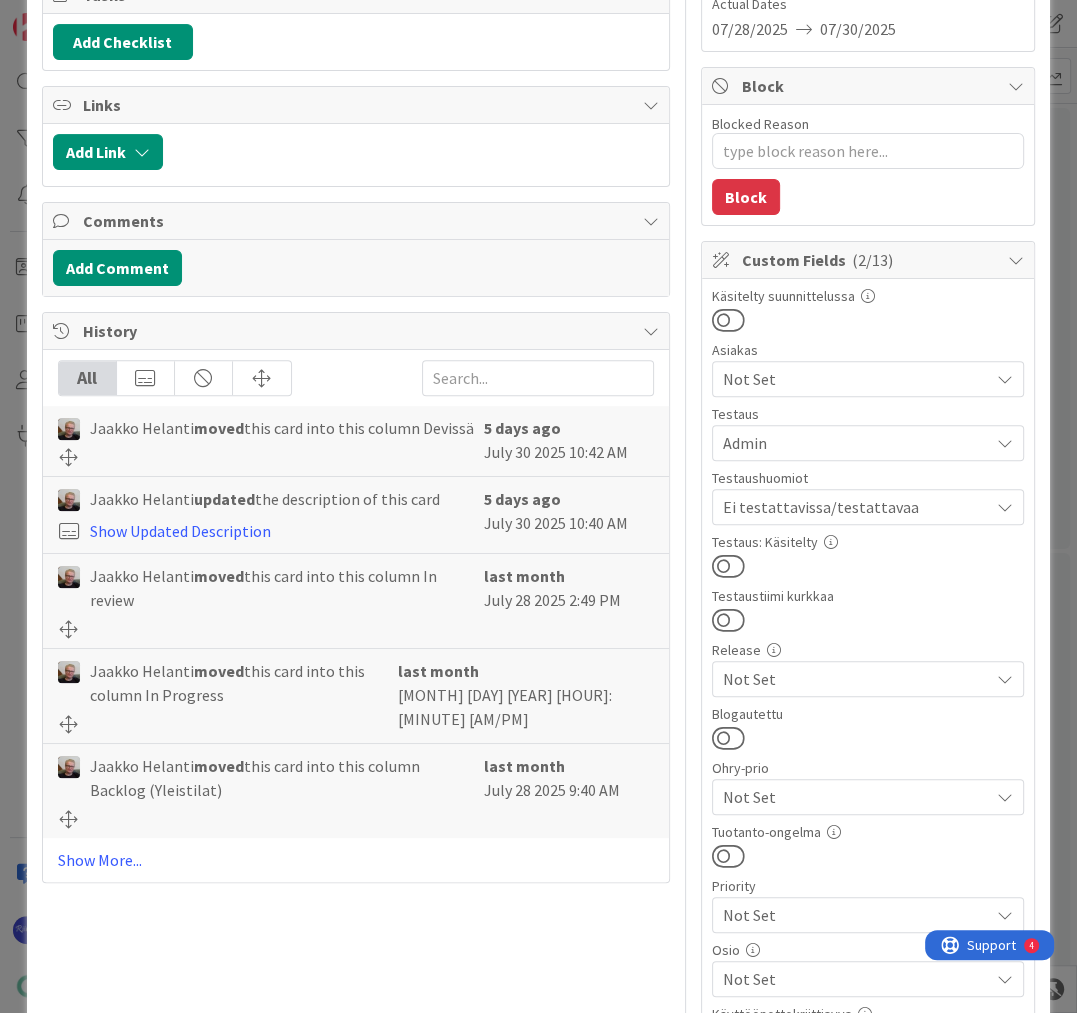 click at bounding box center (728, 566) 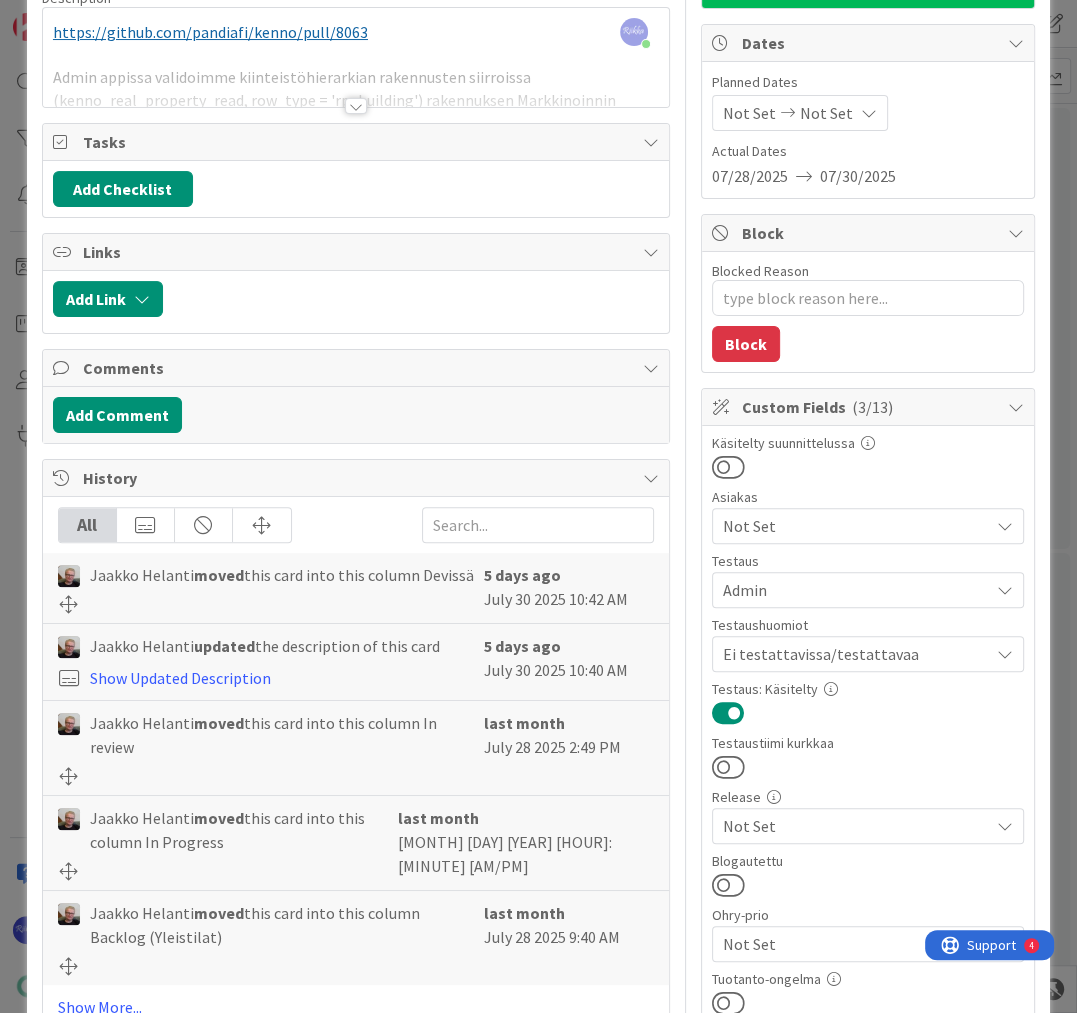 scroll, scrollTop: 0, scrollLeft: 0, axis: both 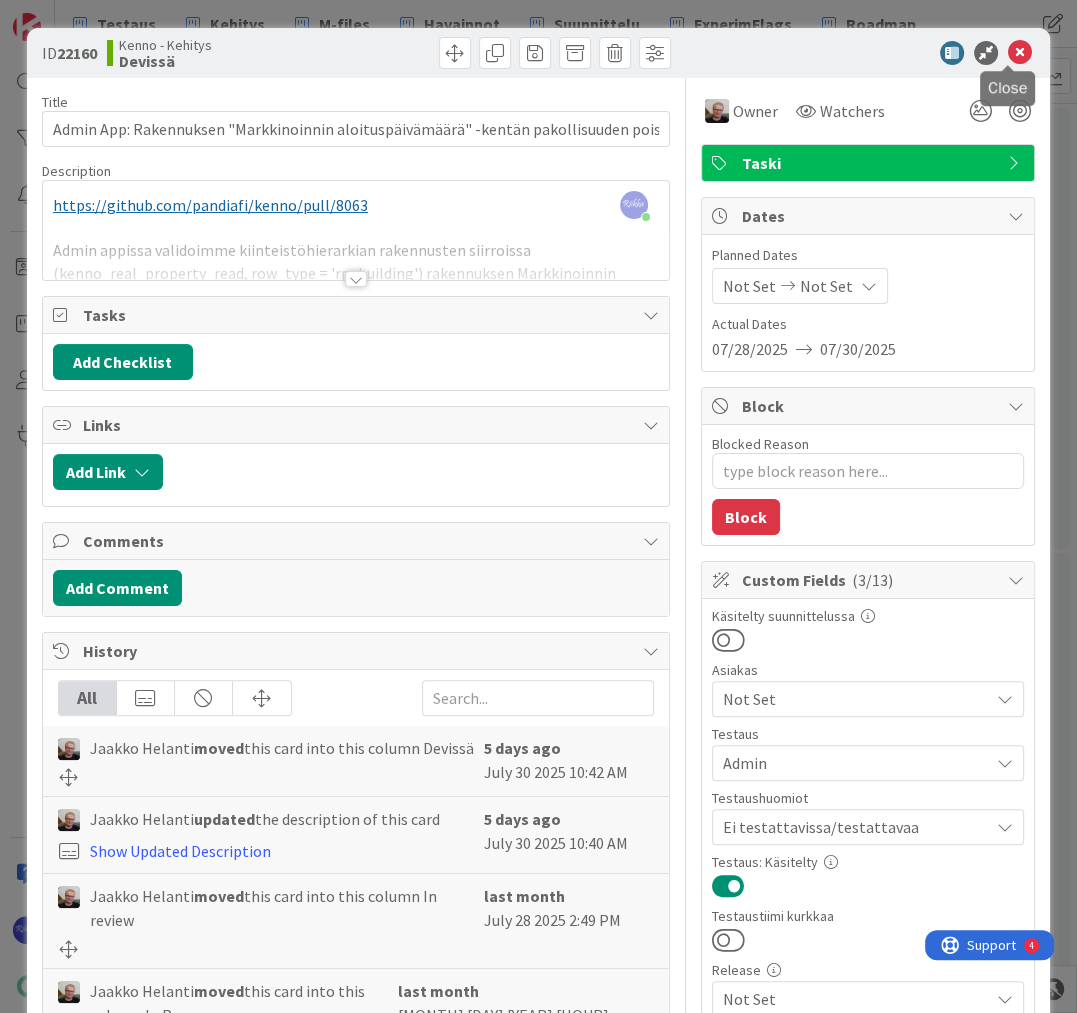 click at bounding box center [1020, 53] 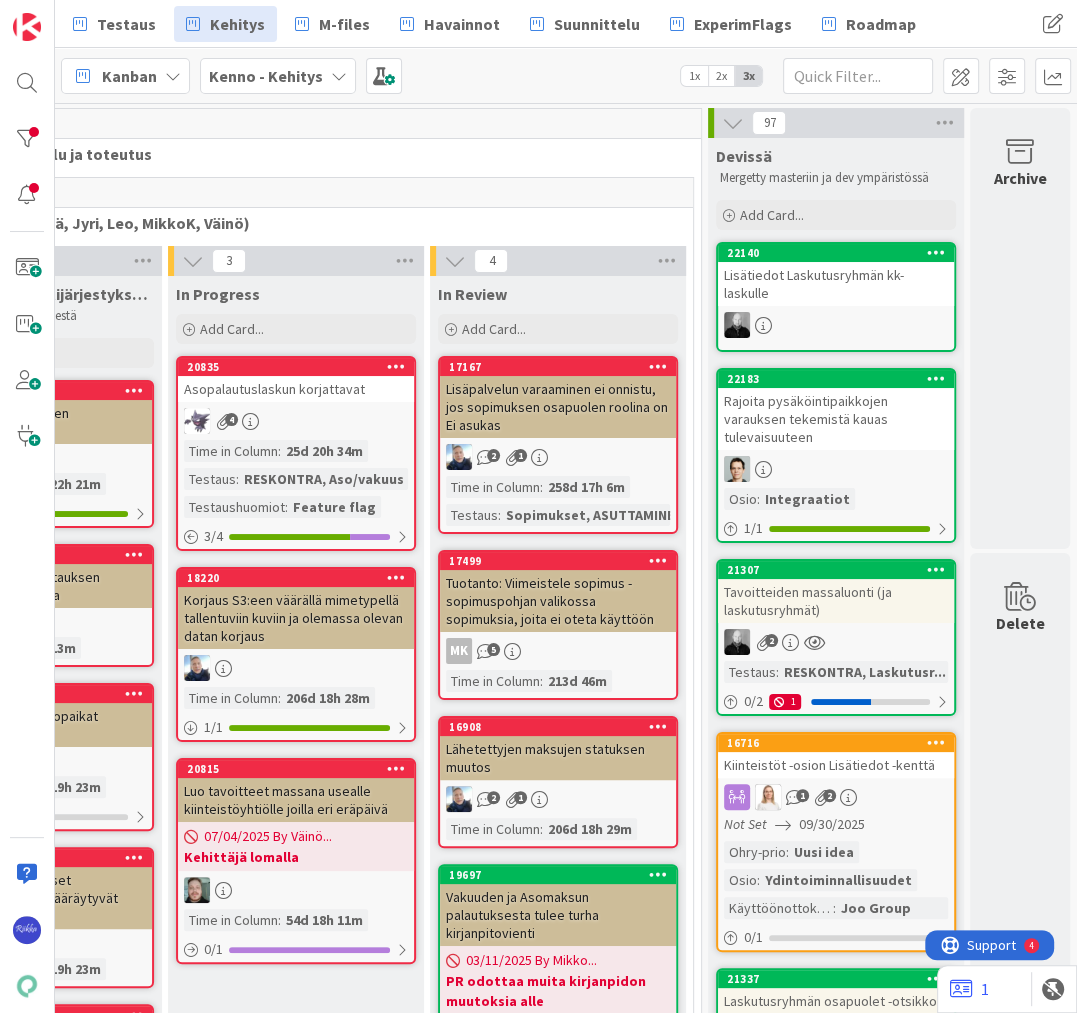 scroll, scrollTop: 0, scrollLeft: 0, axis: both 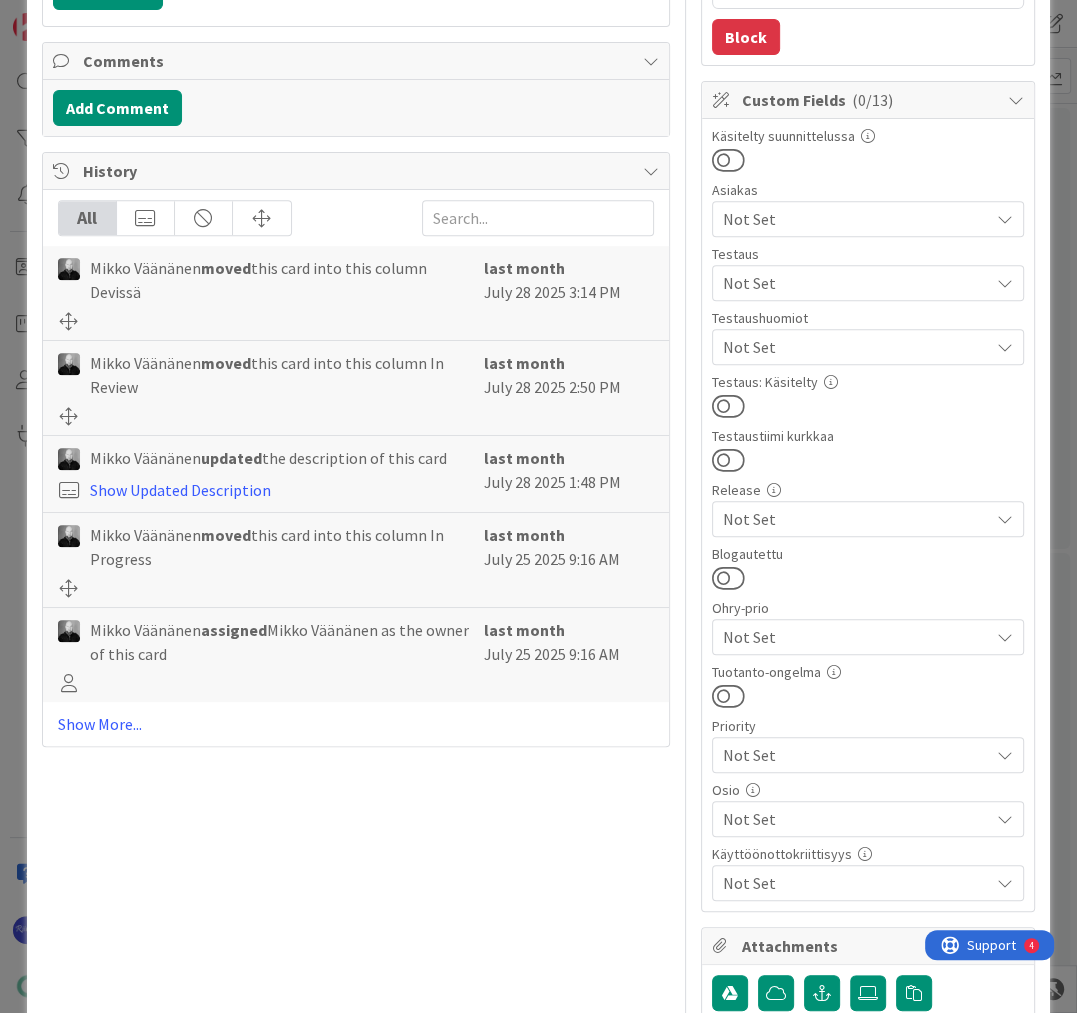 click at bounding box center [728, 406] 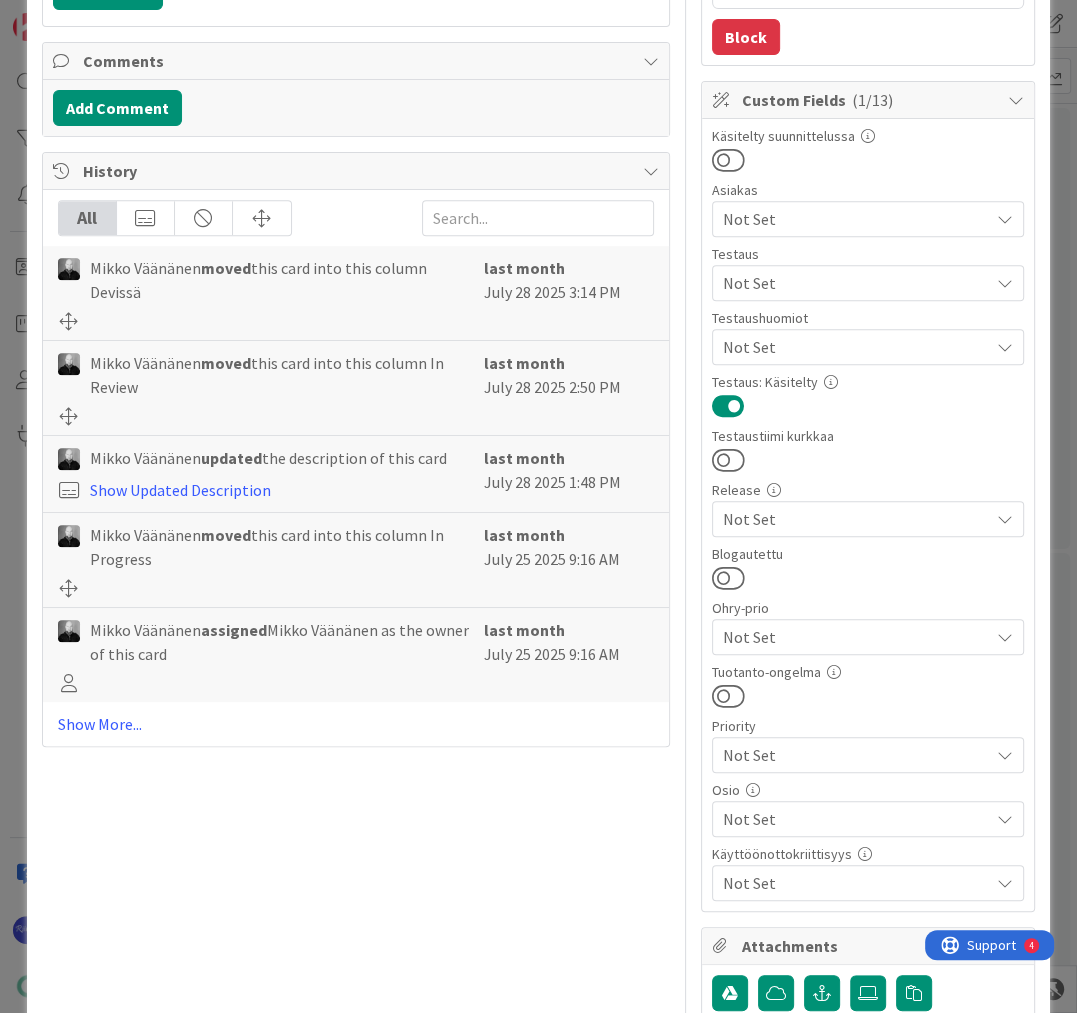 click on "Not Set" at bounding box center [856, 347] 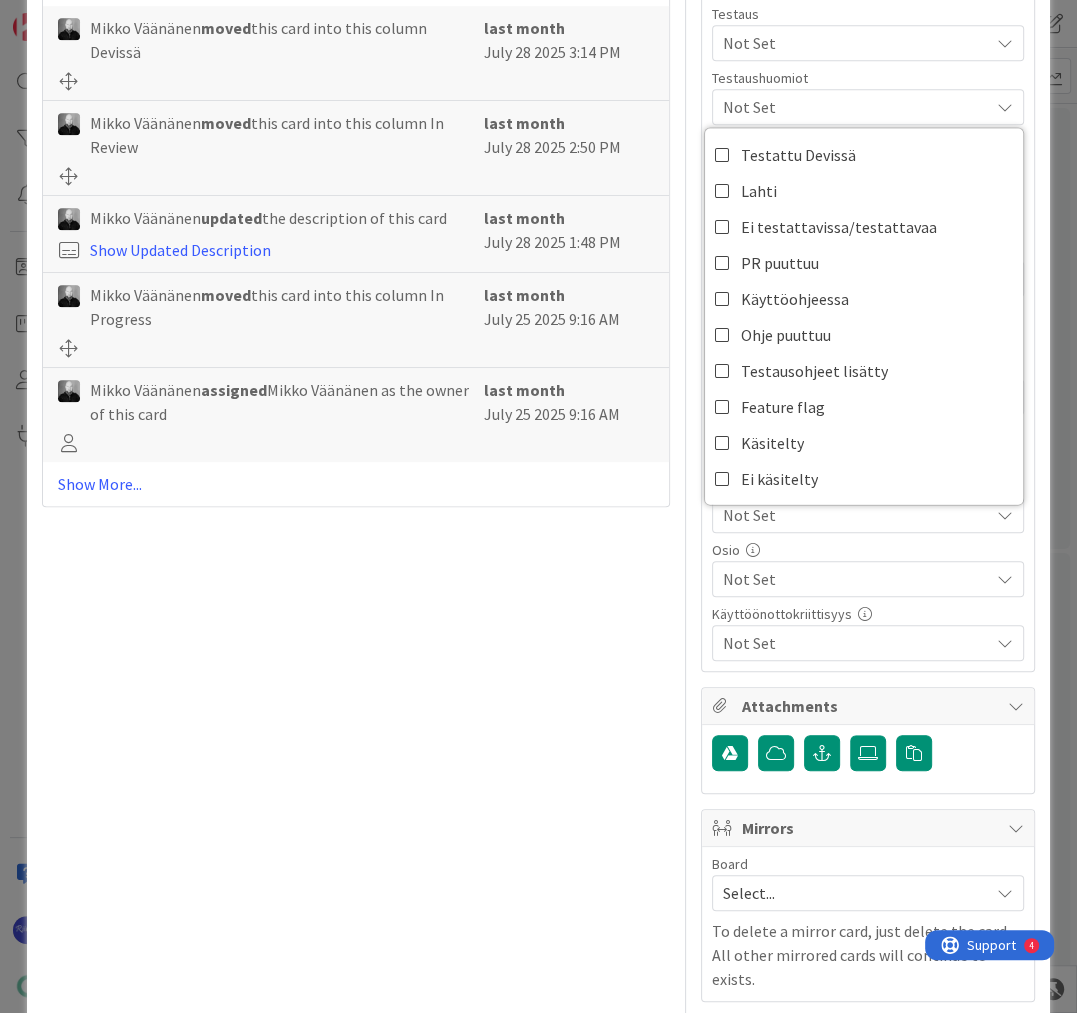 click on "Testaushuomiot" at bounding box center (868, 78) 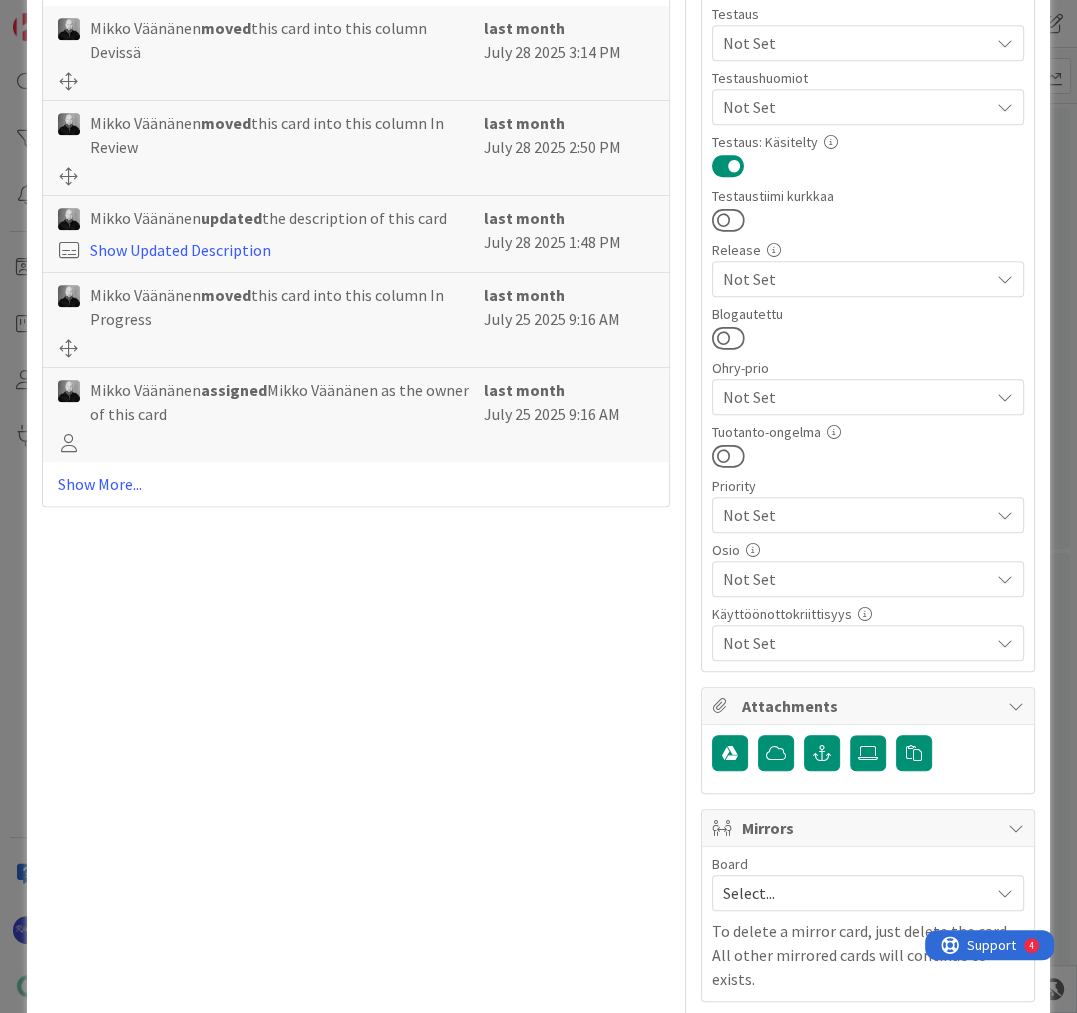 click on "Not Set" at bounding box center (856, 43) 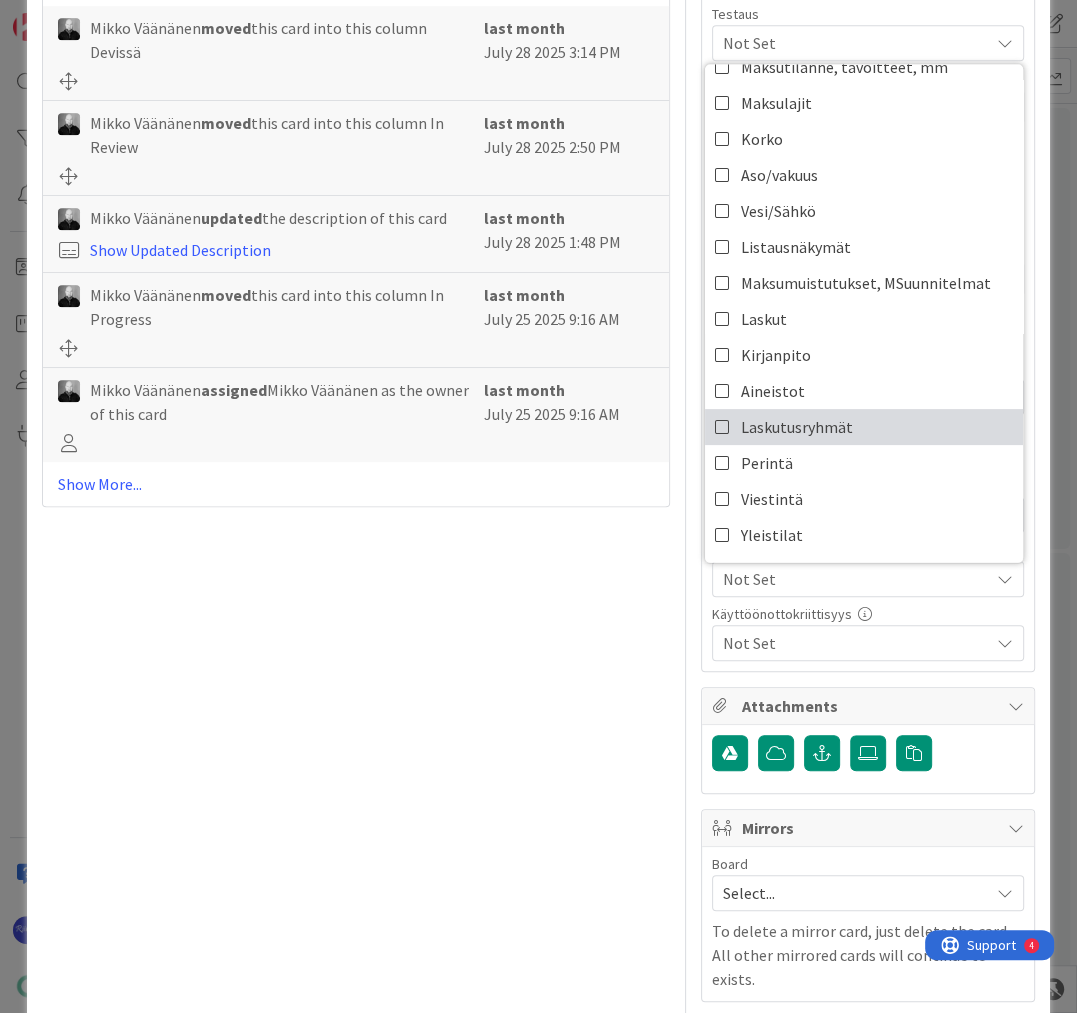 click on "Laskutusryhmät" at bounding box center (864, 426) 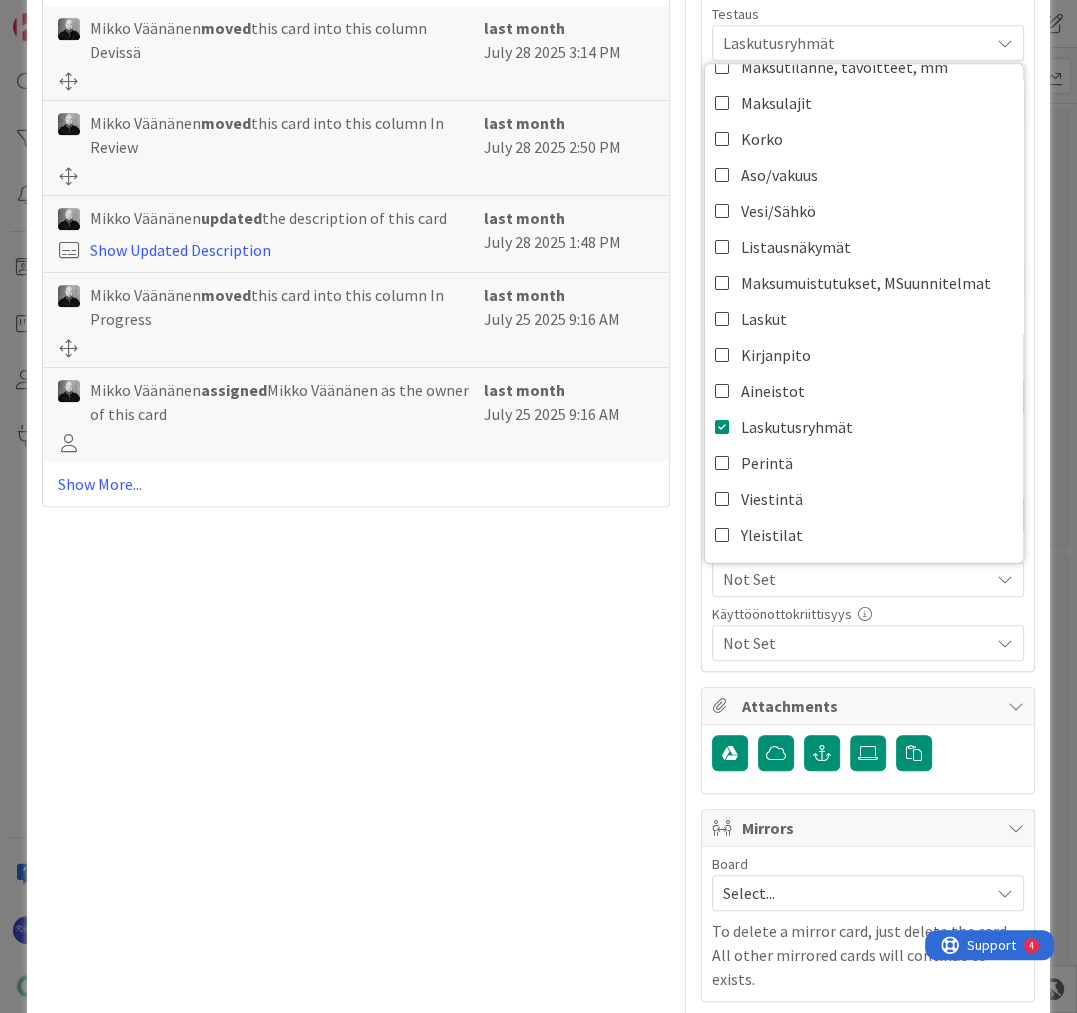 click on "Title 37 / 128 Lisätiedot Laskutusryhmän kk-laskulle Description Riikka Salo just joined Tarve Saada kirjoitettua laskutusryhmän kk-laskulle lisätieto joka näkyy Kennosta tulostettavalla laskulla ja Strålfrosin kautta toimitettavilla laskuilla Mitä pitää tehdä Lisätä yksittäisen Laskutusryhmän kk-laskun luontiin (Reskontra / Laskutusryhmät / Luo lasku) mahdollisuus kirjoittaa lisätietoja laskulle Vastaava toteutus kuin yksittäisen sopimuksen erillislaskulle on jo toteutettu jos lisätietokentän lisäys myös laskujen massaluontiin on helppoa, se voidaan lisätä myös sinne Näyttää lisätieto Kennosta tulostettavalla laskulla ennen laskutusryhmän sopimusten kootia Lisätä lisätieto Strålforsiin lähtevään laskuaineistoon, jotta se tulee mukaan myös aineistossa toimitettaviin laskuihin https://github.com/pandiafi/kenno/pull/8059 Owner Watchers Taski Tasks Add Checklist Links Add Link Comments Add Comment History All Mikko Väänänen  moved  this card into this column Devissä moved" at bounding box center [356, 206] 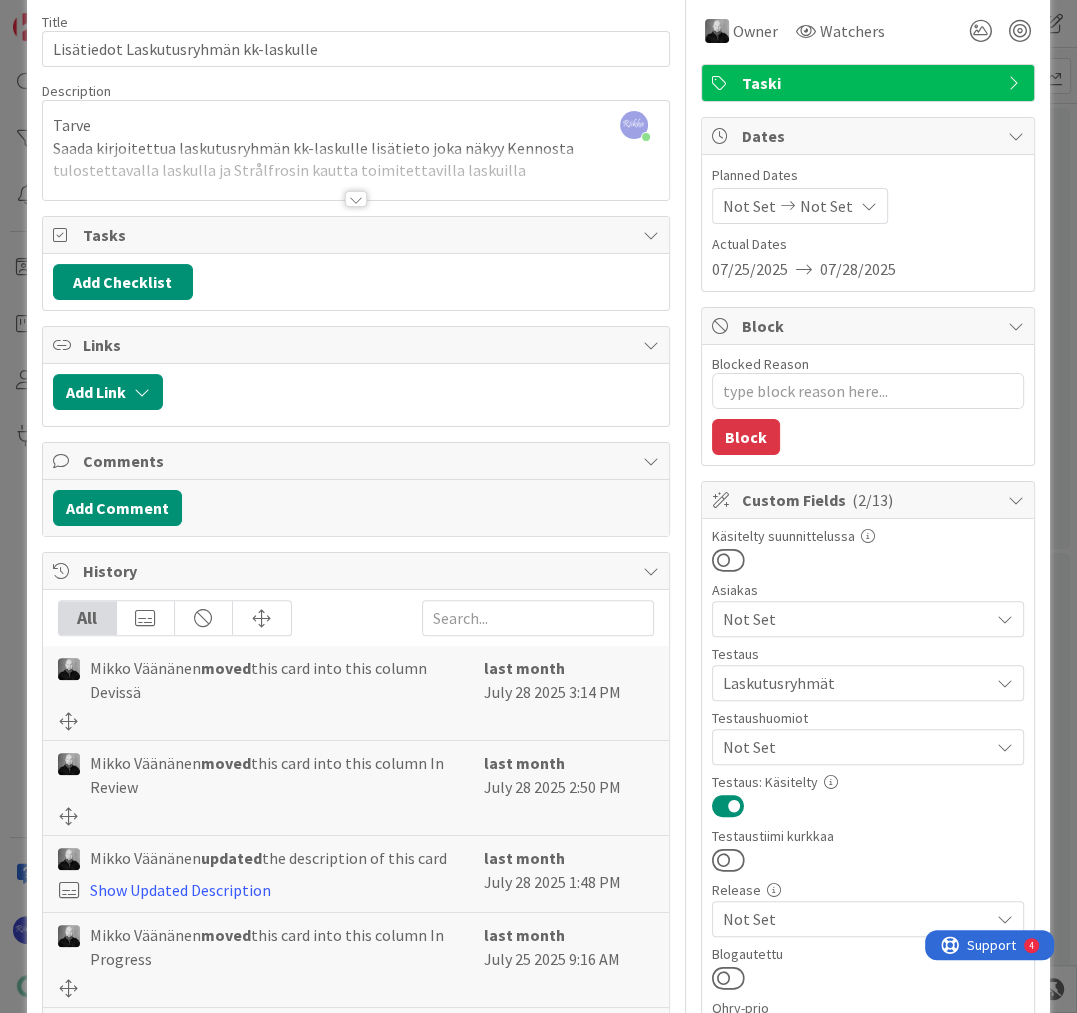 click at bounding box center (356, 199) 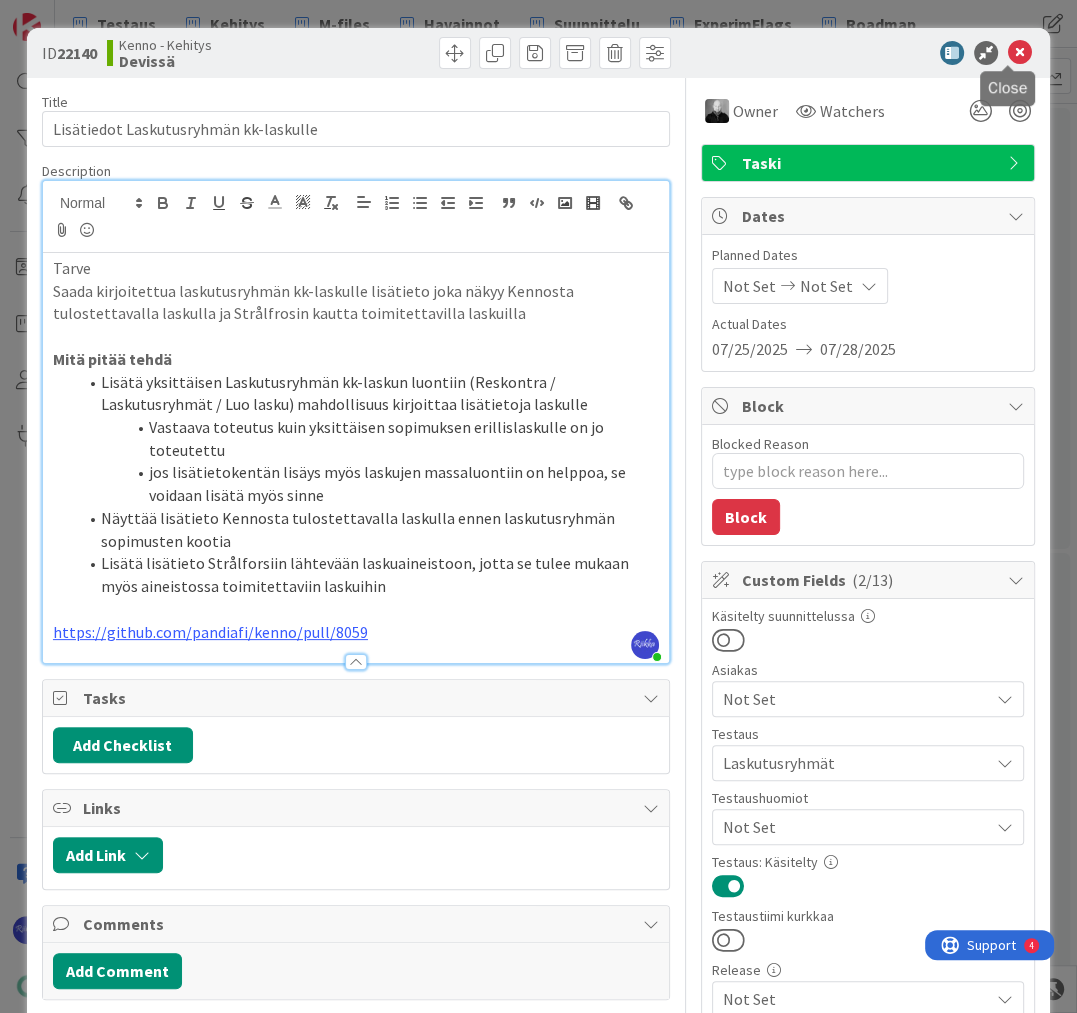 click at bounding box center [1020, 53] 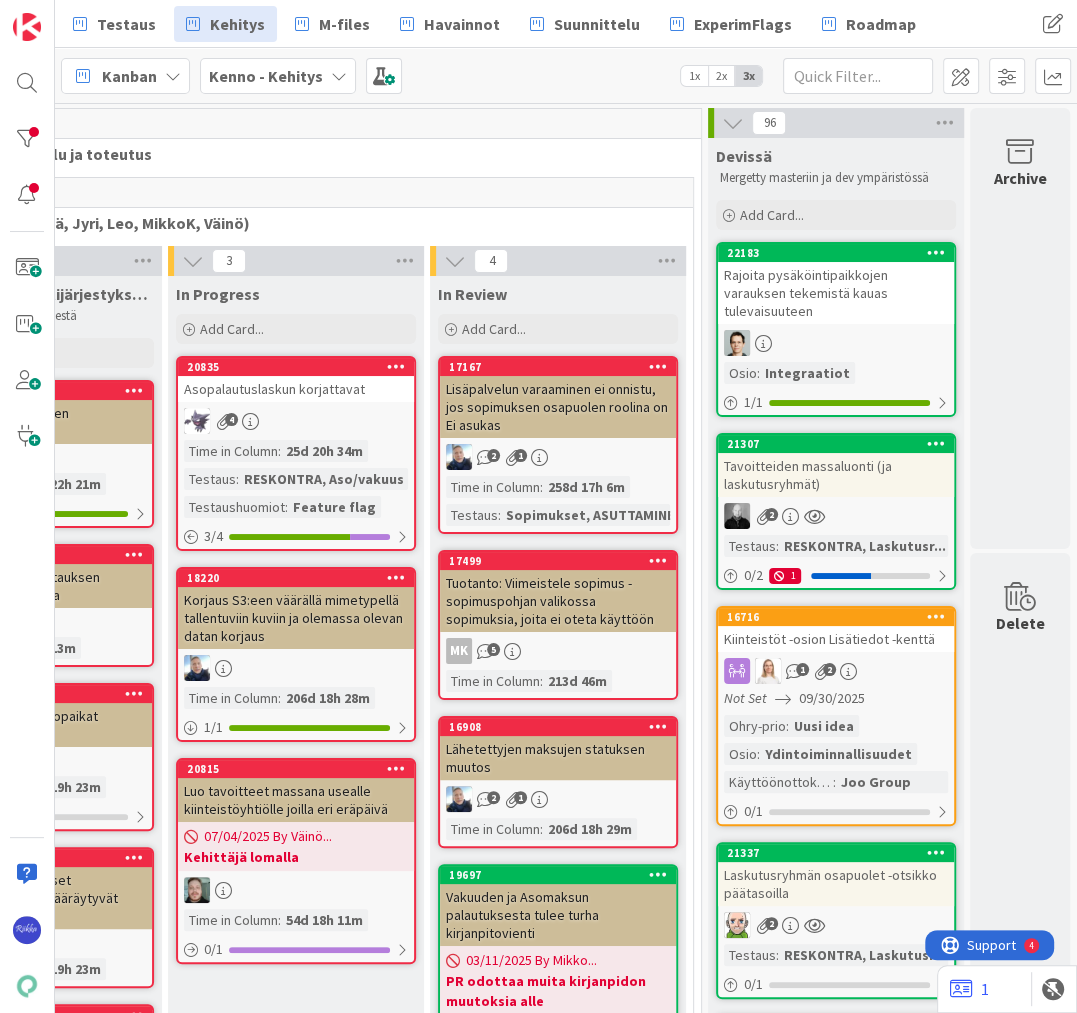 click on "Rajoita pysäköintipaikkojen varauksen tekemistä kauas tulevaisuuteen" at bounding box center [836, 293] 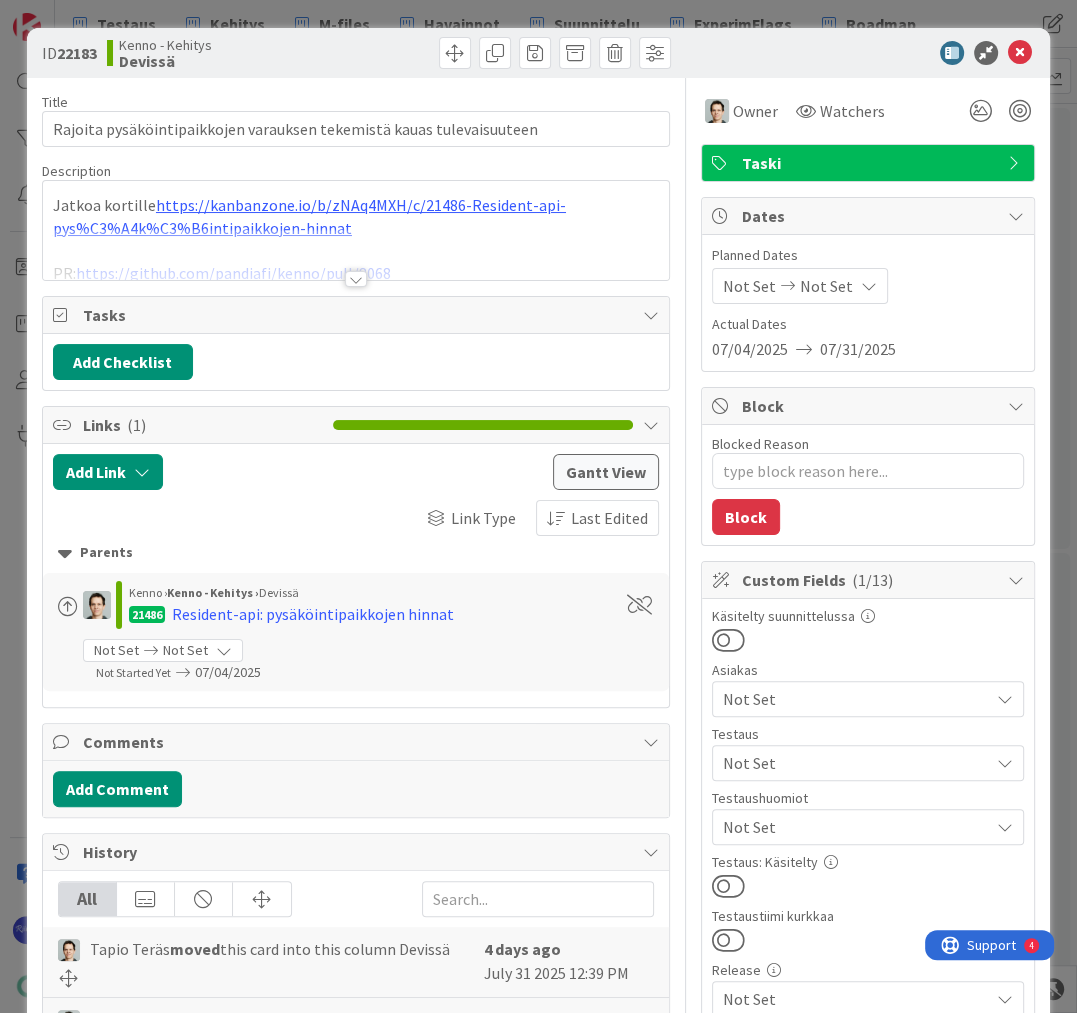click at bounding box center (356, 279) 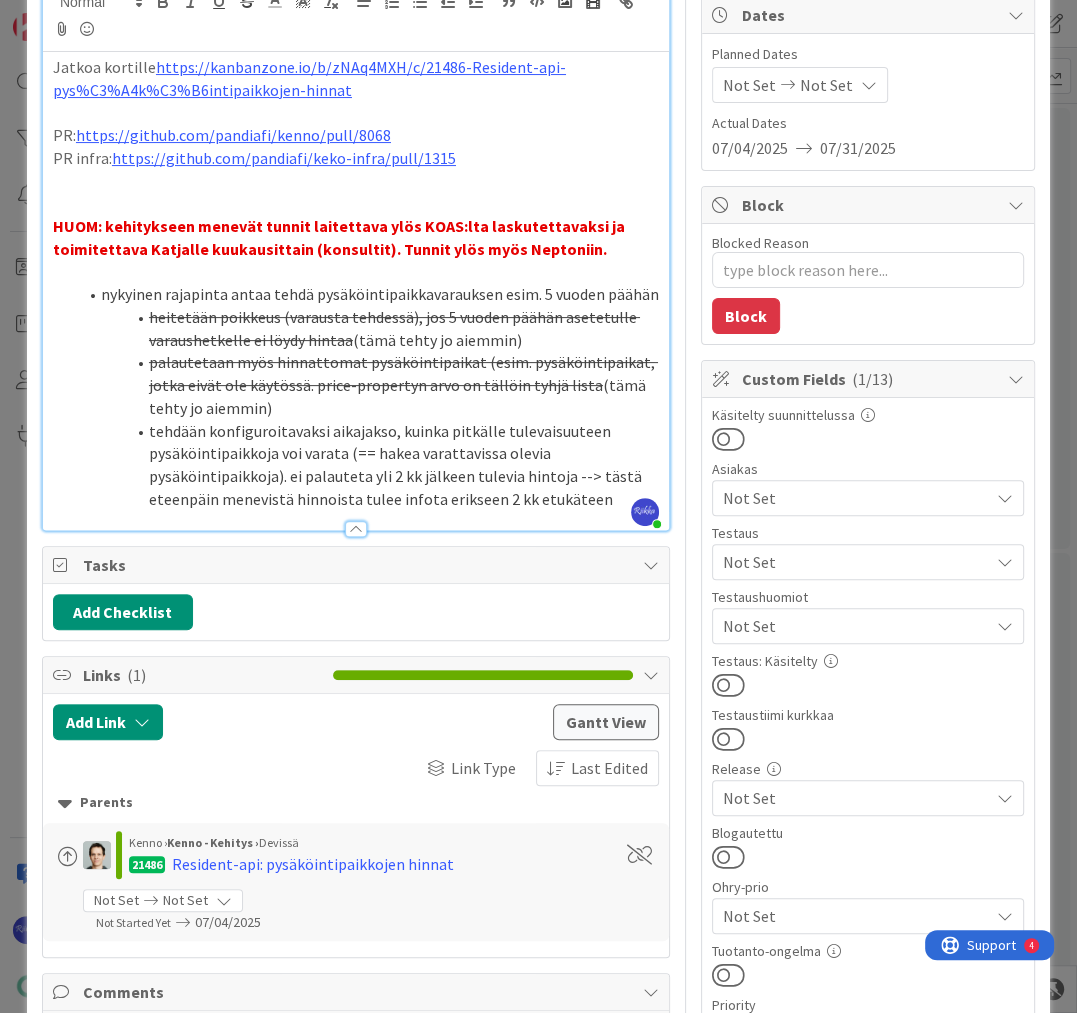 scroll, scrollTop: 0, scrollLeft: 0, axis: both 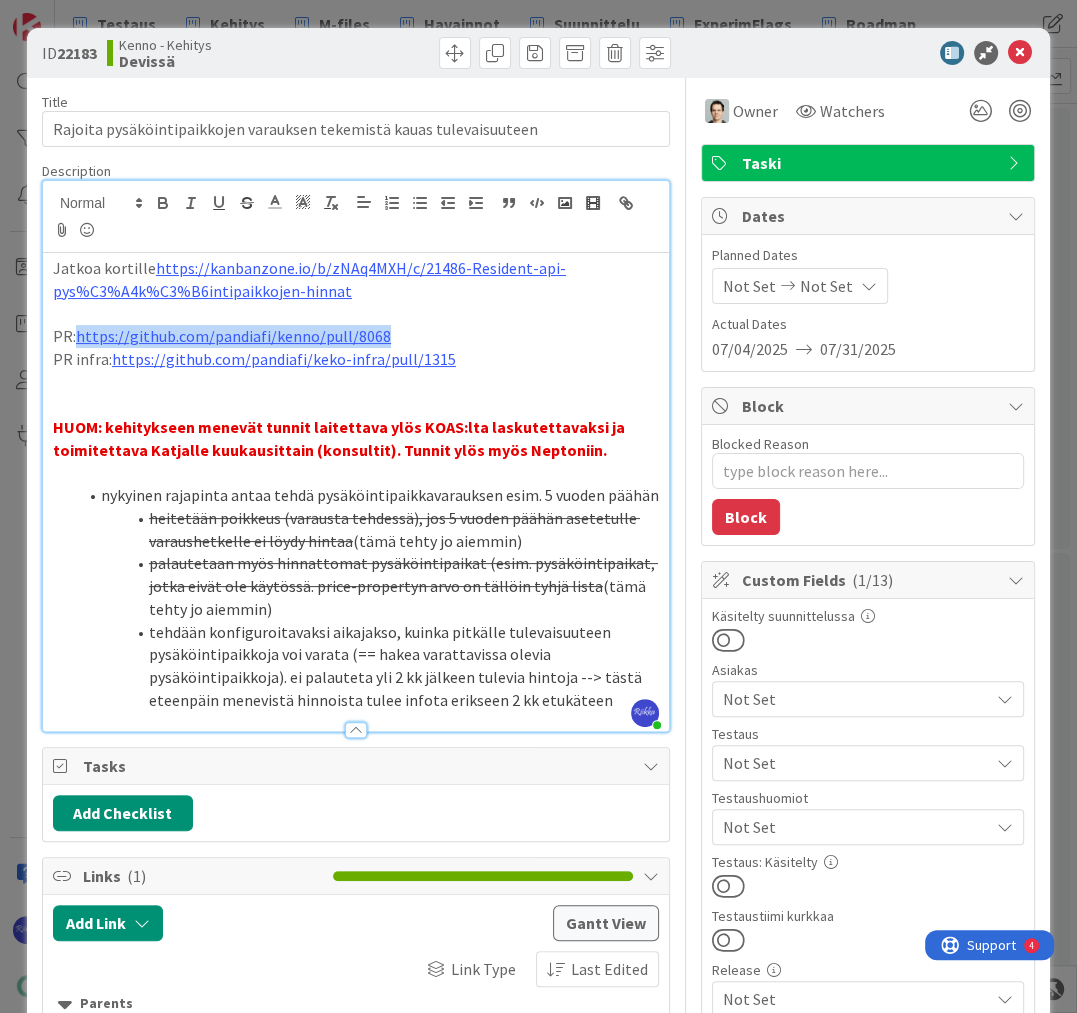 drag, startPoint x: 403, startPoint y: 333, endPoint x: 80, endPoint y: 334, distance: 323.00156 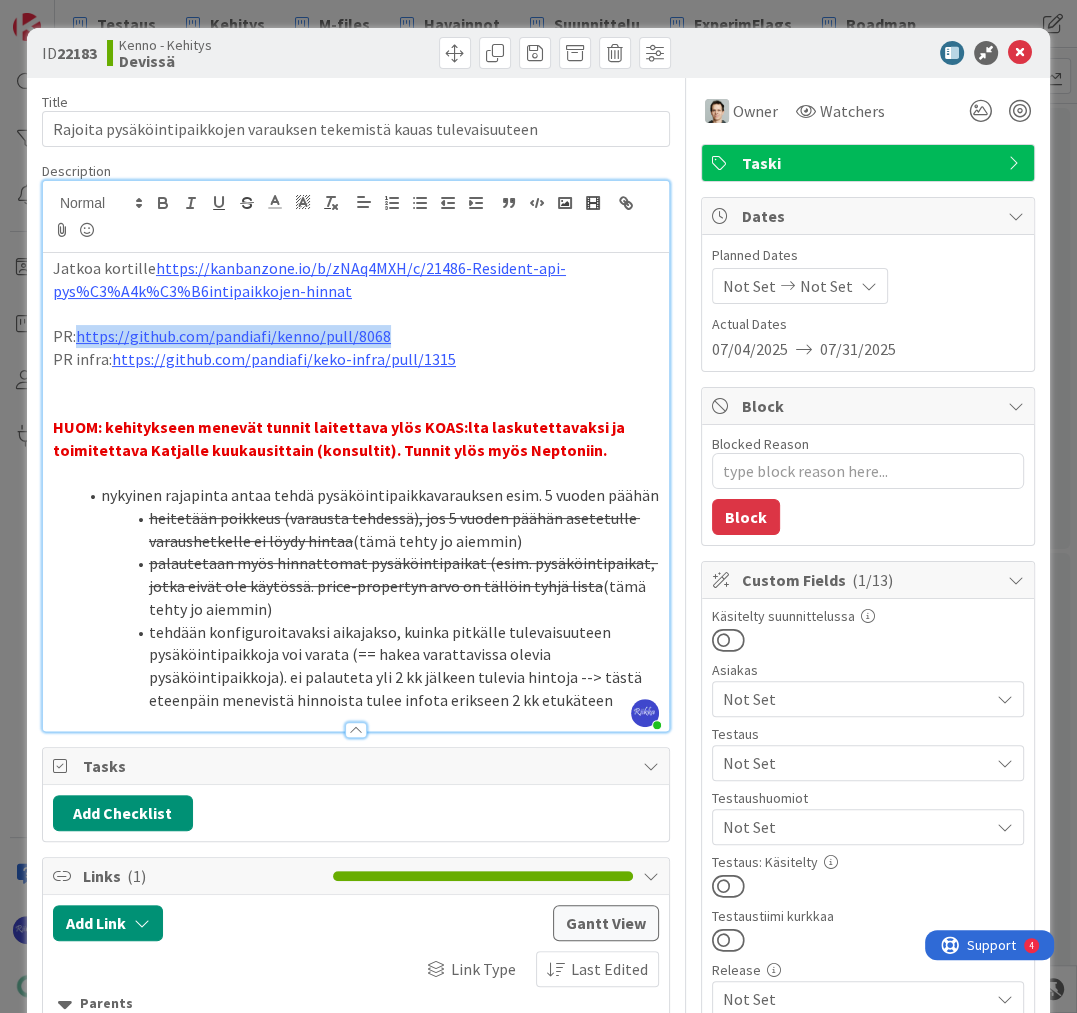 click on "PR:  https://github.com/pandiafi/kenno/pull/8068" at bounding box center (356, 336) 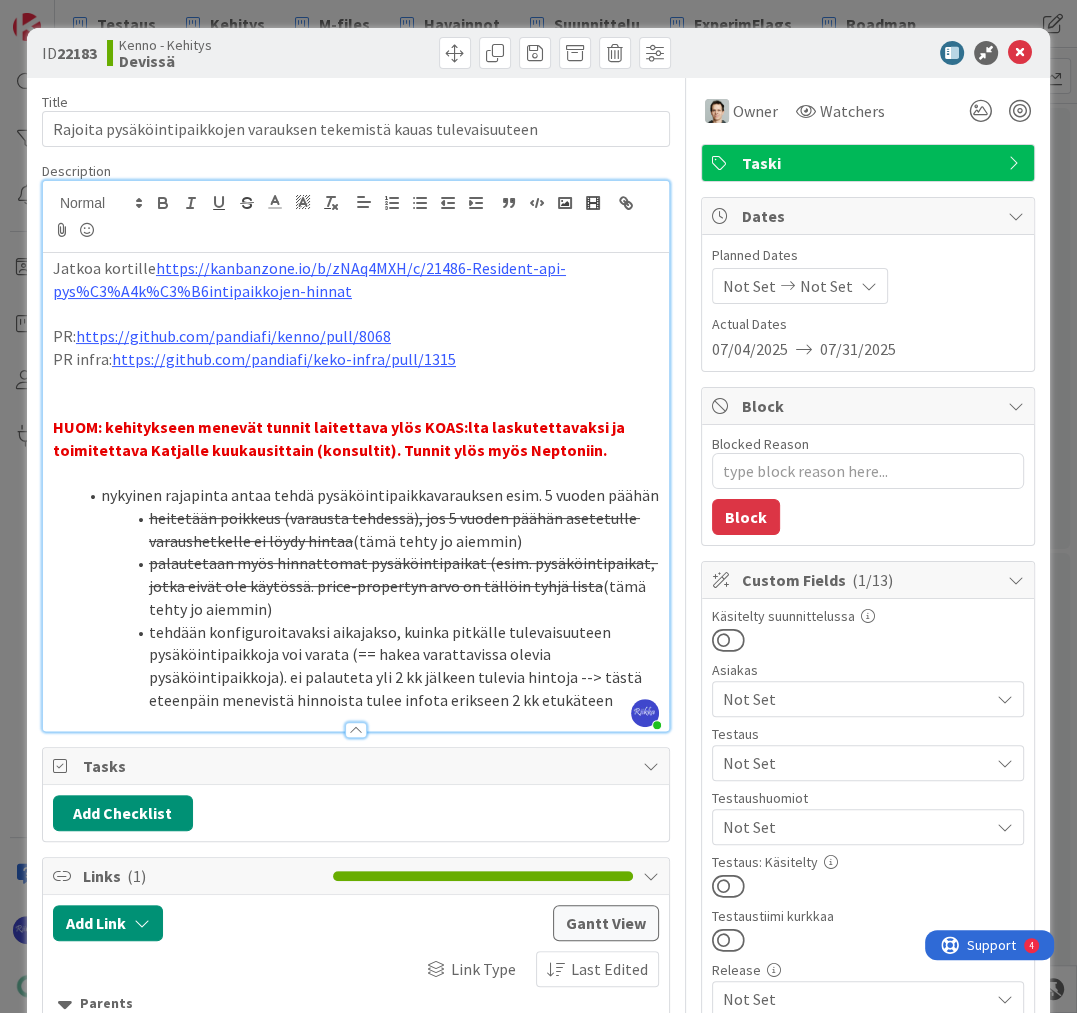click on "Not Set" at bounding box center [856, 763] 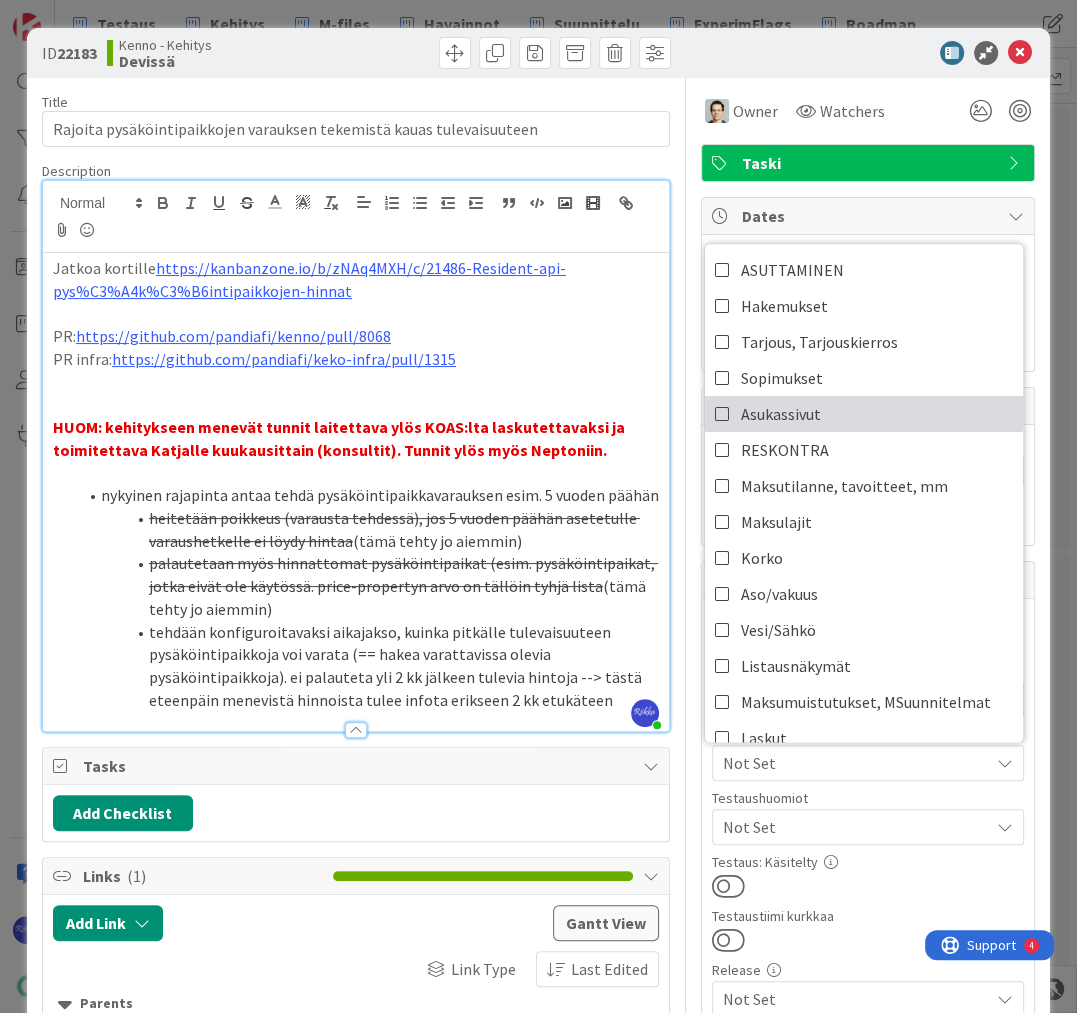 click on "Asukassivut" at bounding box center (781, 414) 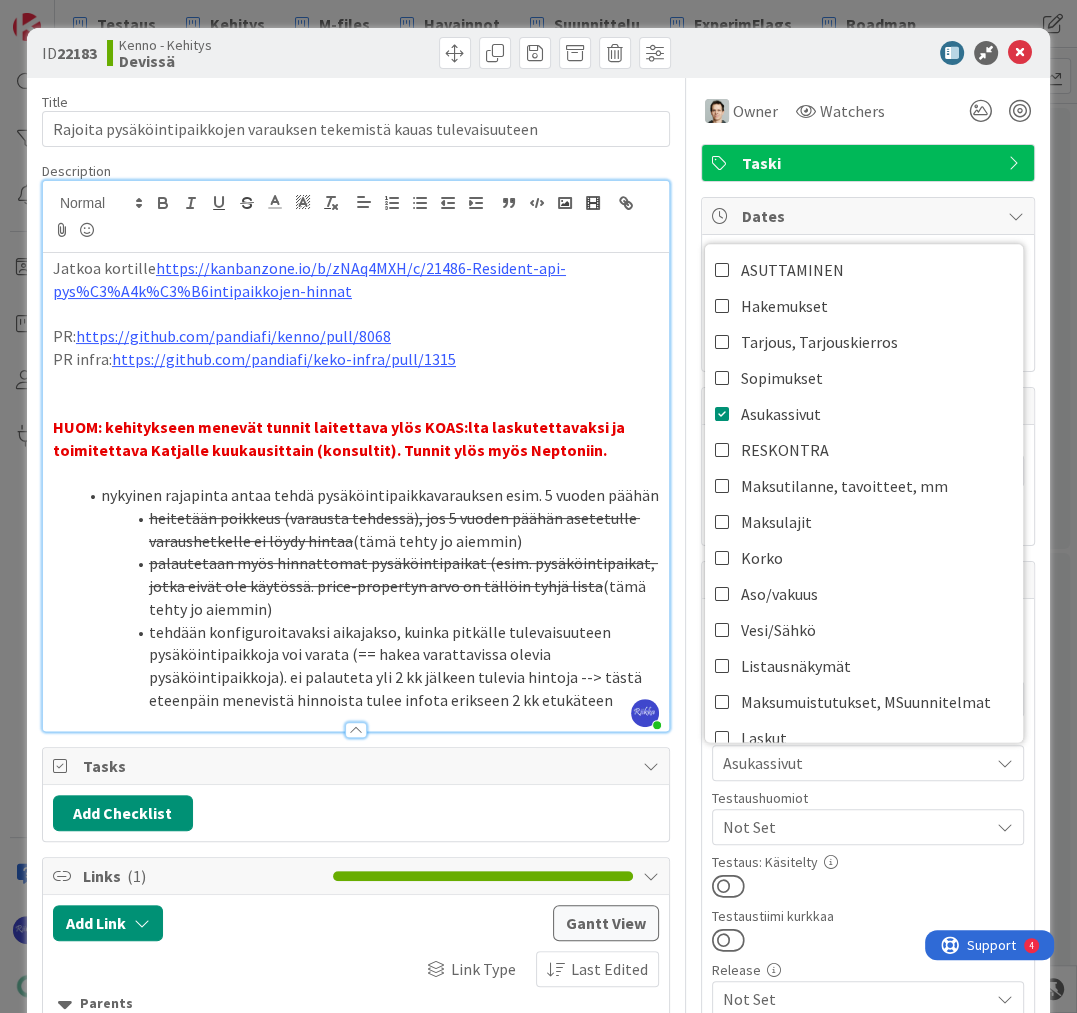 type on "x" 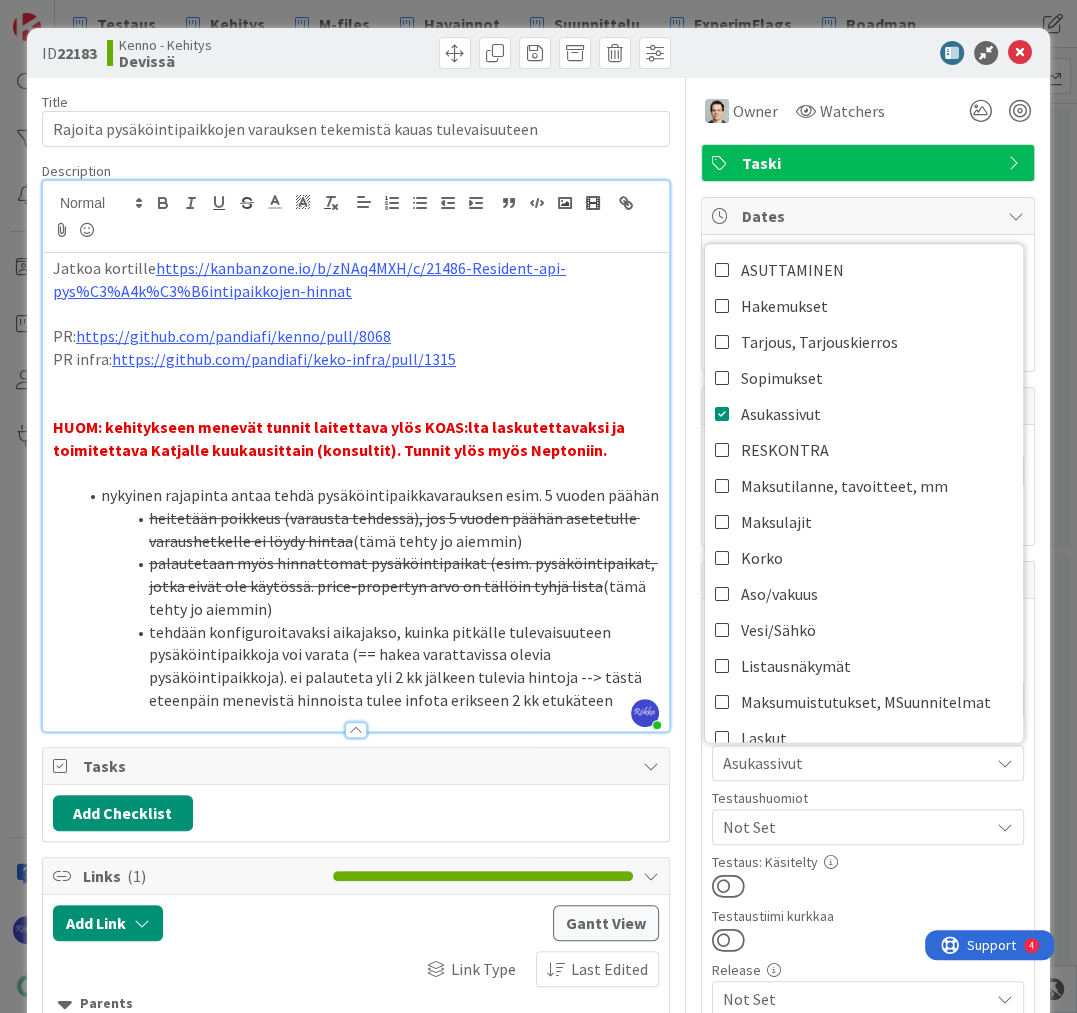 click at bounding box center [868, 886] 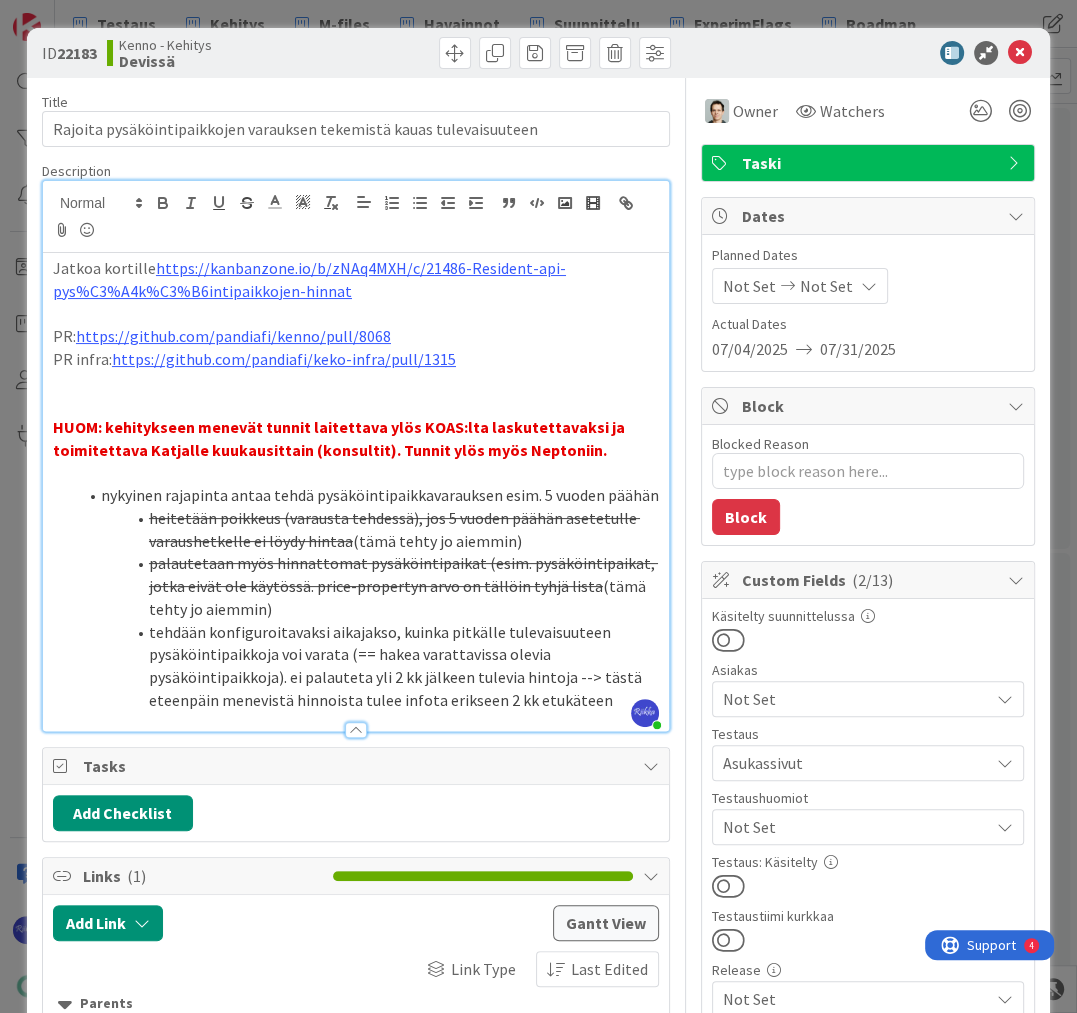click on "tehdään konfiguroitavaksi aikajakso, kuinka pitkälle tulevaisuuteen pysäköintipaikkoja voi varata (== hakea varattavissa olevia pysäköintipaikkoja). ei palauteta yli 2 kk jälkeen tulevia hintoja --> tästä eteenpäin menevistä hinnoista tulee infota erikseen 2 kk etukäteen" at bounding box center (368, 666) 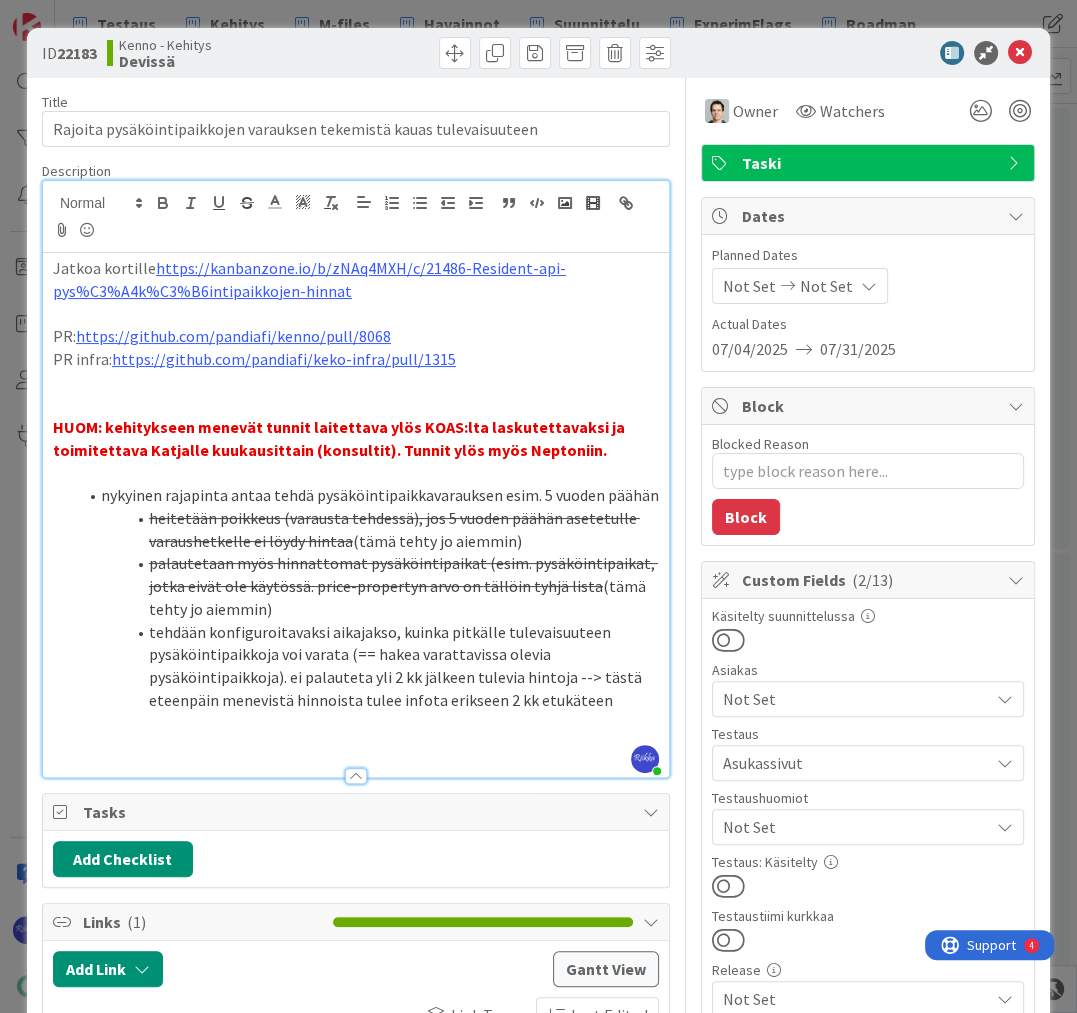 type 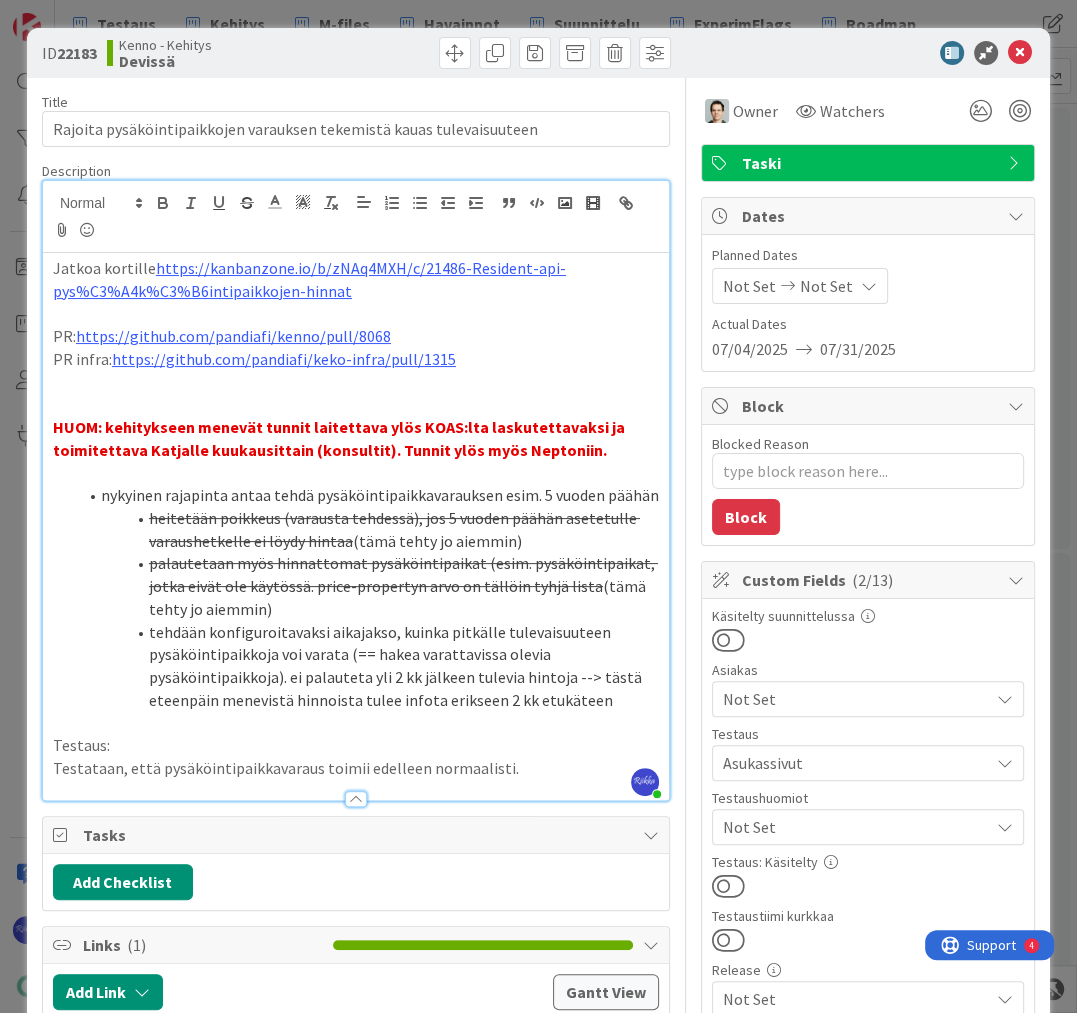 drag, startPoint x: 51, startPoint y: 764, endPoint x: 523, endPoint y: 789, distance: 472.66162 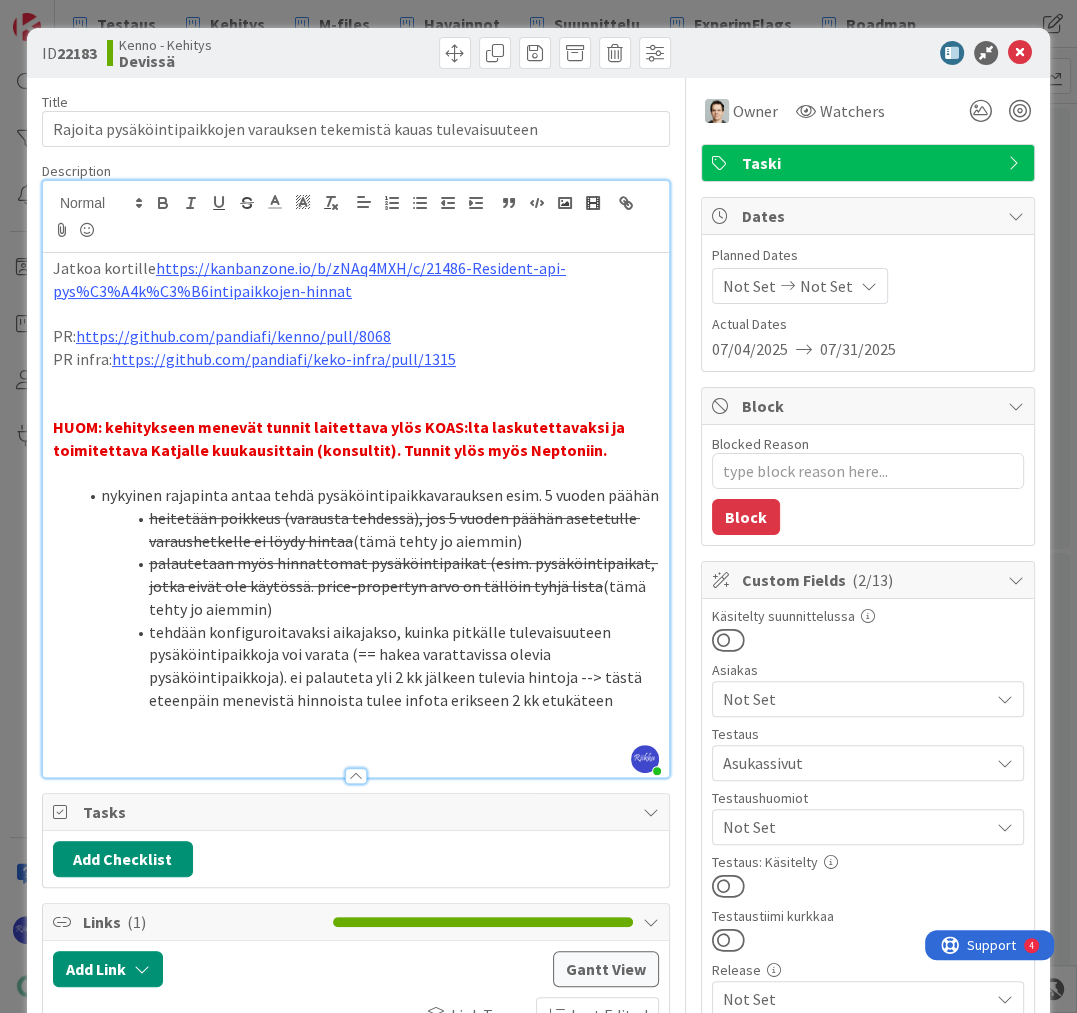 drag, startPoint x: 724, startPoint y: 877, endPoint x: 745, endPoint y: 838, distance: 44.294468 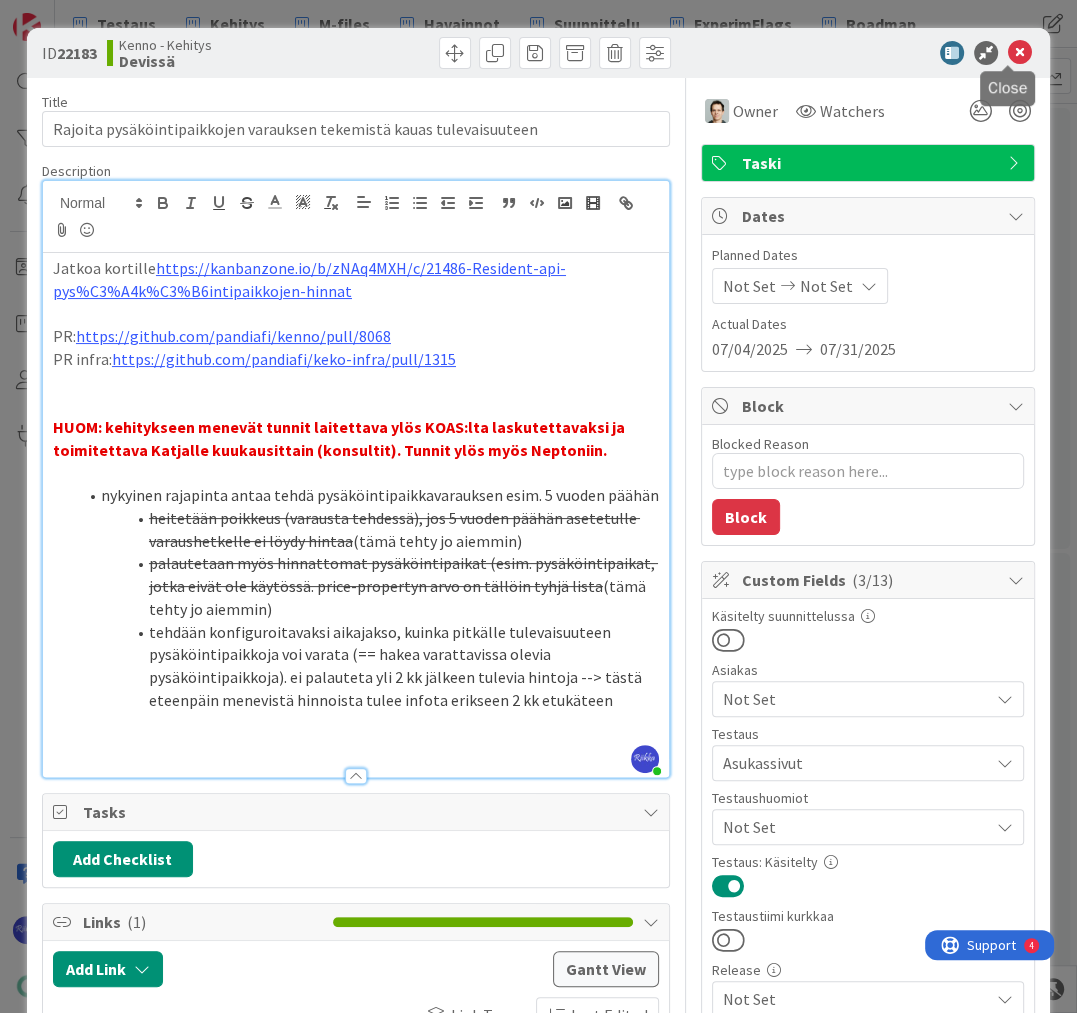 click at bounding box center [1020, 53] 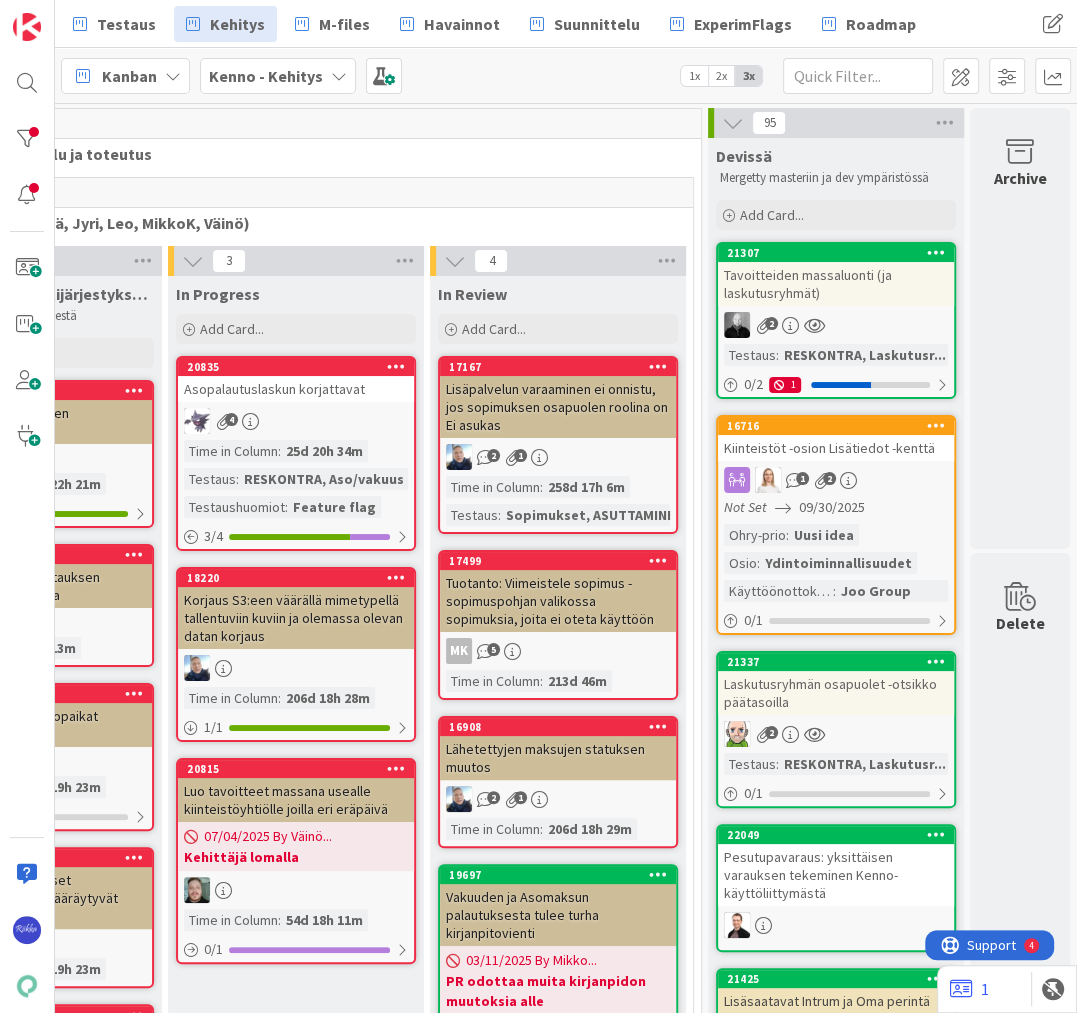 click on "Tavoitteiden massaluonti (ja laskutusryhmät)" at bounding box center (836, 284) 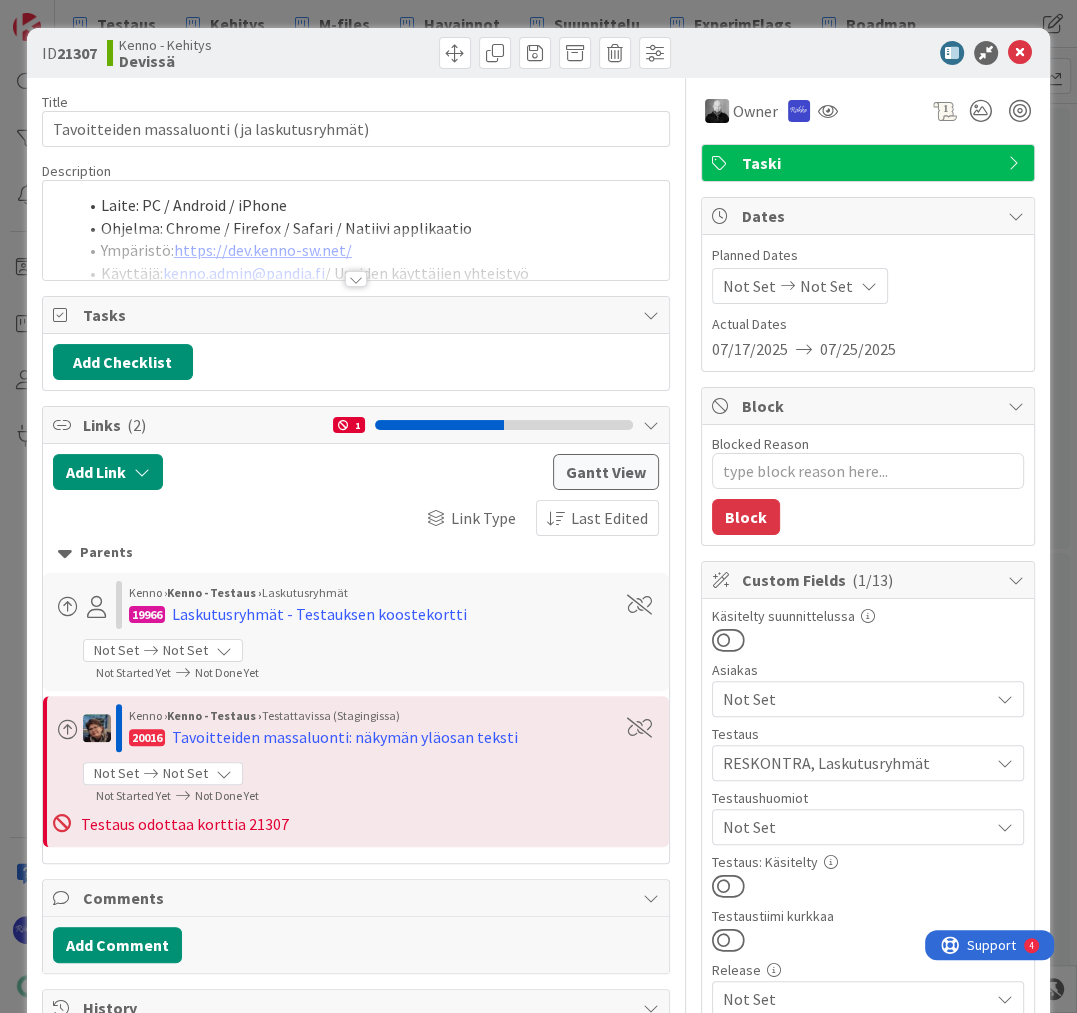 scroll, scrollTop: 0, scrollLeft: 0, axis: both 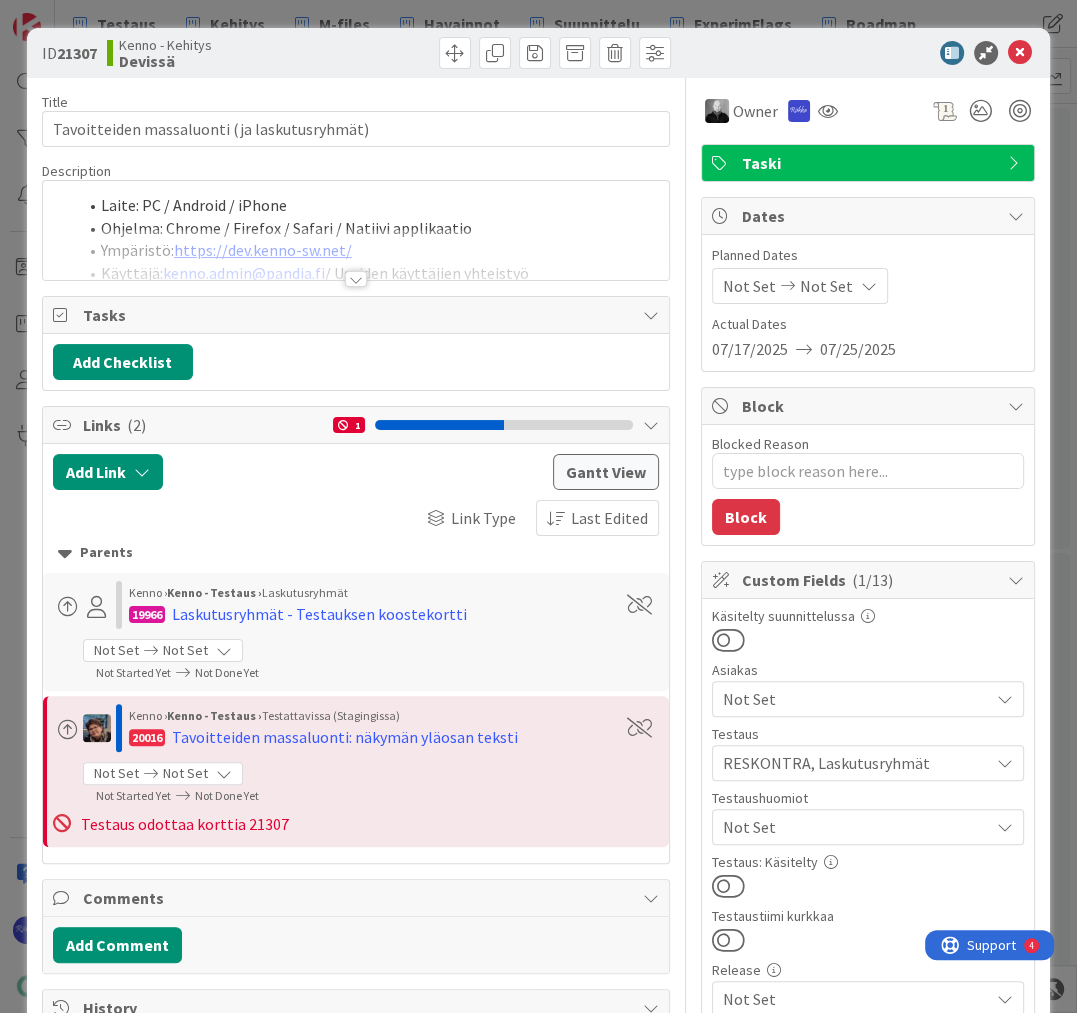 click at bounding box center [356, 279] 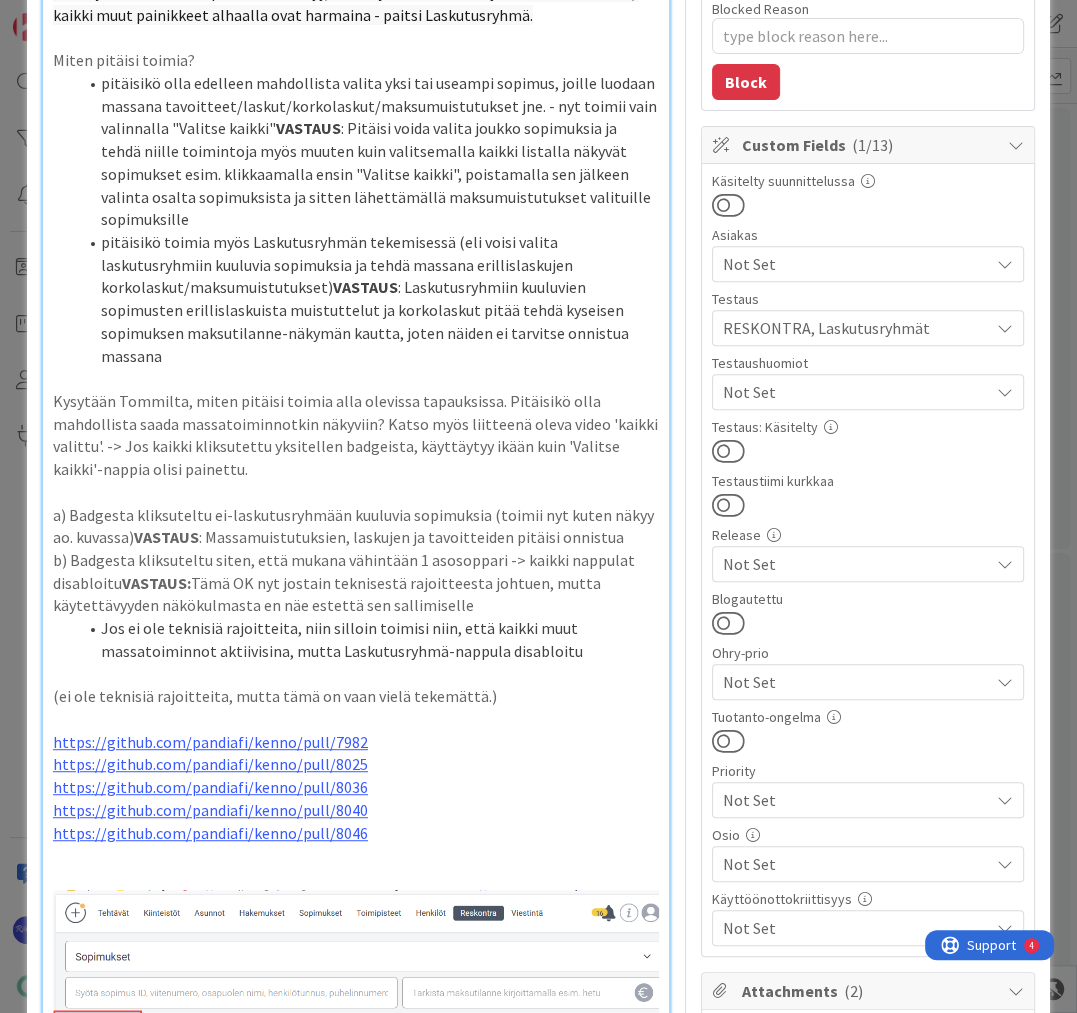 scroll, scrollTop: 320, scrollLeft: 0, axis: vertical 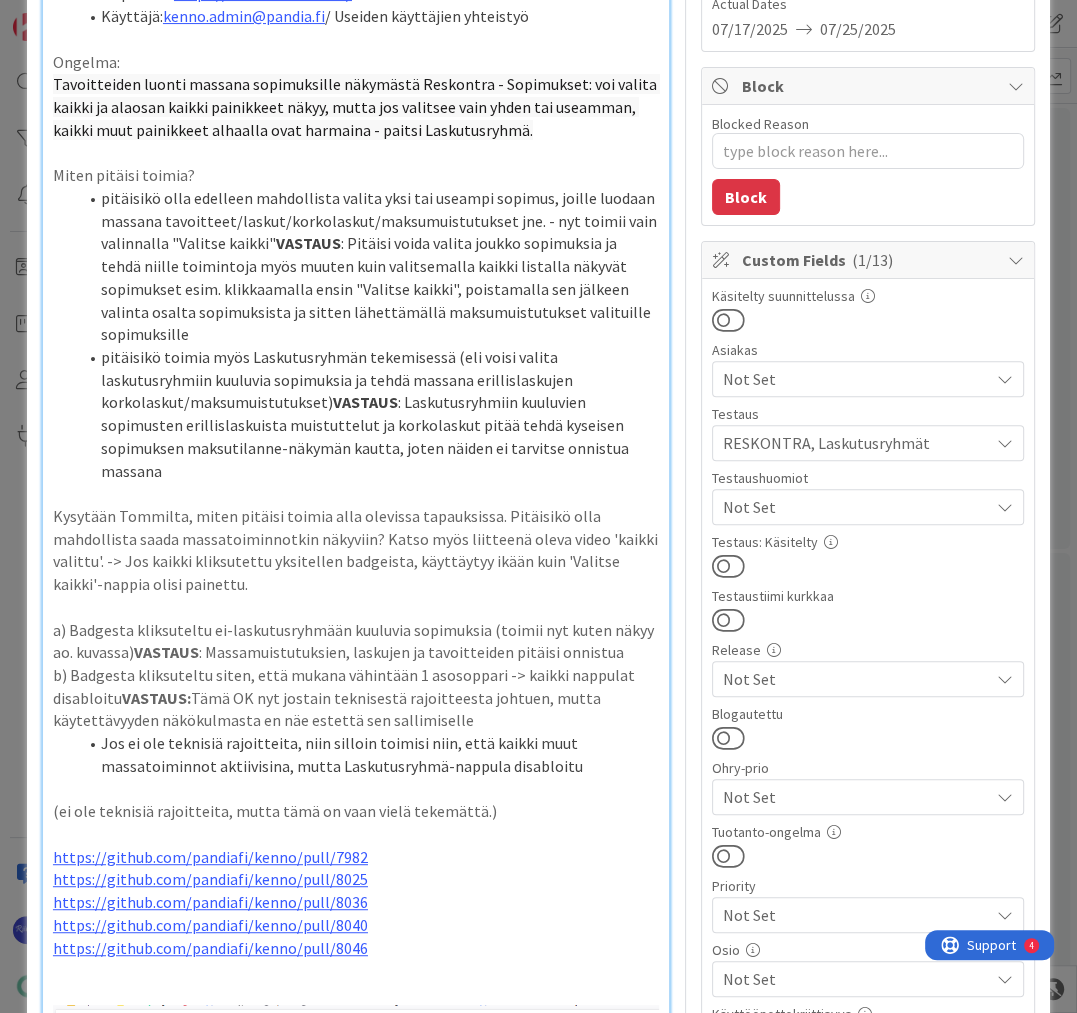 click at bounding box center (728, 566) 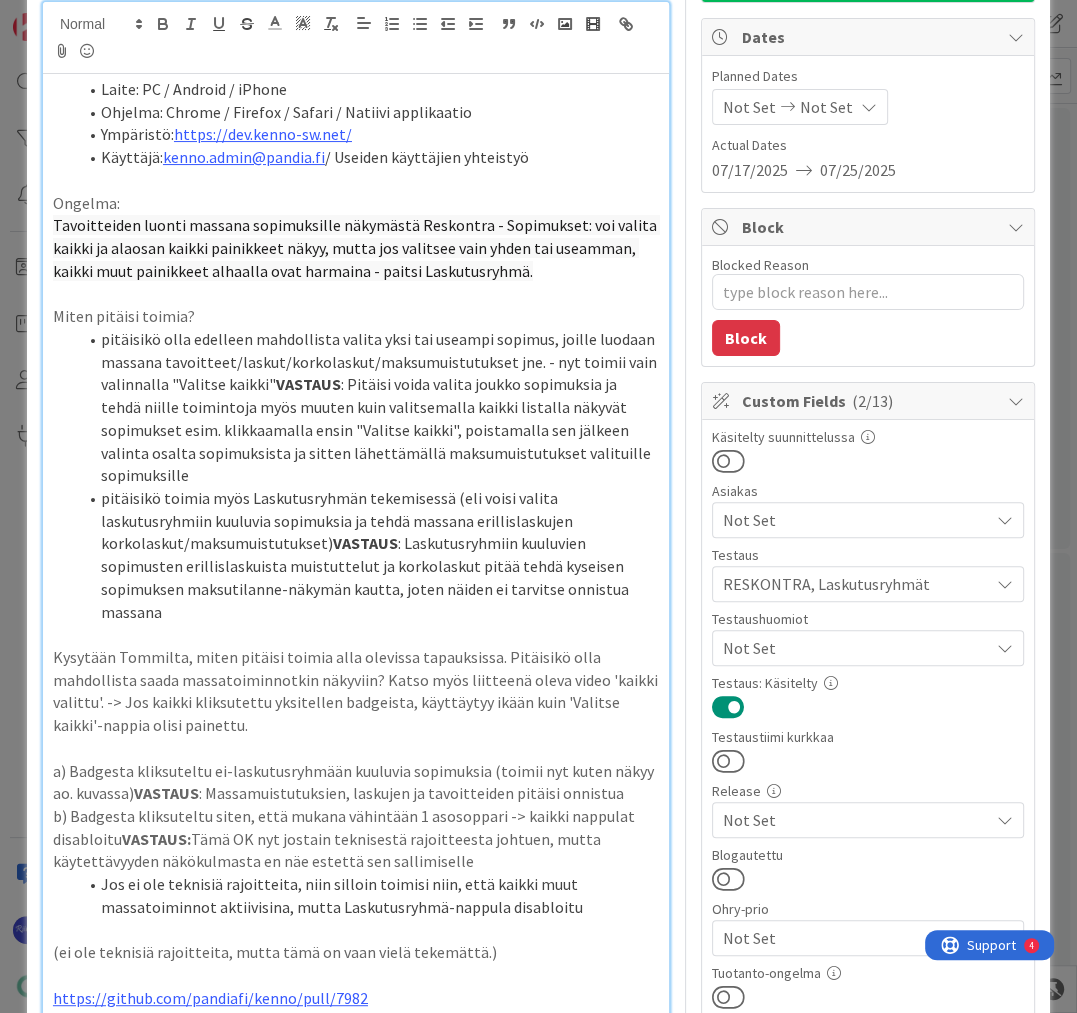 scroll, scrollTop: 0, scrollLeft: 0, axis: both 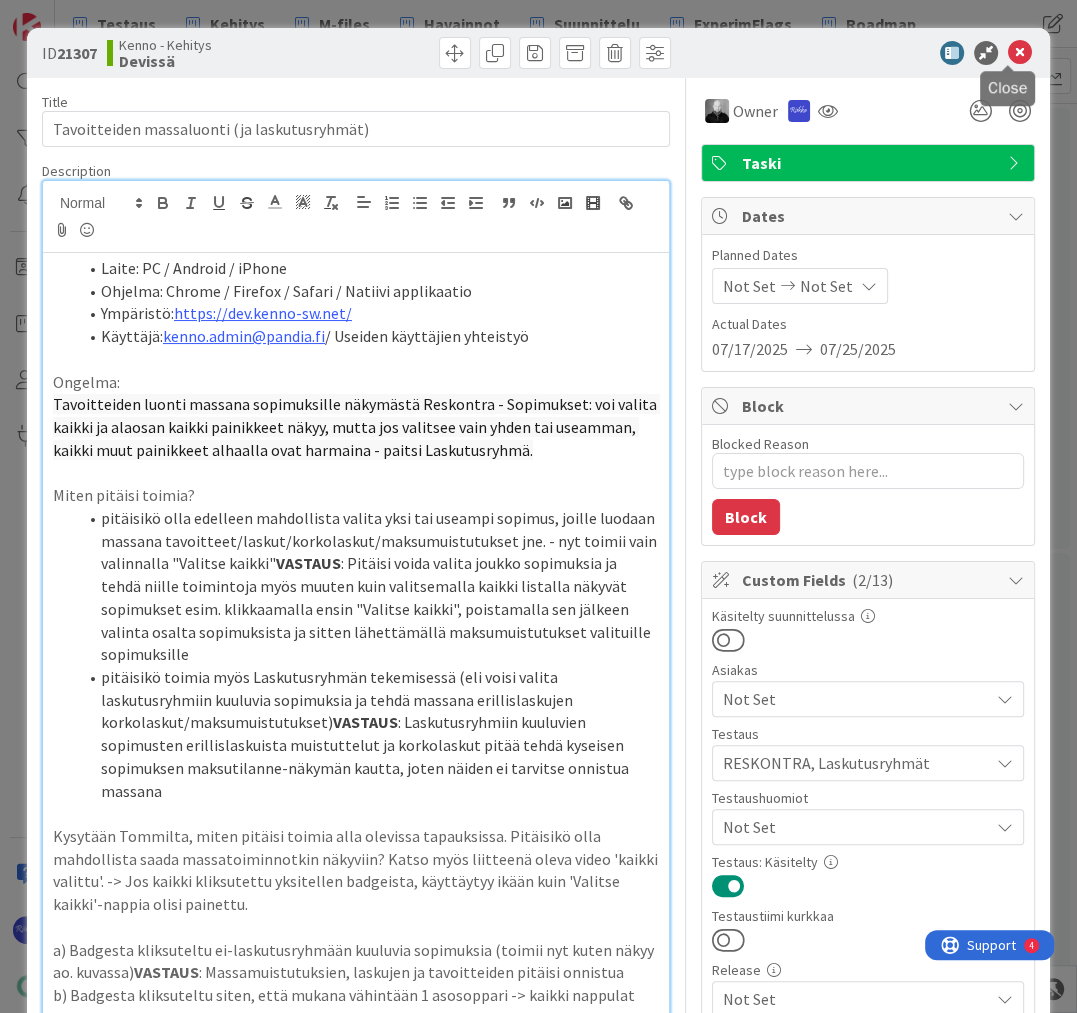 click at bounding box center (1020, 53) 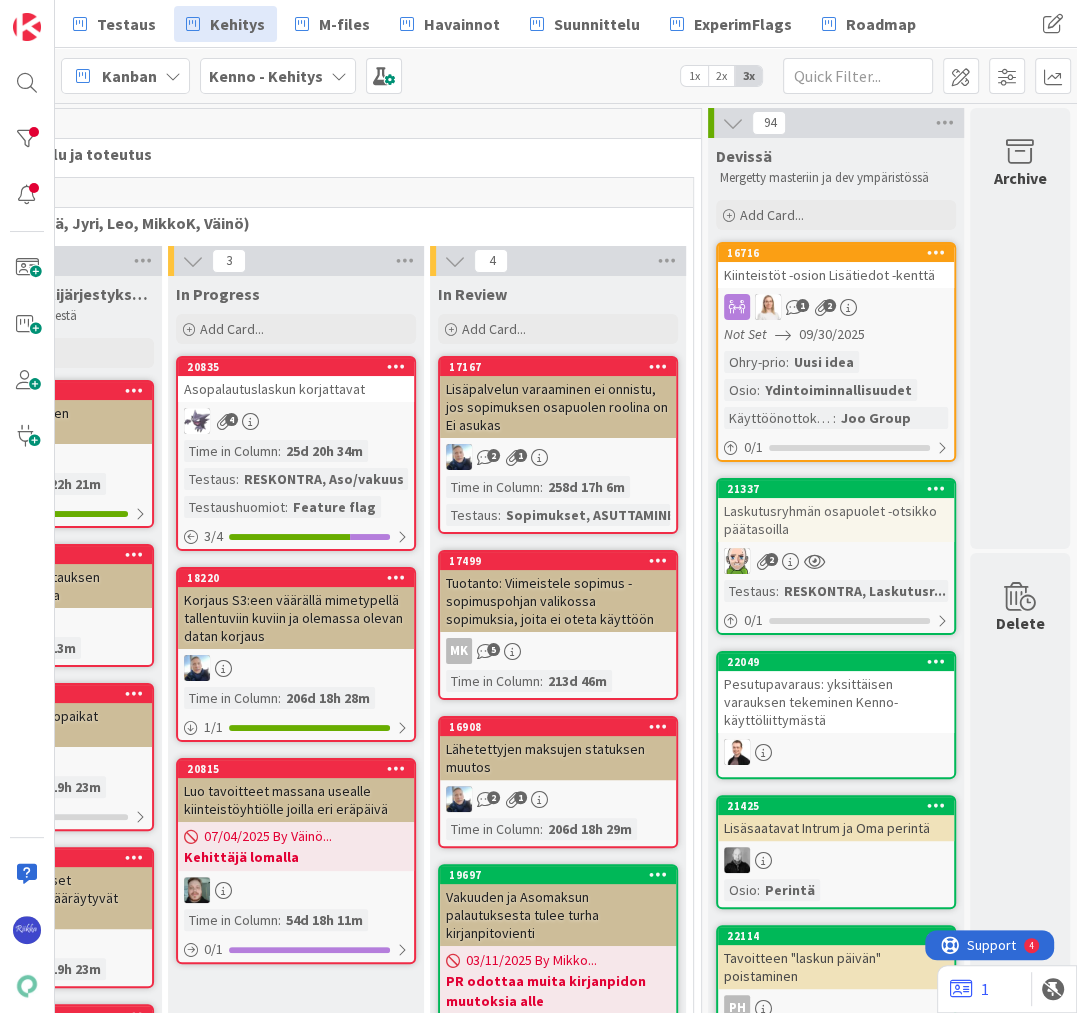 scroll, scrollTop: 0, scrollLeft: 0, axis: both 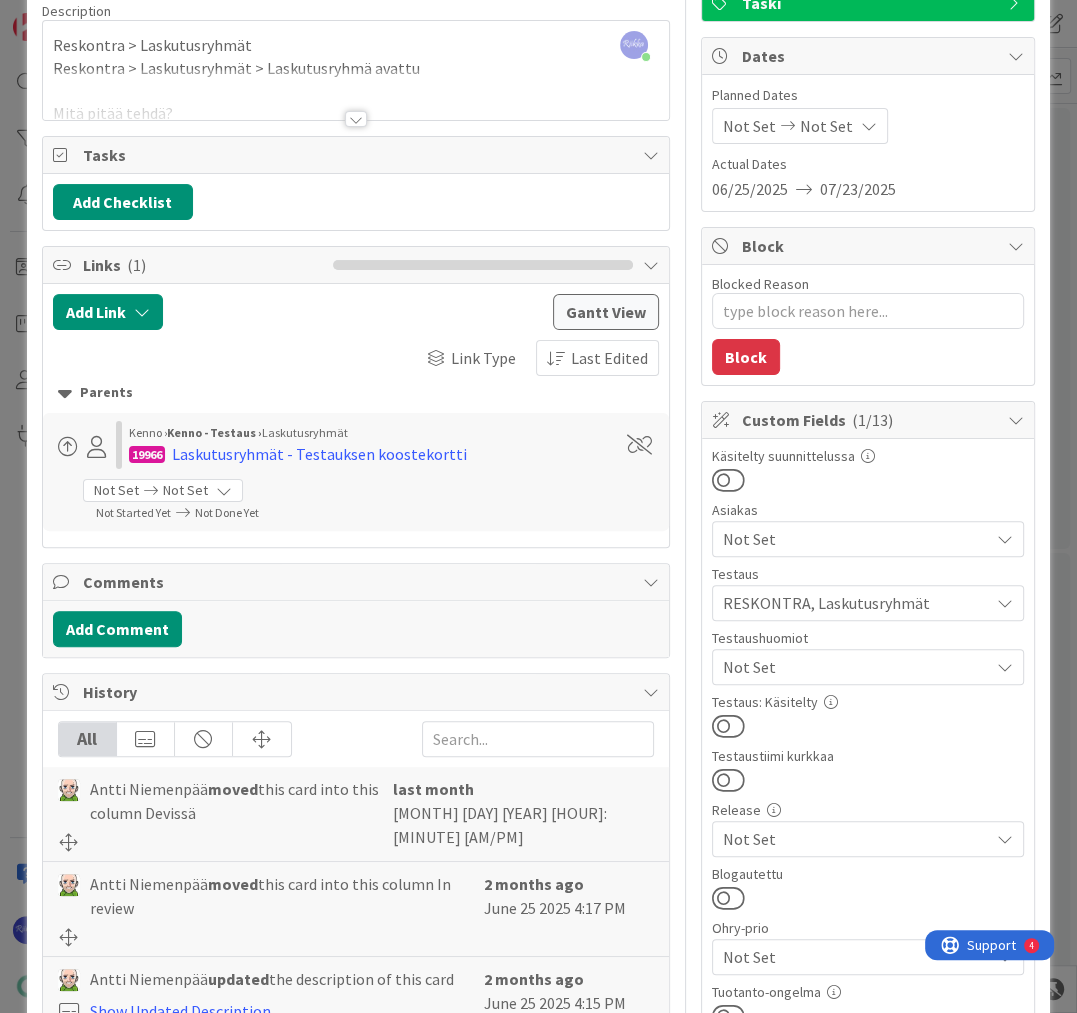click at bounding box center [728, 726] 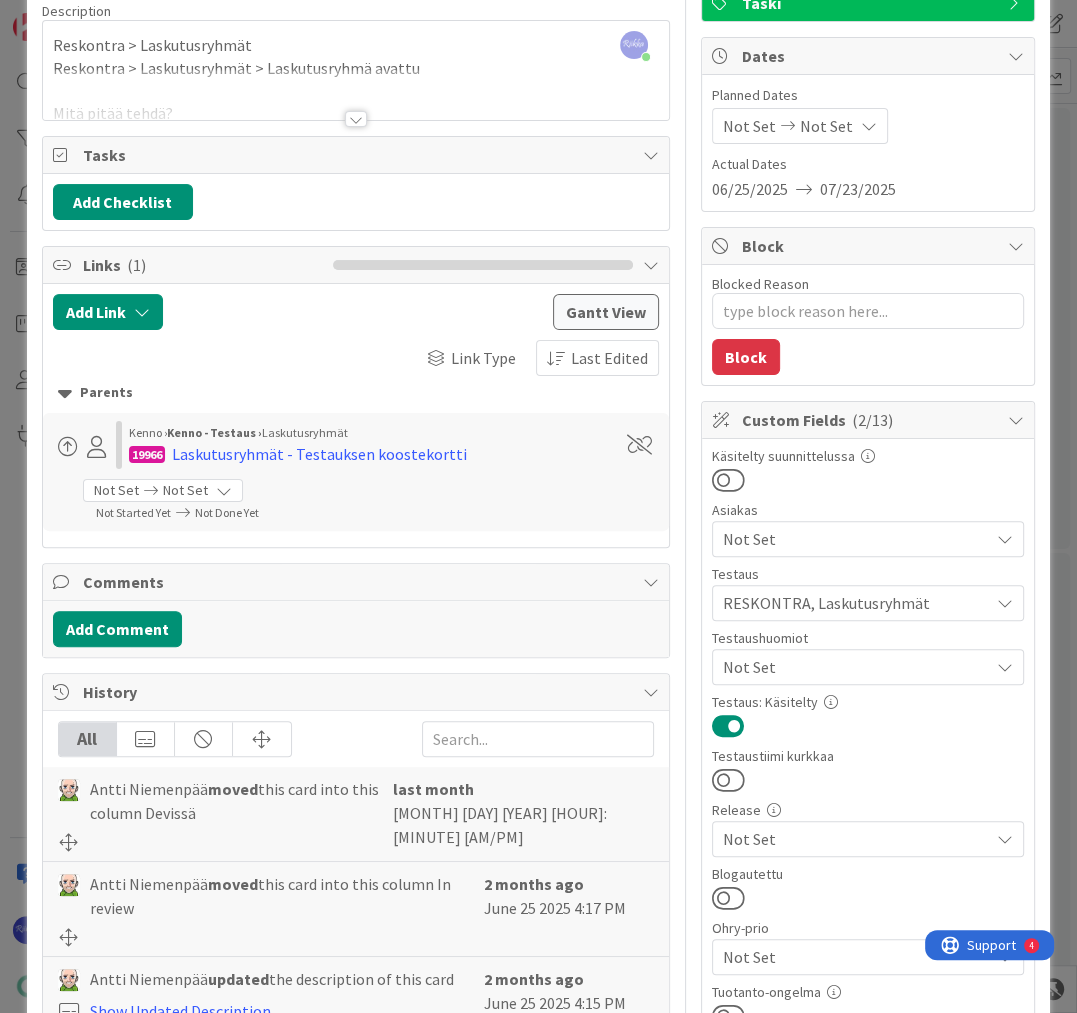 scroll, scrollTop: 0, scrollLeft: 0, axis: both 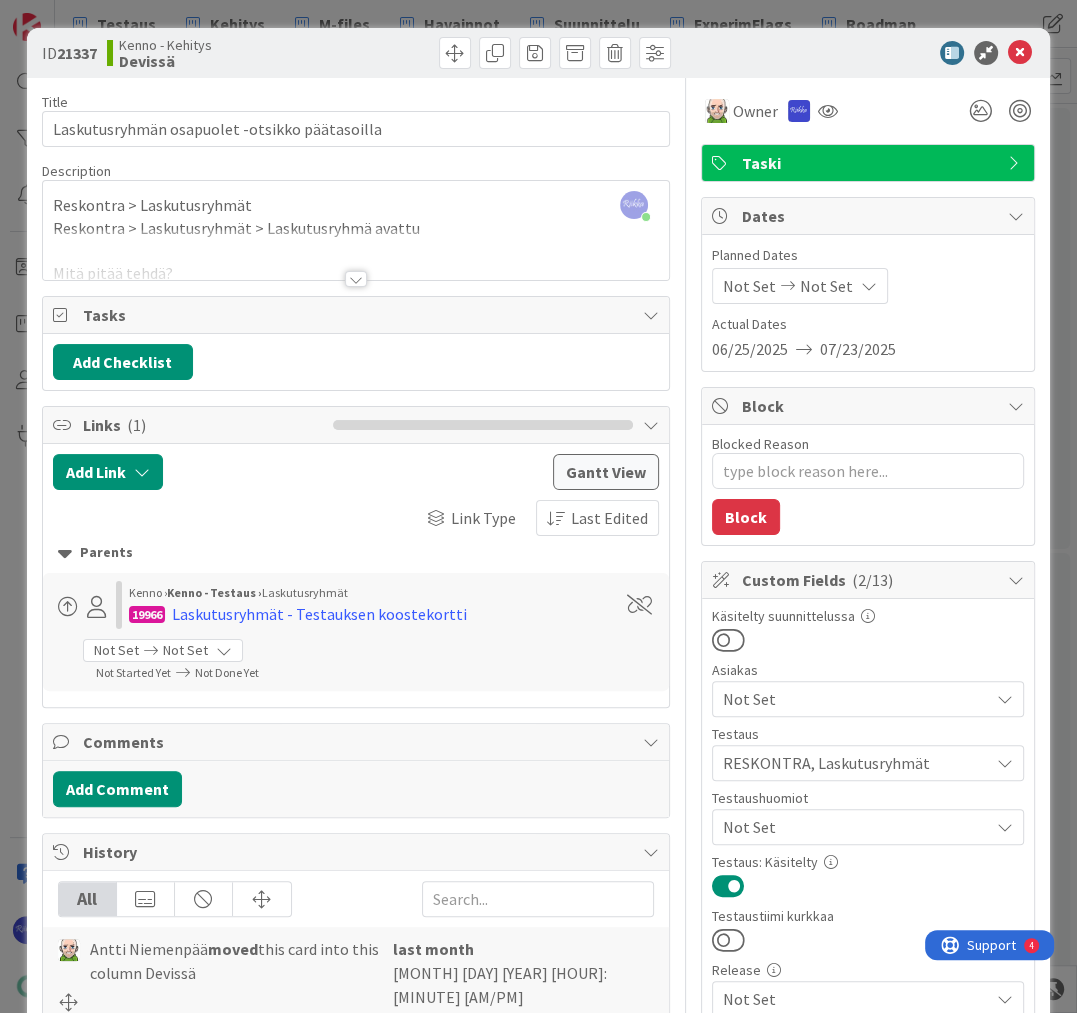 click at bounding box center (356, 279) 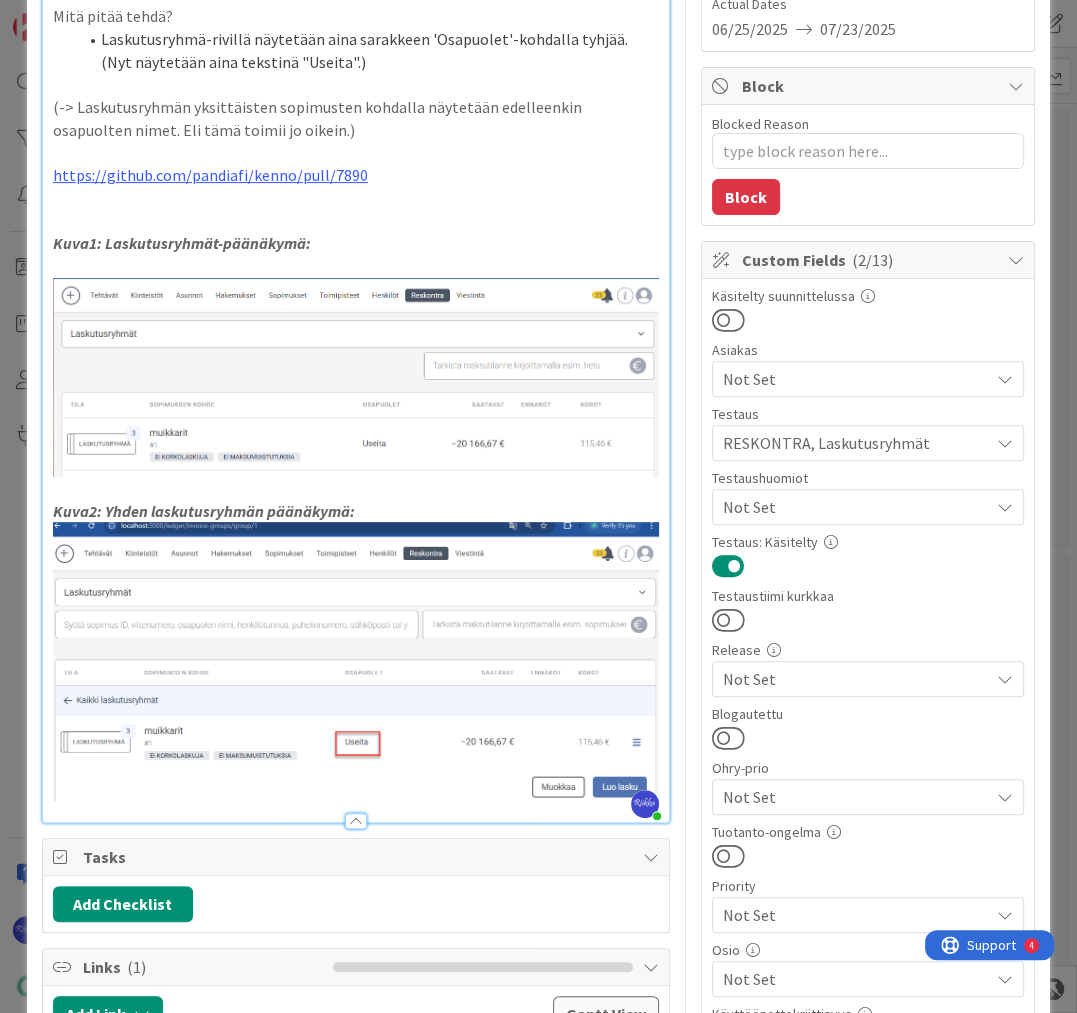 scroll, scrollTop: 0, scrollLeft: 0, axis: both 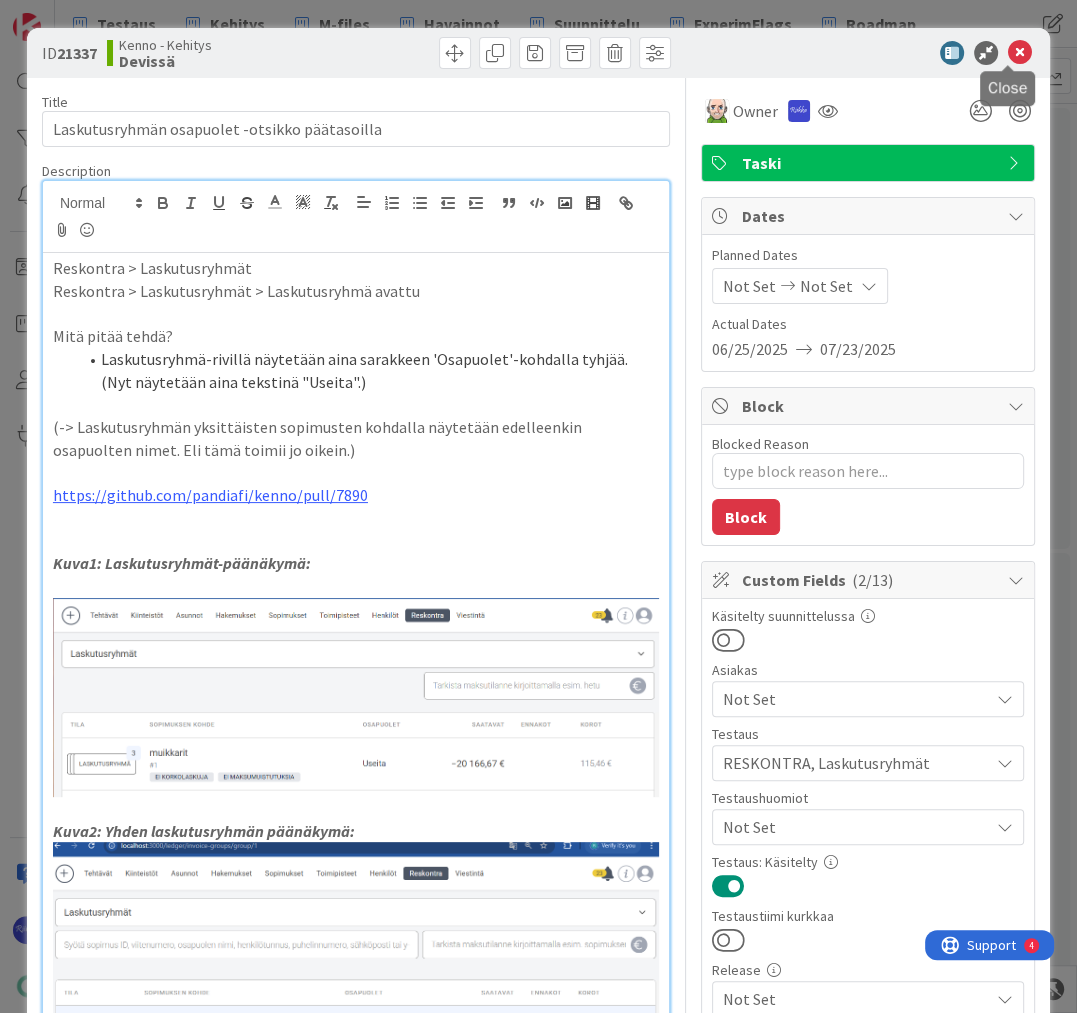 click at bounding box center [1020, 53] 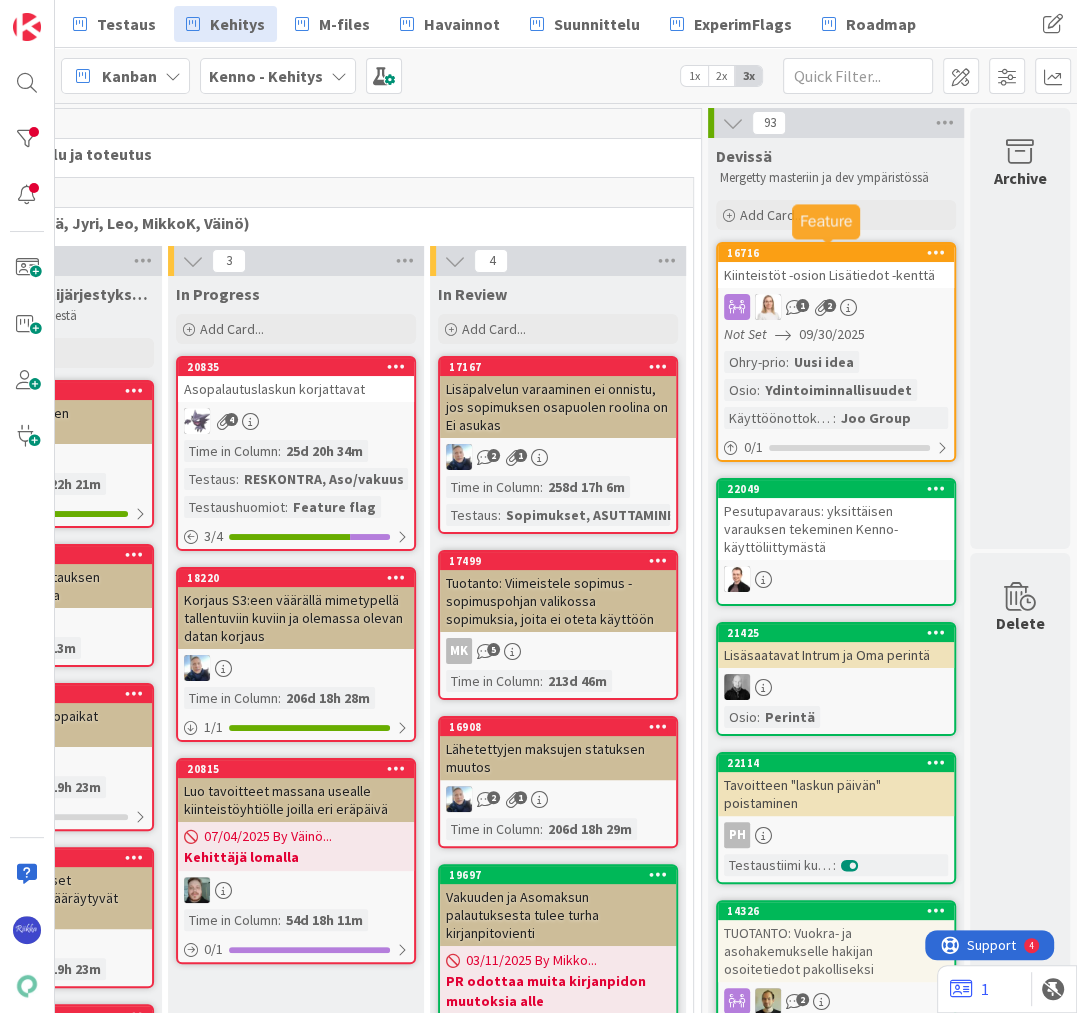 scroll, scrollTop: 0, scrollLeft: 0, axis: both 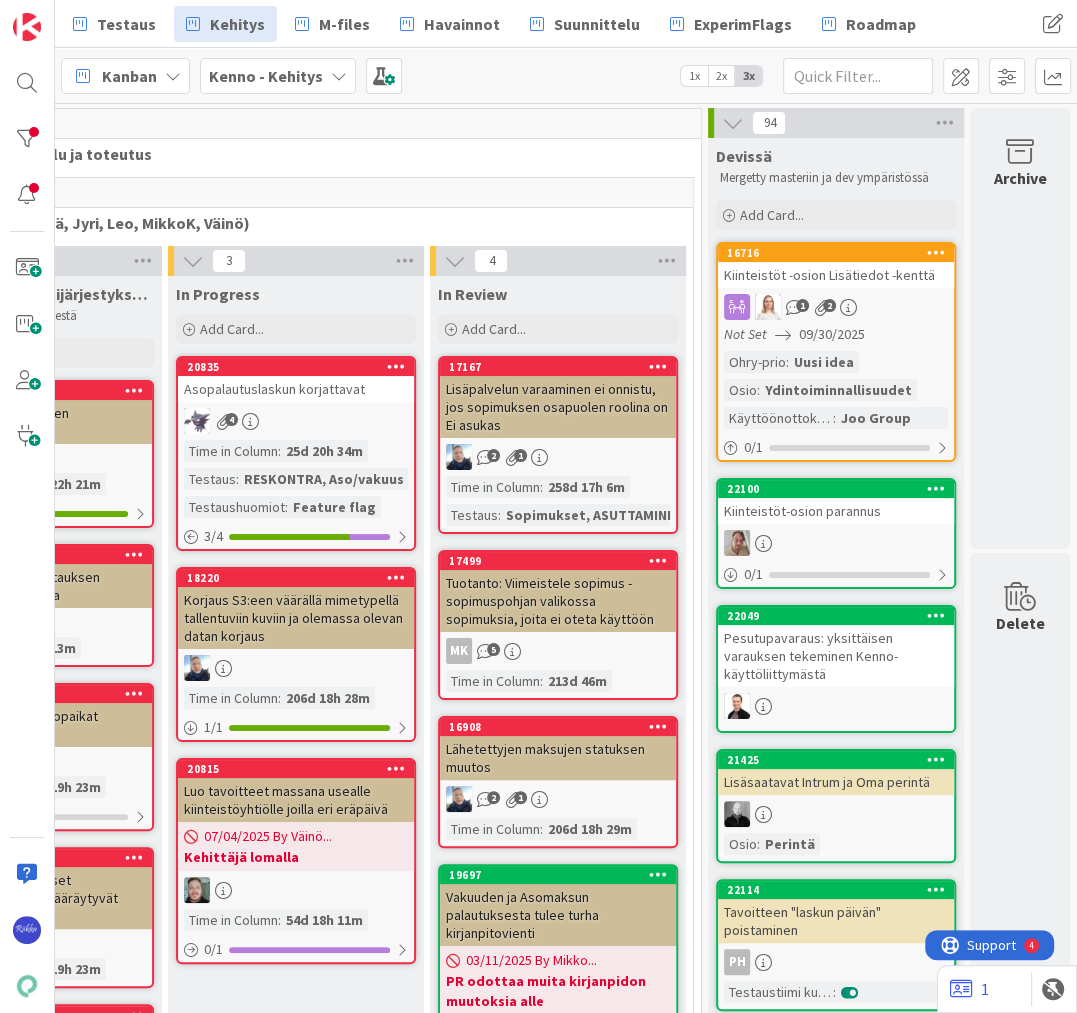 click on "1 2" at bounding box center (836, 307) 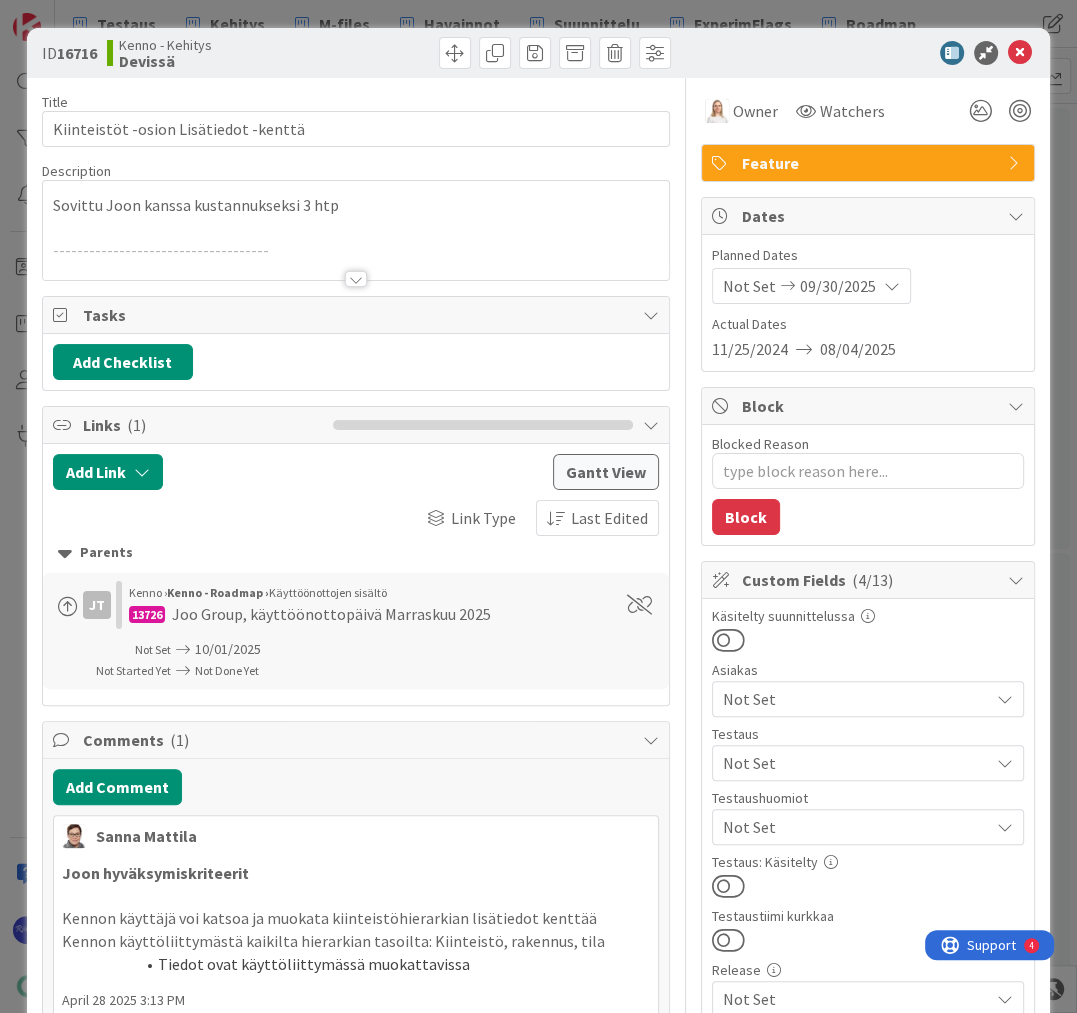 scroll, scrollTop: 0, scrollLeft: 0, axis: both 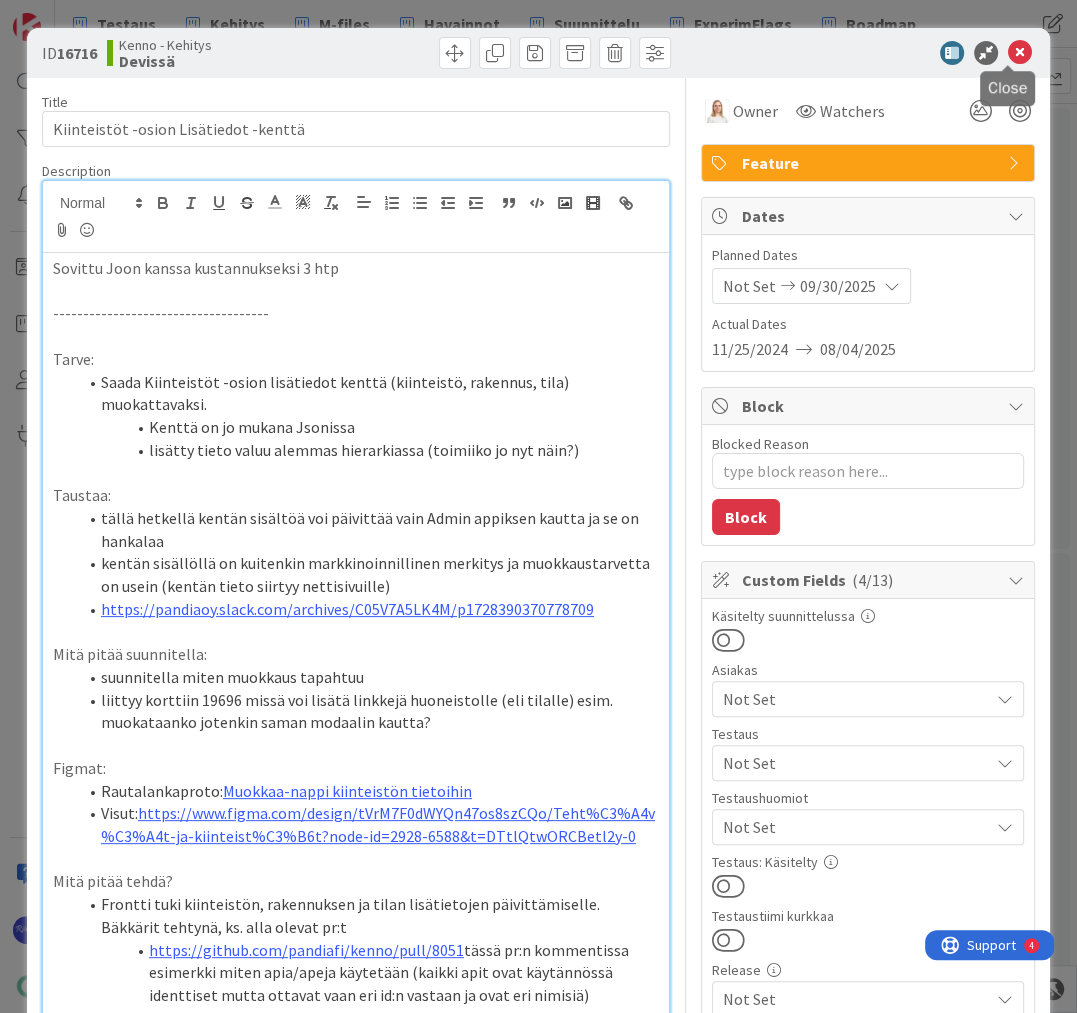 click at bounding box center [1020, 53] 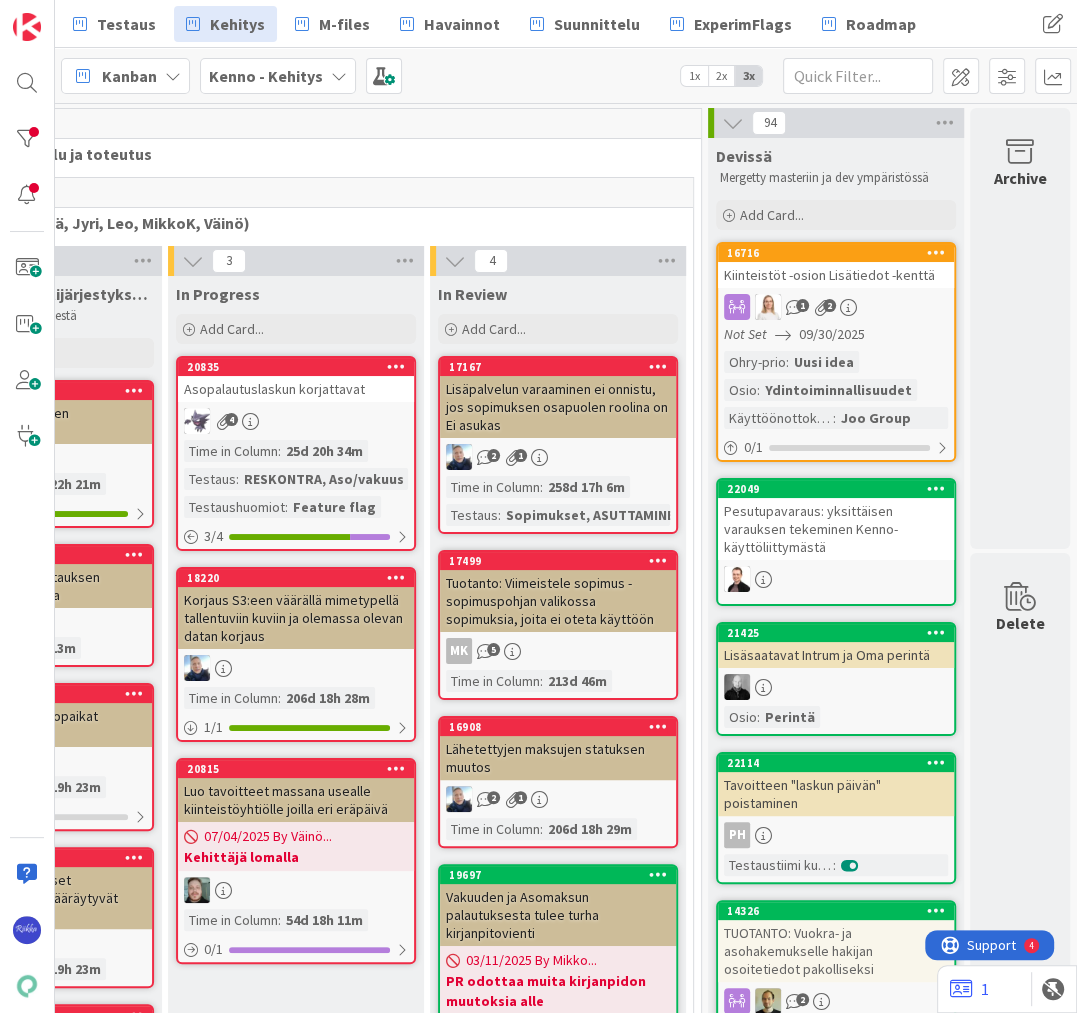 scroll, scrollTop: 0, scrollLeft: 0, axis: both 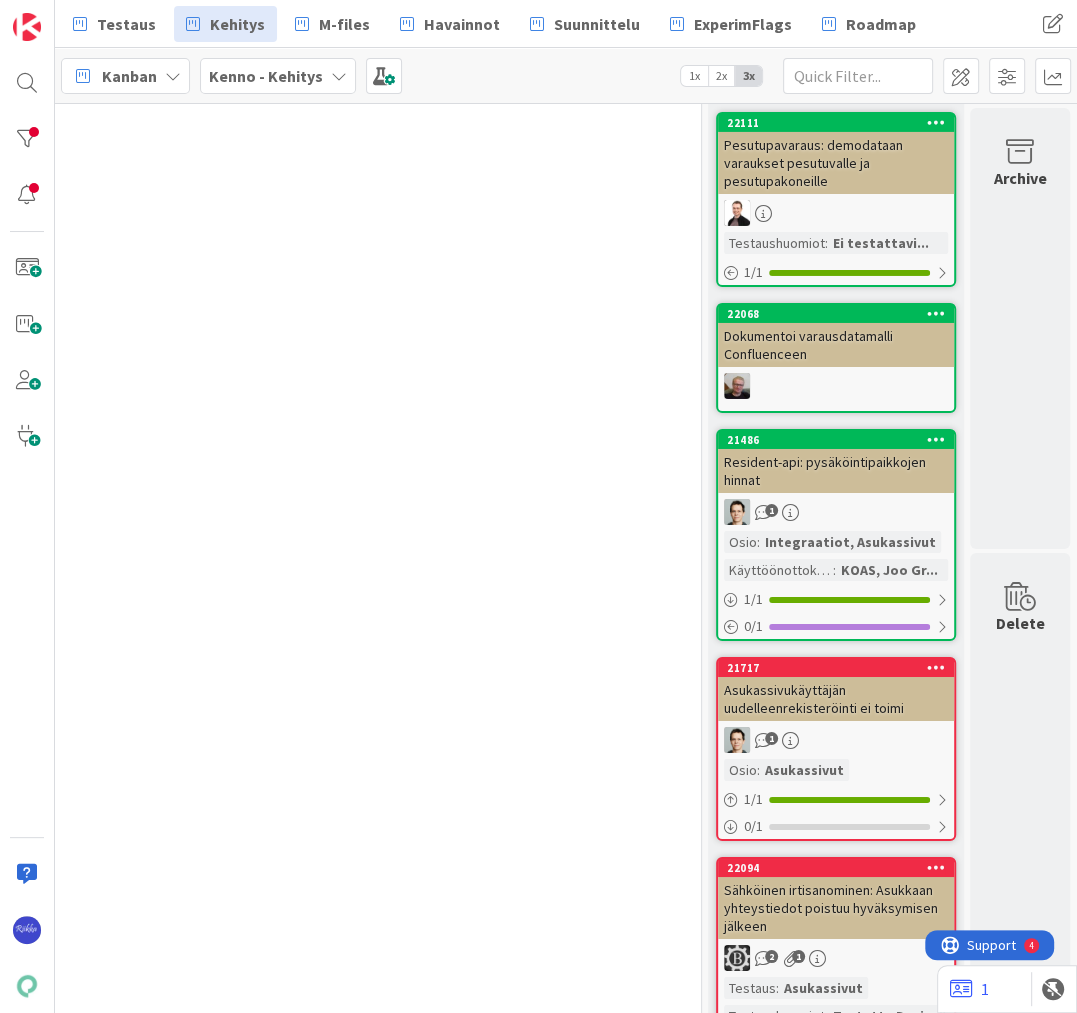 click on "Pesutupavaraus: demodataan varaukset  pesutuvalle ja pesutupakoneille" at bounding box center [836, 163] 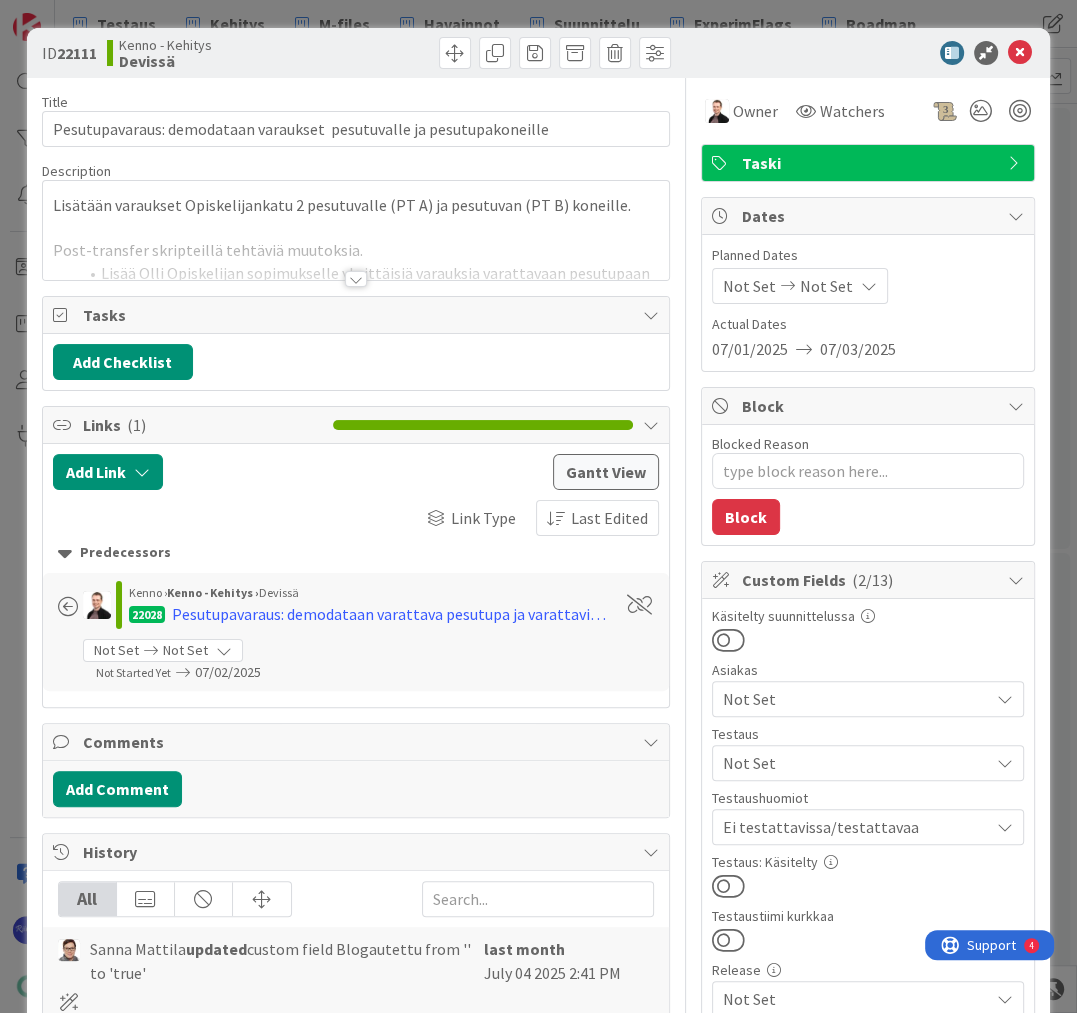 scroll, scrollTop: 0, scrollLeft: 0, axis: both 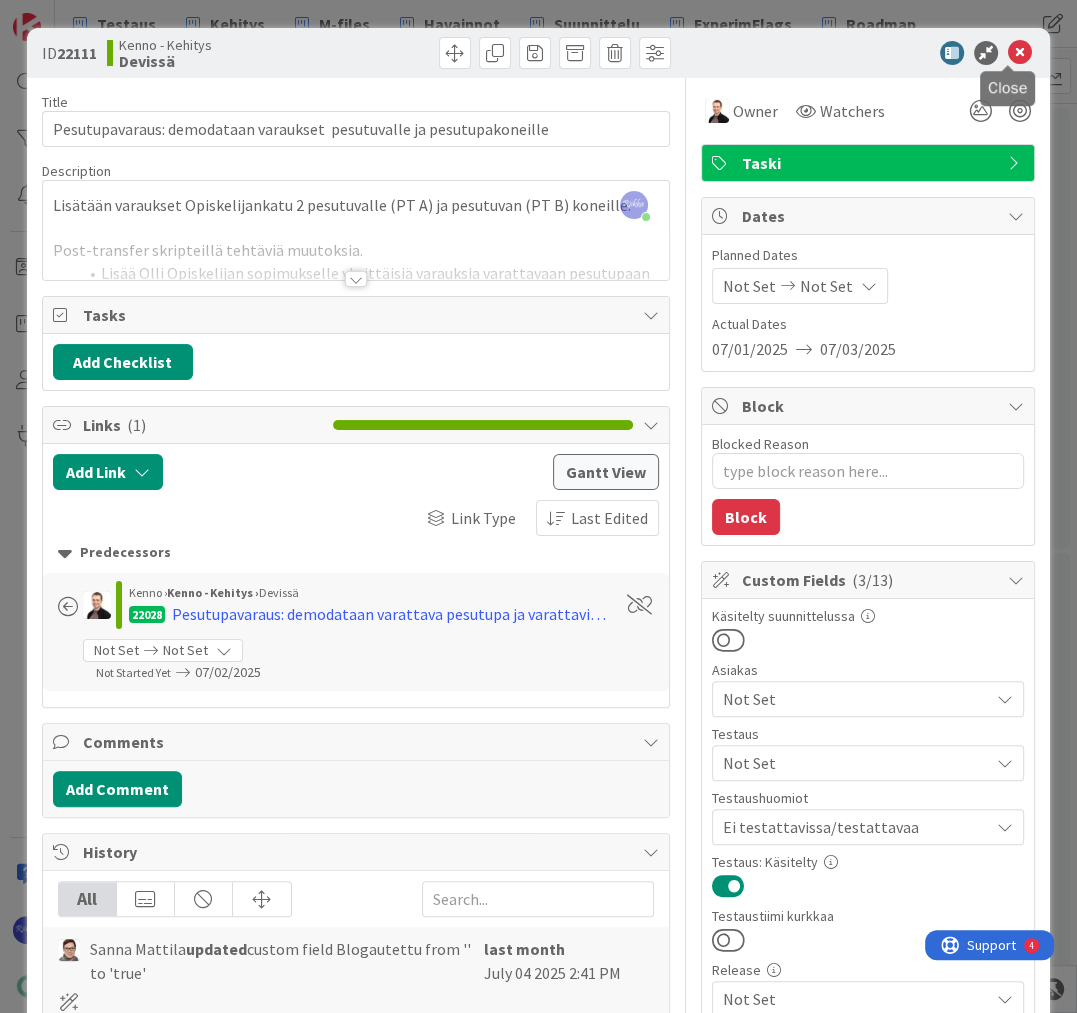 click at bounding box center [1020, 53] 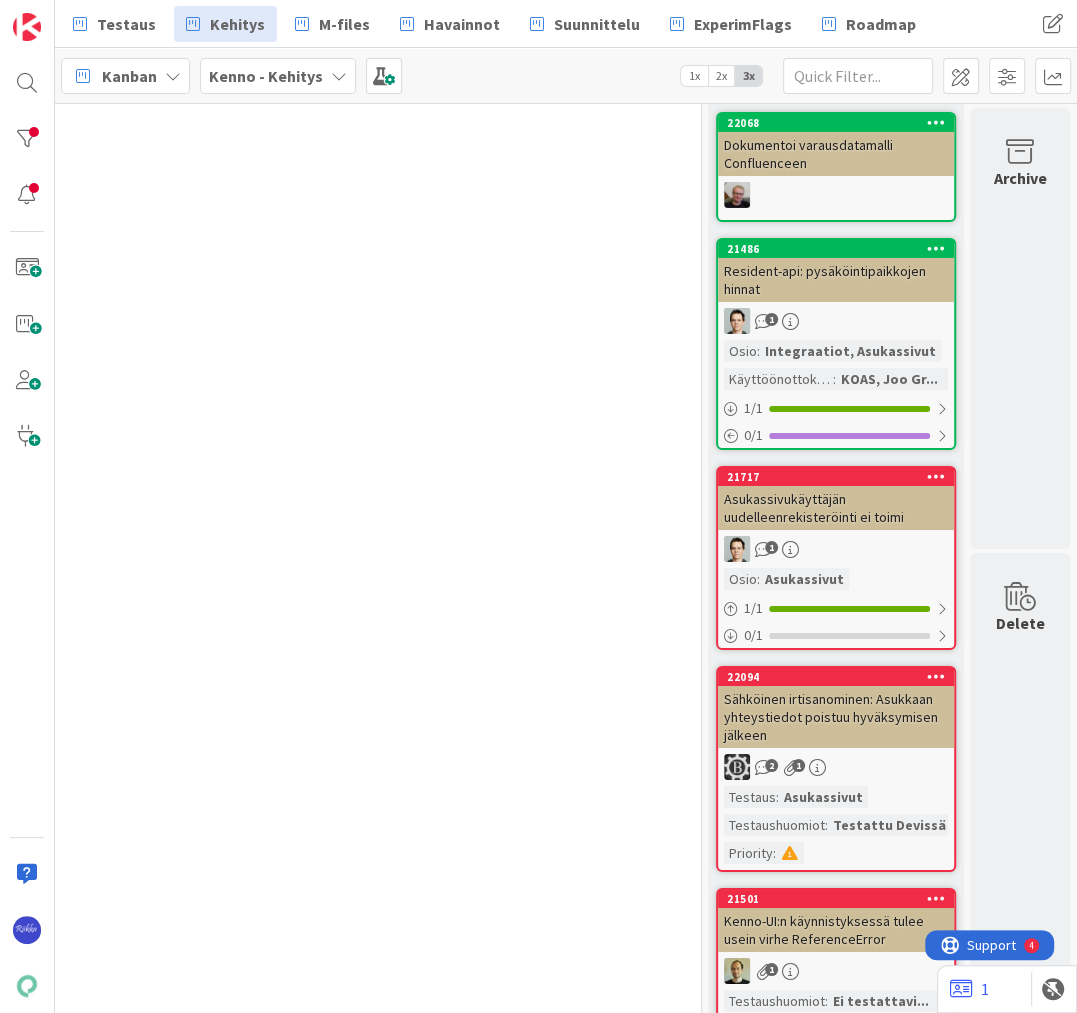 scroll, scrollTop: 0, scrollLeft: 0, axis: both 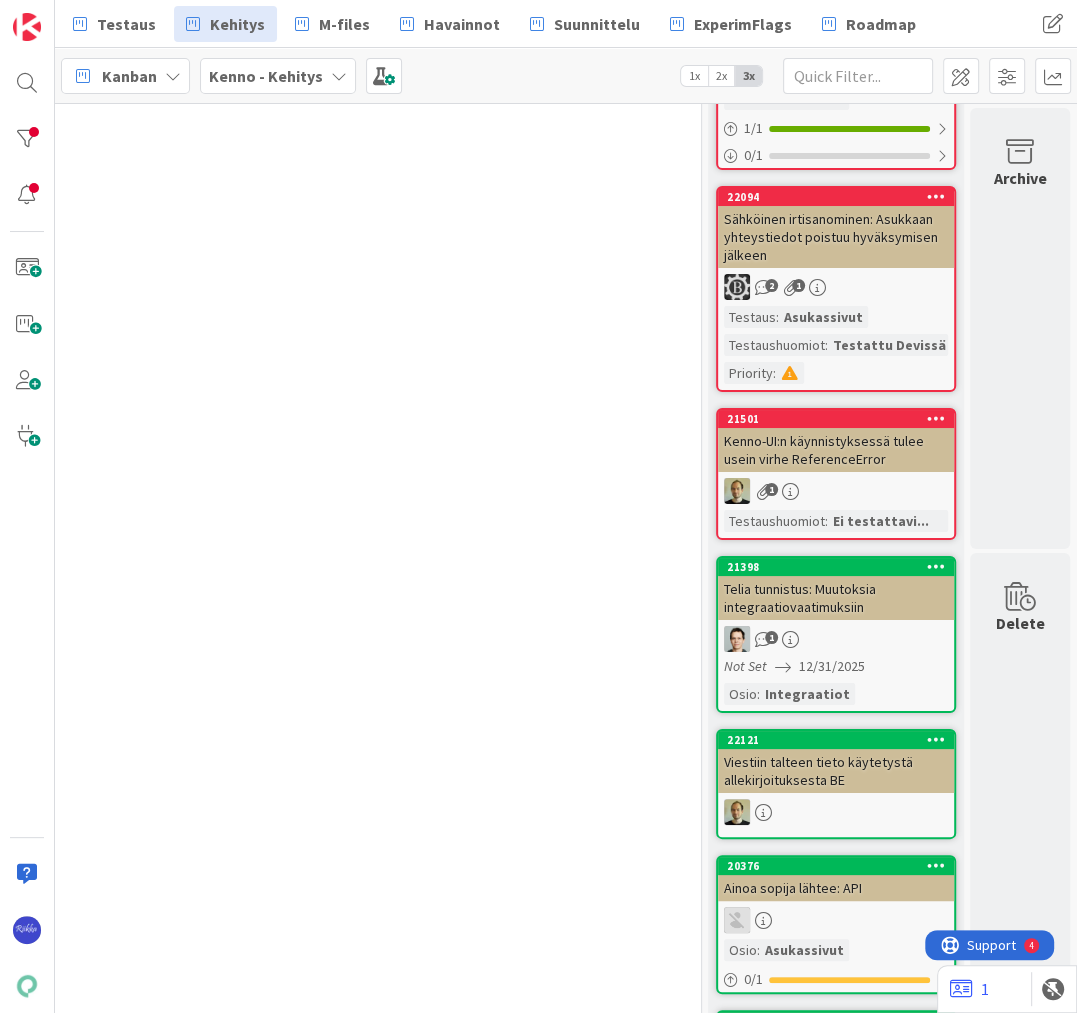 click on "Kenno-UI:n käynnistyksessä tulee usein virhe ReferenceError" at bounding box center (836, 450) 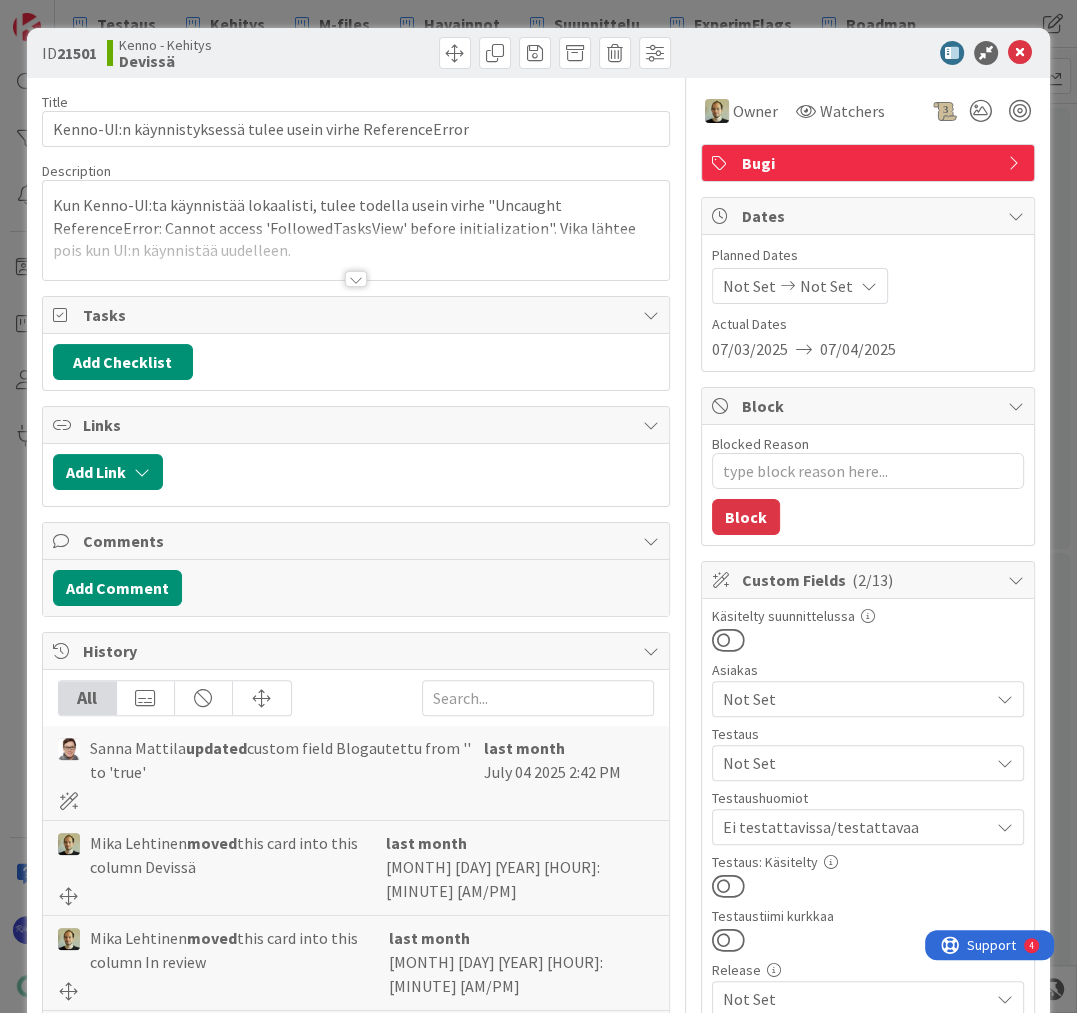 scroll, scrollTop: 0, scrollLeft: 0, axis: both 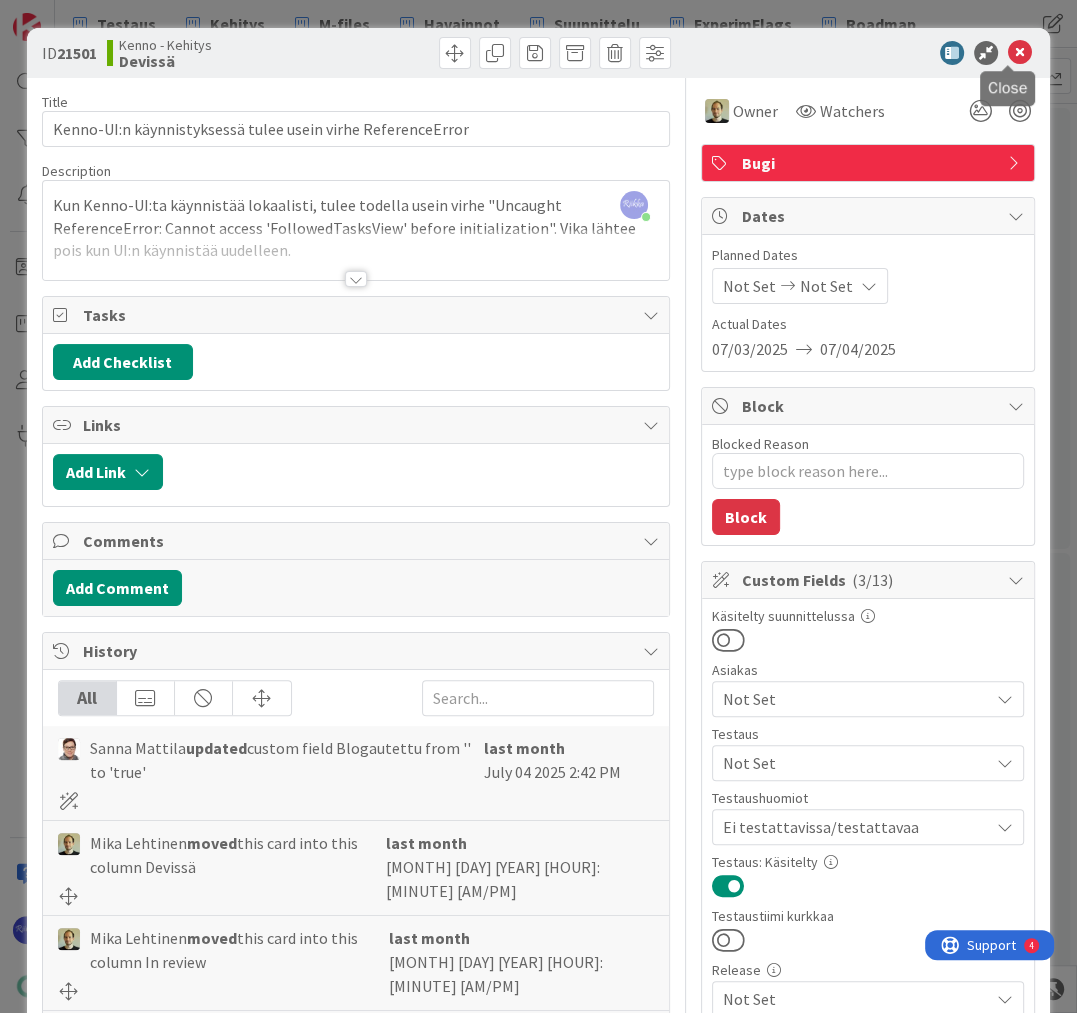 click at bounding box center [1020, 53] 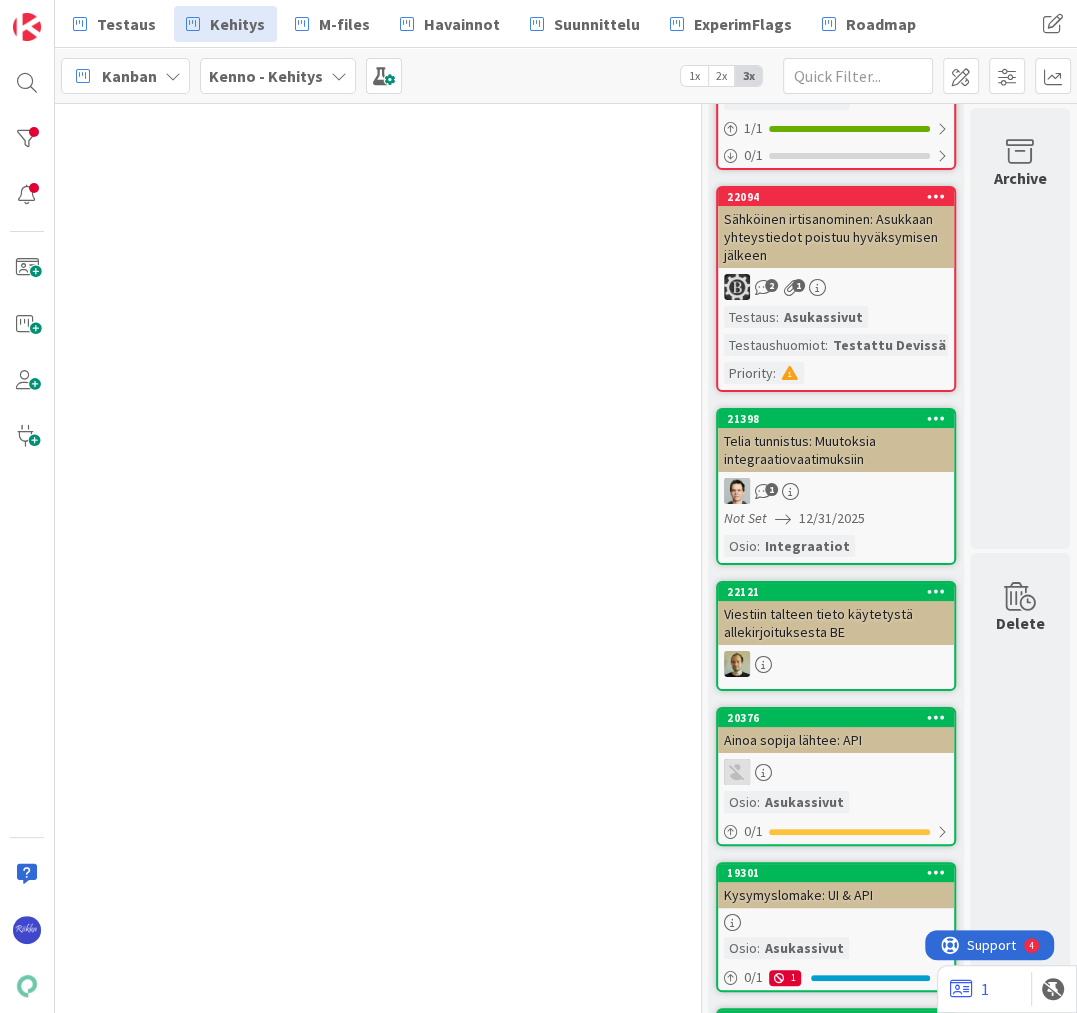 scroll, scrollTop: 5481, scrollLeft: 279, axis: both 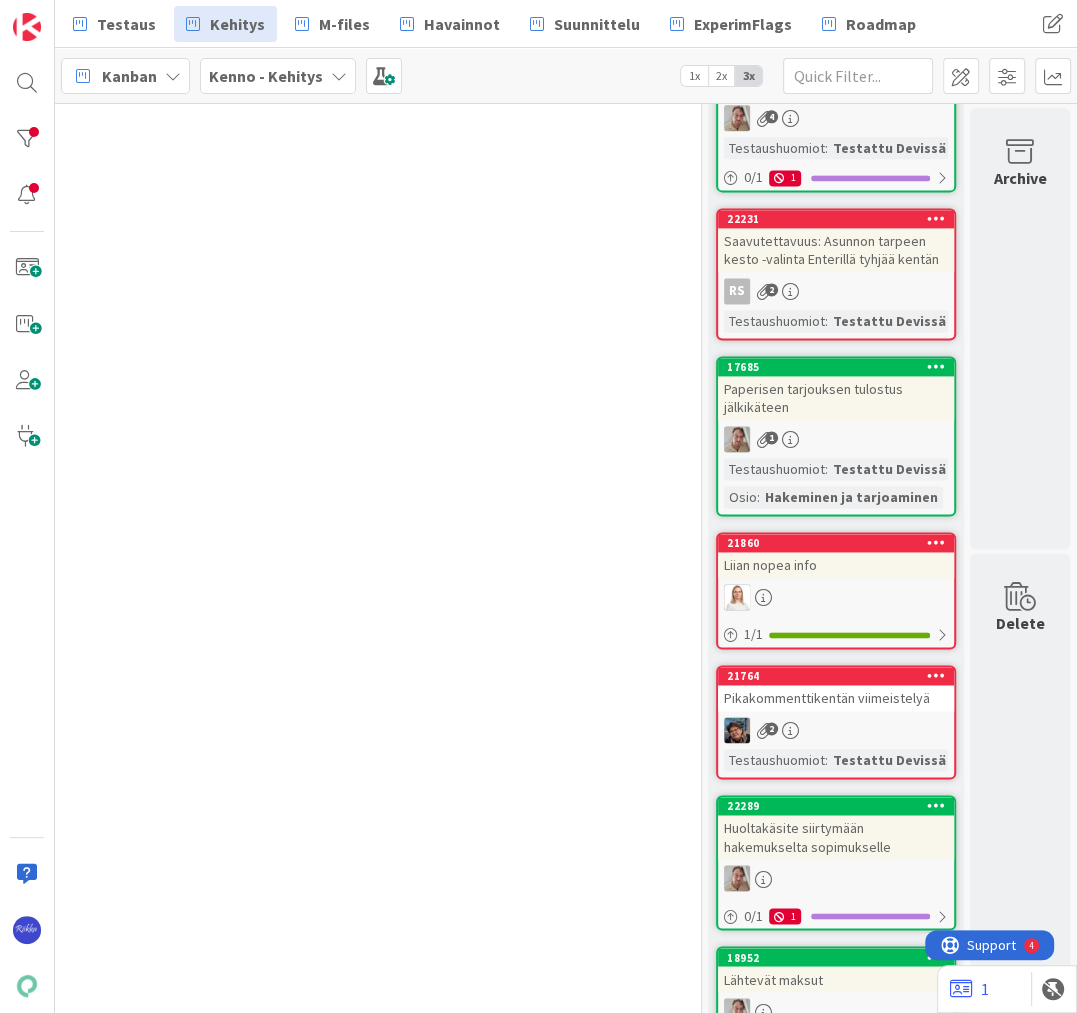click on "Saavutettavuus: Asunnon tarpeen kesto -valinta Enterillä tyhjää kentän" at bounding box center [836, 250] 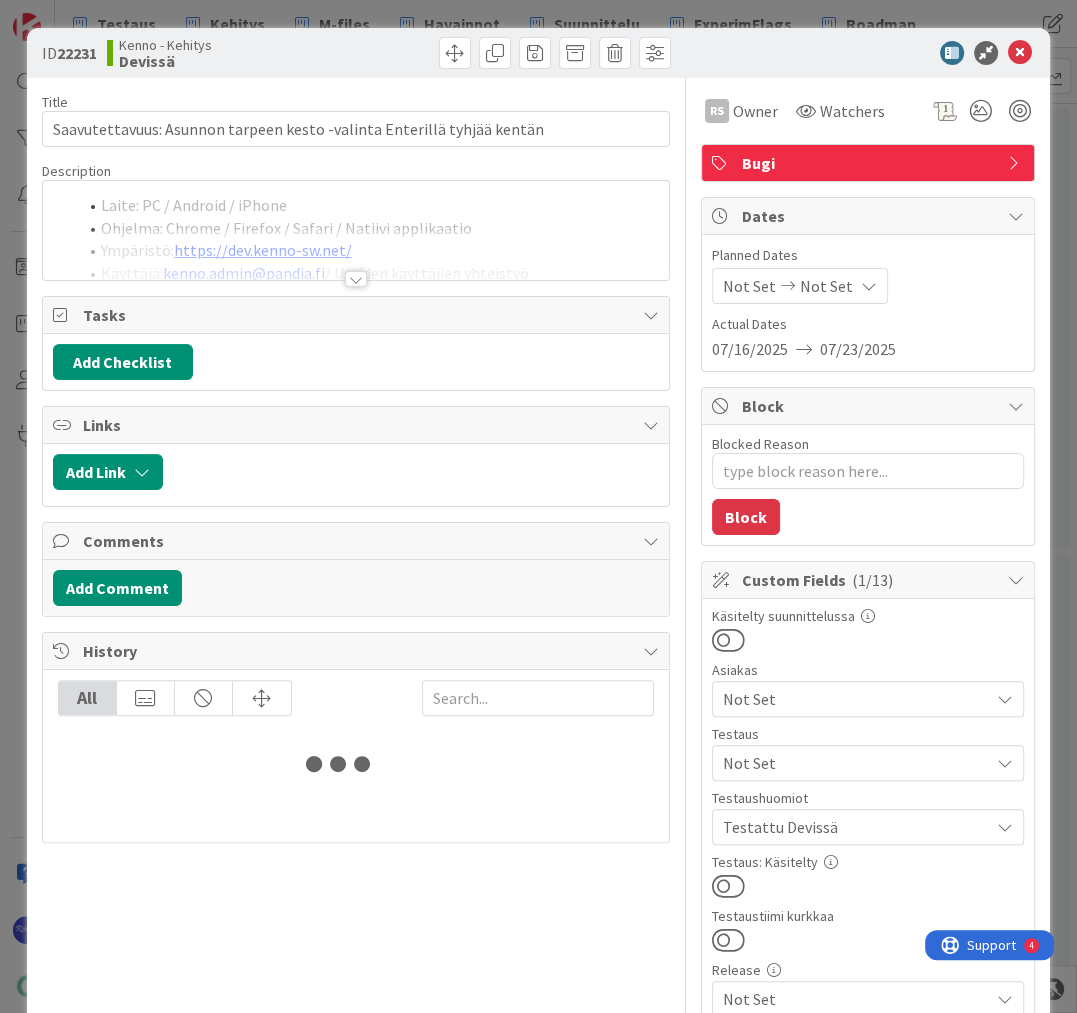 scroll, scrollTop: 0, scrollLeft: 0, axis: both 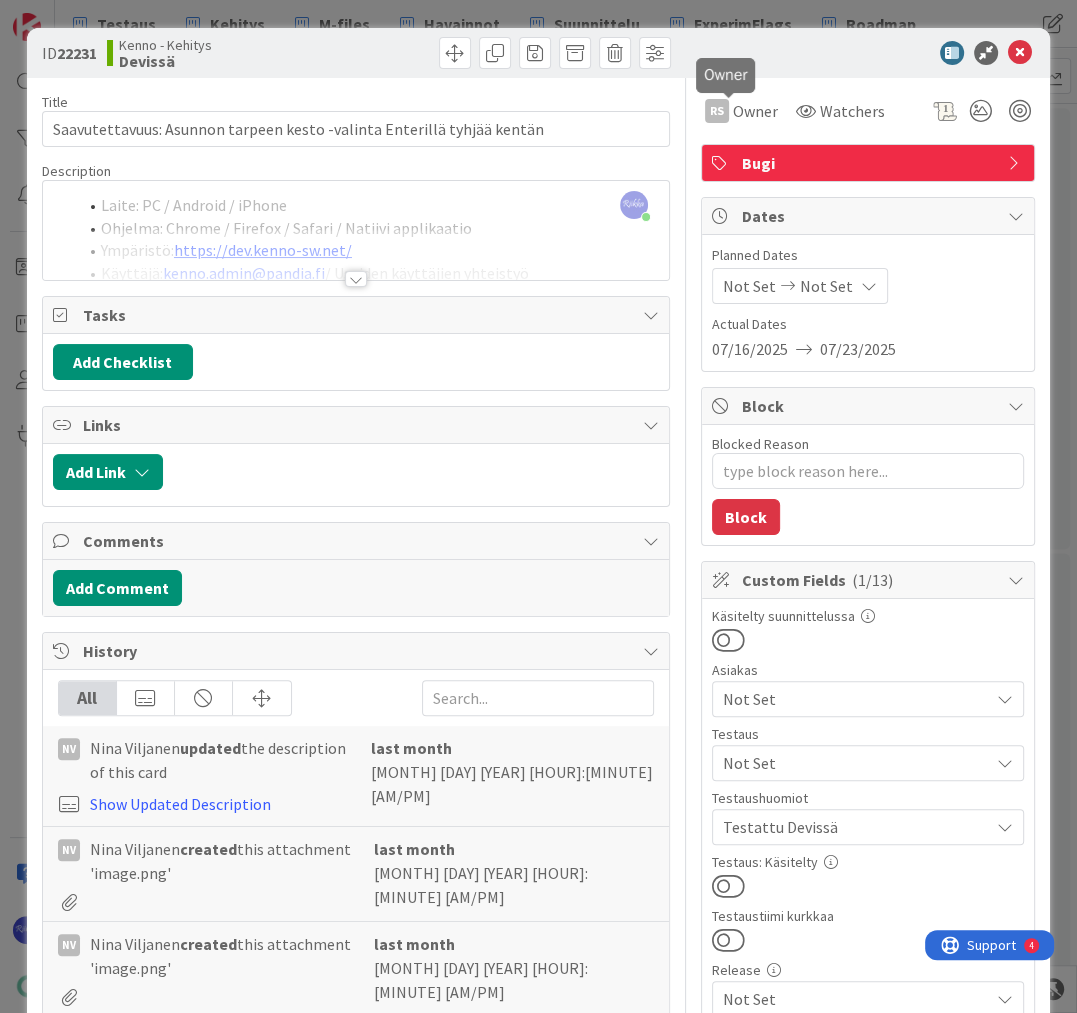 click on "Owner" at bounding box center [755, 111] 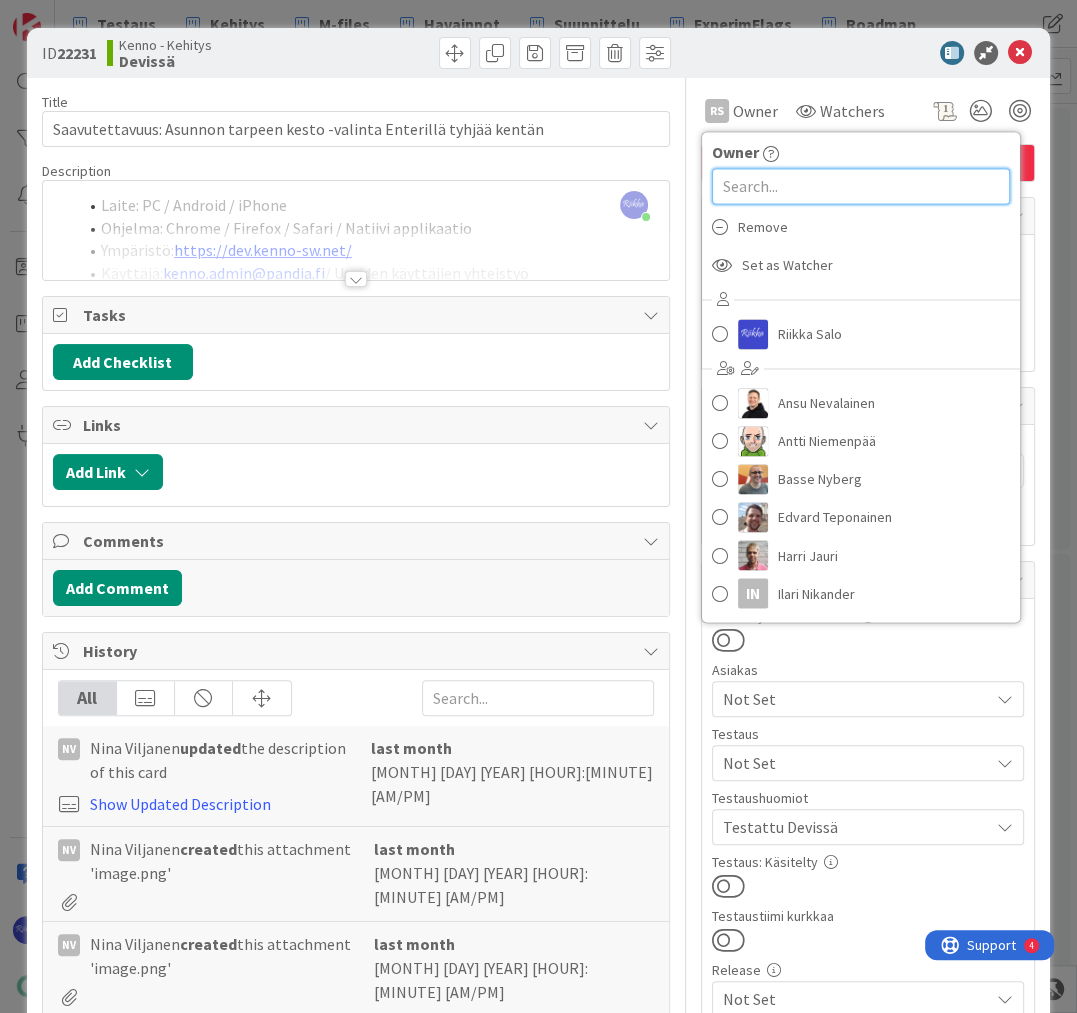 click at bounding box center (861, 186) 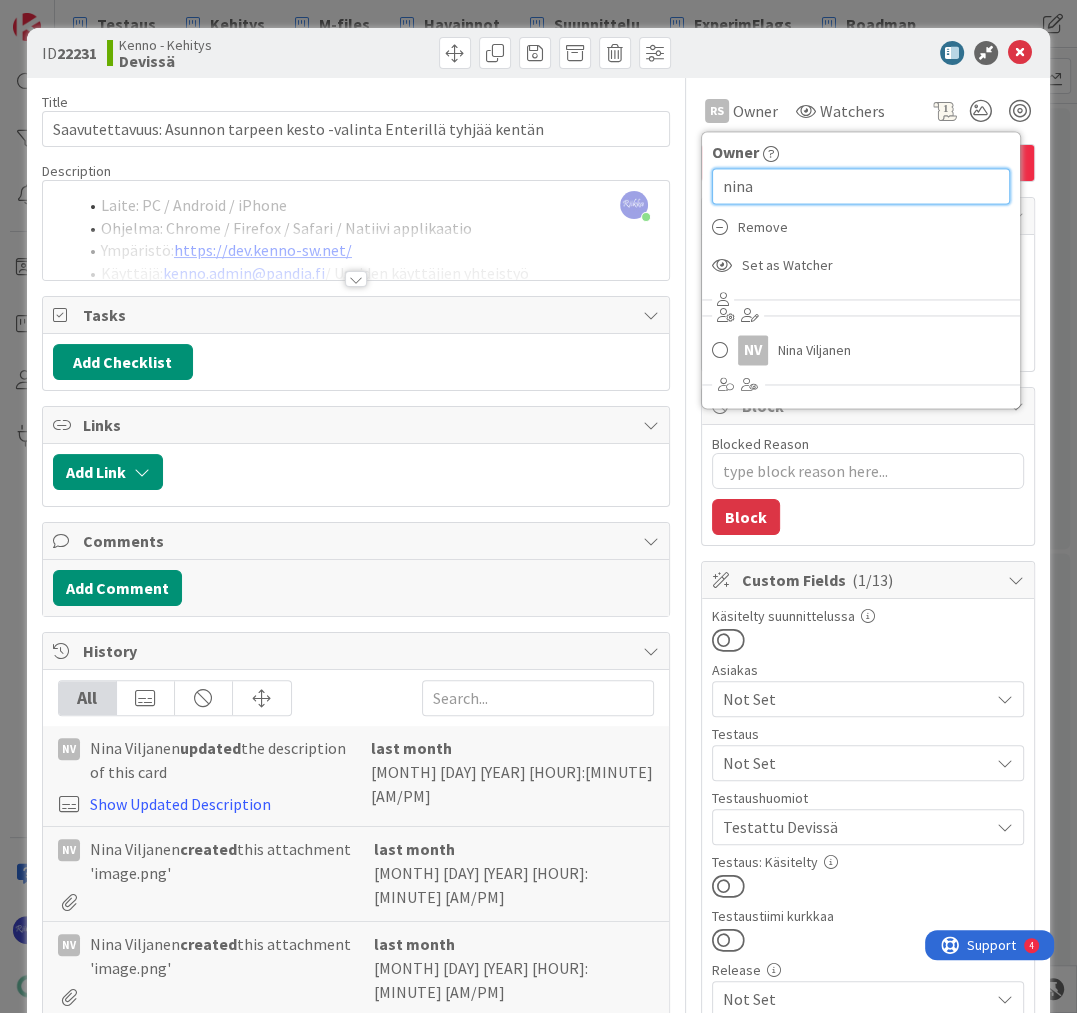 type on "nina" 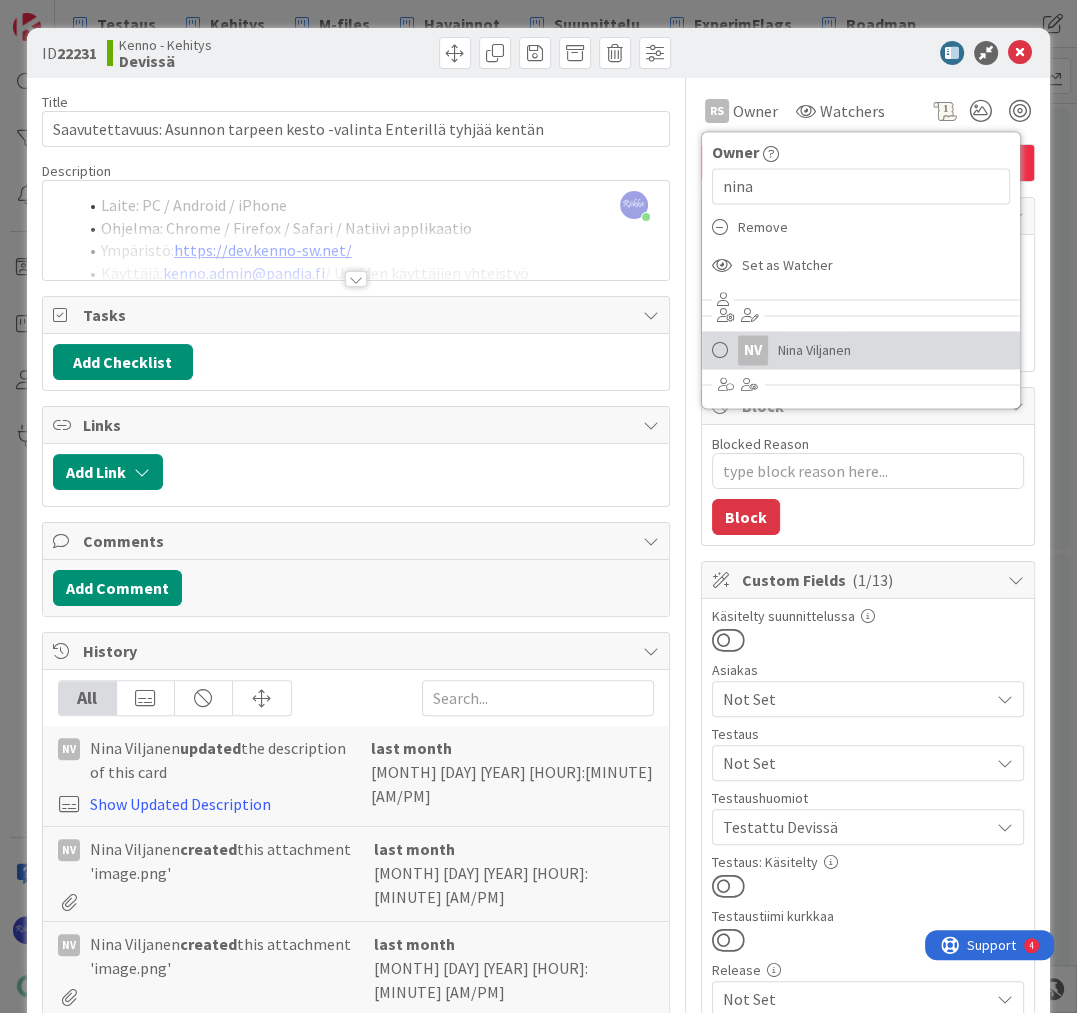 click on "Nina Viljanen" at bounding box center (814, 350) 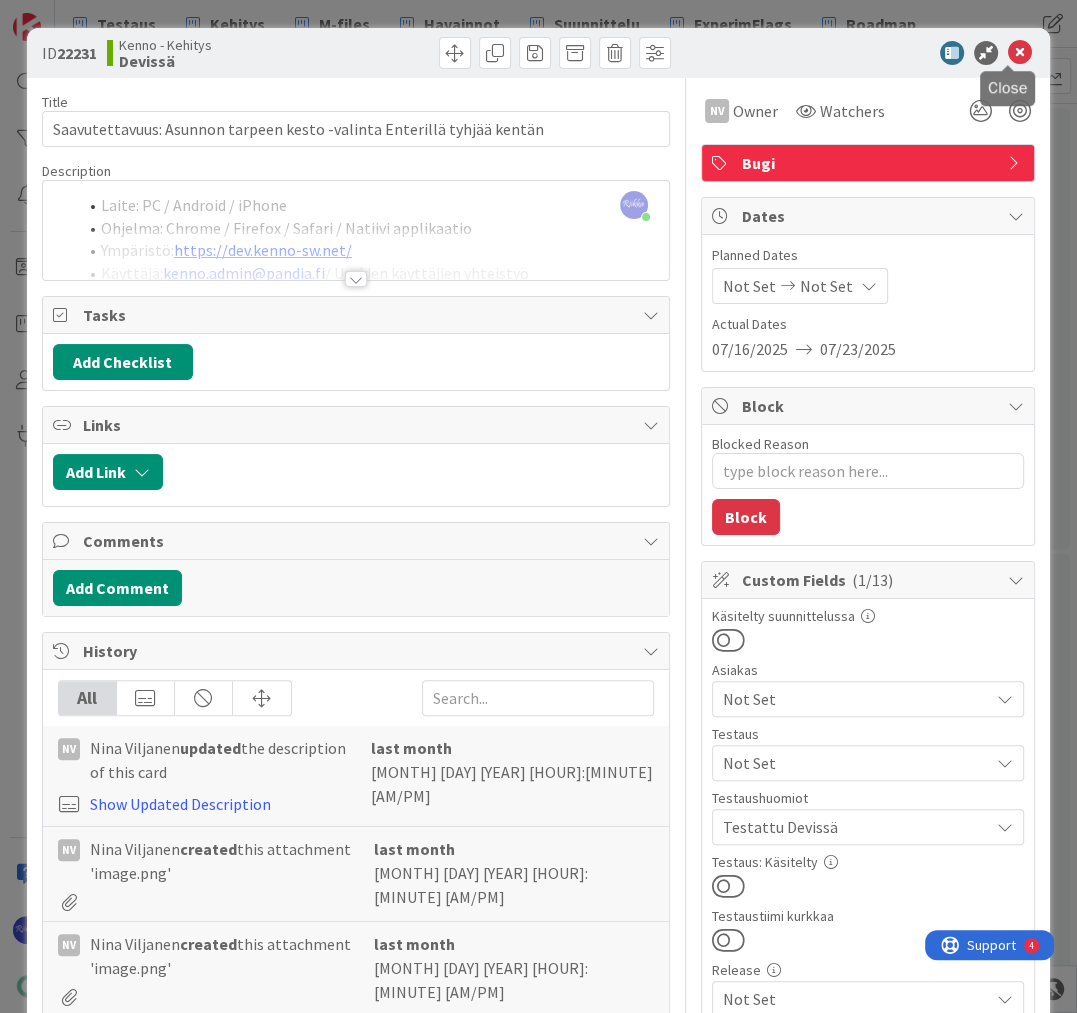 click at bounding box center (1020, 53) 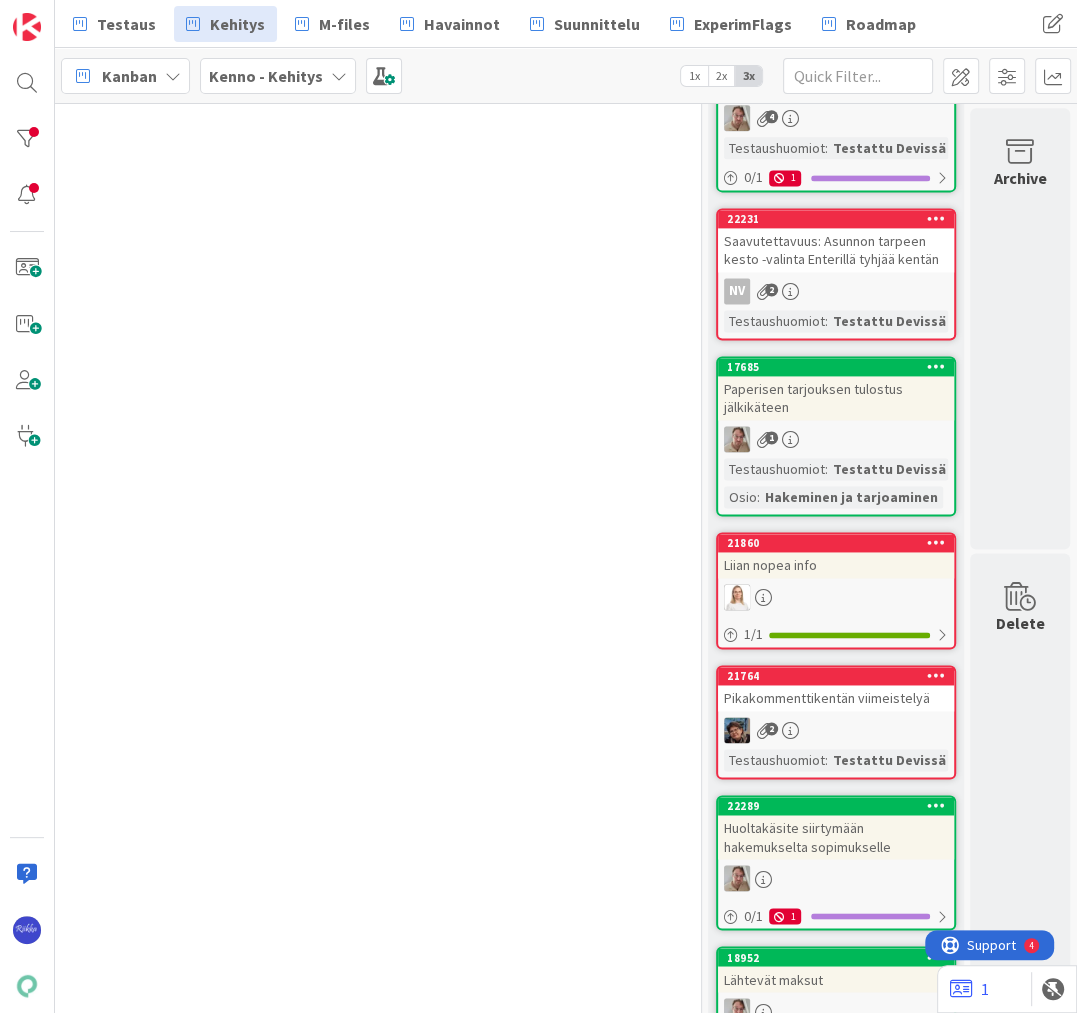 click on "17685 Paperisen tarjouksen tulostus jälkikäteen 1 Testaushuomiot : Testattu Devissä Osio : Hakeminen ja tarjoaminen" at bounding box center (836, 436) 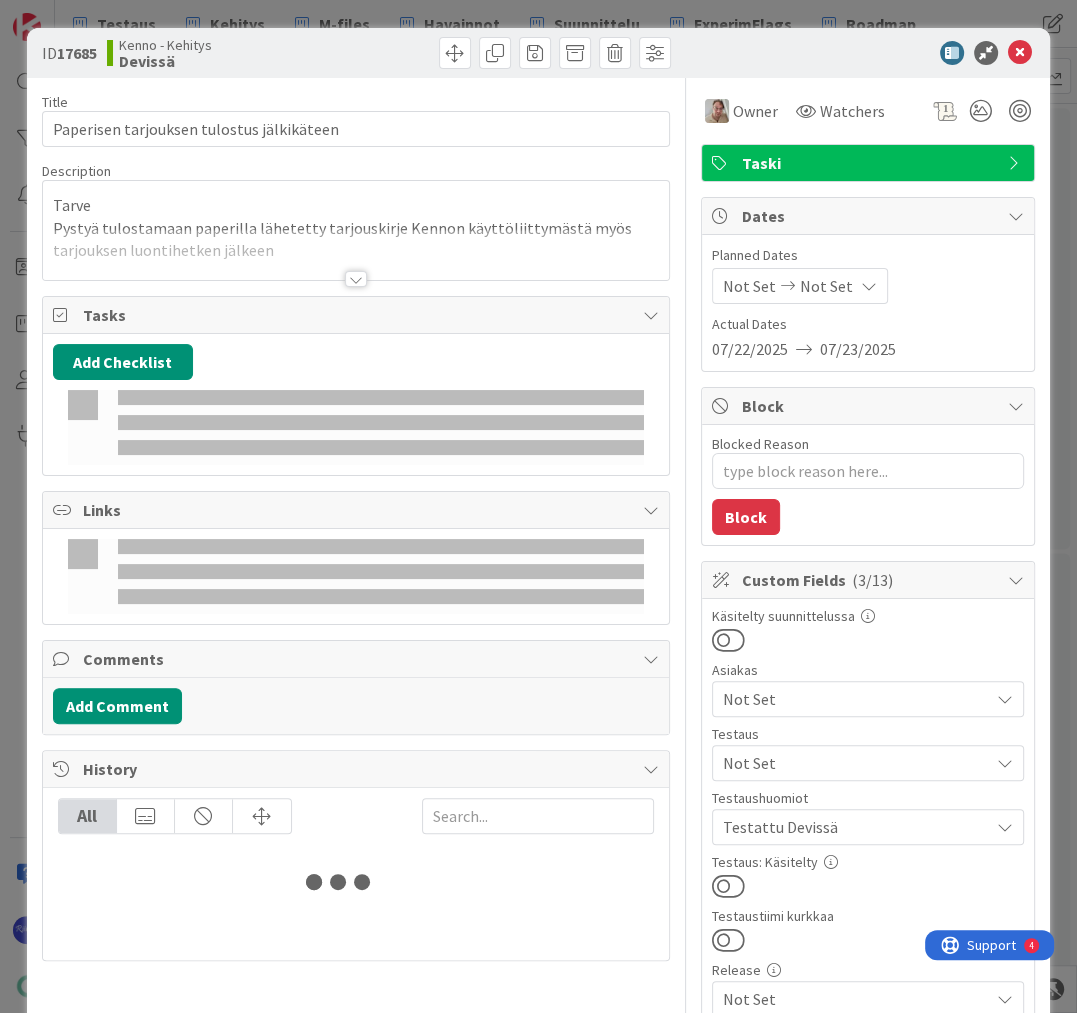 scroll, scrollTop: 0, scrollLeft: 0, axis: both 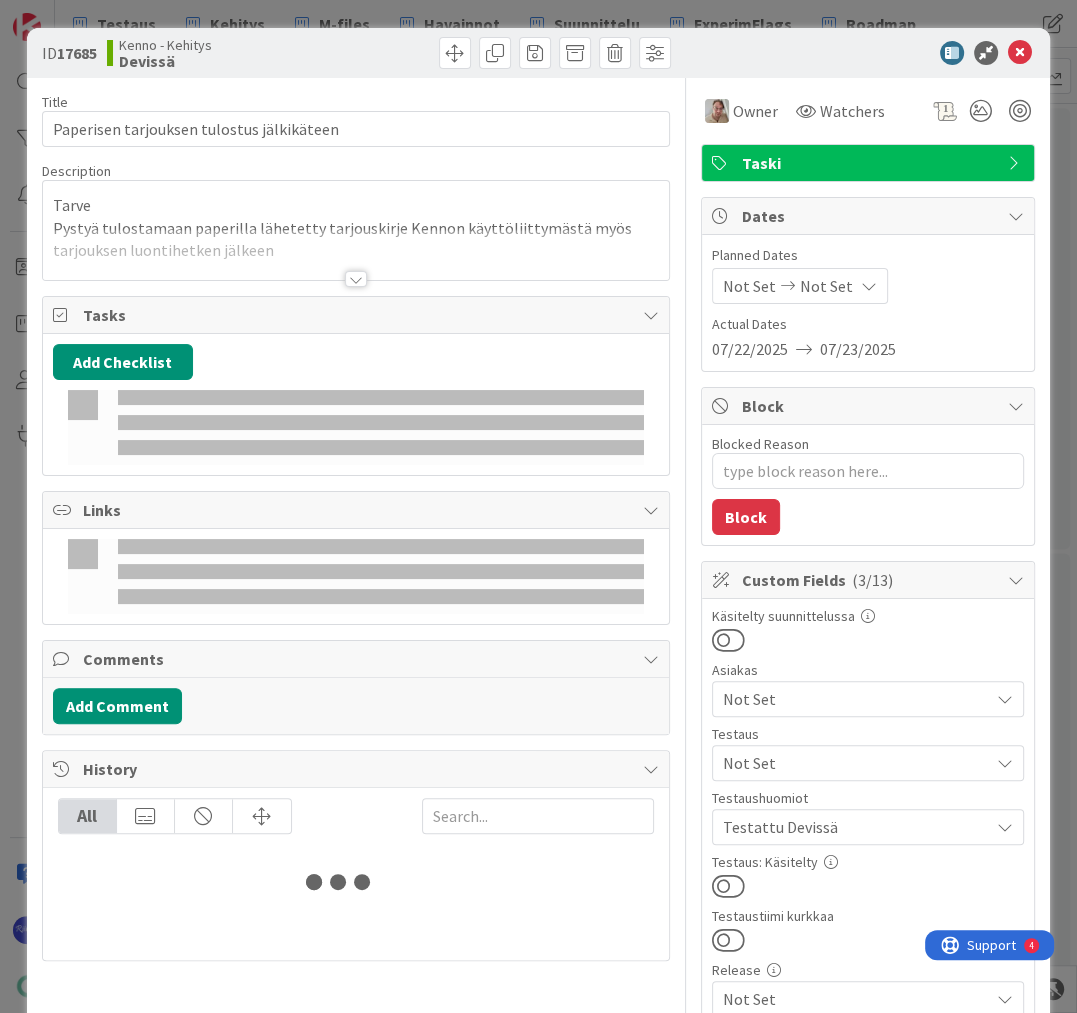 type on "x" 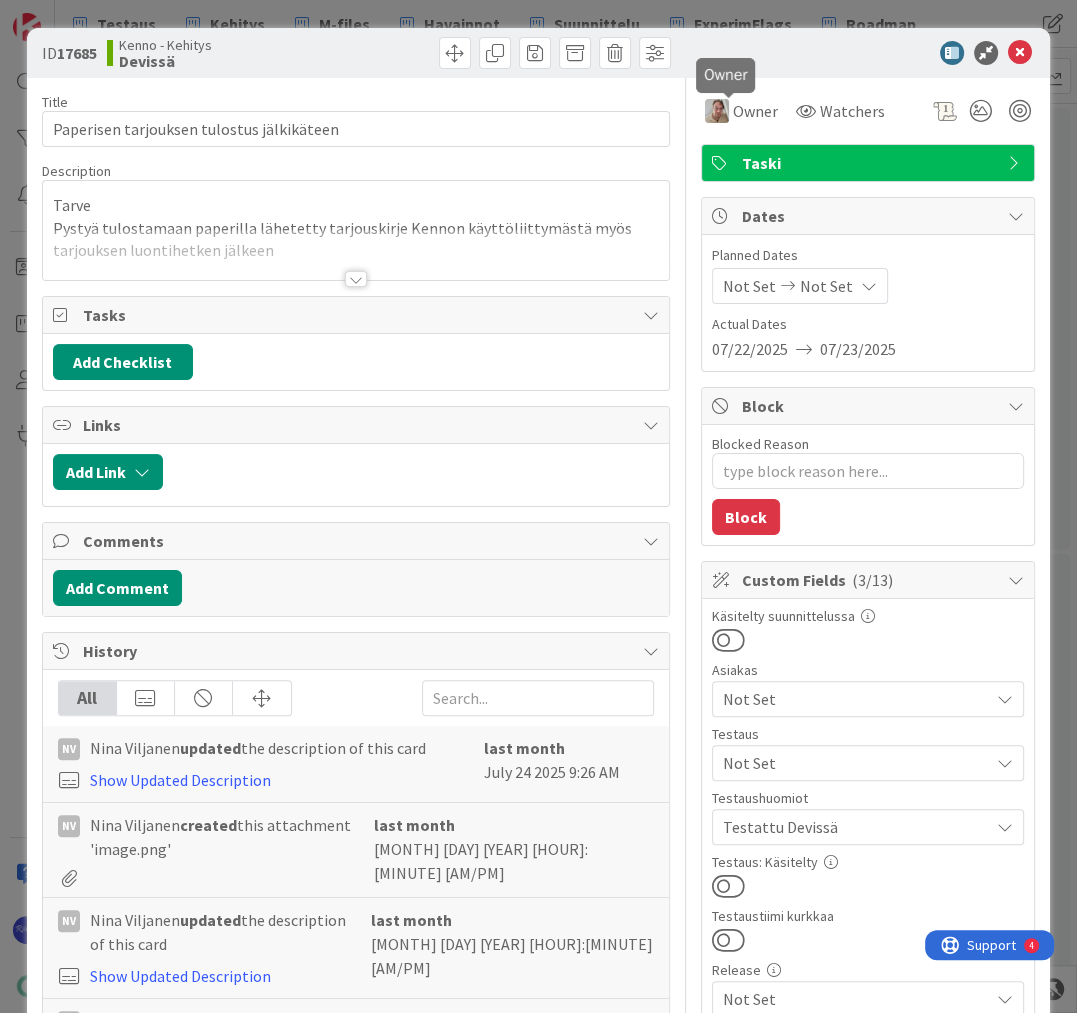 click on "Owner" at bounding box center (755, 111) 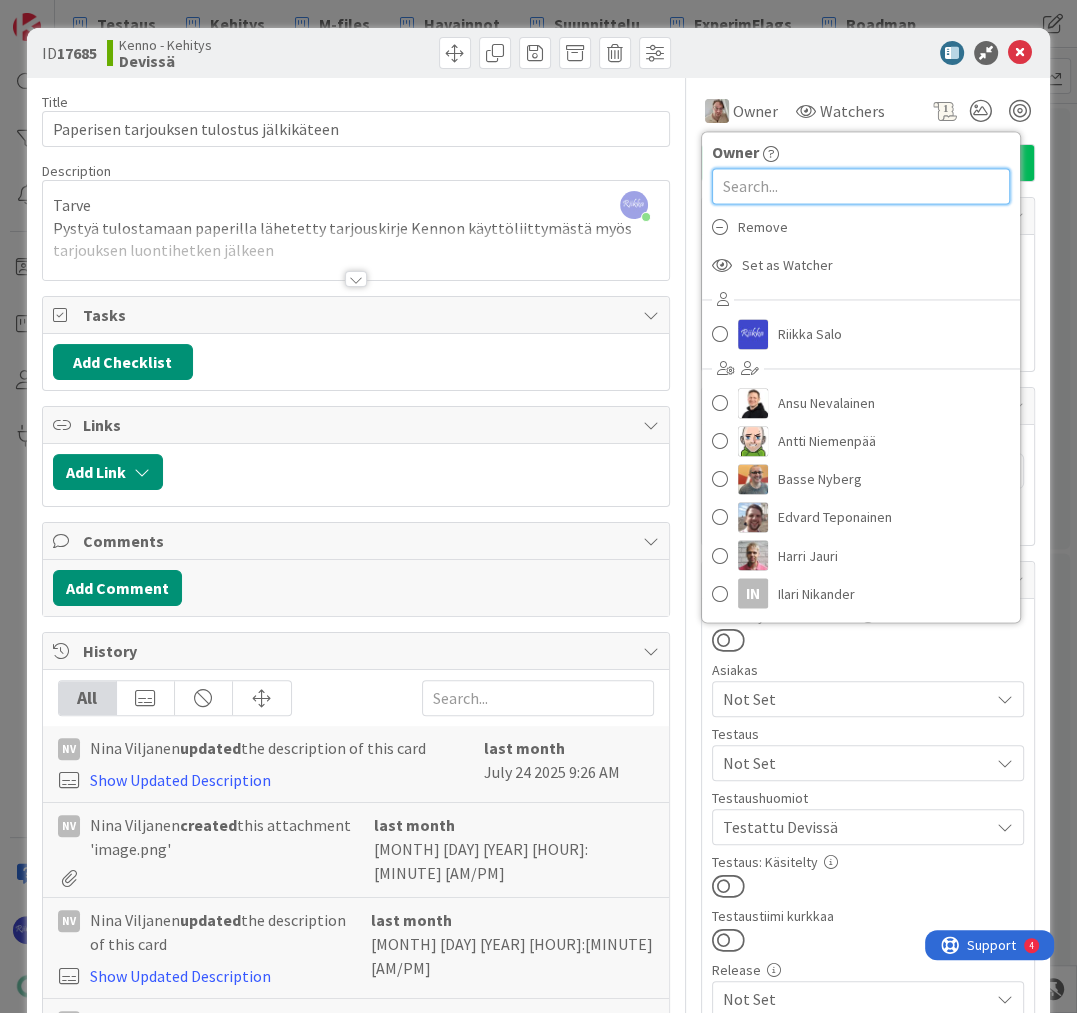 click at bounding box center (861, 186) 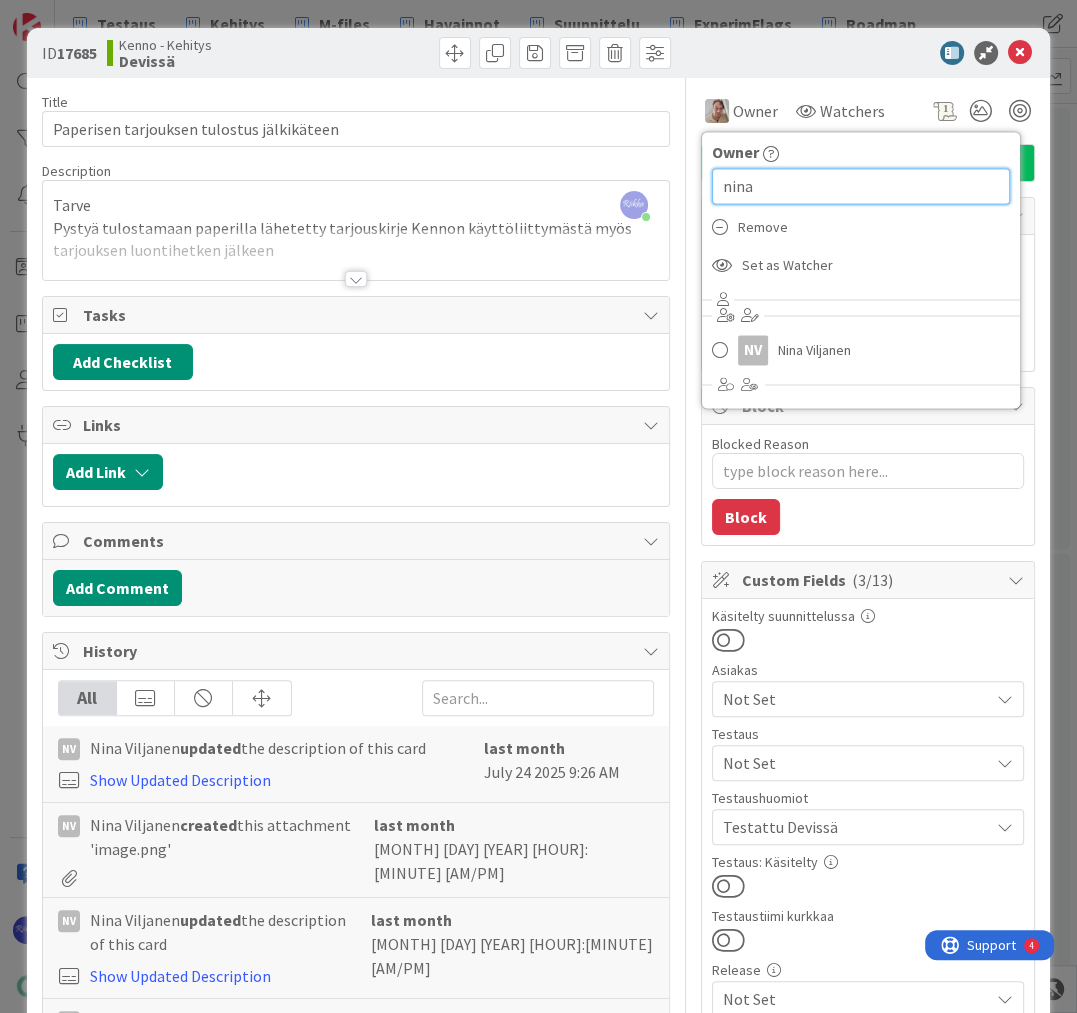 type on "nina" 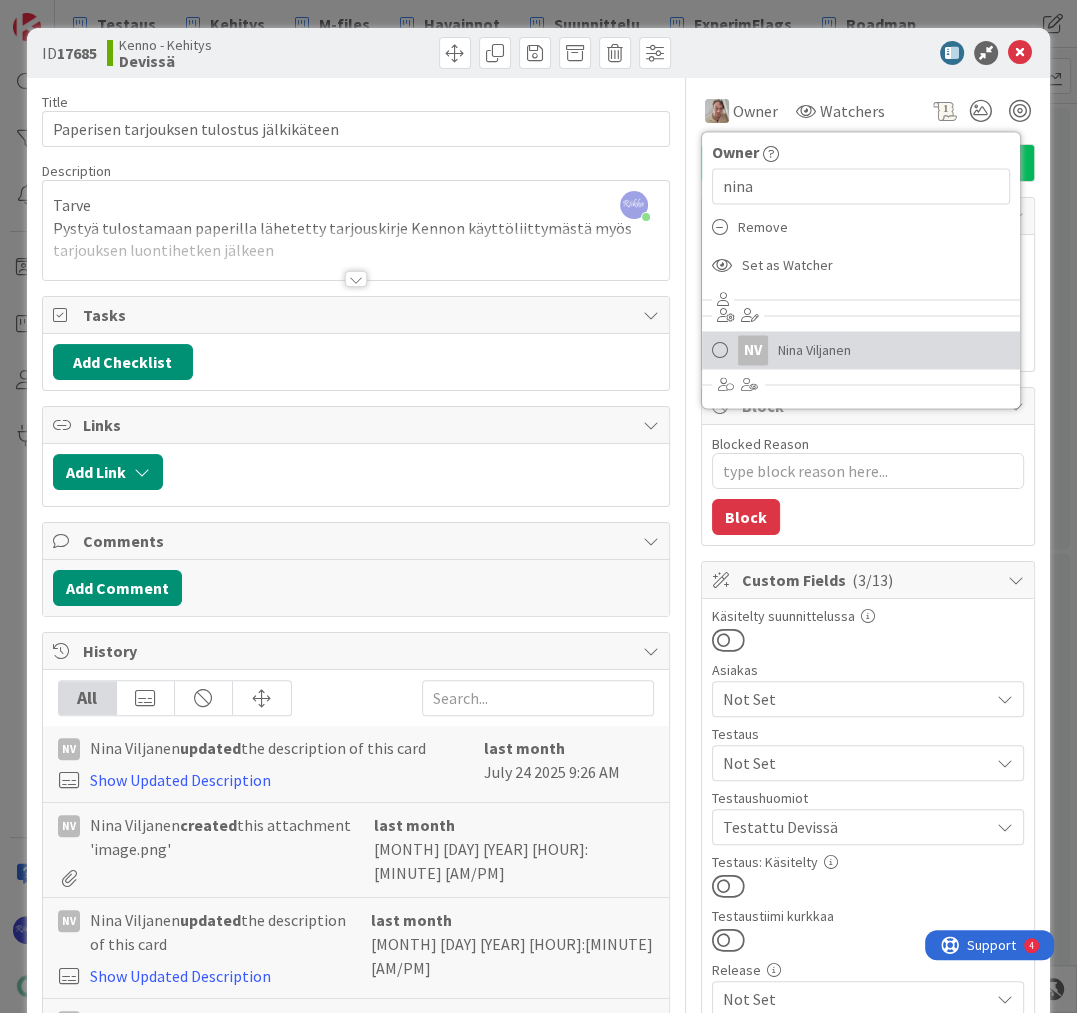 click on "Nina Viljanen" at bounding box center (814, 350) 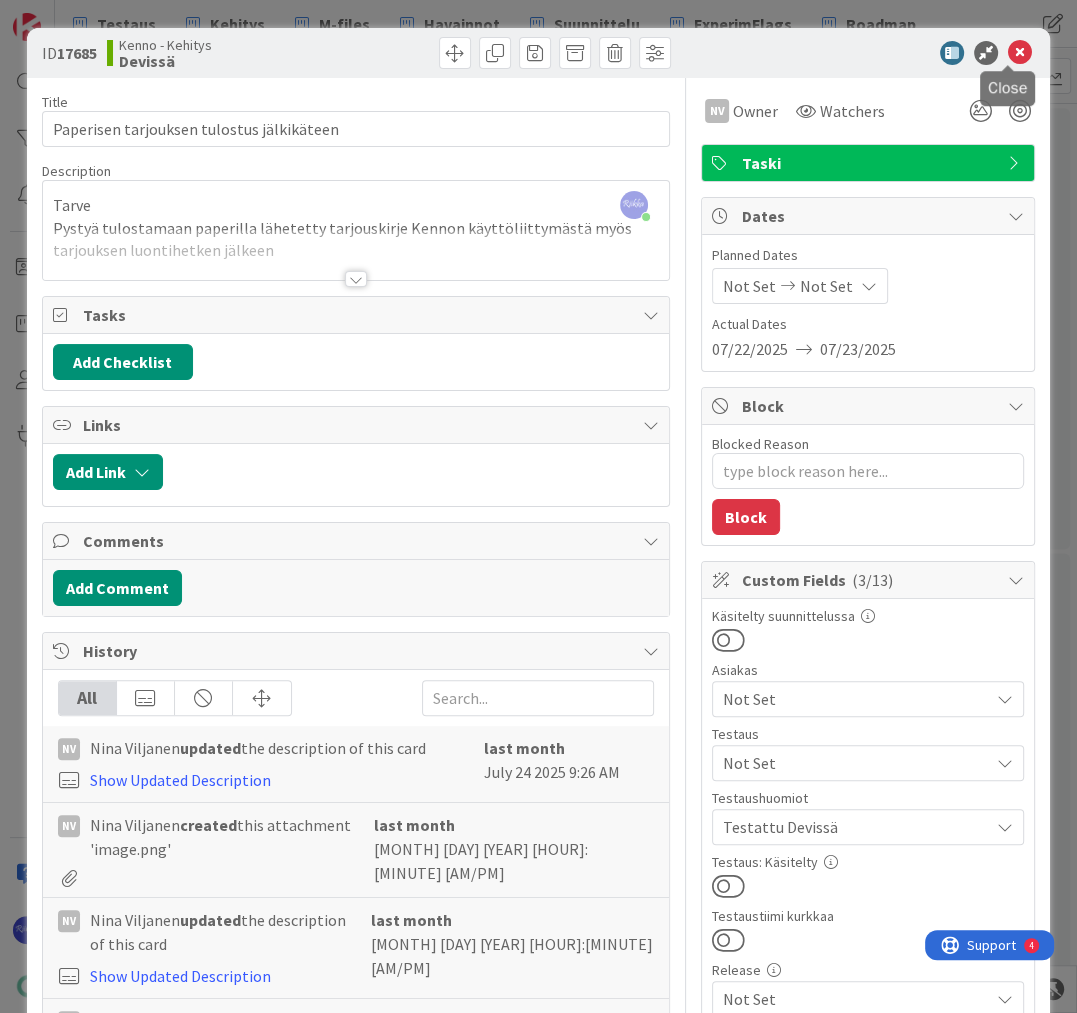 click at bounding box center (1020, 53) 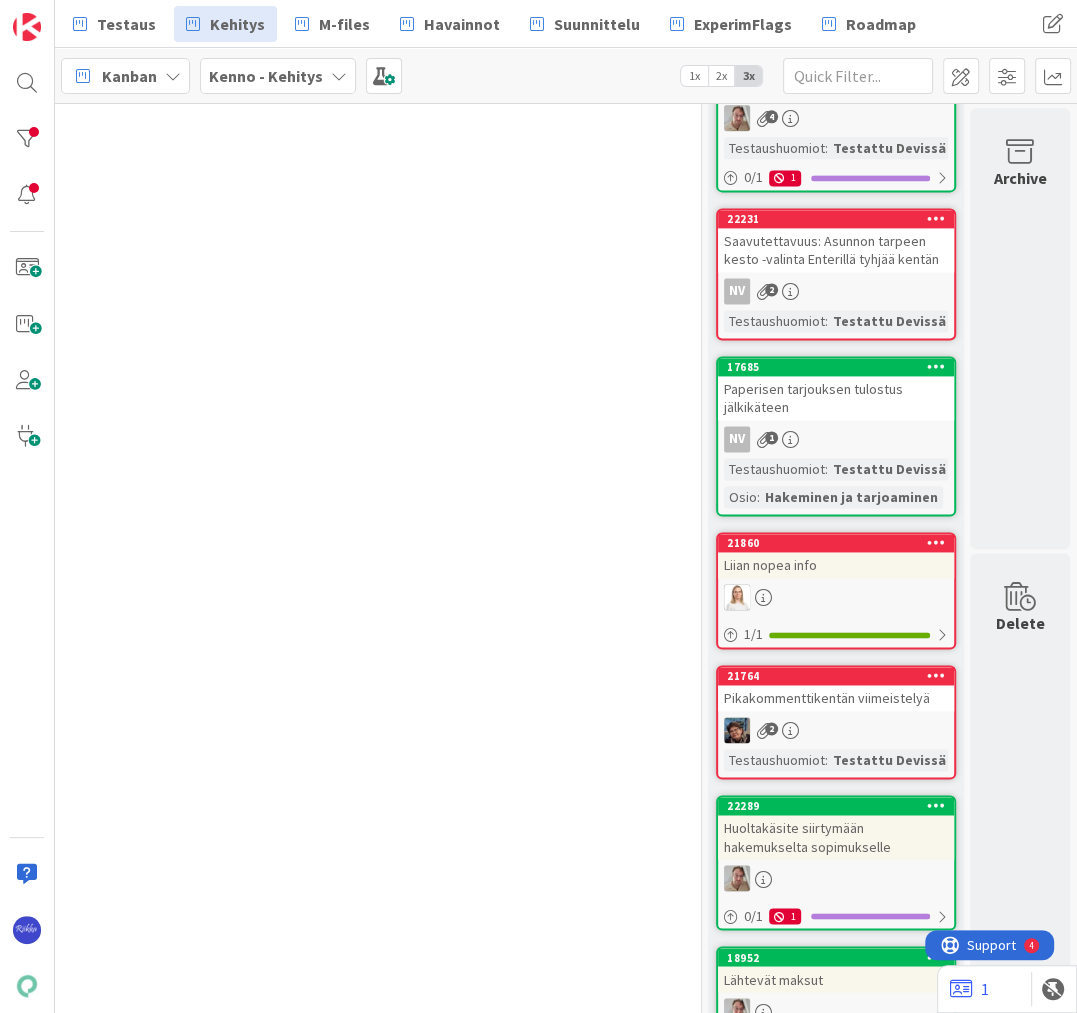 scroll, scrollTop: 0, scrollLeft: 0, axis: both 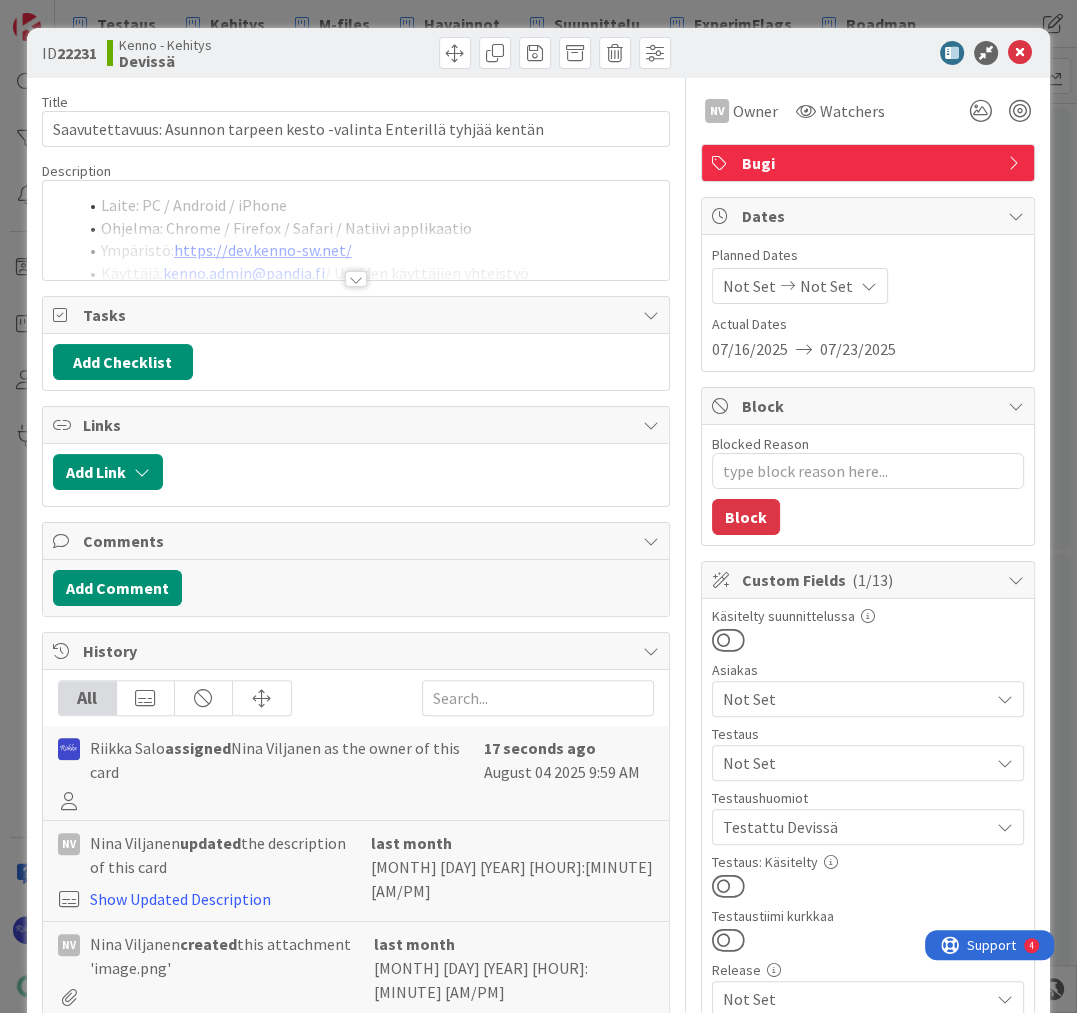 type on "x" 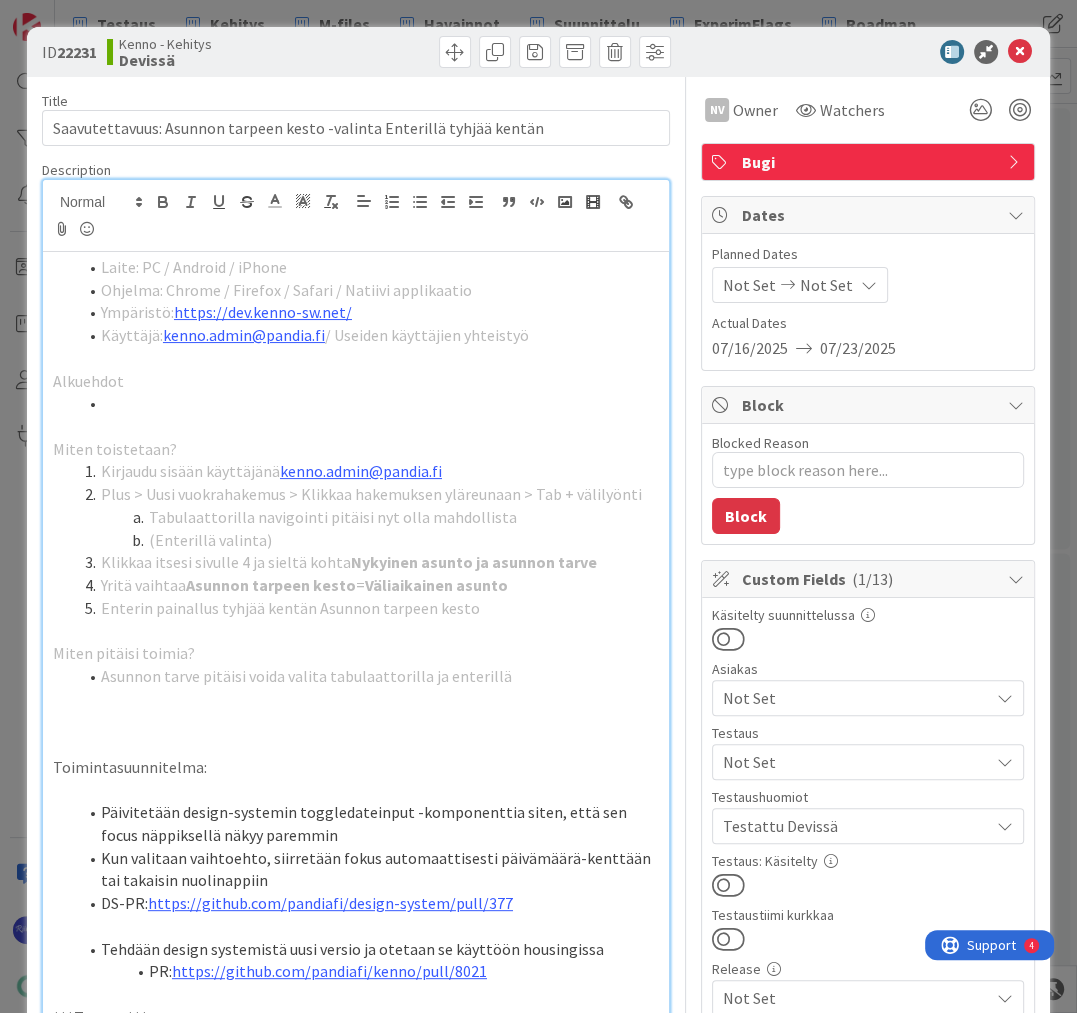 scroll, scrollTop: 0, scrollLeft: 0, axis: both 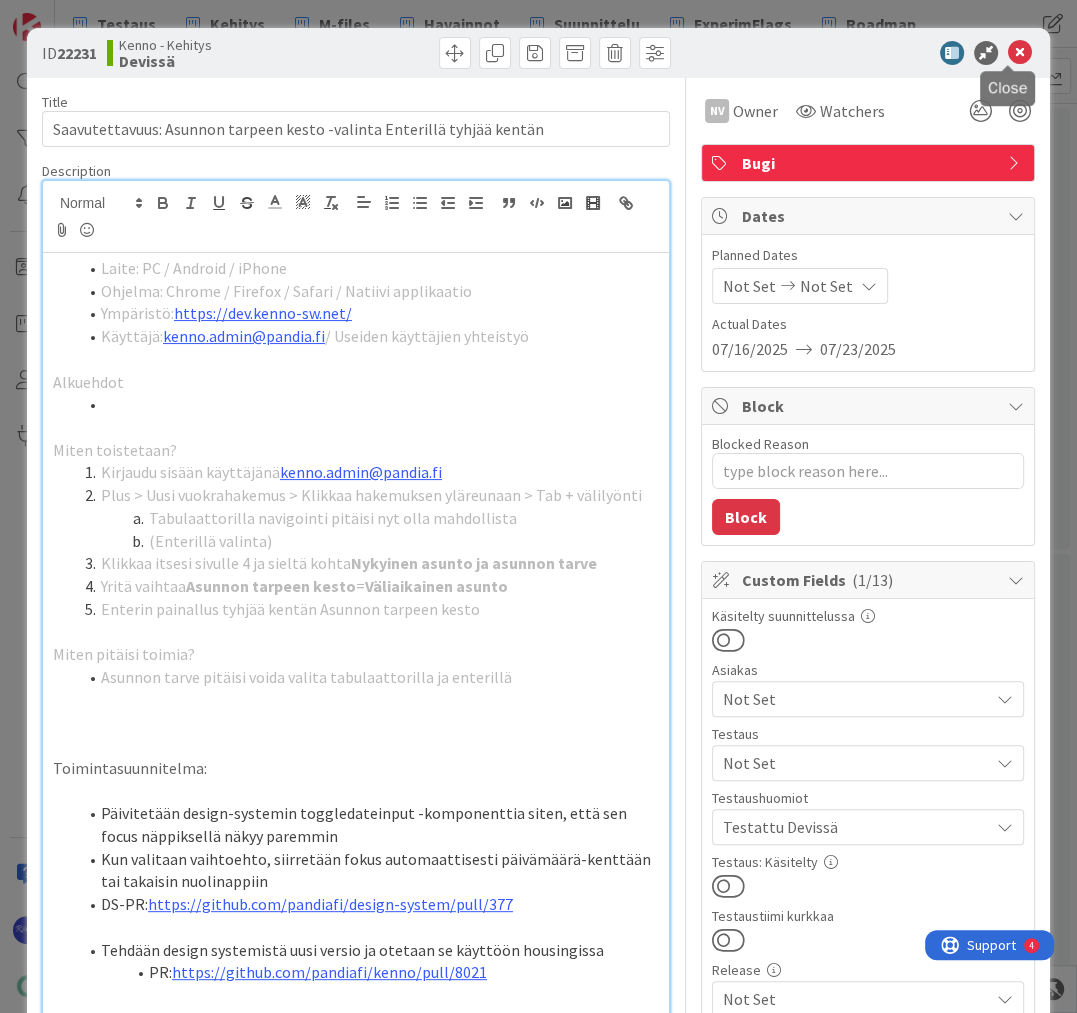 click at bounding box center [1020, 53] 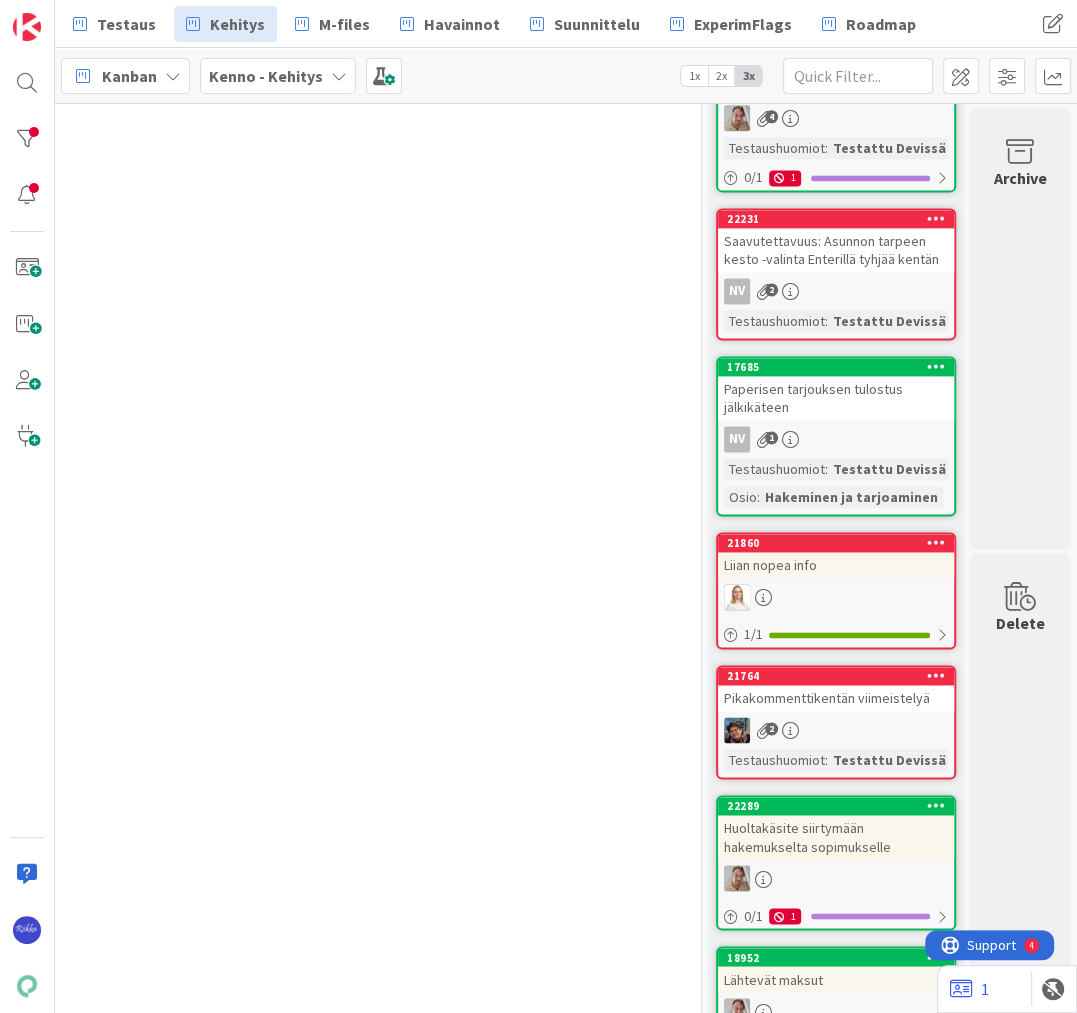 scroll, scrollTop: 0, scrollLeft: 0, axis: both 